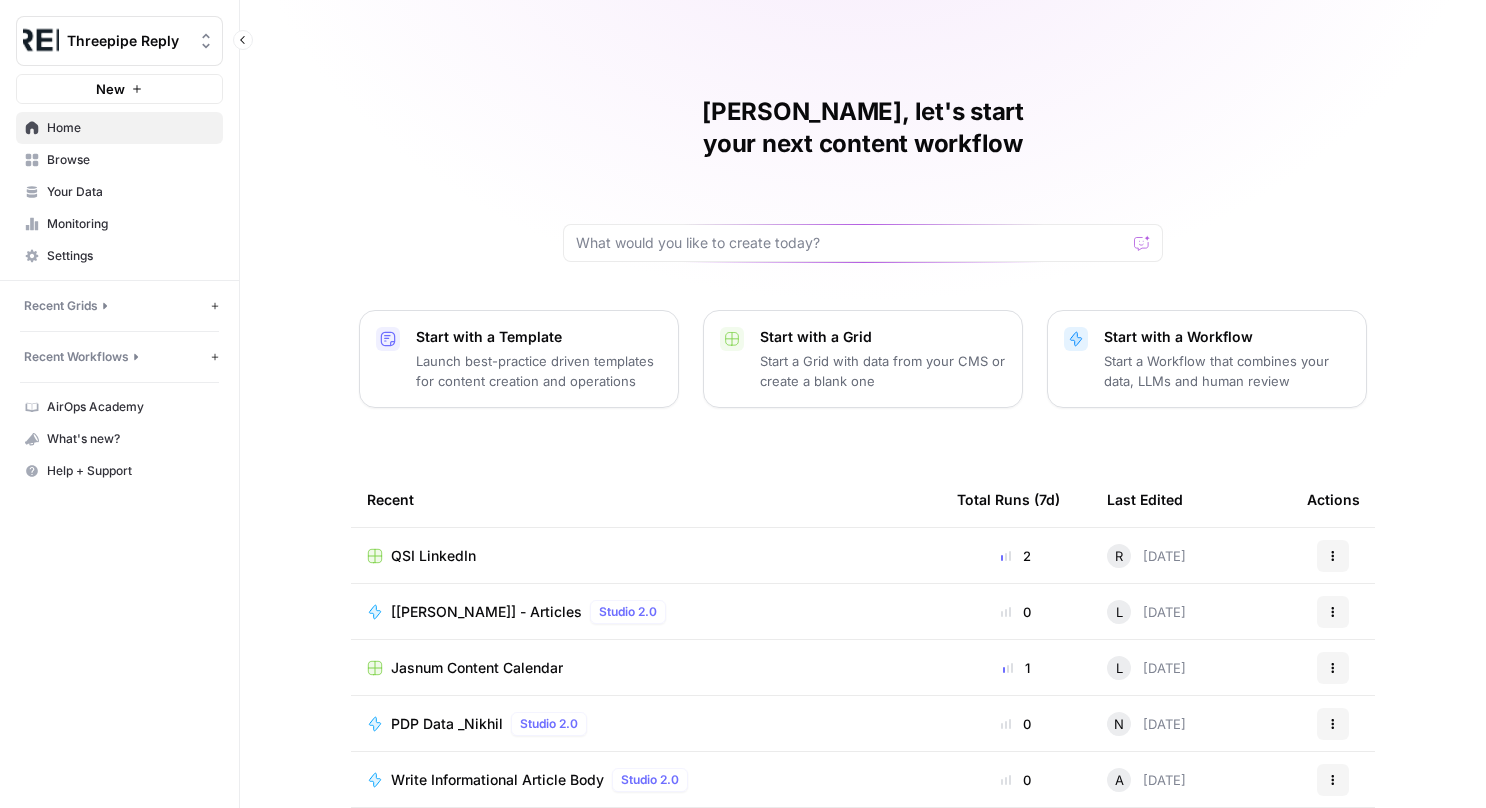 scroll, scrollTop: 0, scrollLeft: 0, axis: both 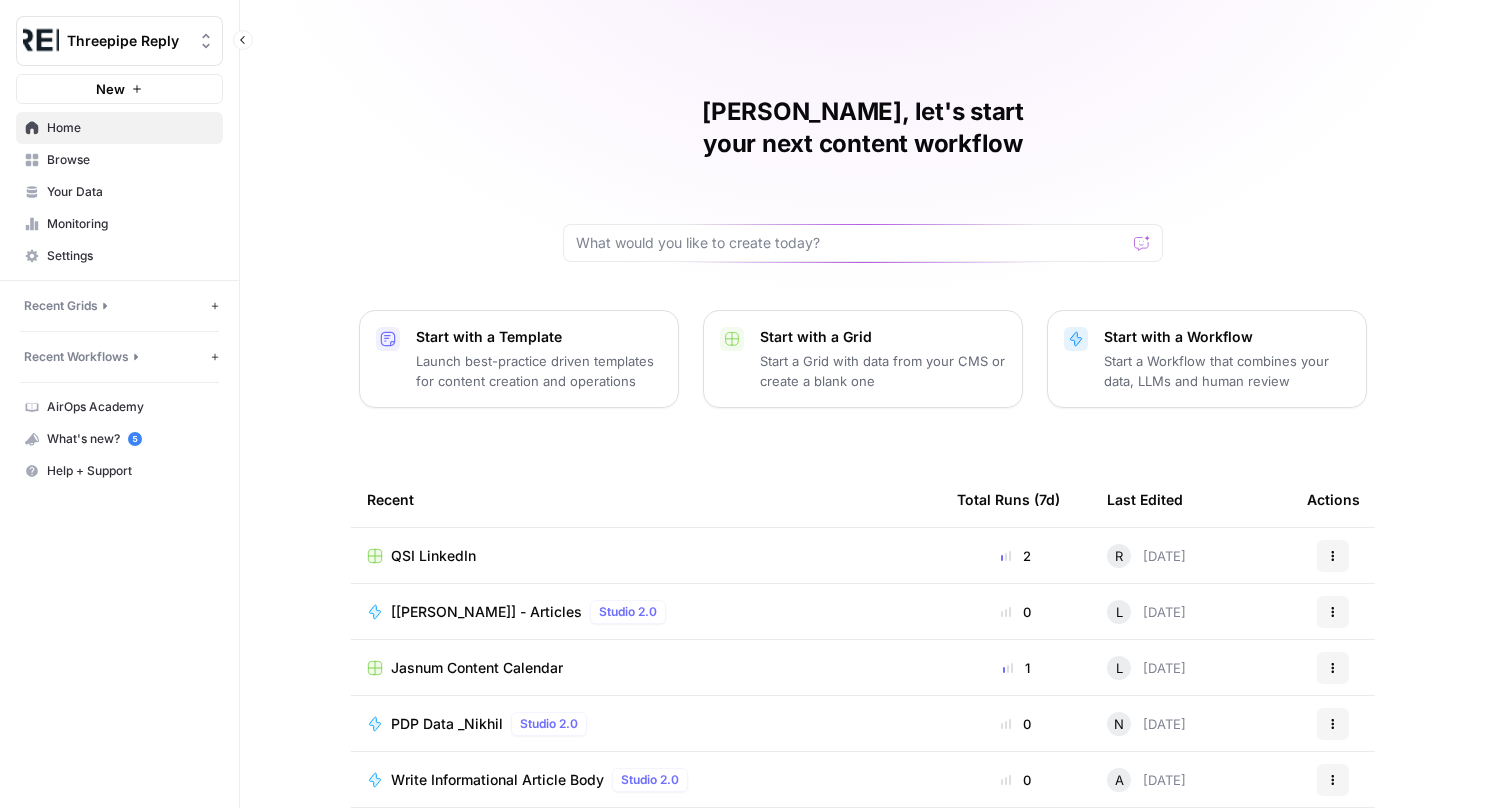 click on "Recent Grids" at bounding box center [115, 306] 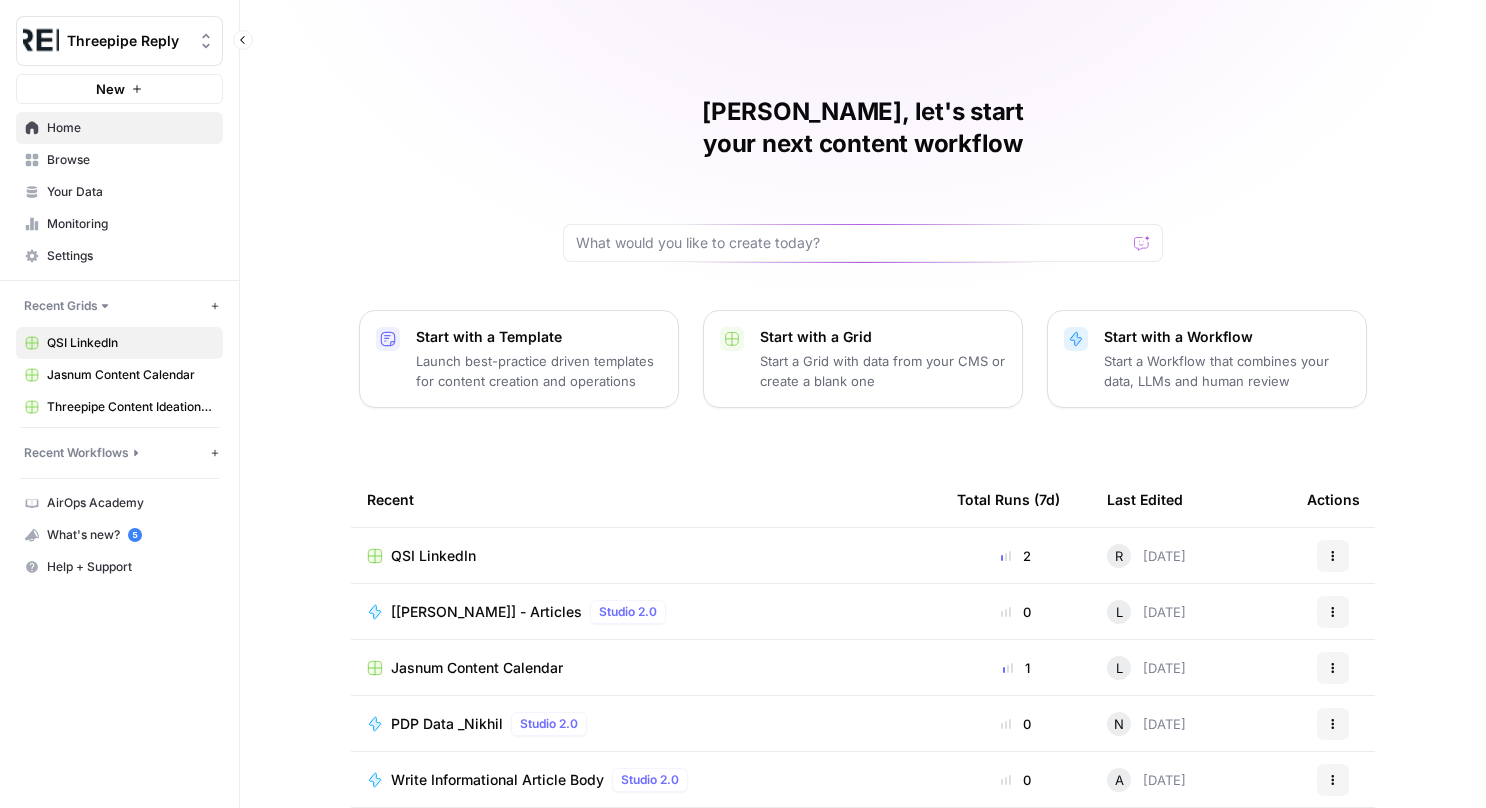 click on "QSI LinkedIn" at bounding box center [130, 343] 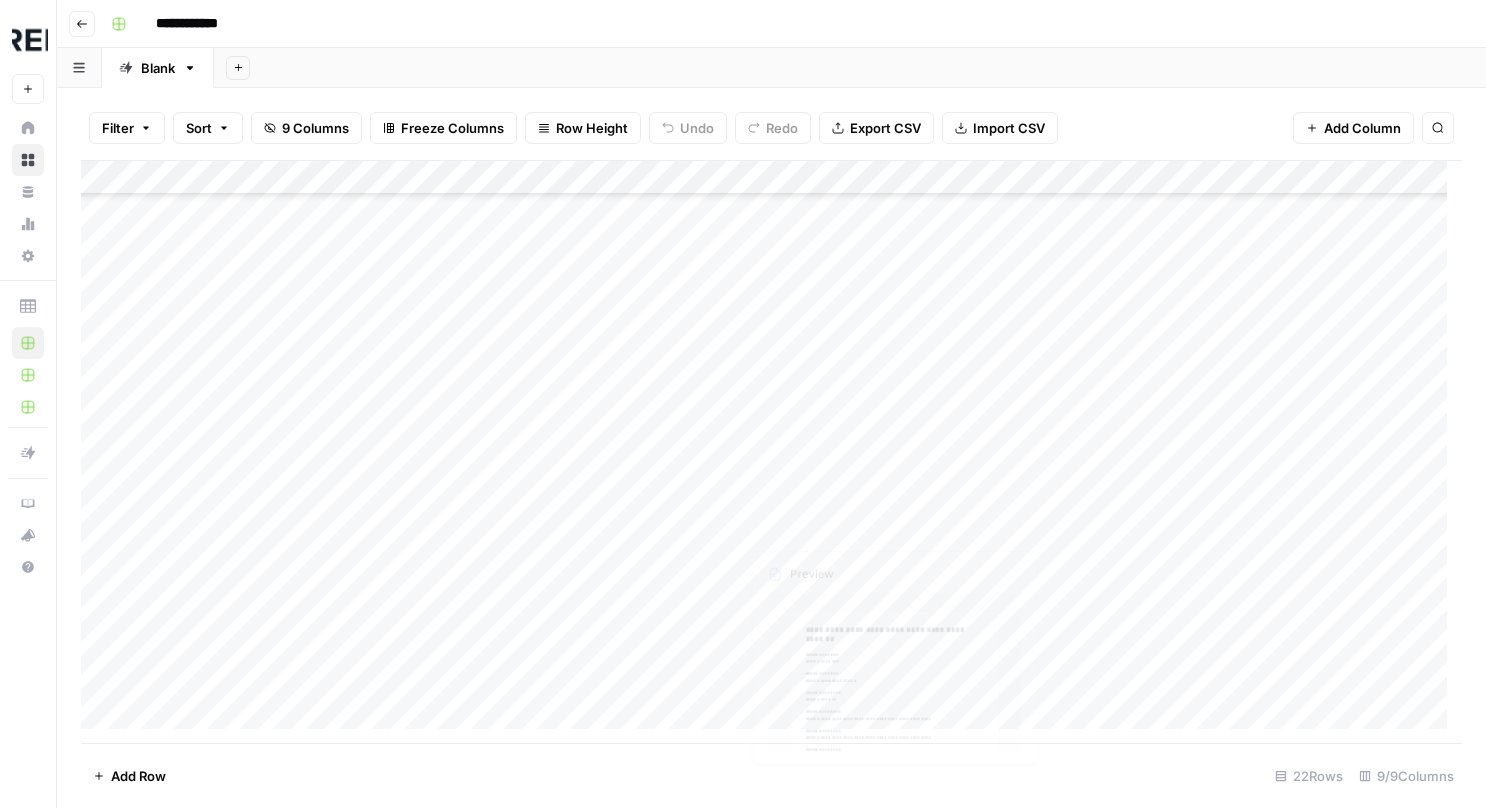 scroll, scrollTop: 246, scrollLeft: 0, axis: vertical 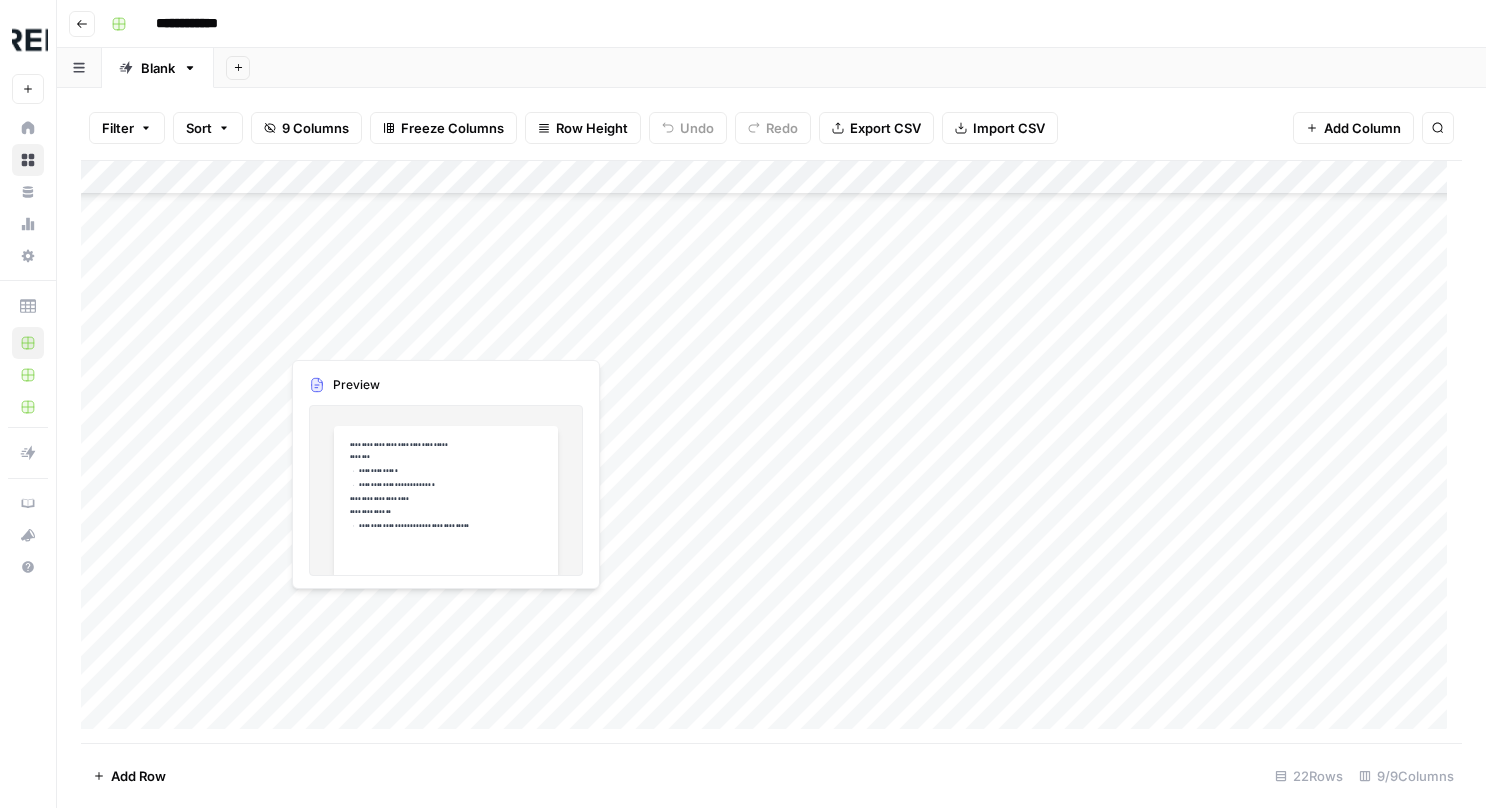 click on "Add Column" at bounding box center [771, 452] 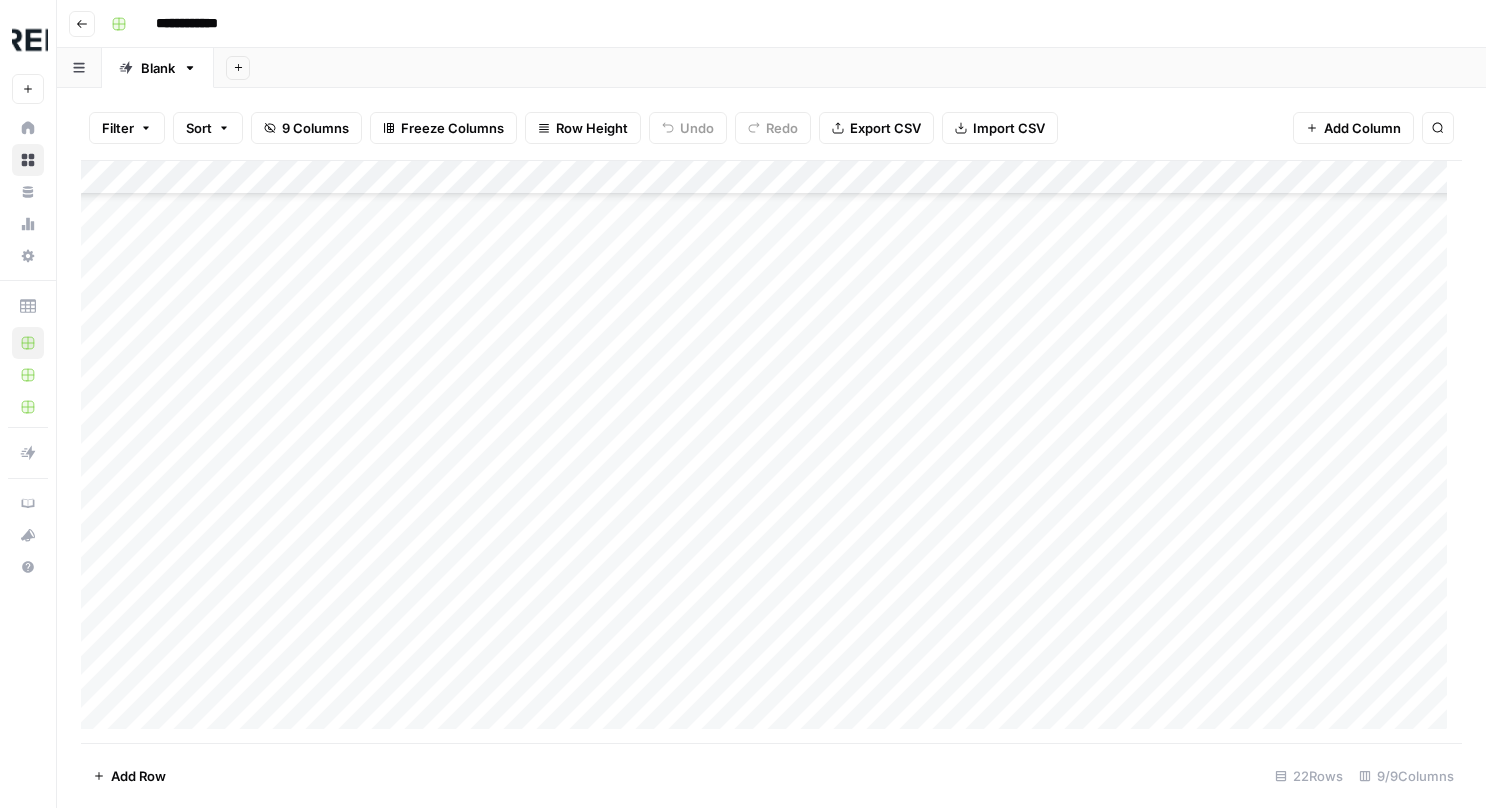 click at bounding box center [415, 609] 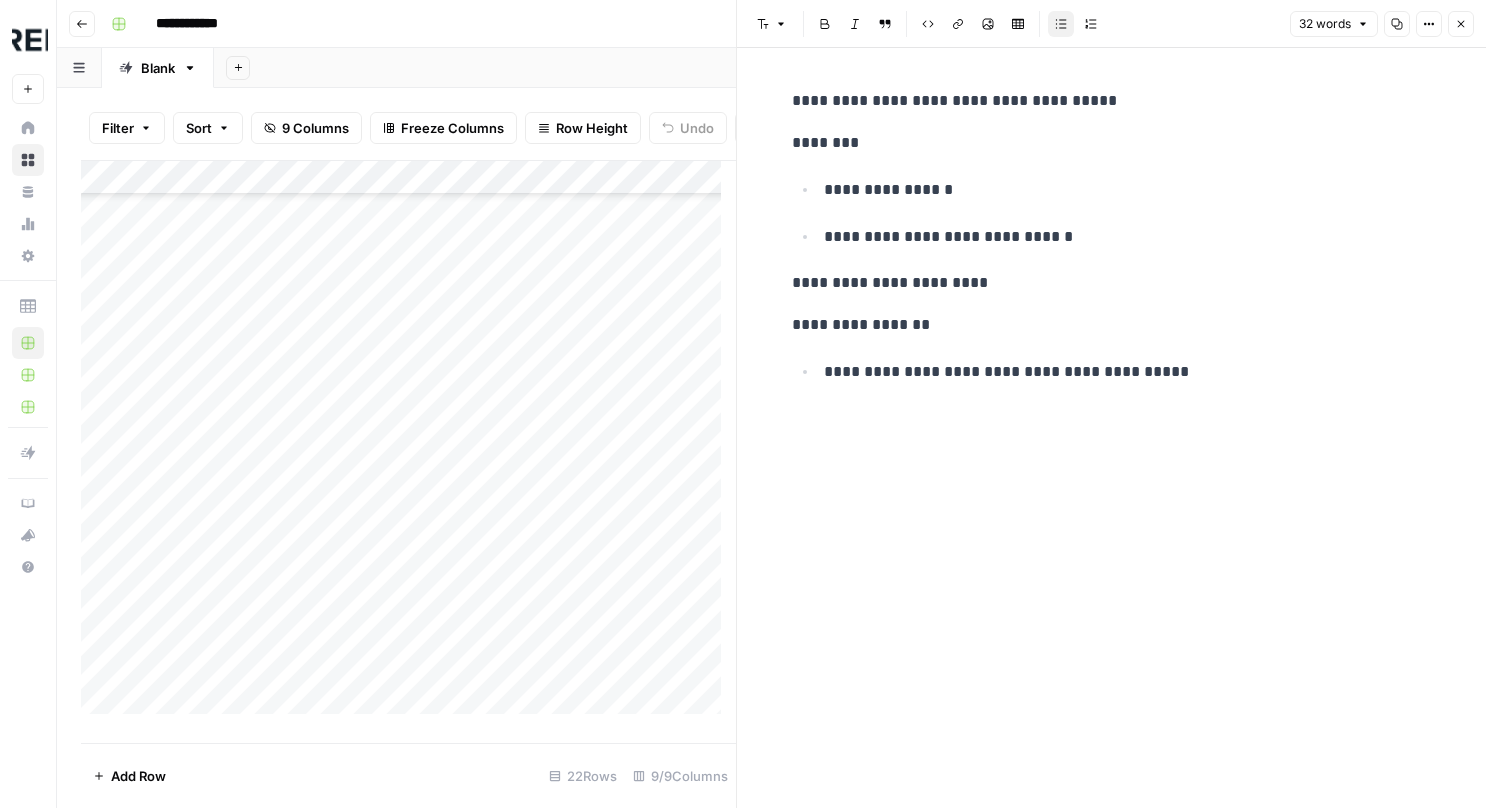 click on "Add Column" at bounding box center (408, 445) 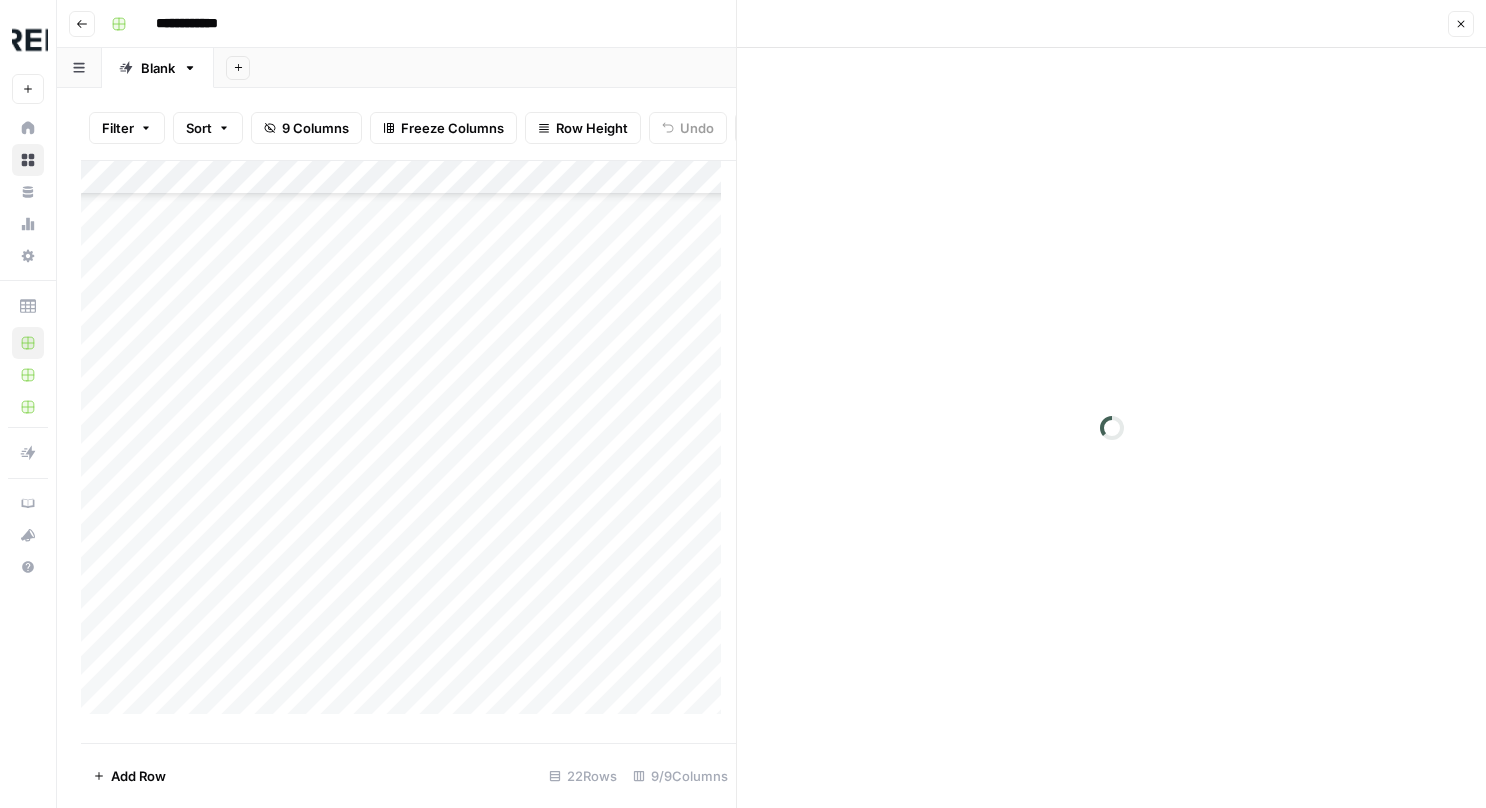 click at bounding box center (639, 624) 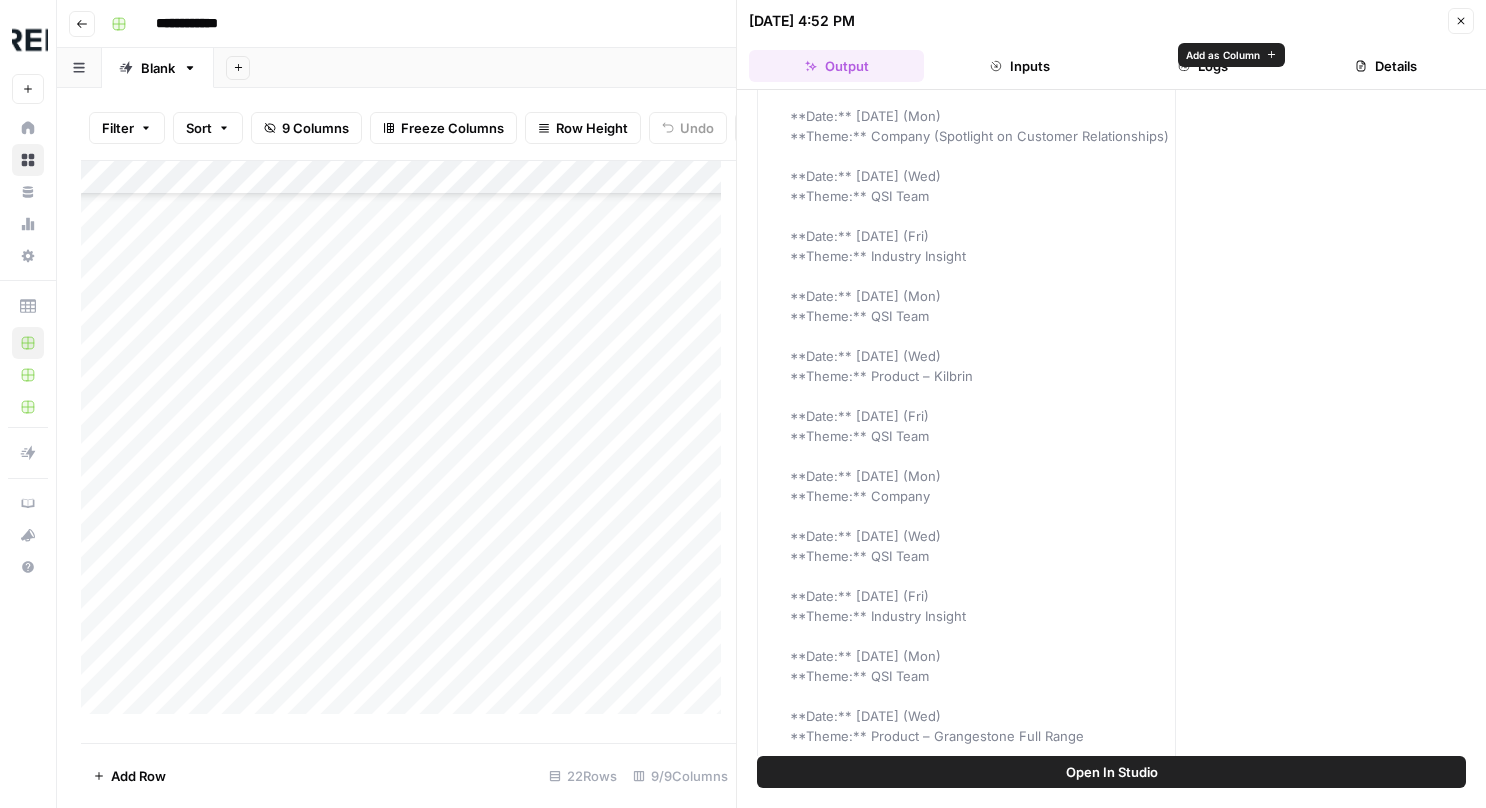 scroll, scrollTop: 144, scrollLeft: 0, axis: vertical 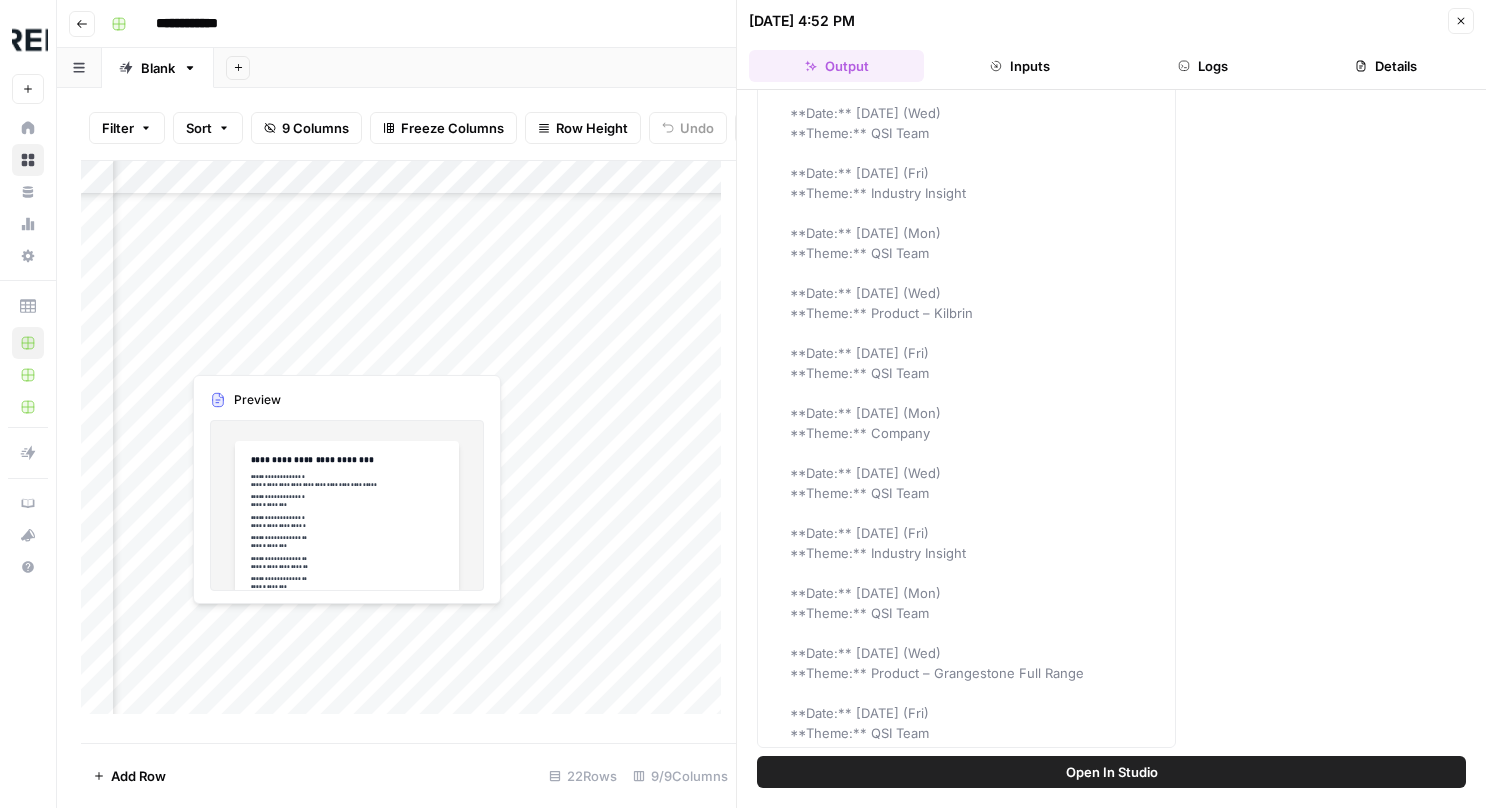 click on "Add Column" at bounding box center [408, 445] 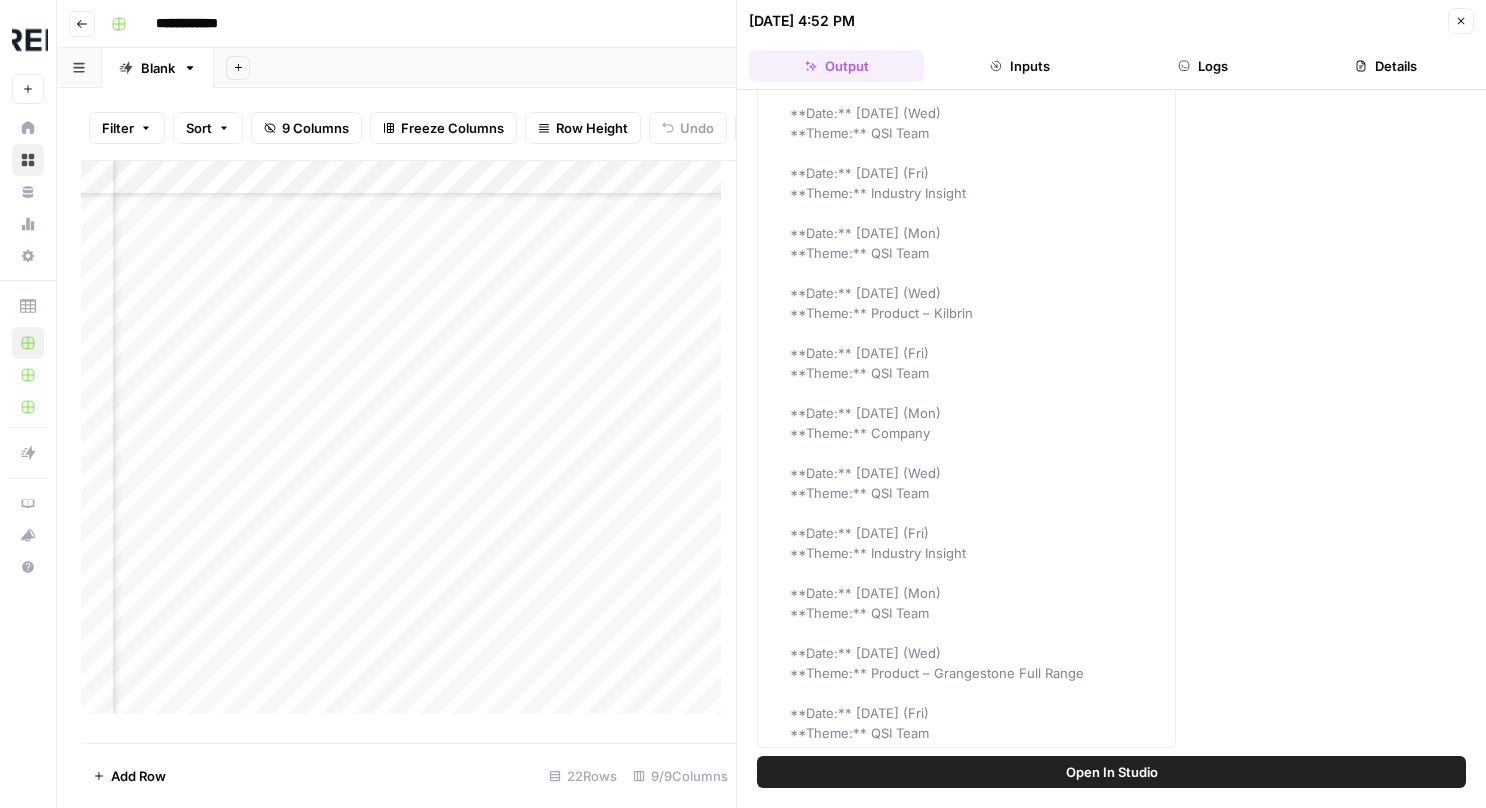 click at bounding box center (294, 624) 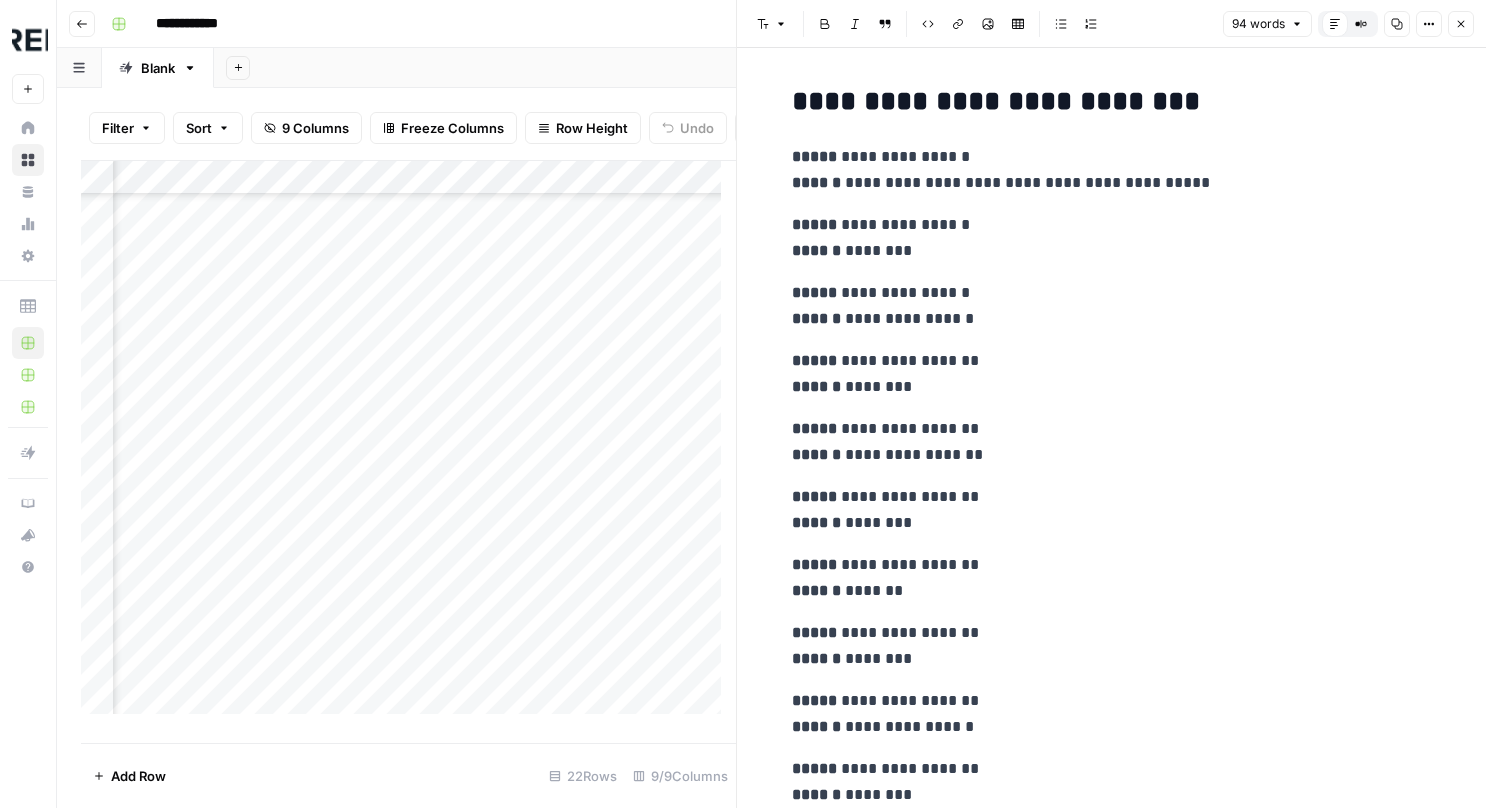 scroll, scrollTop: 0, scrollLeft: 0, axis: both 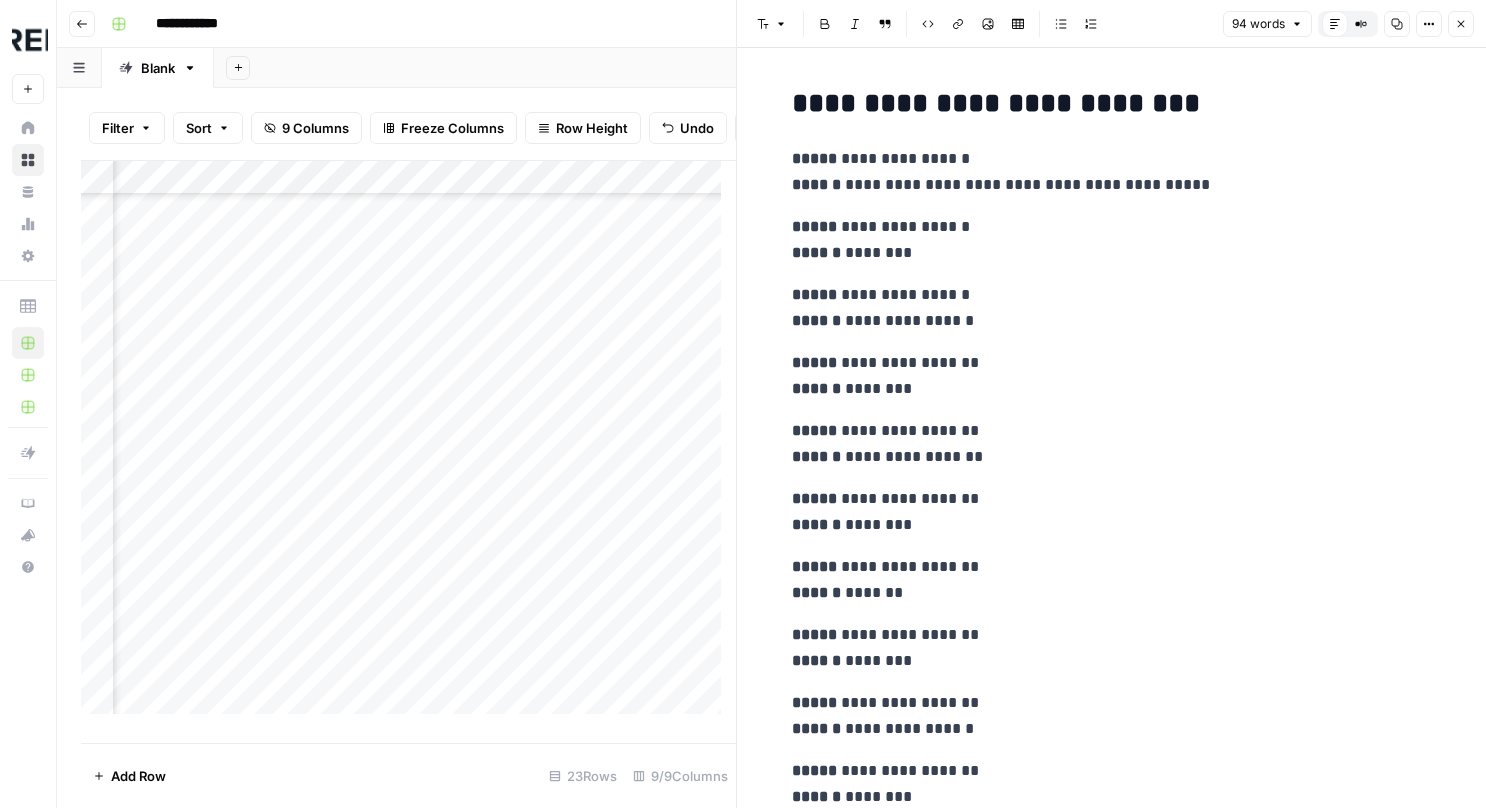 drag, startPoint x: 313, startPoint y: 726, endPoint x: 276, endPoint y: 728, distance: 37.054016 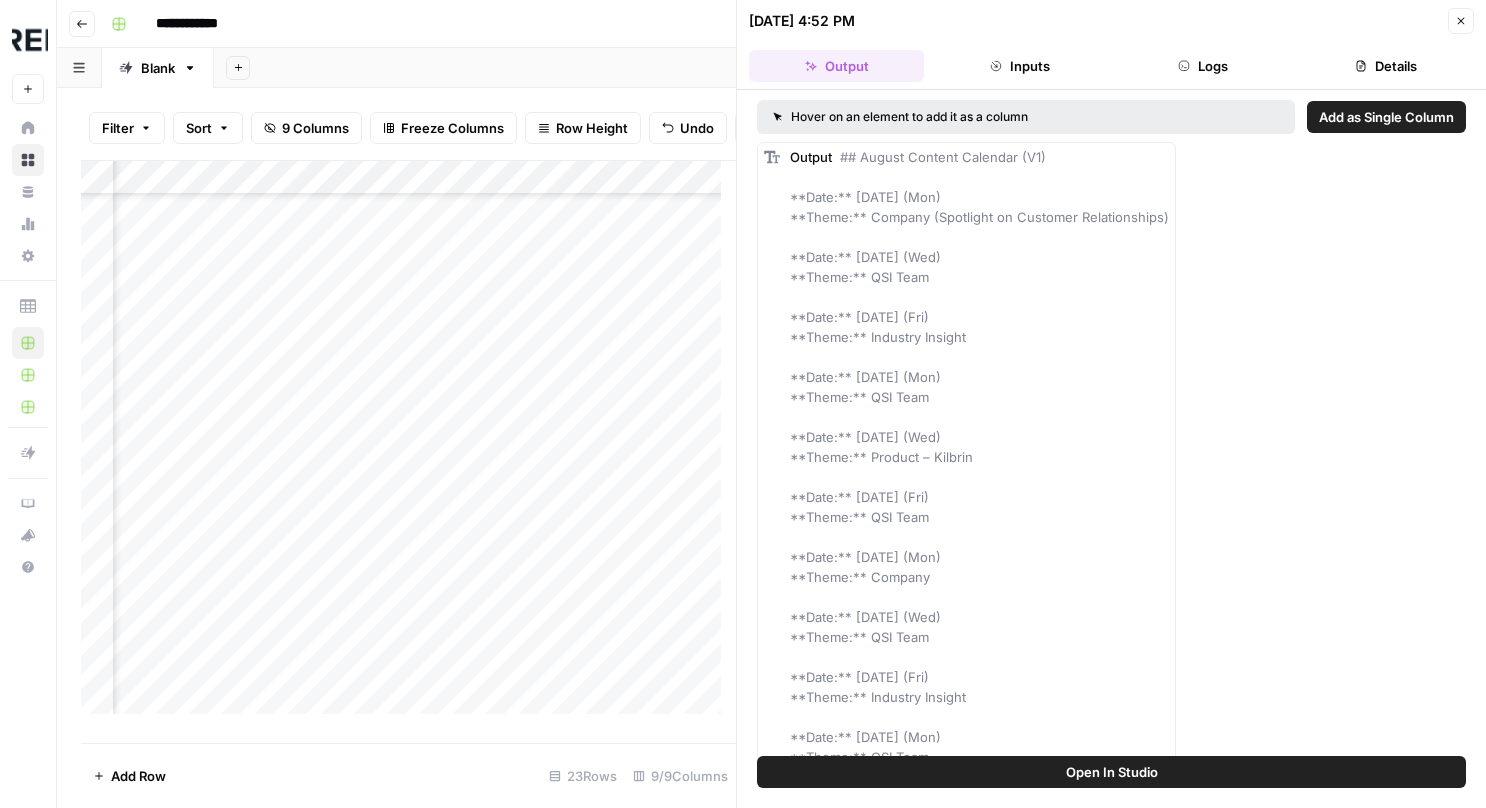 click on "Add Column" at bounding box center [408, 445] 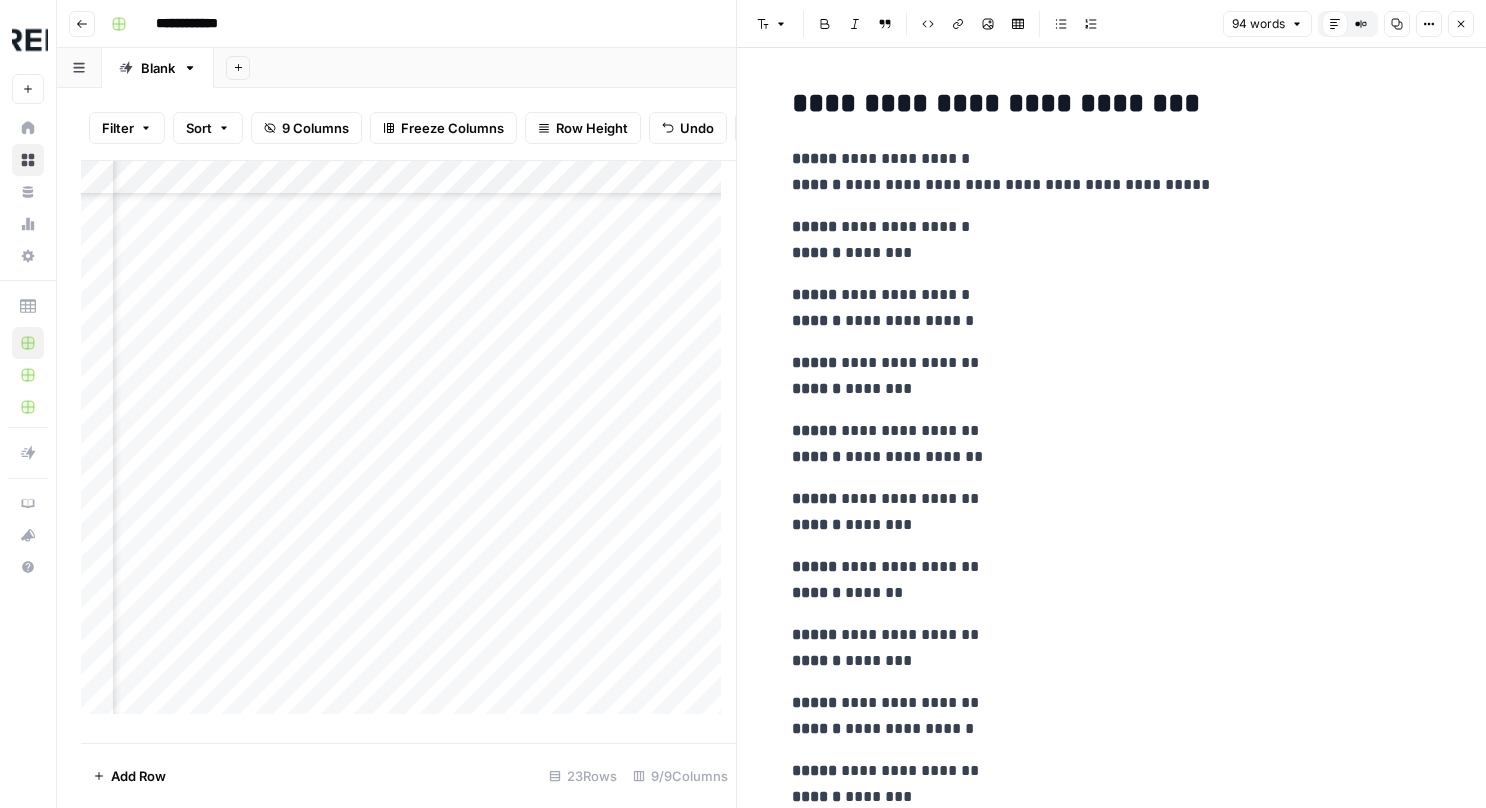 scroll, scrollTop: 262, scrollLeft: 658, axis: both 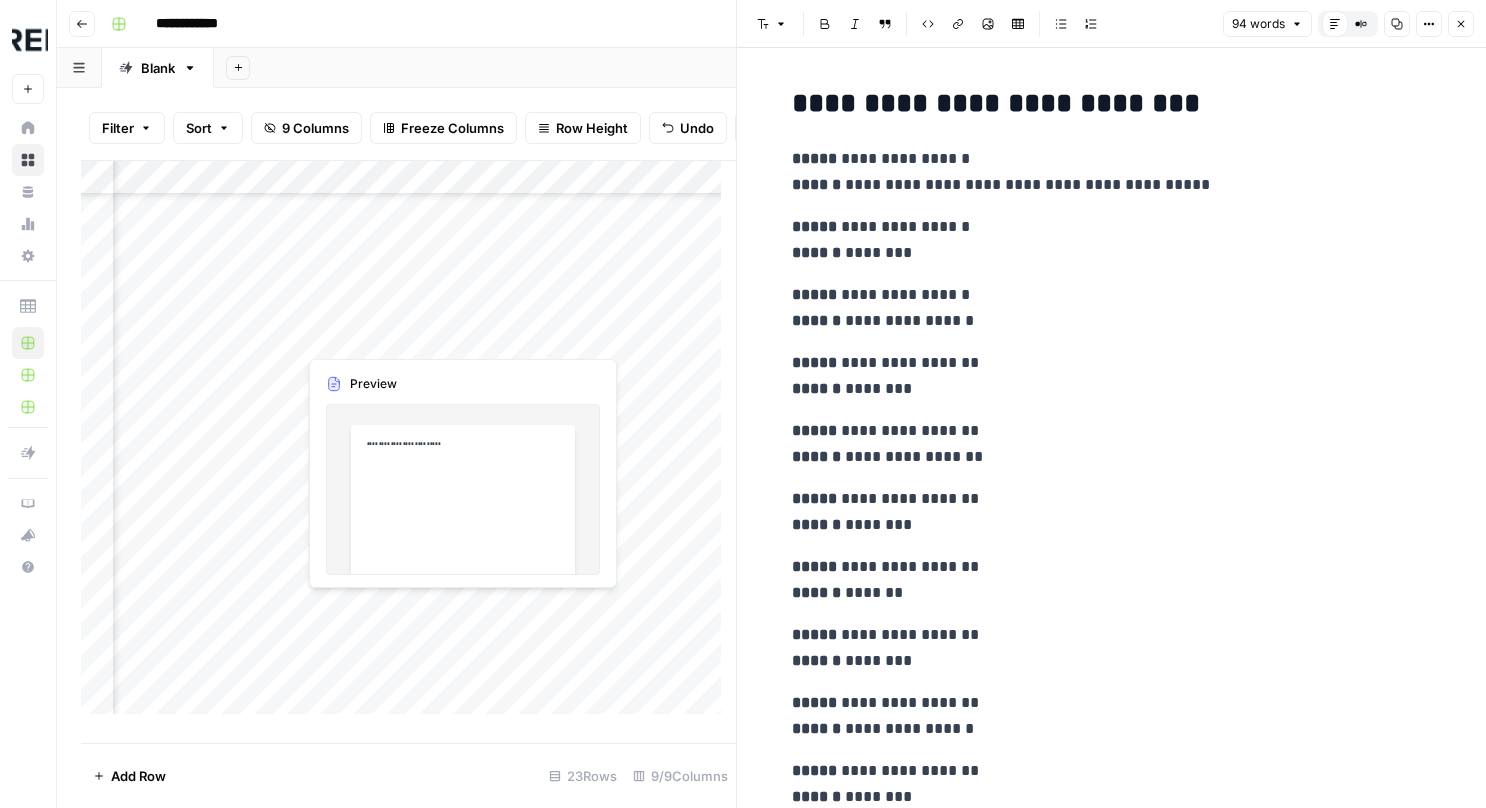 click on "Add Column" at bounding box center (408, 445) 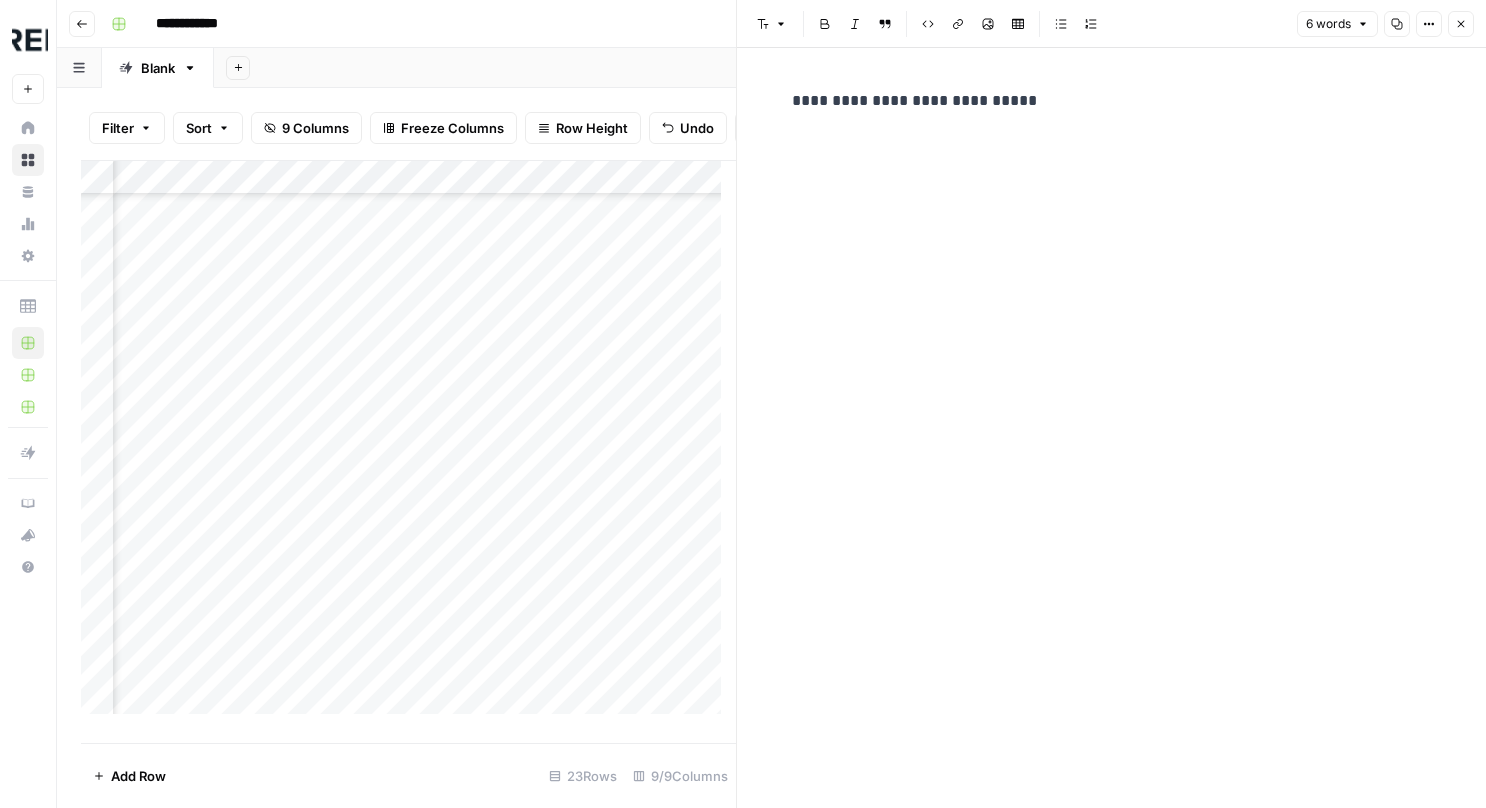 scroll, scrollTop: 262, scrollLeft: 763, axis: both 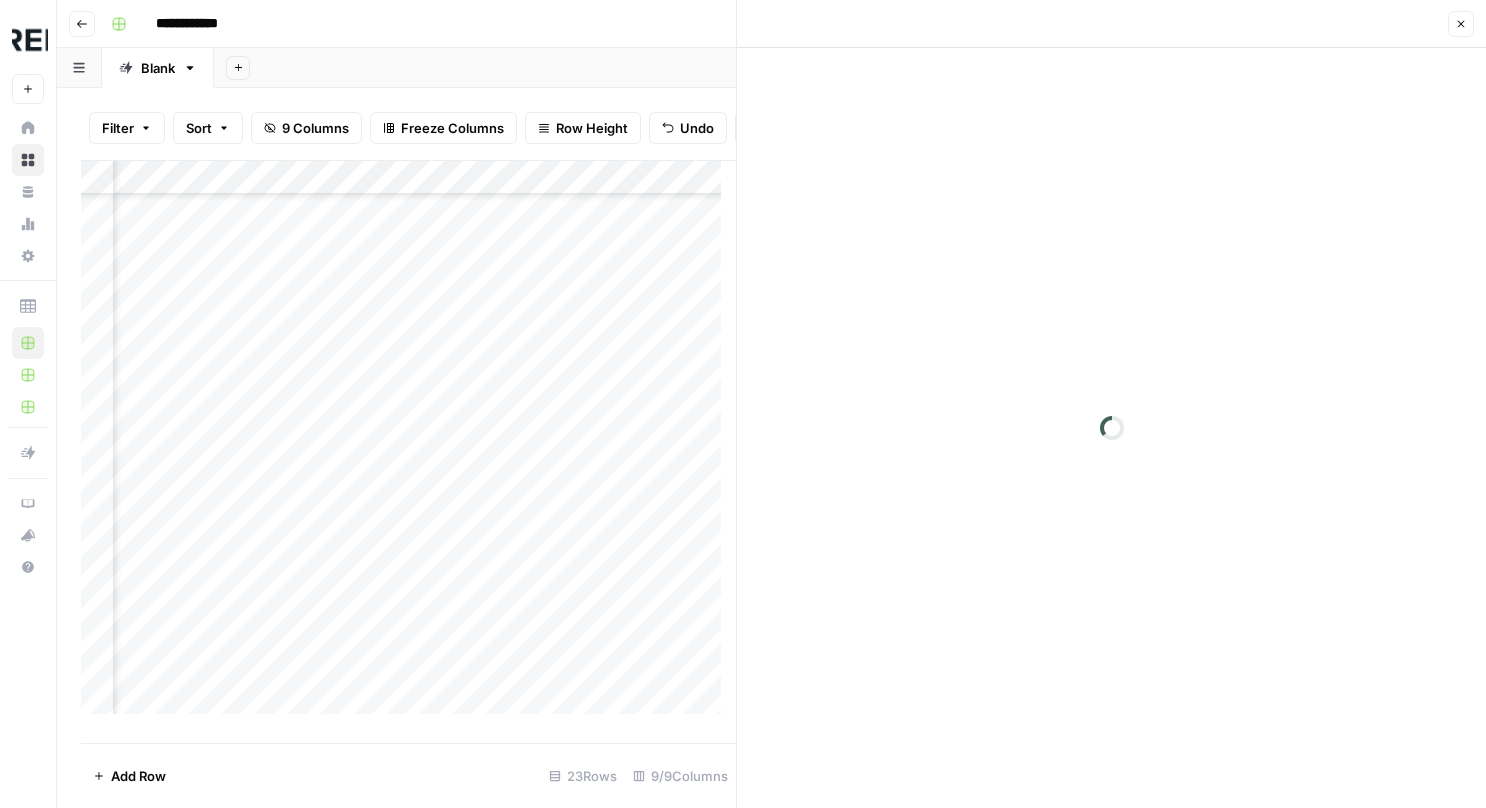 click at bounding box center (462, 608) 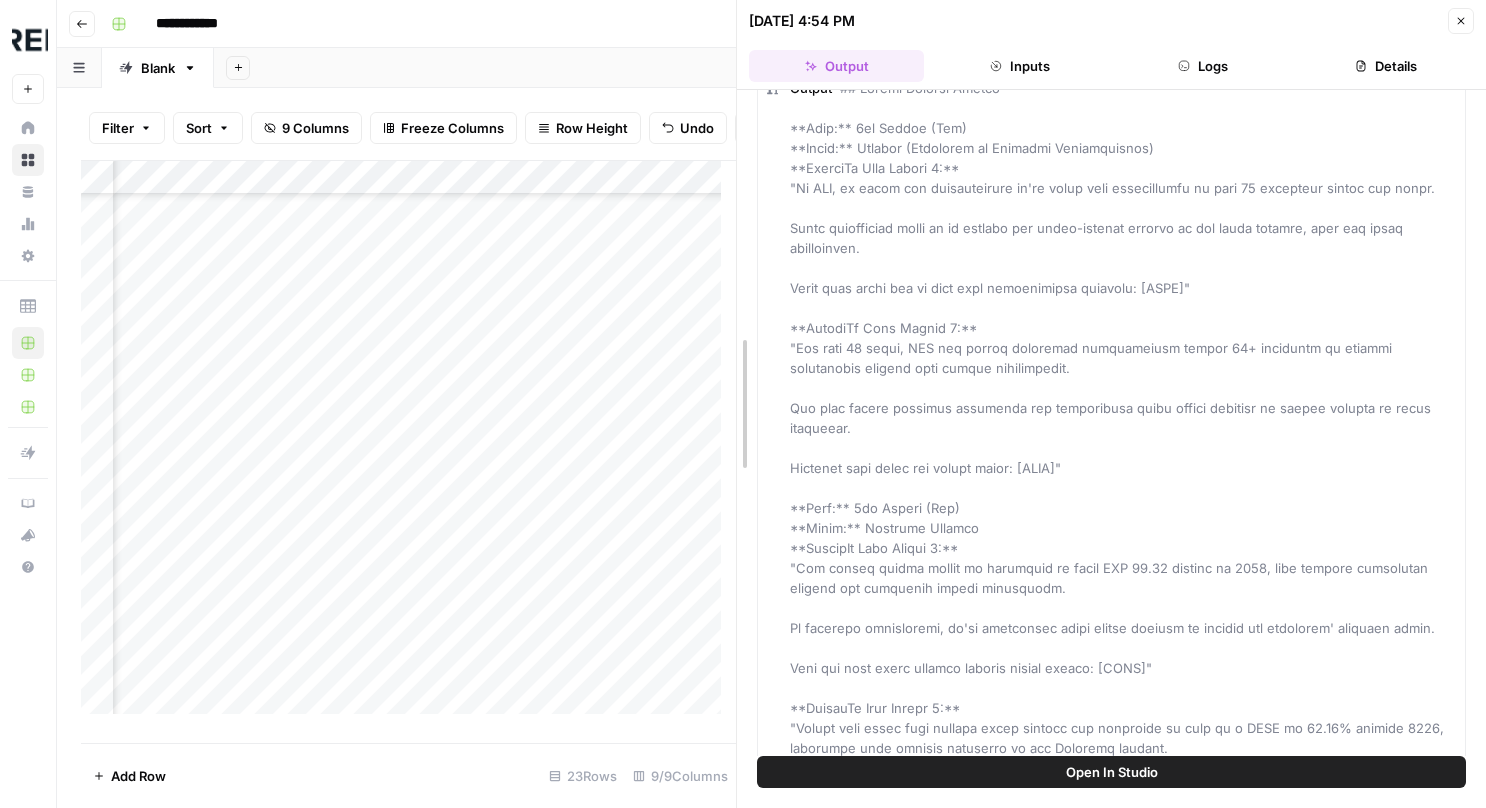 scroll, scrollTop: 100, scrollLeft: 0, axis: vertical 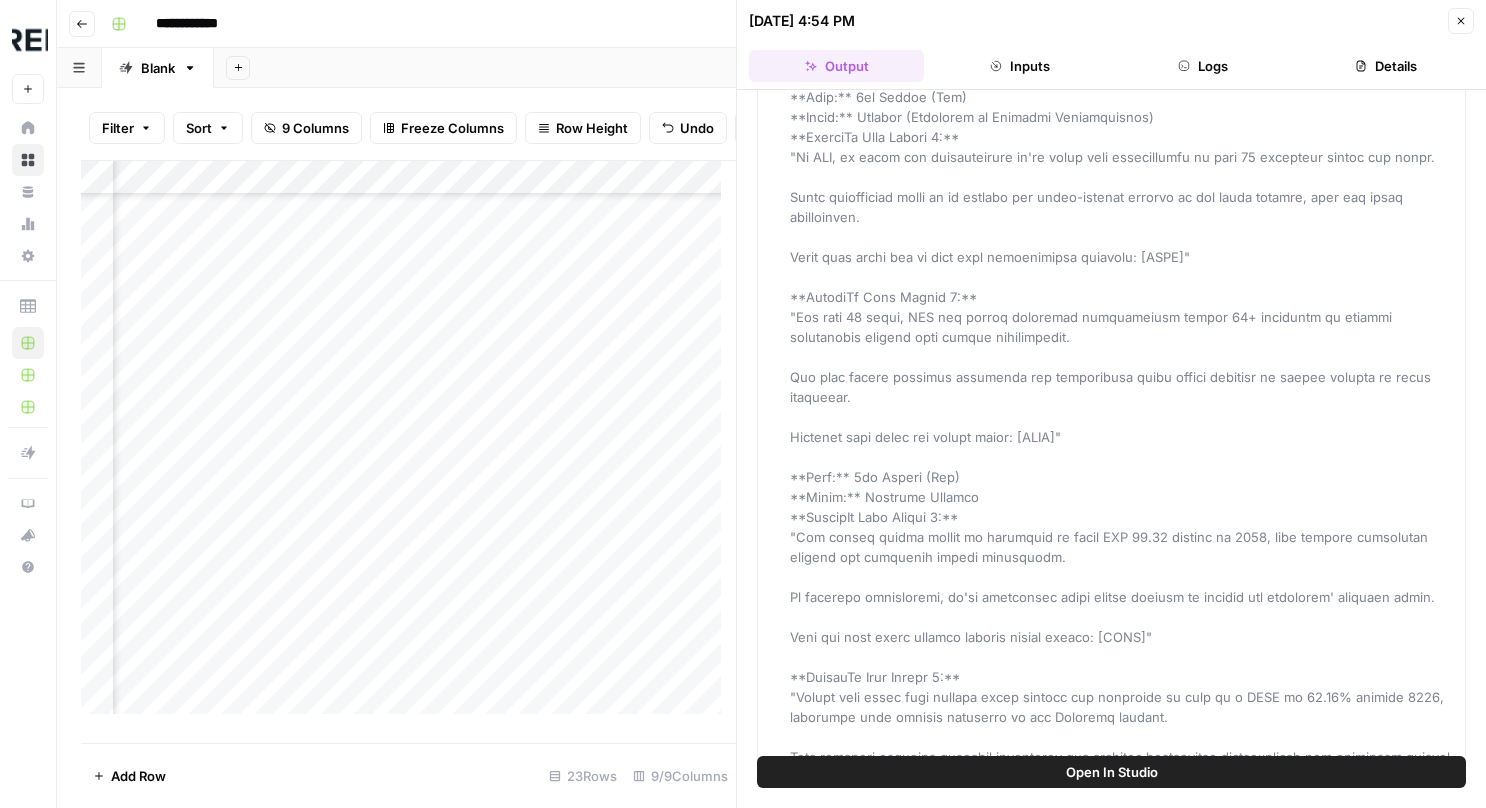 click on "Add Column" at bounding box center [408, 445] 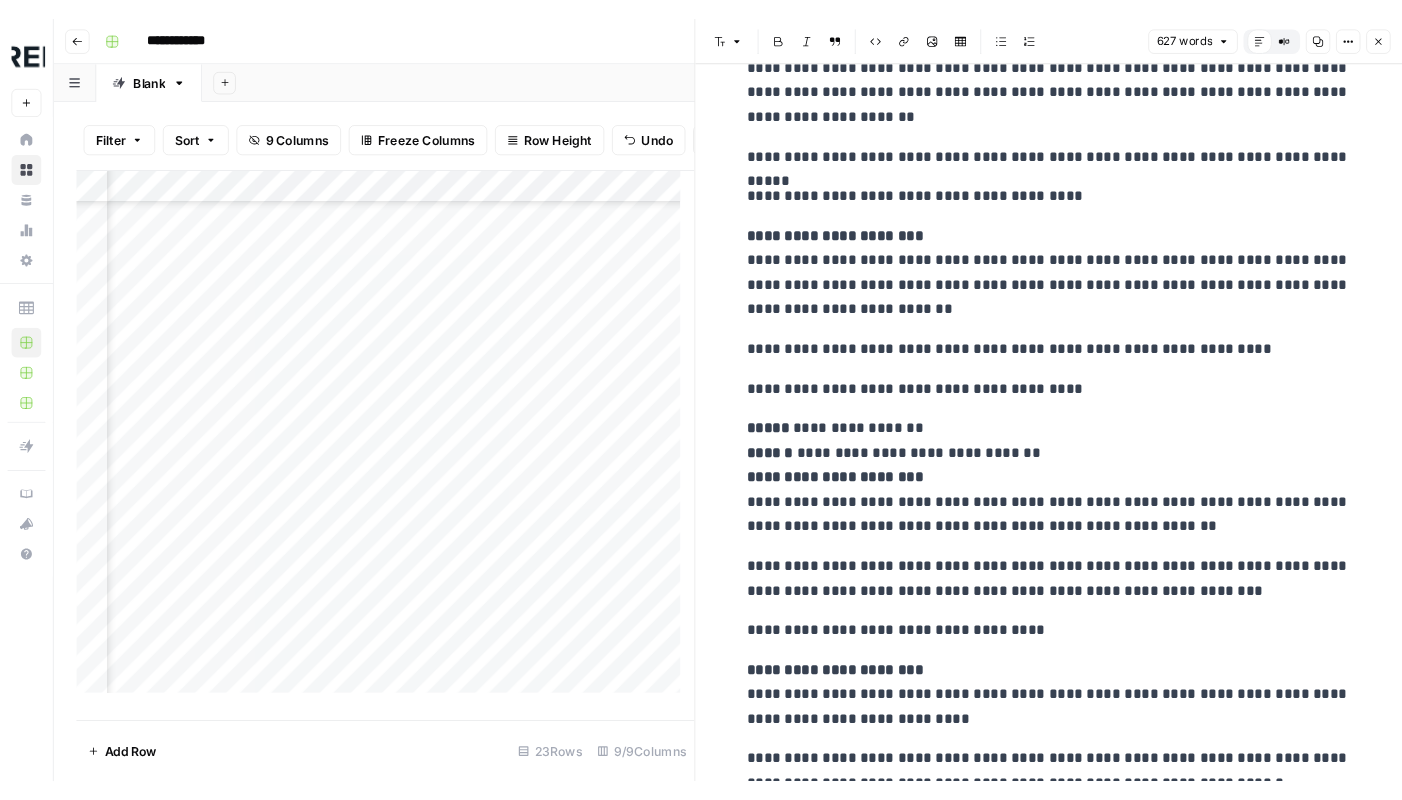 scroll, scrollTop: 2090, scrollLeft: 0, axis: vertical 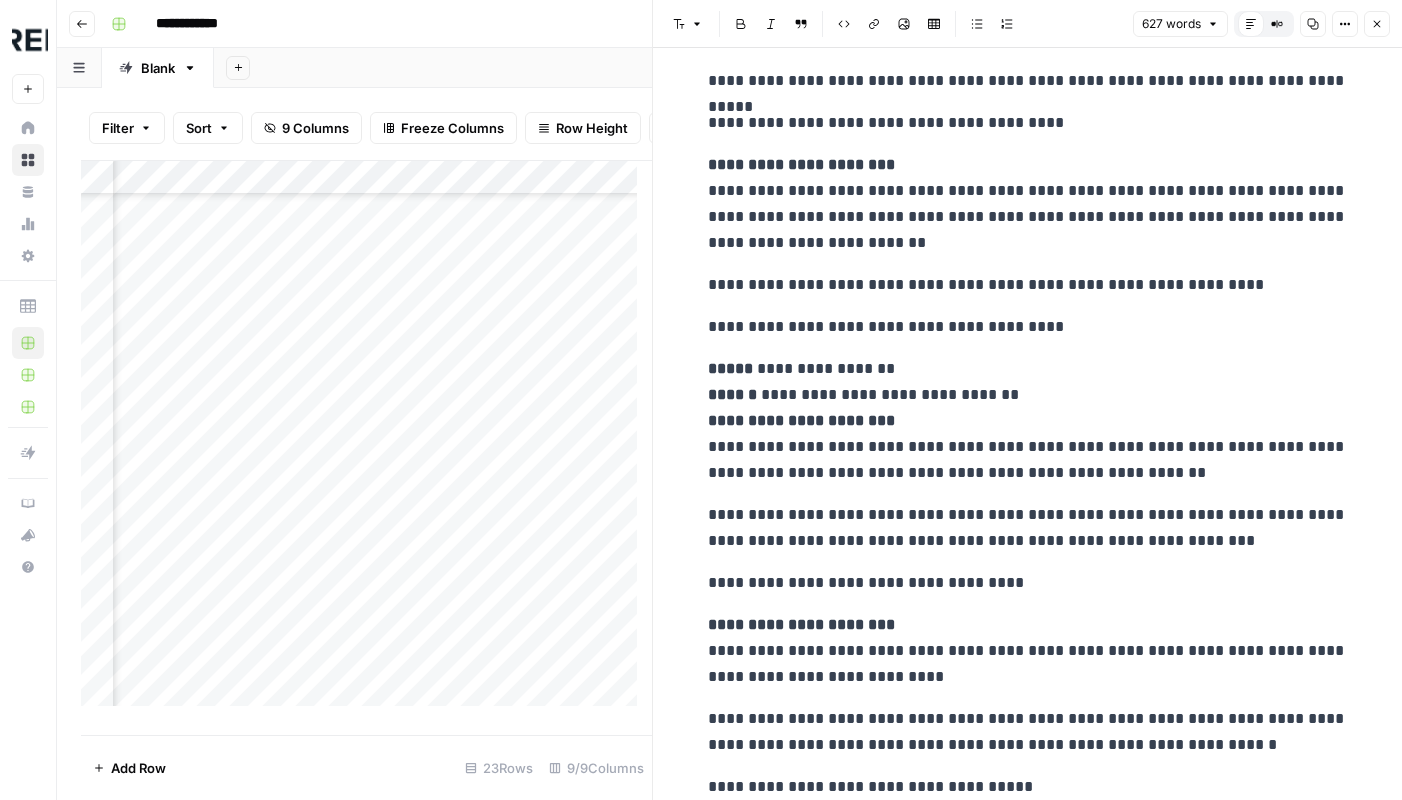 click on "Add Column" at bounding box center [366, 441] 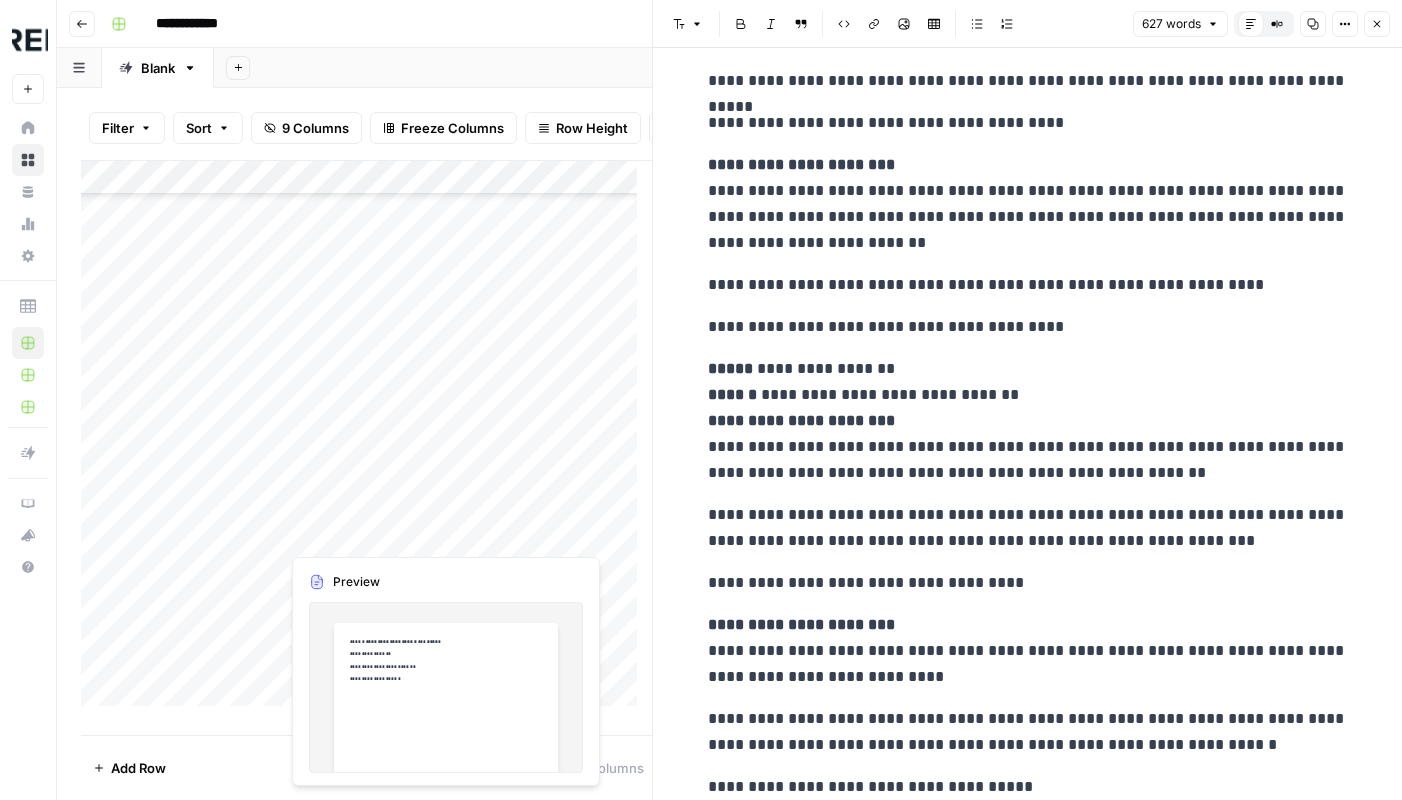 click on "Add Column" at bounding box center [366, 441] 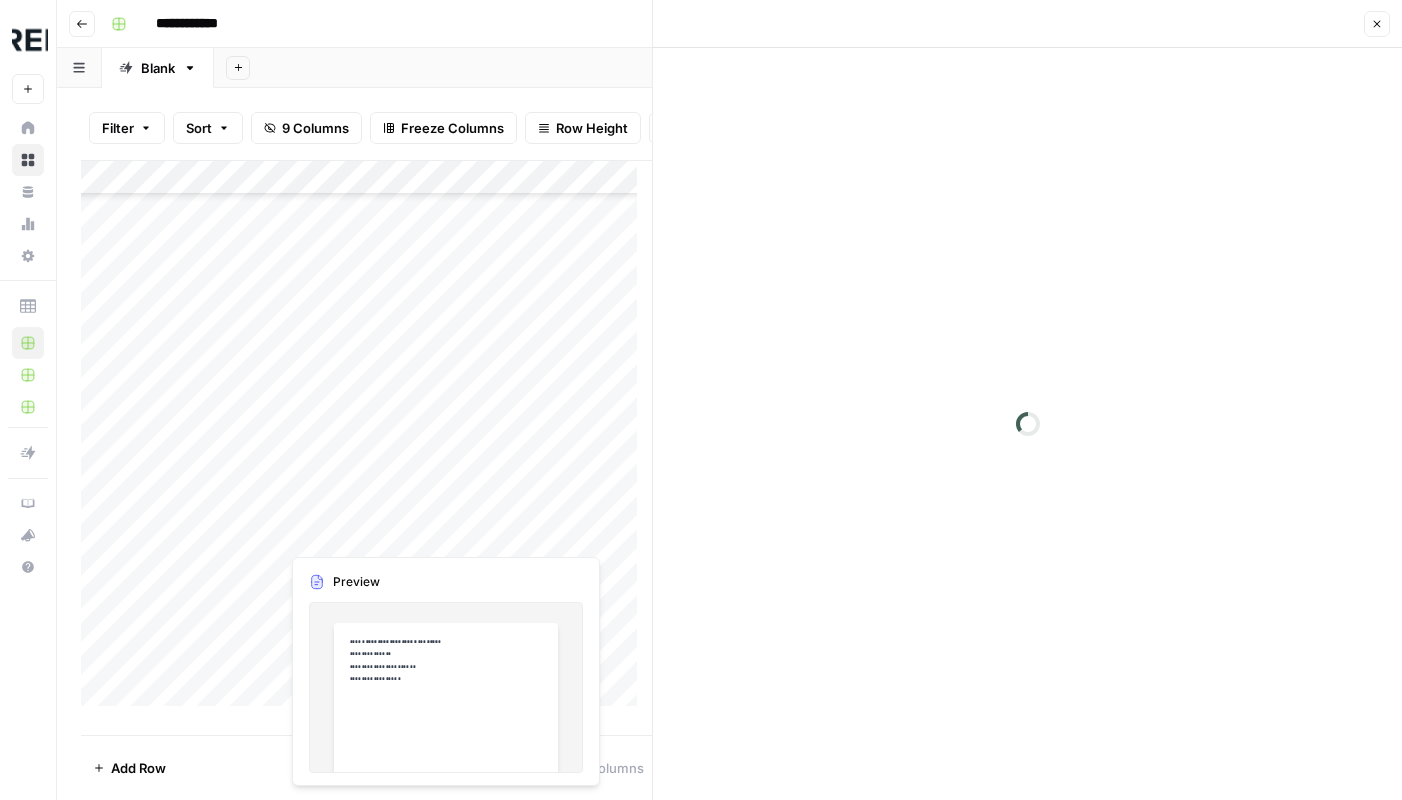 click at bounding box center (415, 533) 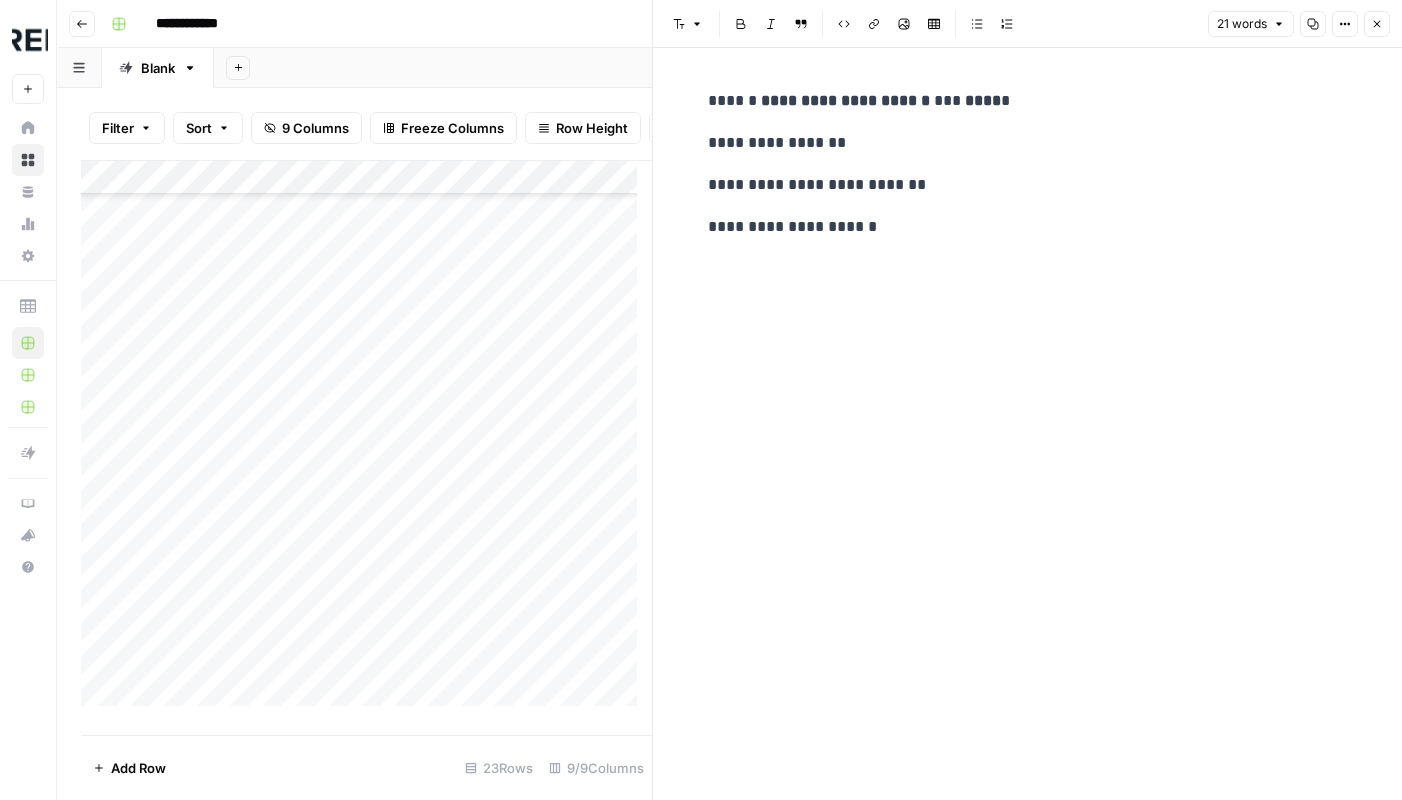 scroll, scrollTop: 303, scrollLeft: 0, axis: vertical 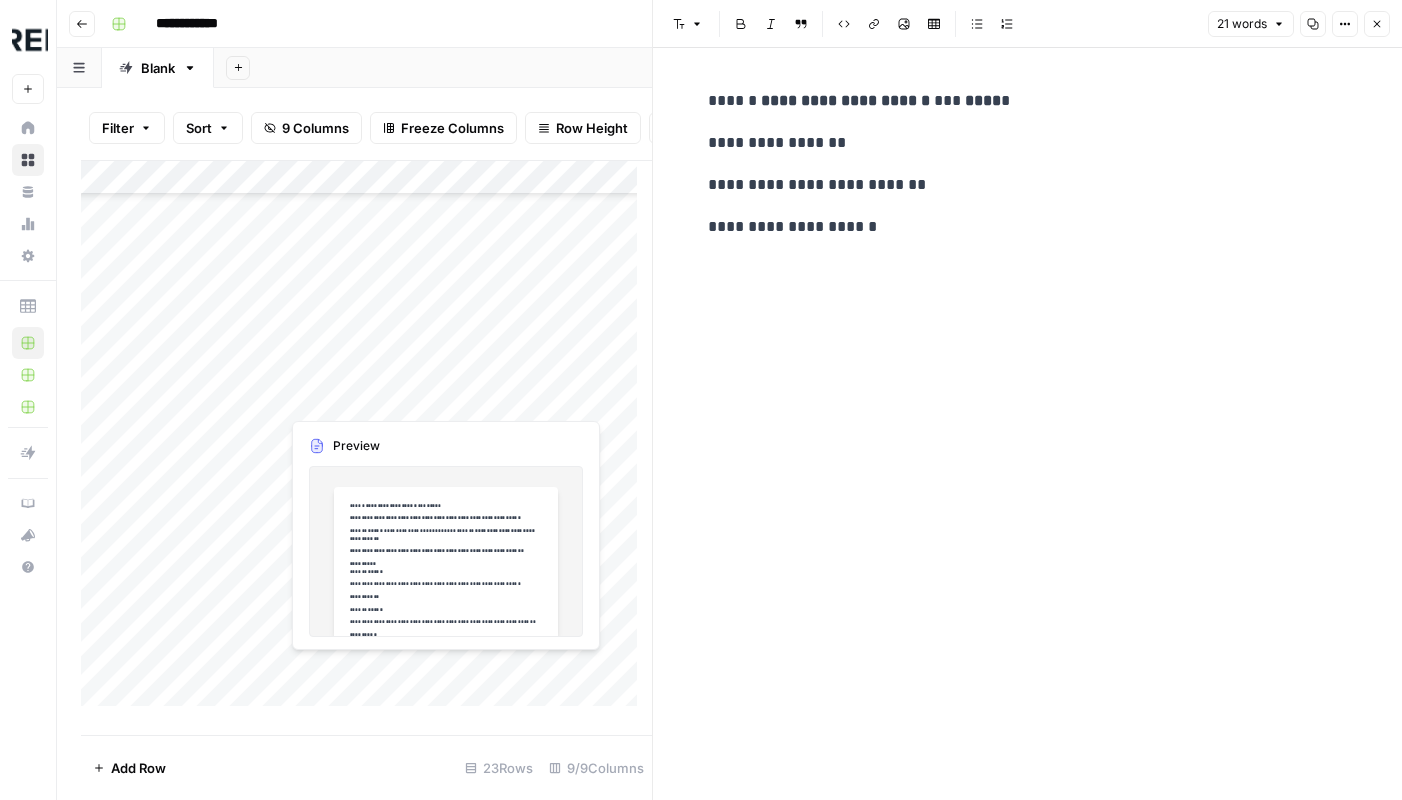 click on "Add Column" at bounding box center (366, 441) 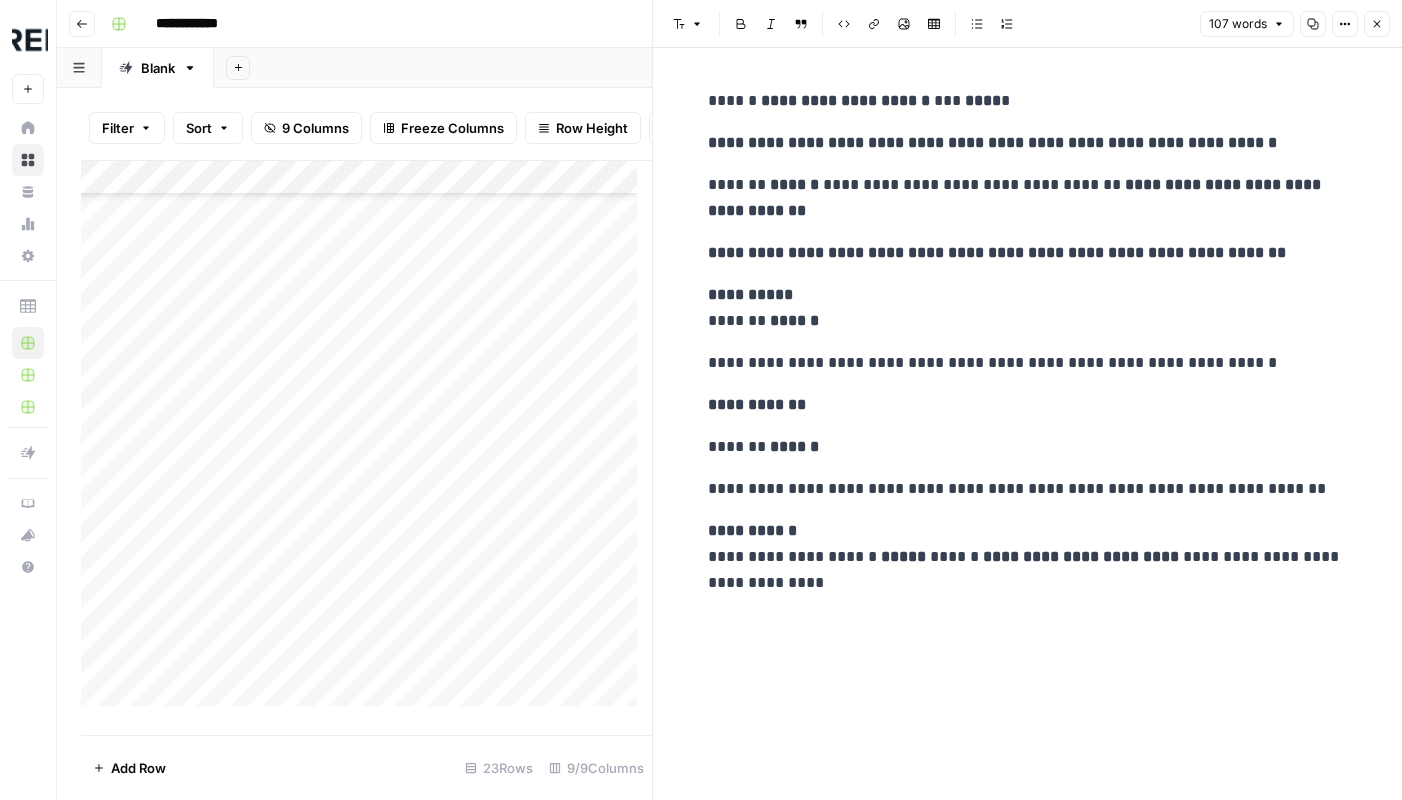 click on "Add Column" at bounding box center [366, 441] 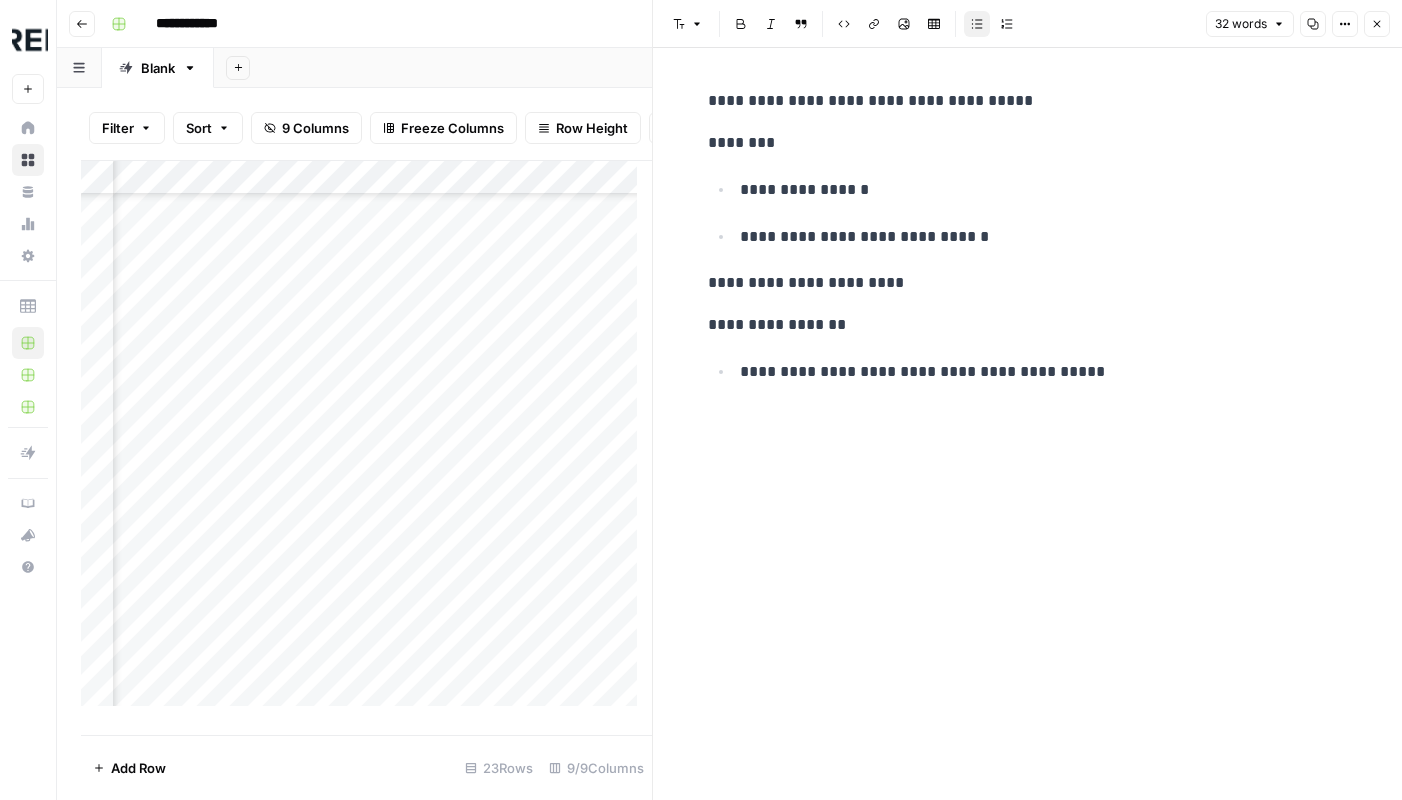 scroll, scrollTop: 303, scrollLeft: 1114, axis: both 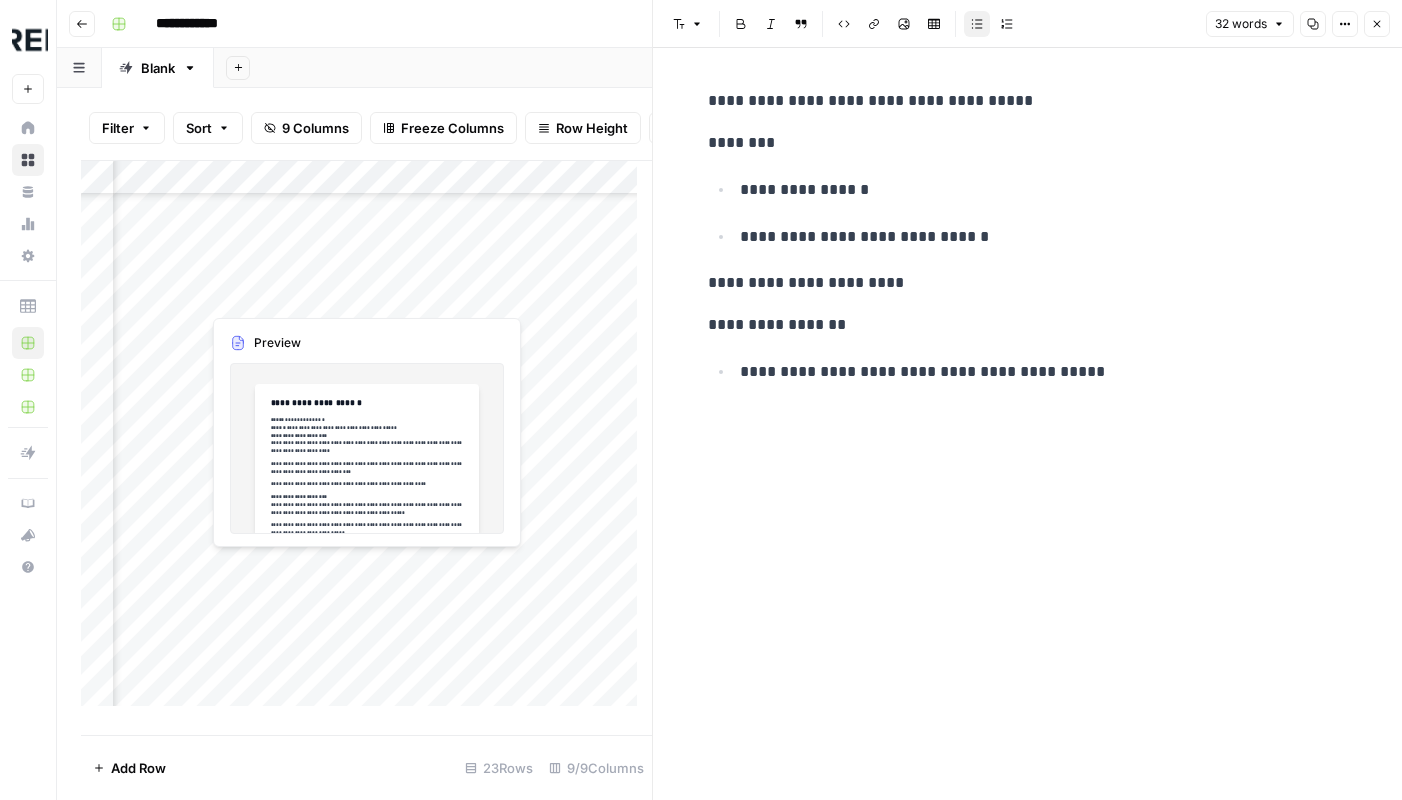 click on "Add Column" at bounding box center (366, 441) 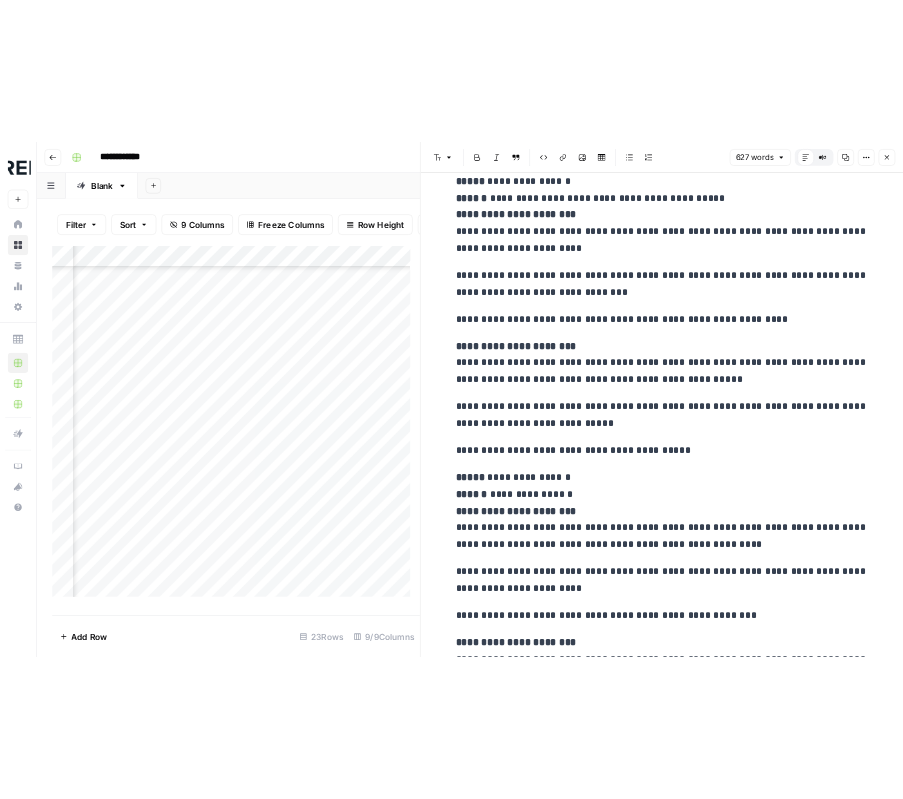 scroll, scrollTop: 0, scrollLeft: 0, axis: both 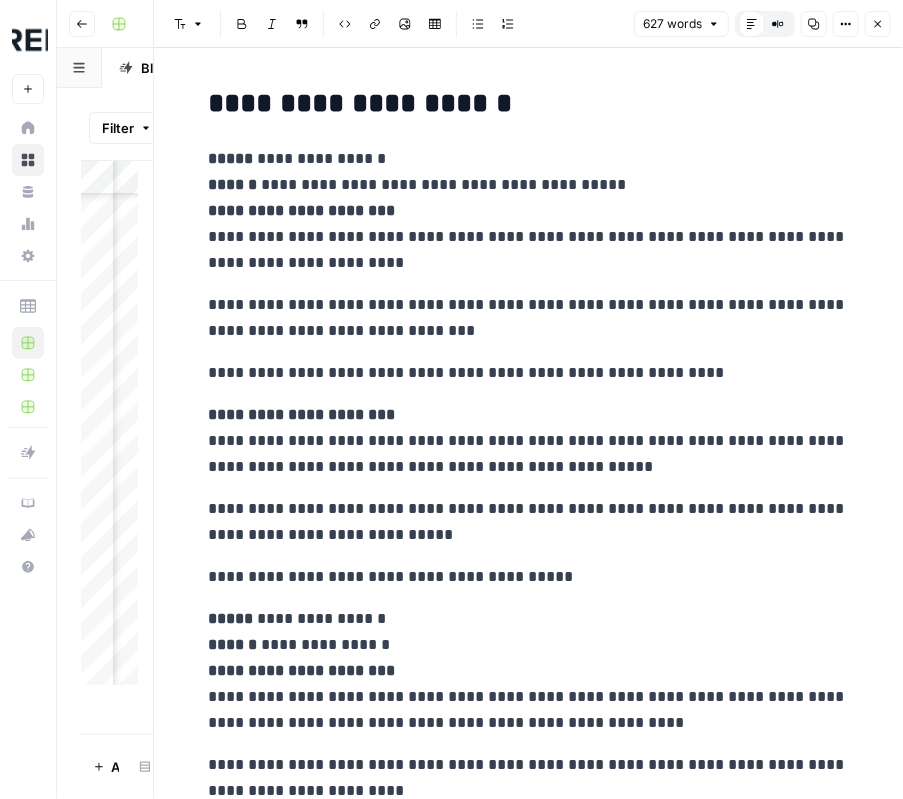 click on "**********" at bounding box center (529, 577) 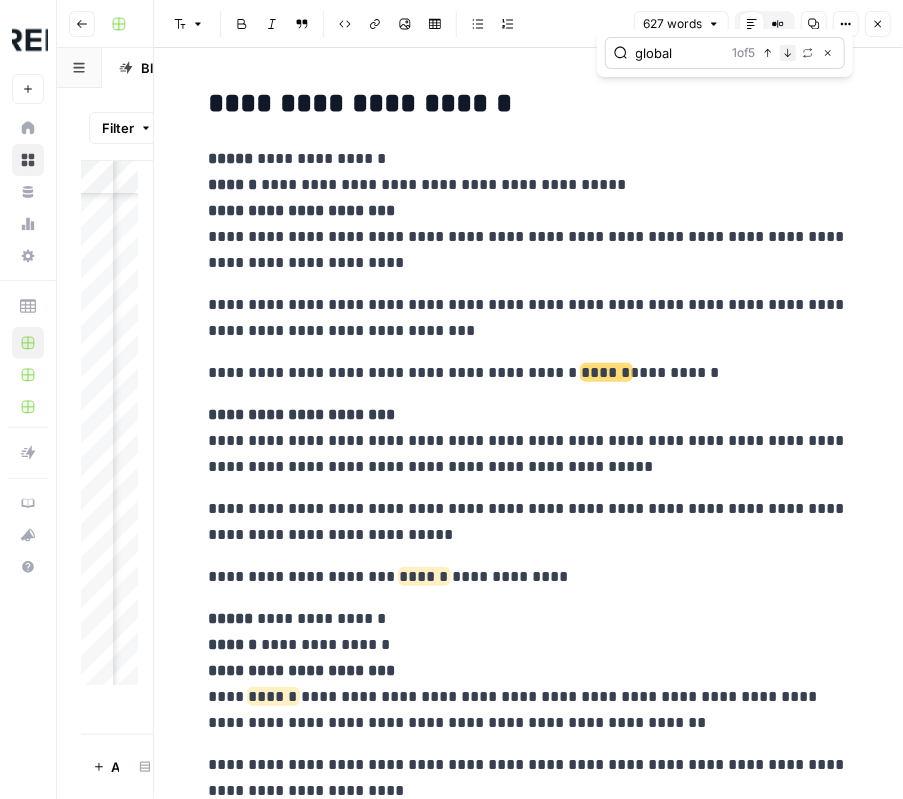type on "global" 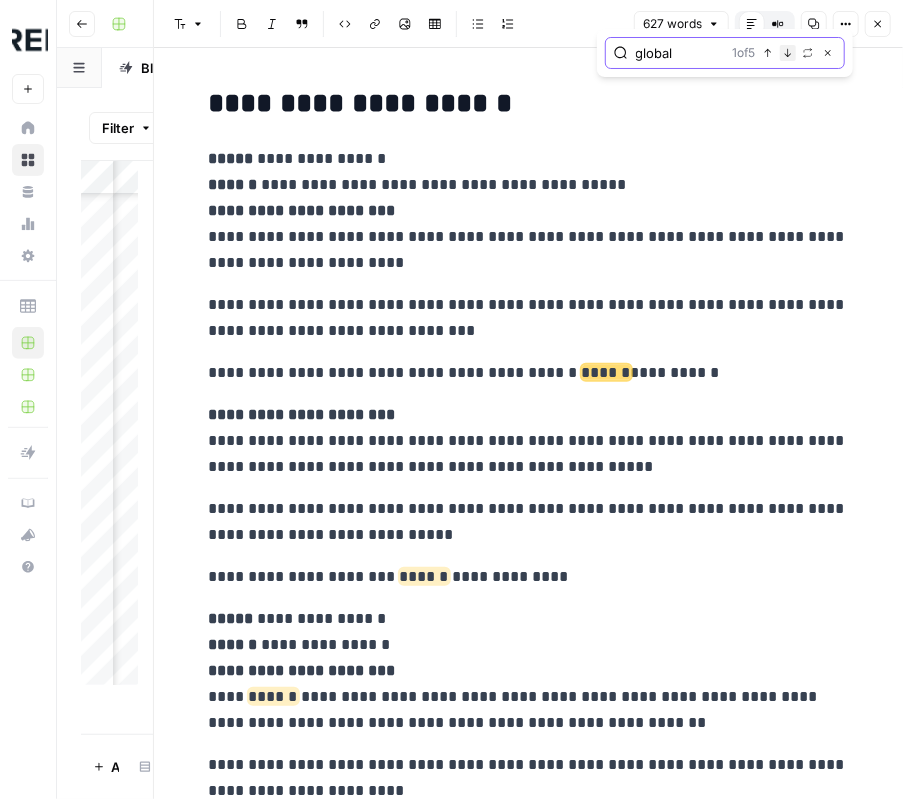click on "Next Match" at bounding box center [788, 53] 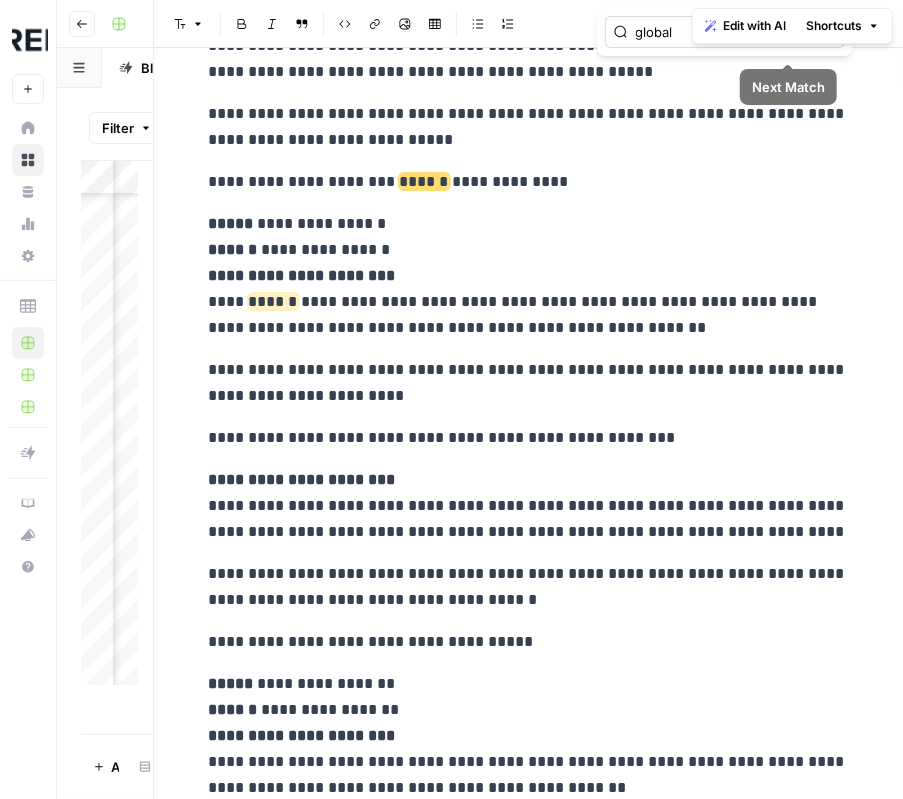 click on "**********" at bounding box center (529, 1094) 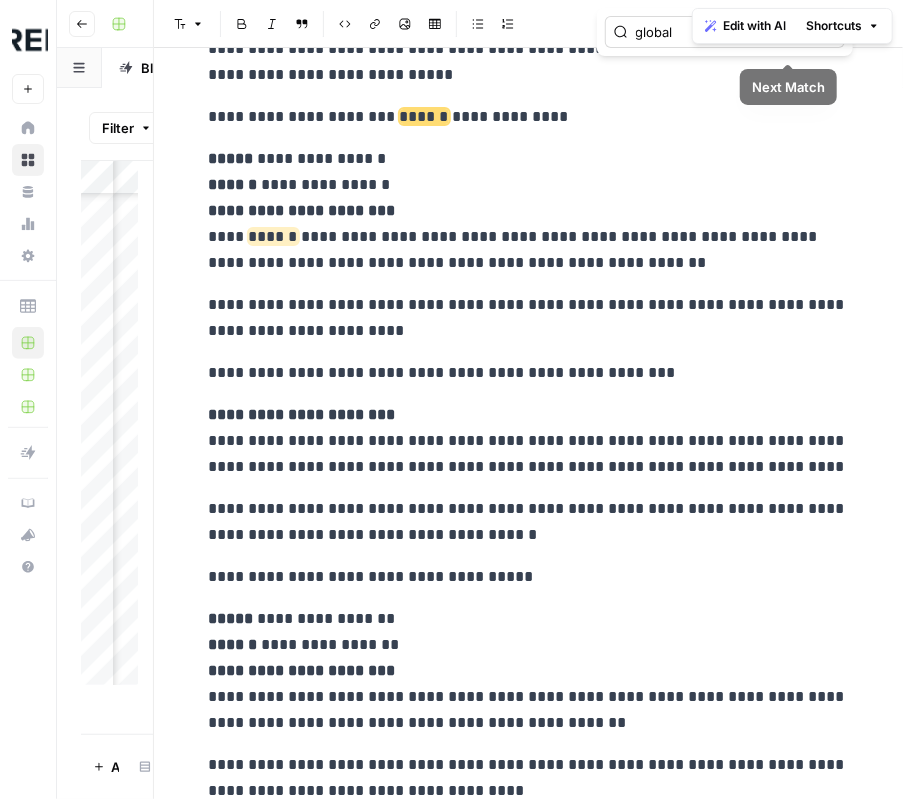 scroll, scrollTop: 499, scrollLeft: 0, axis: vertical 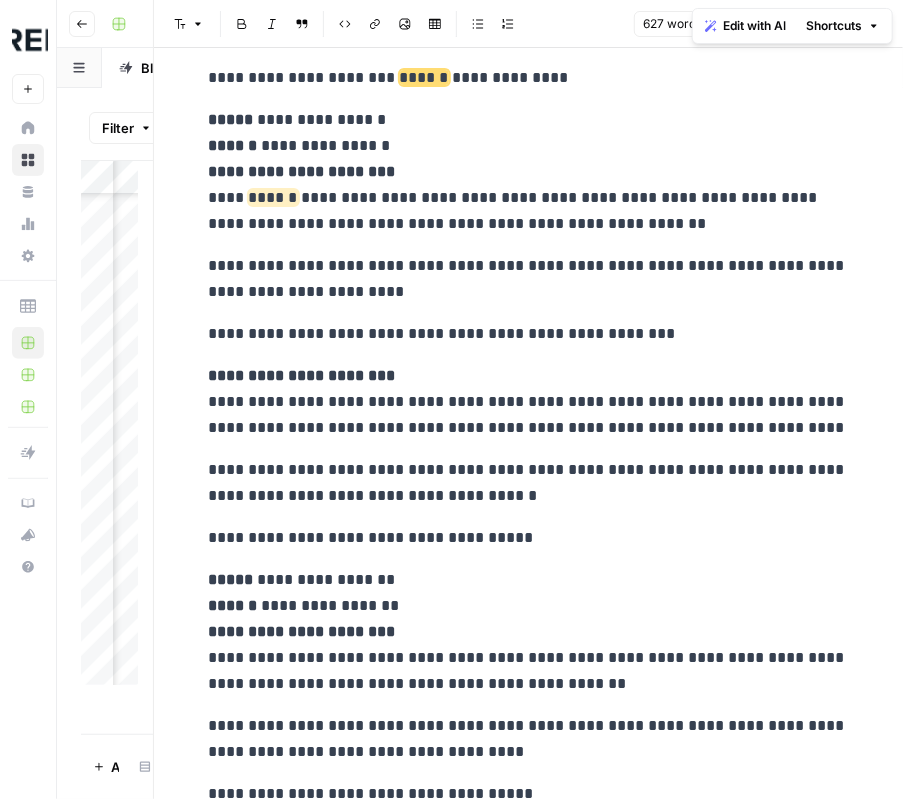 click on "**********" at bounding box center (529, 990) 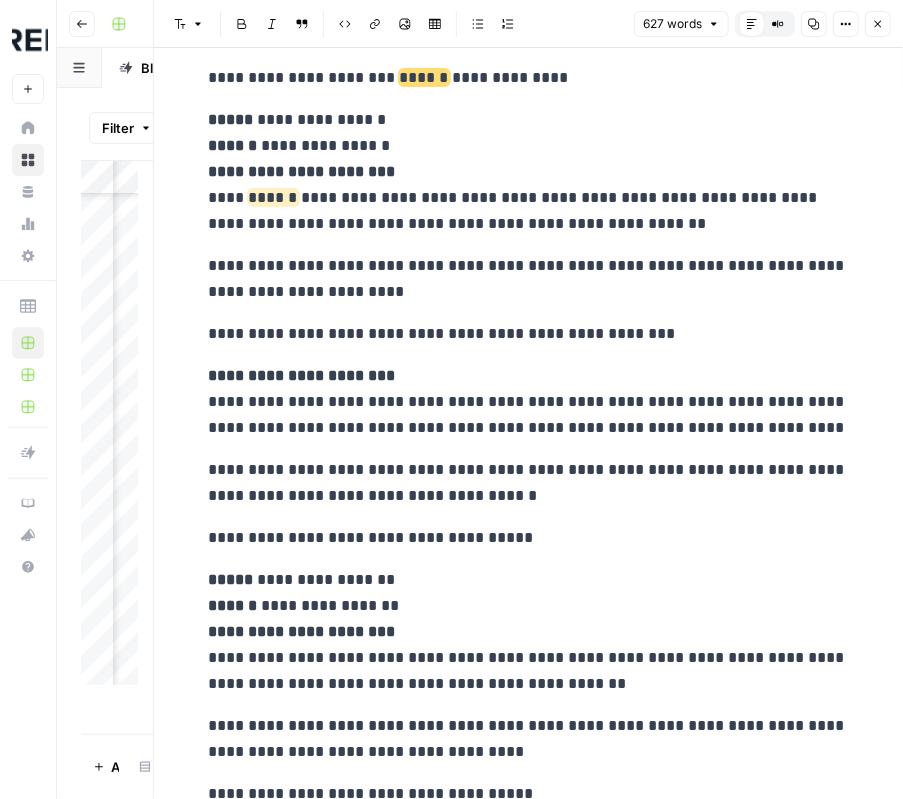 click on "**********" at bounding box center [529, 990] 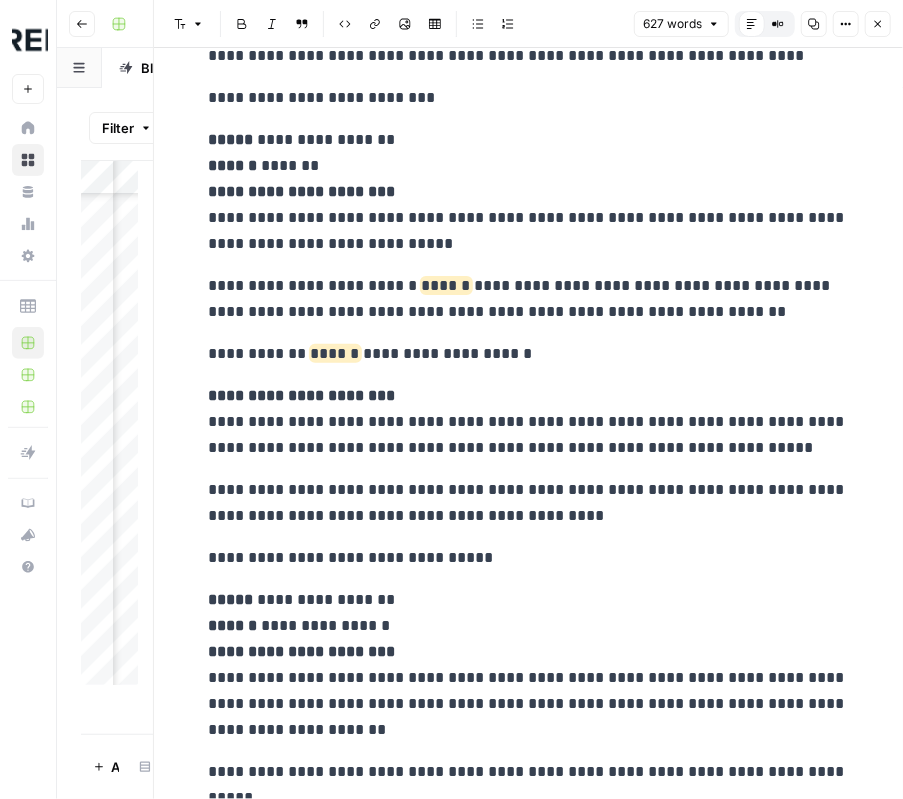scroll, scrollTop: 1299, scrollLeft: 0, axis: vertical 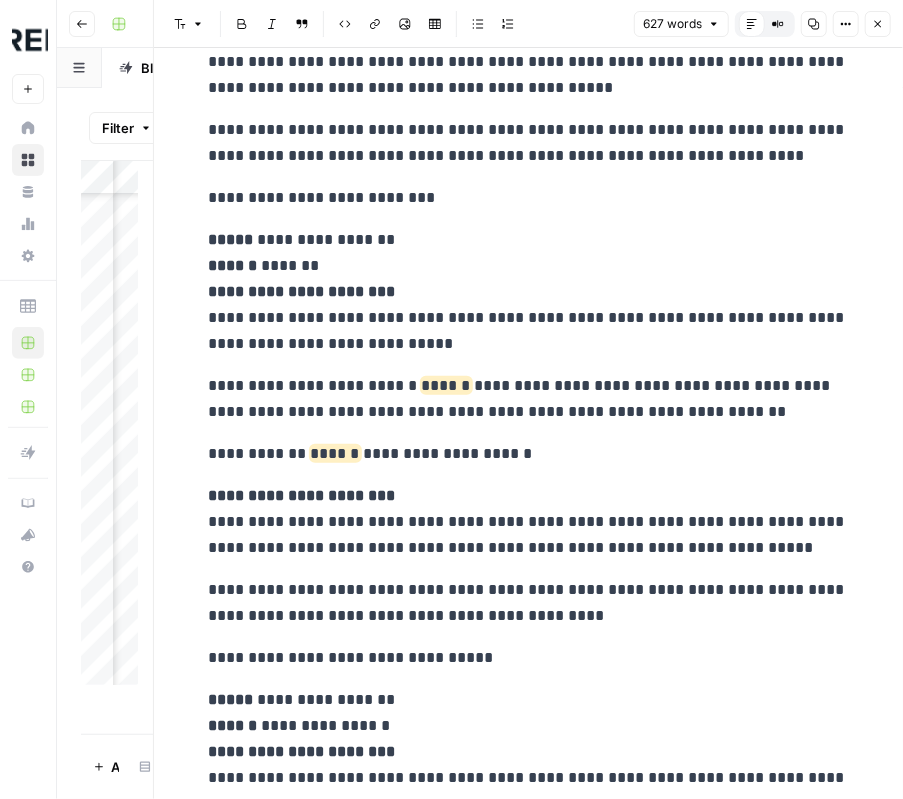 click on "**********" at bounding box center [529, 399] 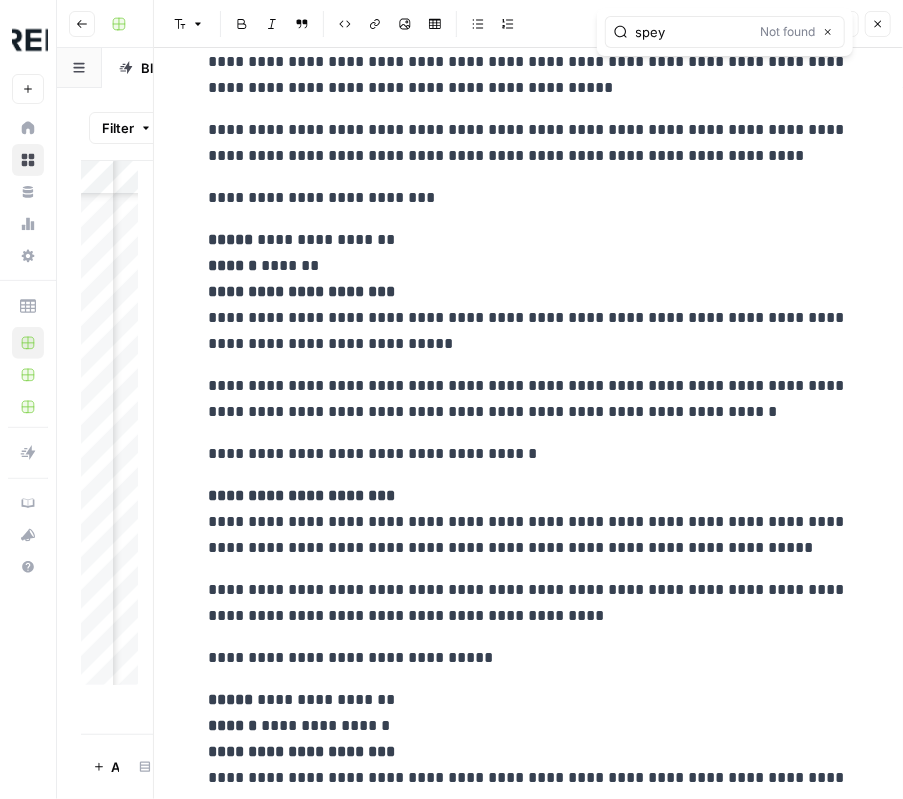 type on "spey" 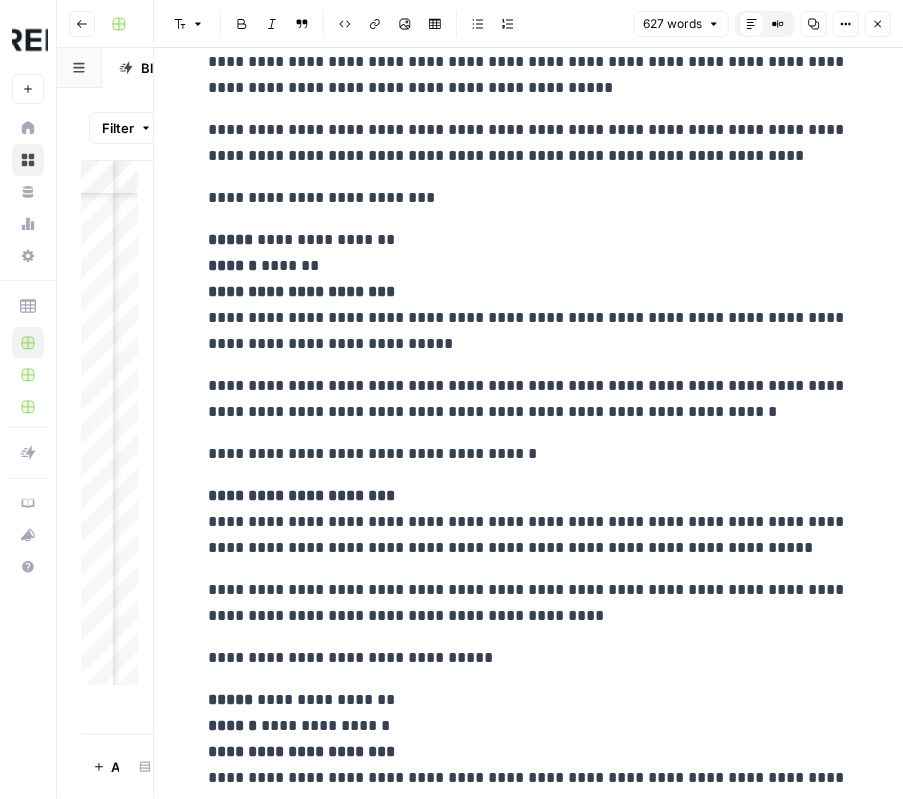 click on "**********" at bounding box center (529, 292) 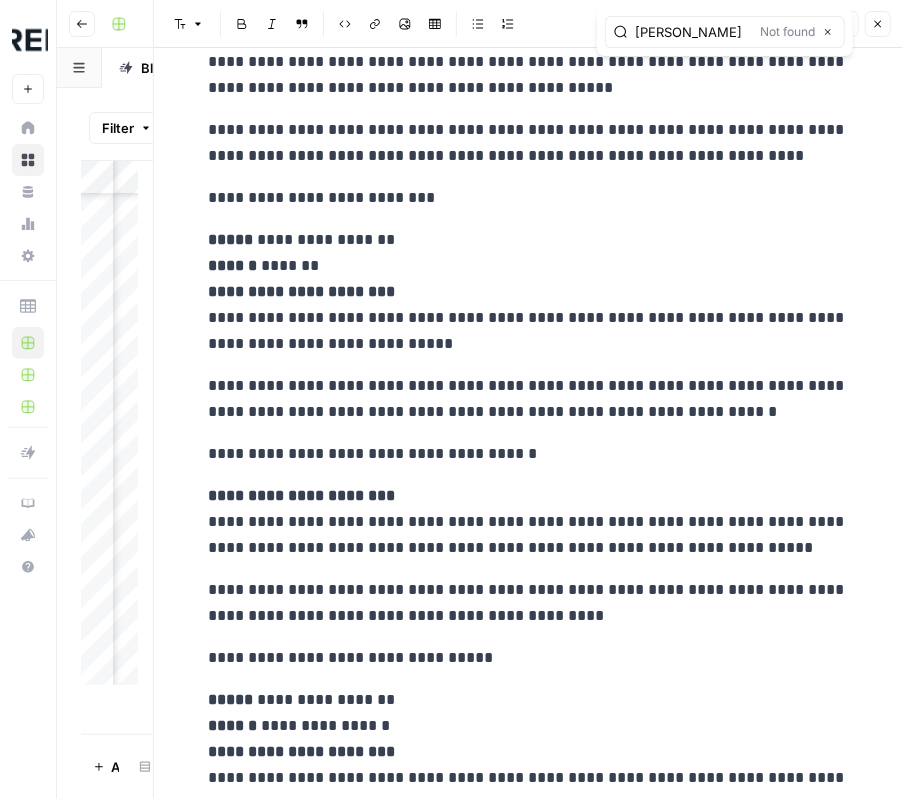 type on "[PERSON_NAME]" 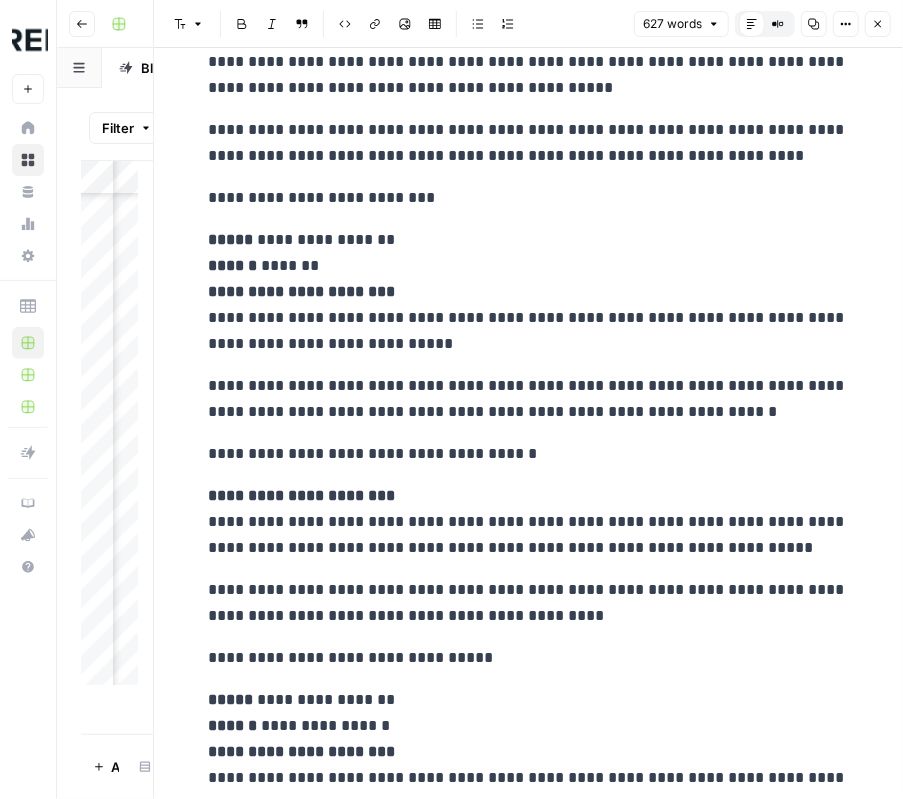 click on "**********" at bounding box center (529, 658) 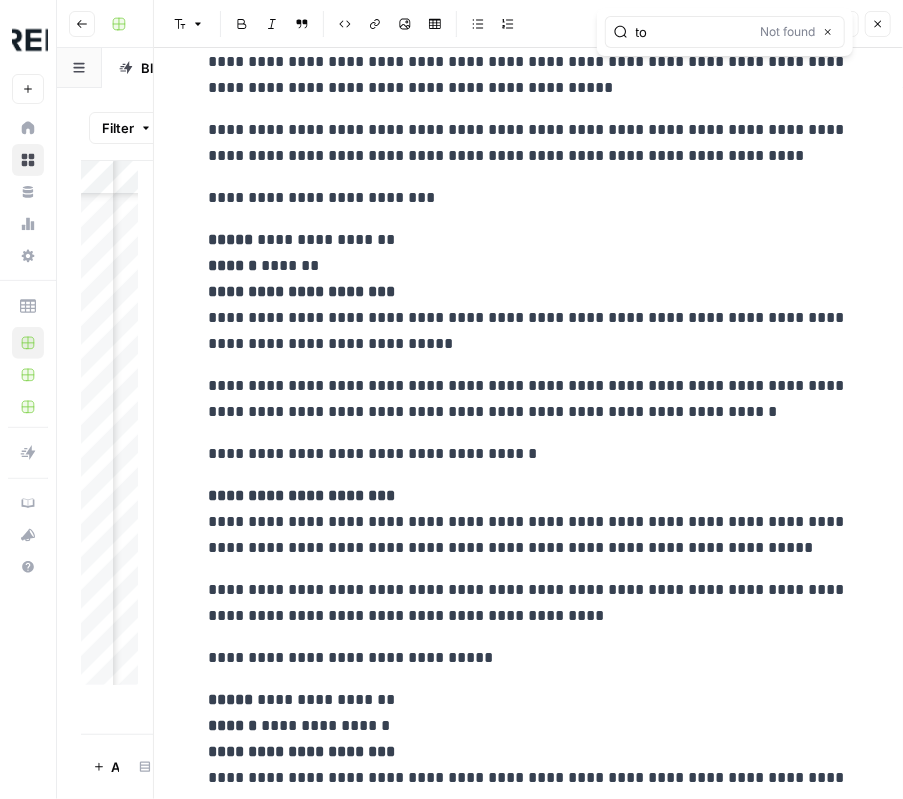 type on "t" 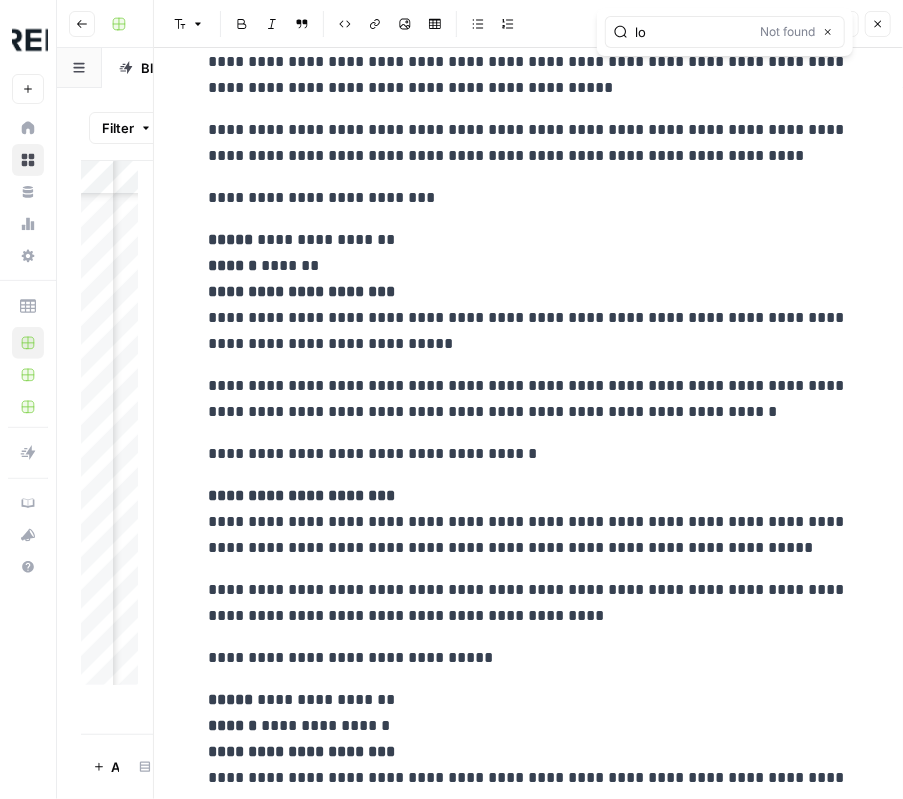 type on "l" 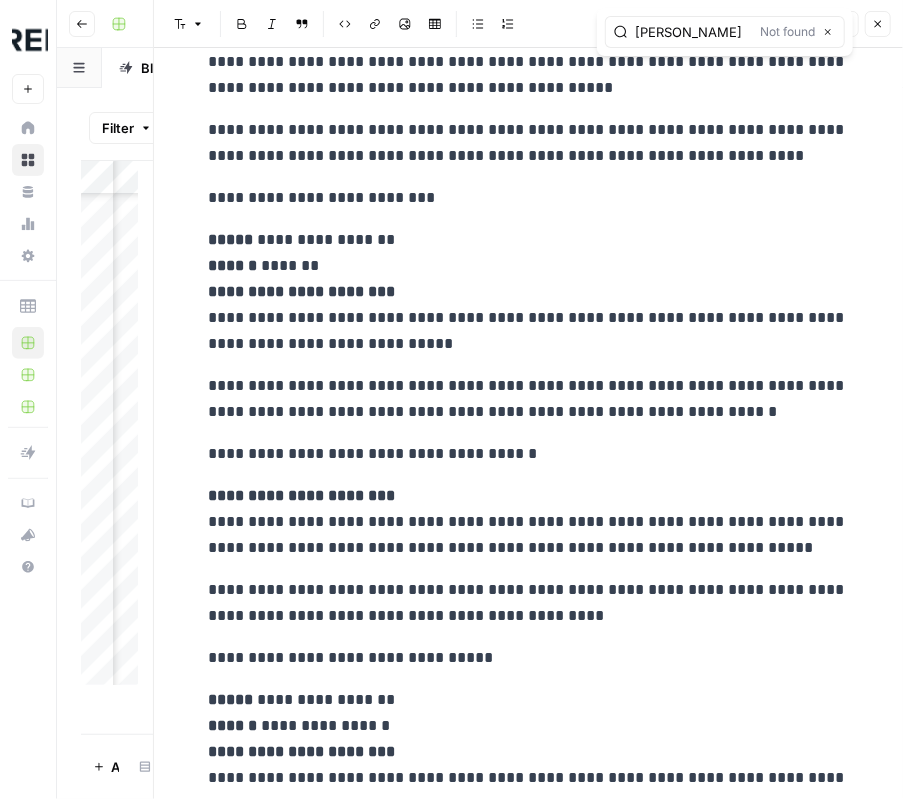 type on "[PERSON_NAME]" 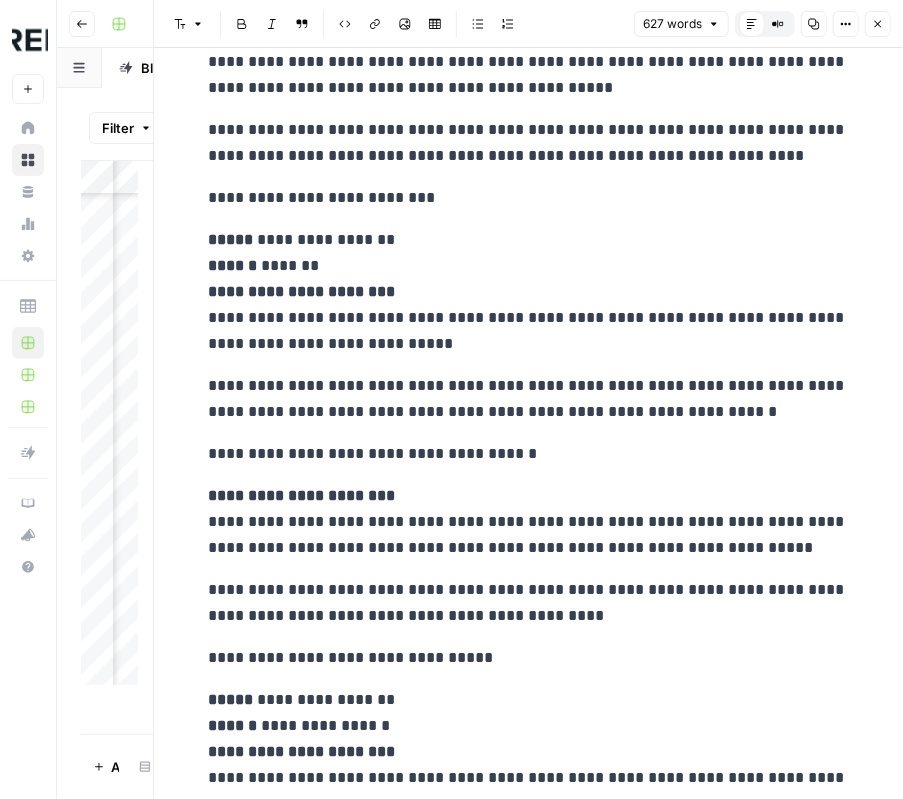 click on "**********" at bounding box center [529, 399] 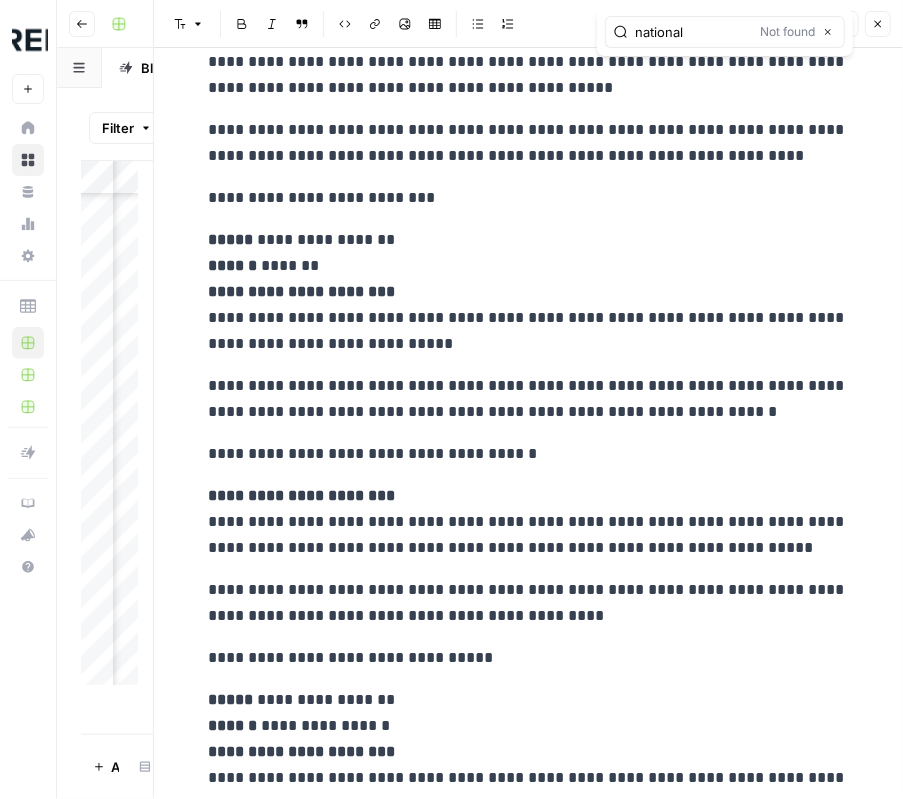 type on "national" 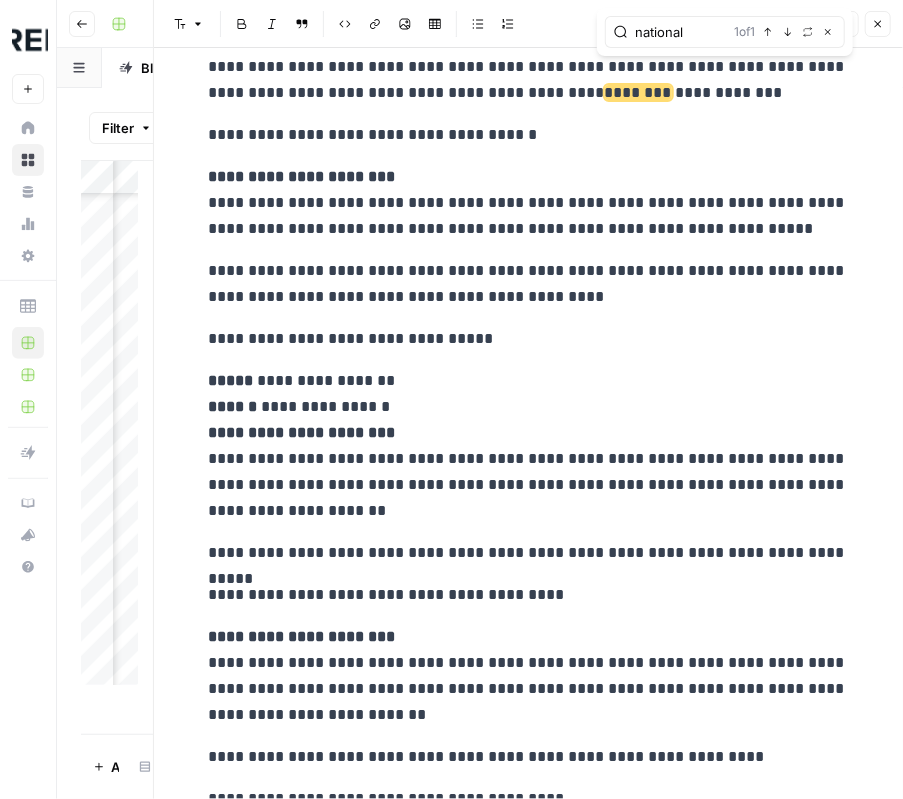 scroll, scrollTop: 1633, scrollLeft: 0, axis: vertical 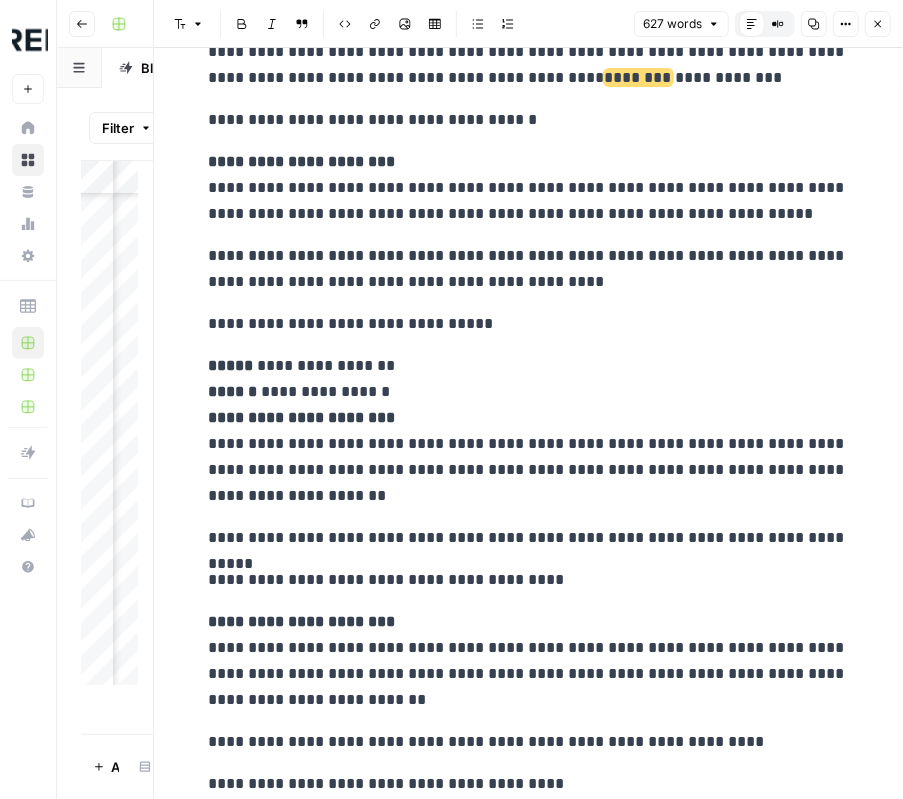 click on "**********" at bounding box center [529, 580] 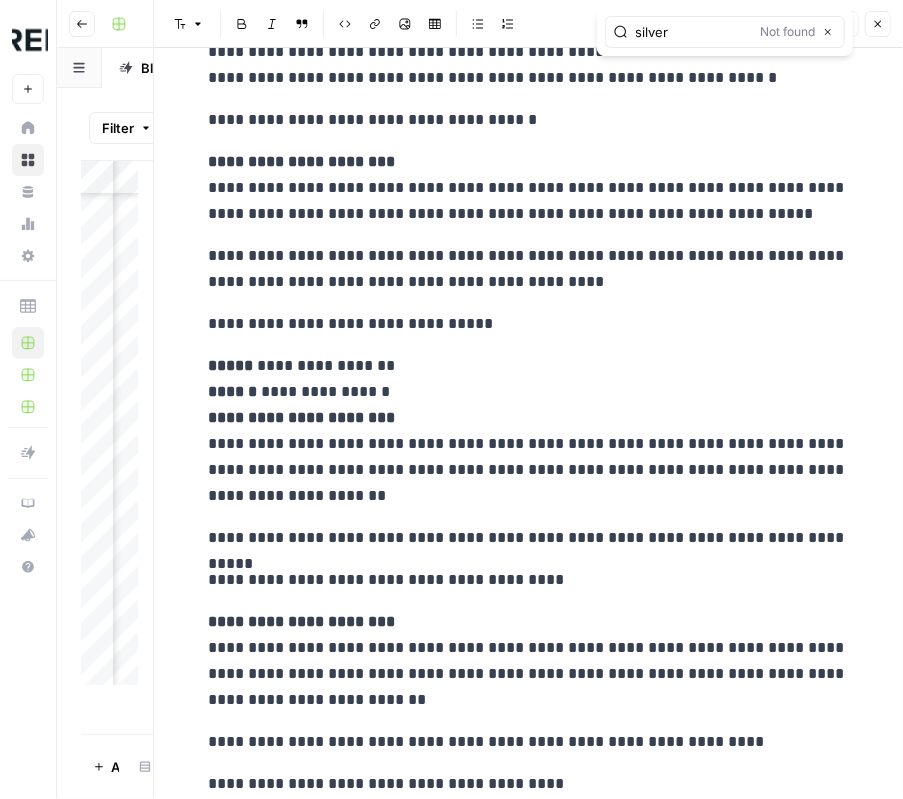 type on "silver" 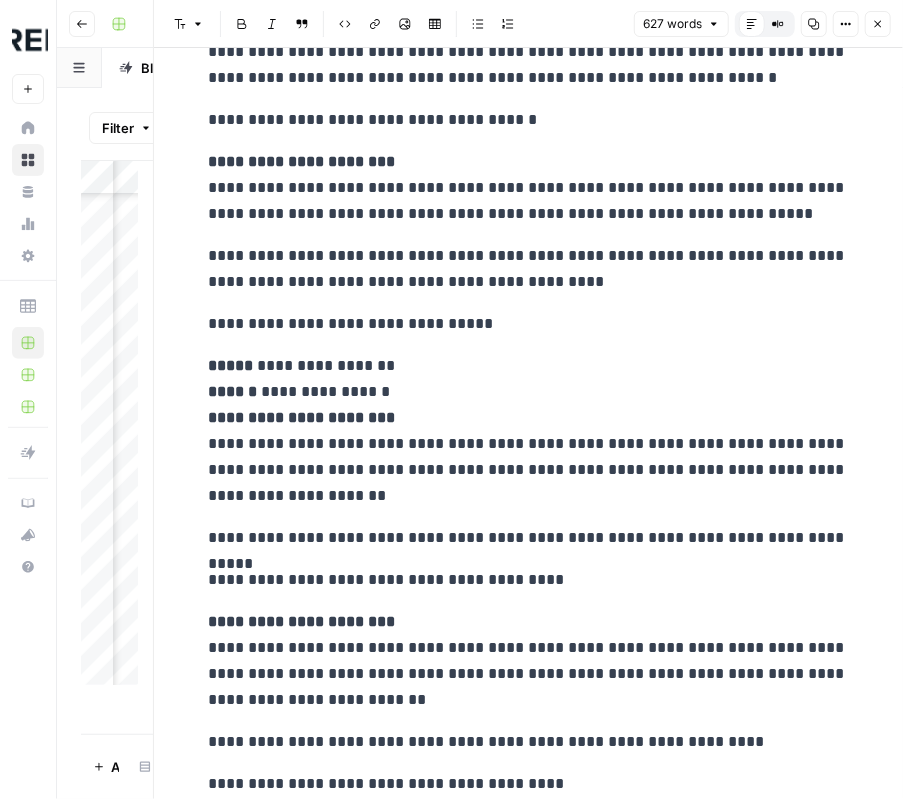 click on "**********" at bounding box center [529, 431] 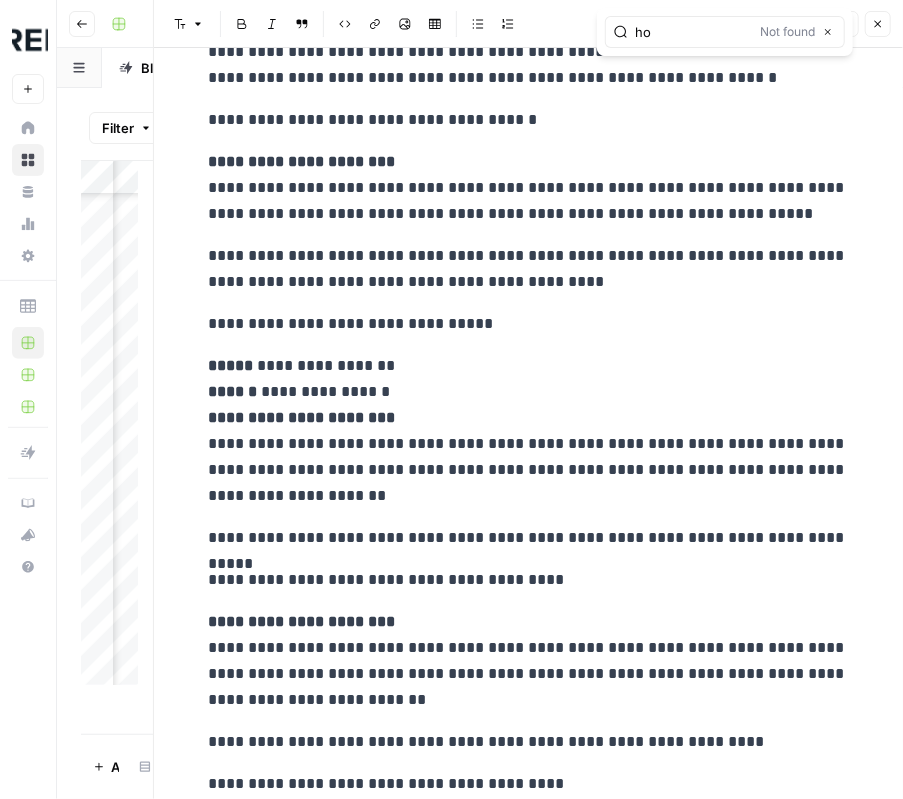 type on "h" 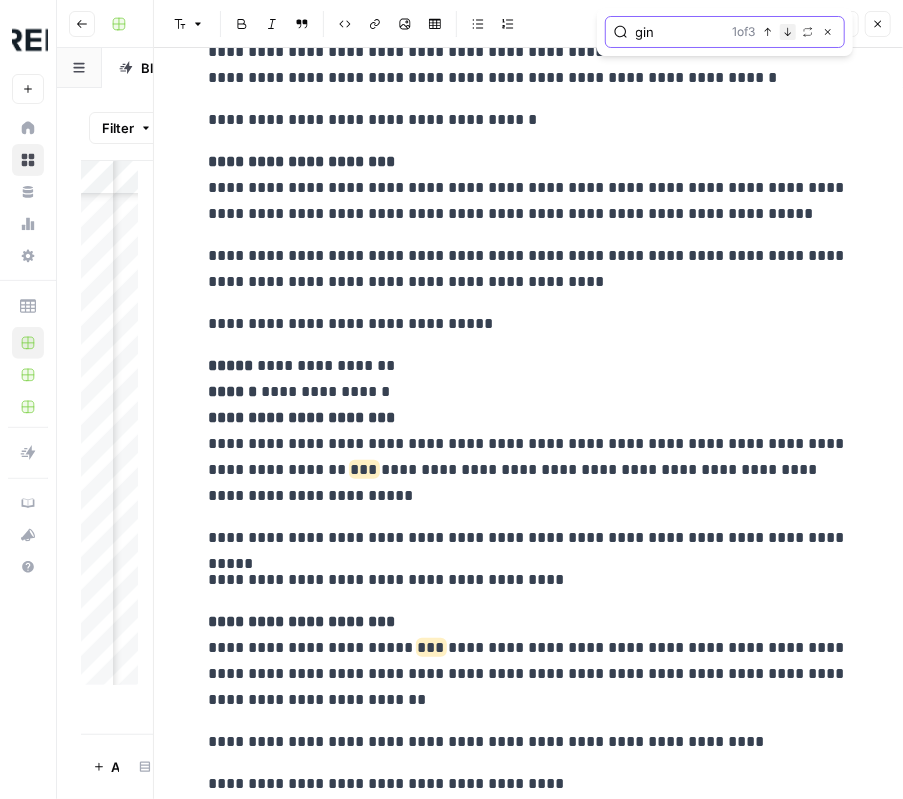 click 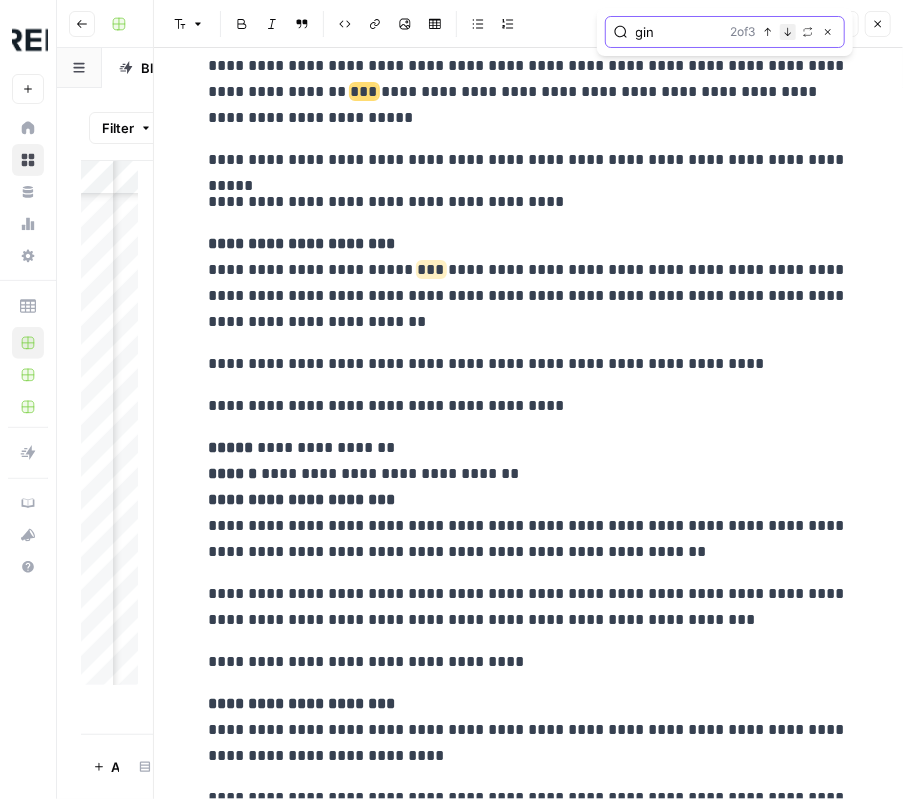 scroll, scrollTop: 2025, scrollLeft: 0, axis: vertical 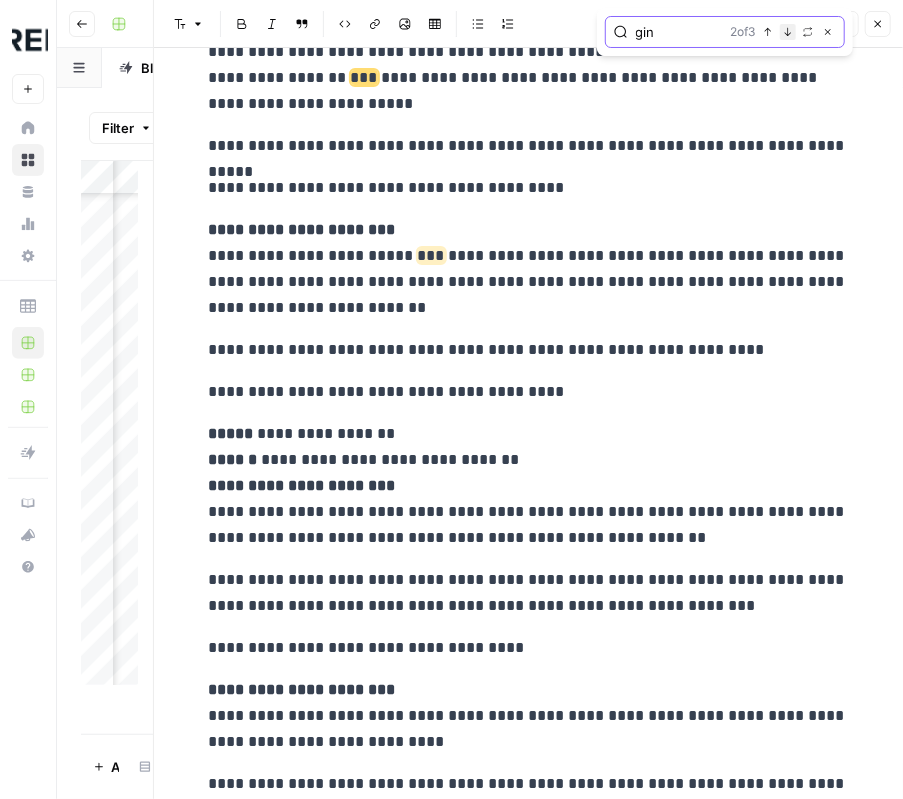 click 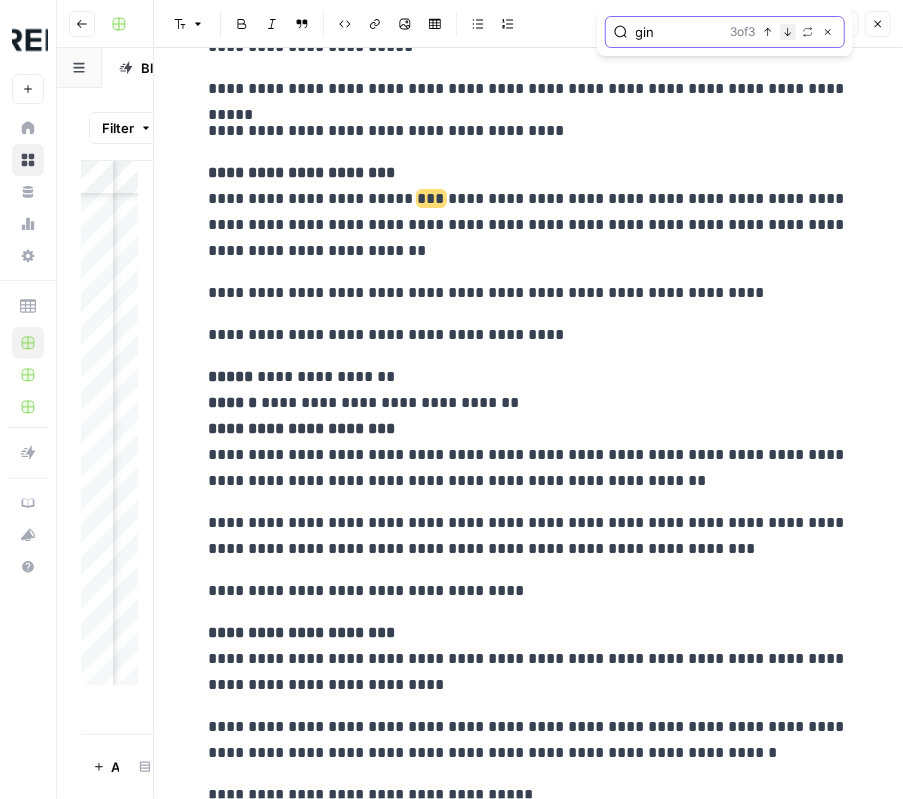 scroll, scrollTop: 2098, scrollLeft: 0, axis: vertical 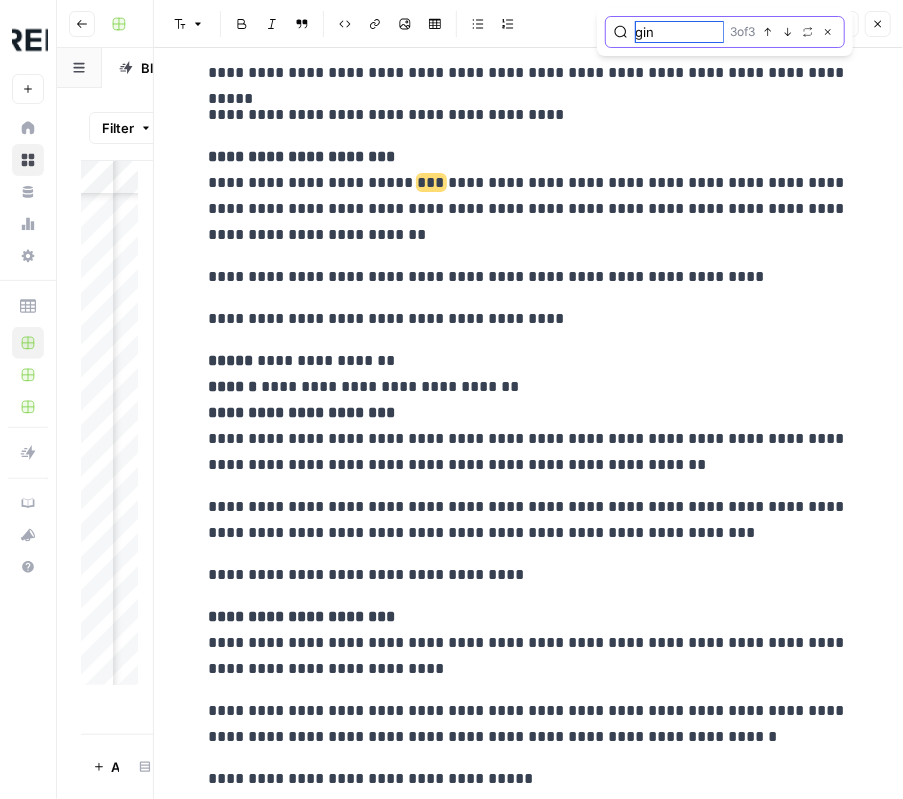 click on "gin" at bounding box center (679, 32) 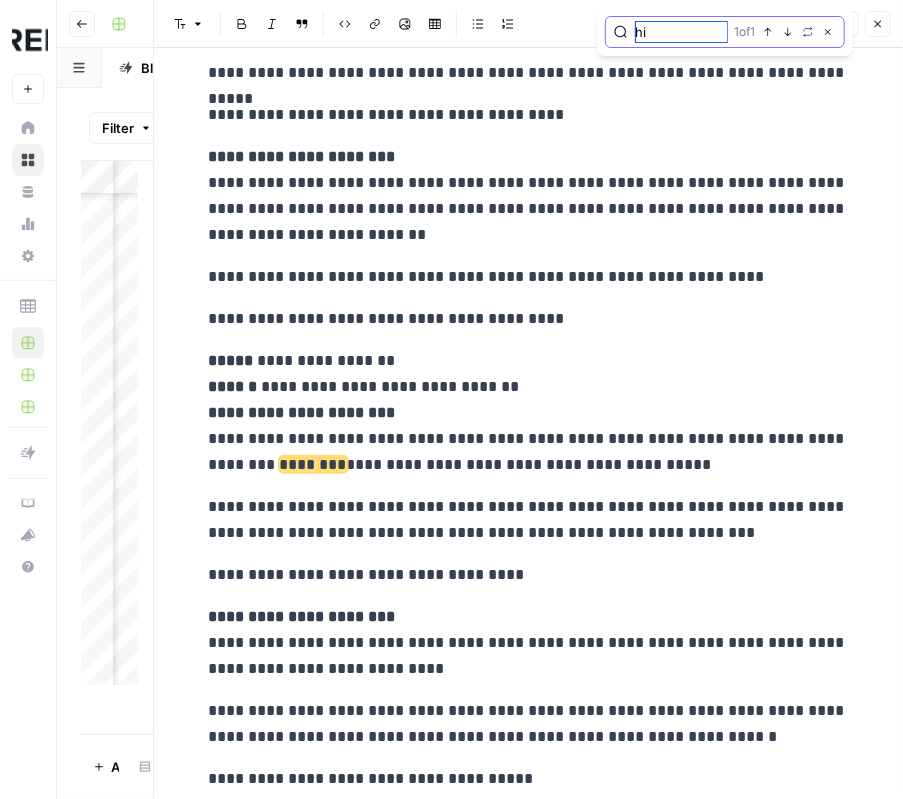 type on "h" 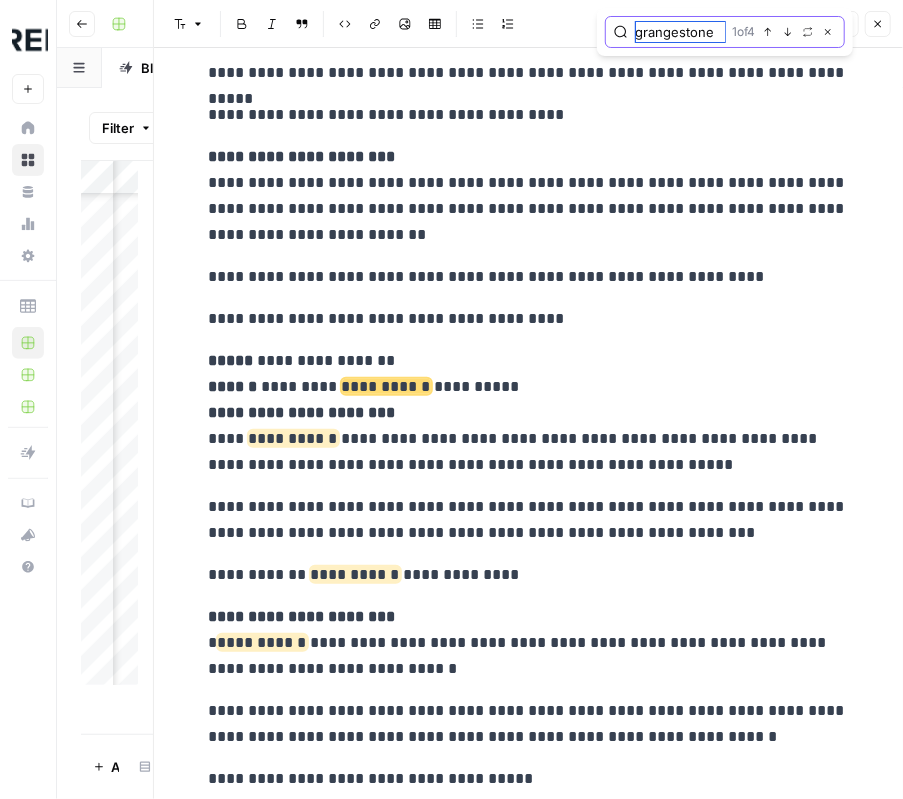 type on "grangestone" 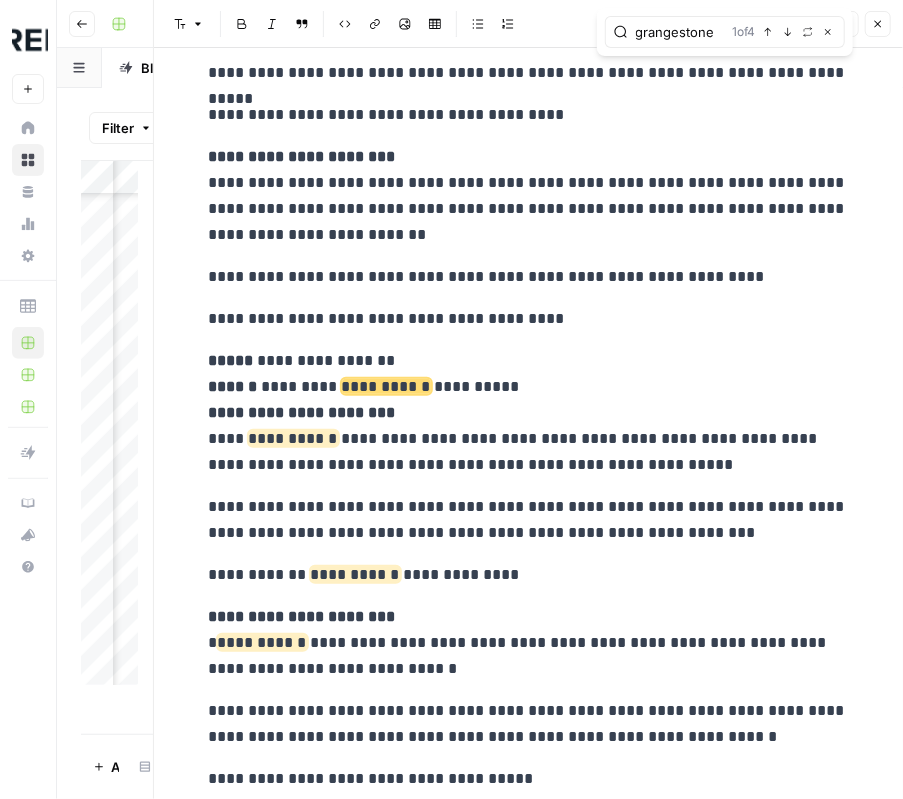 click on "**********" at bounding box center (529, -609) 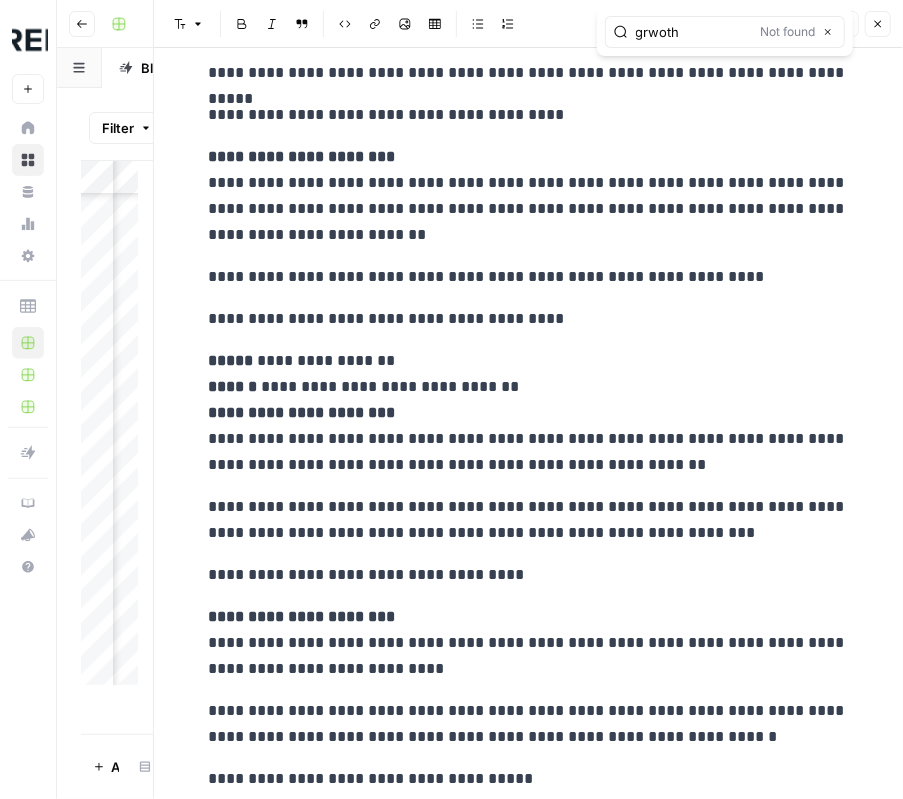 type on "grwoth" 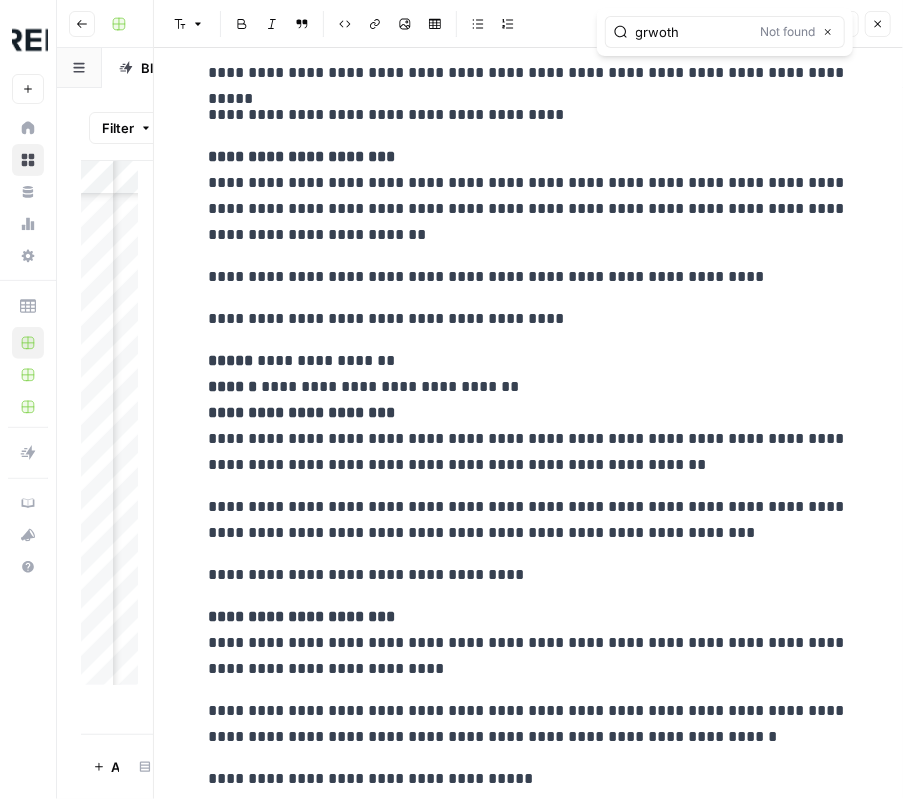 click on "**********" at bounding box center [529, 520] 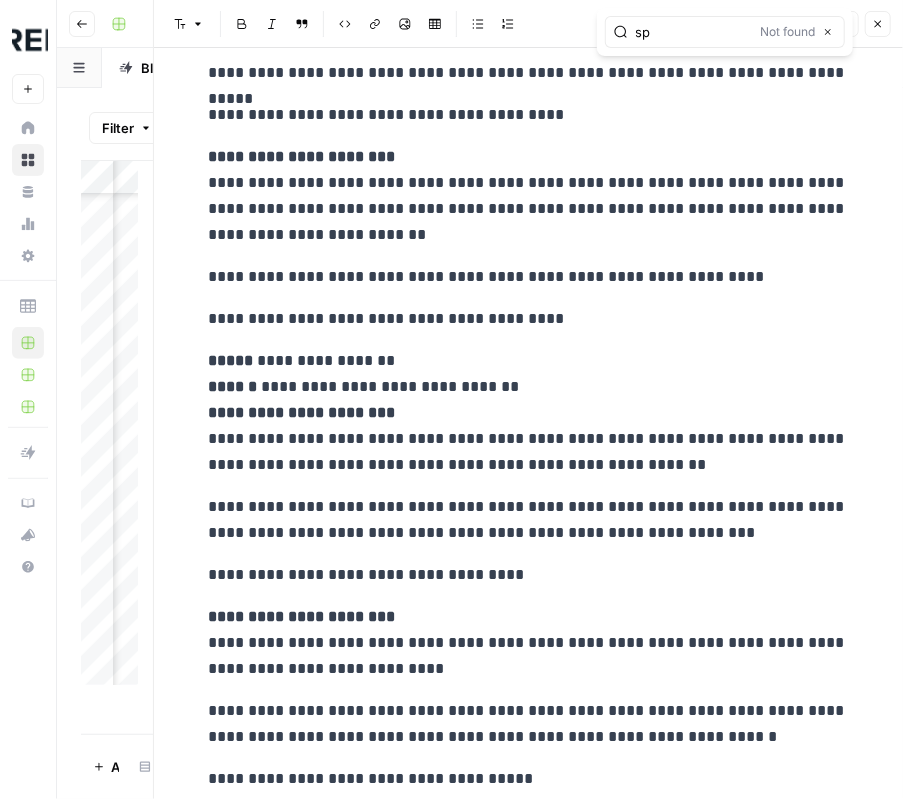 type on "s" 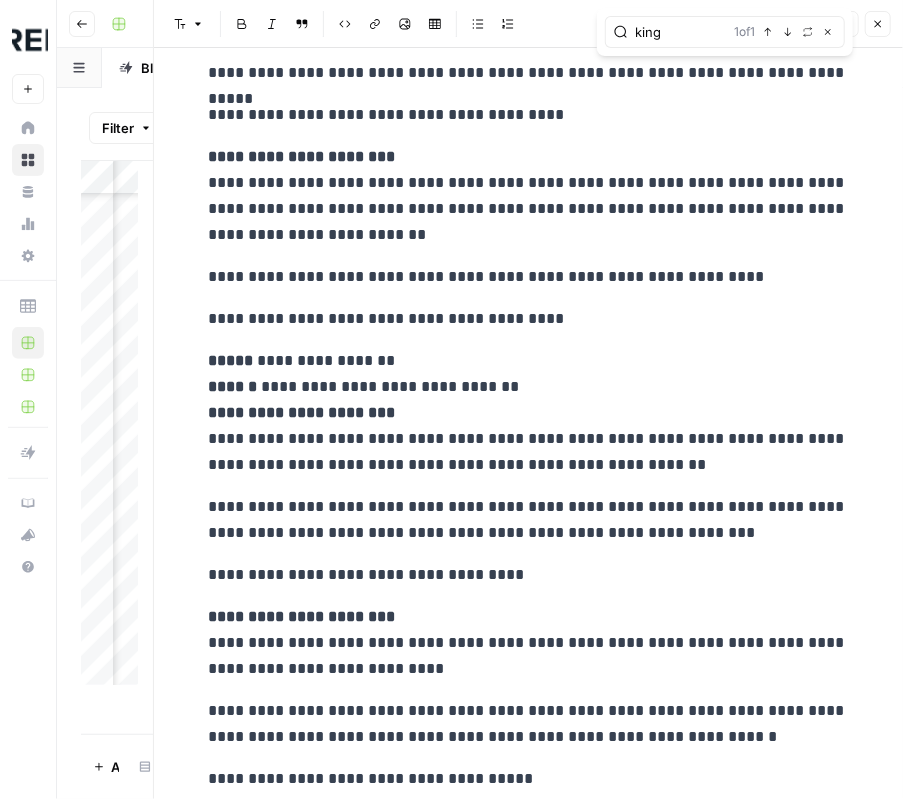 type on "king" 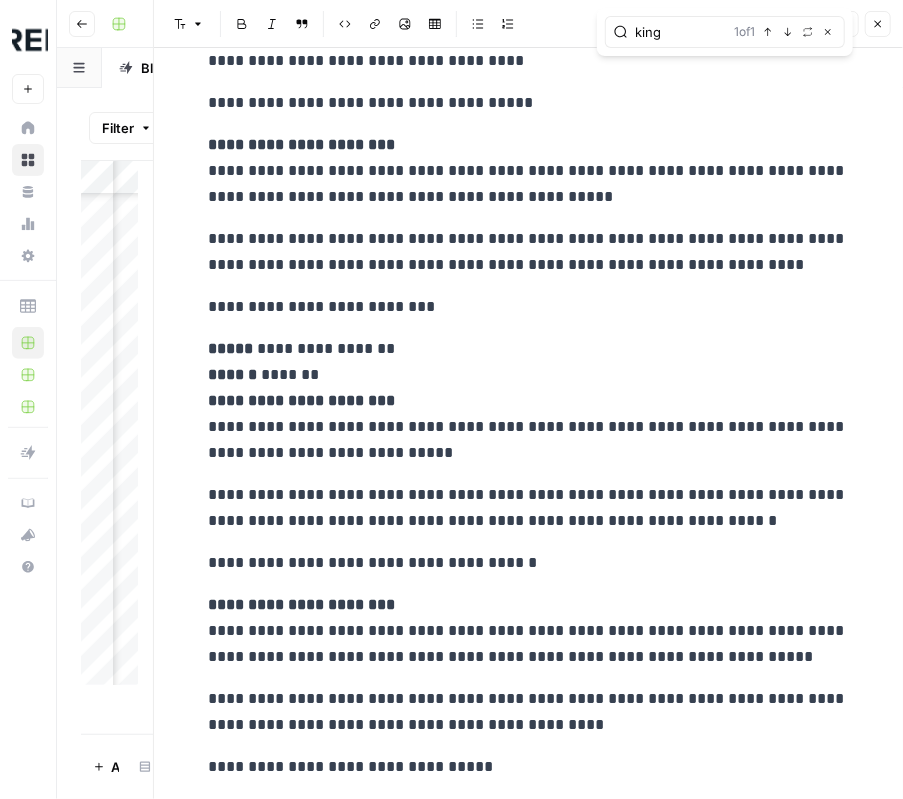 scroll, scrollTop: 917, scrollLeft: 0, axis: vertical 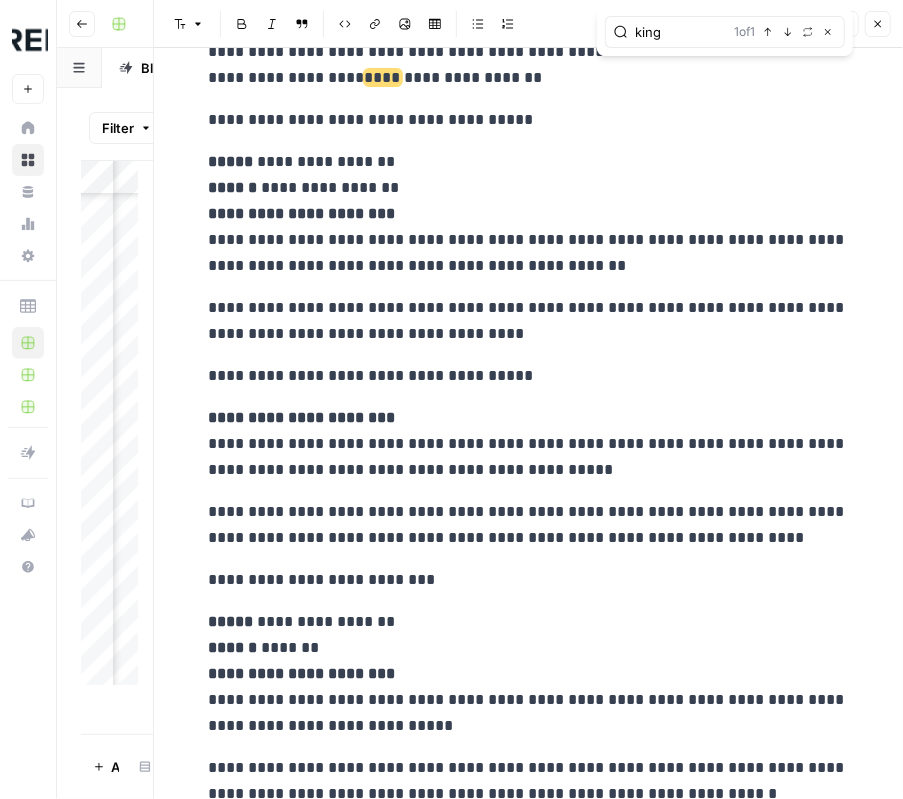click on "**********" at bounding box center [529, 525] 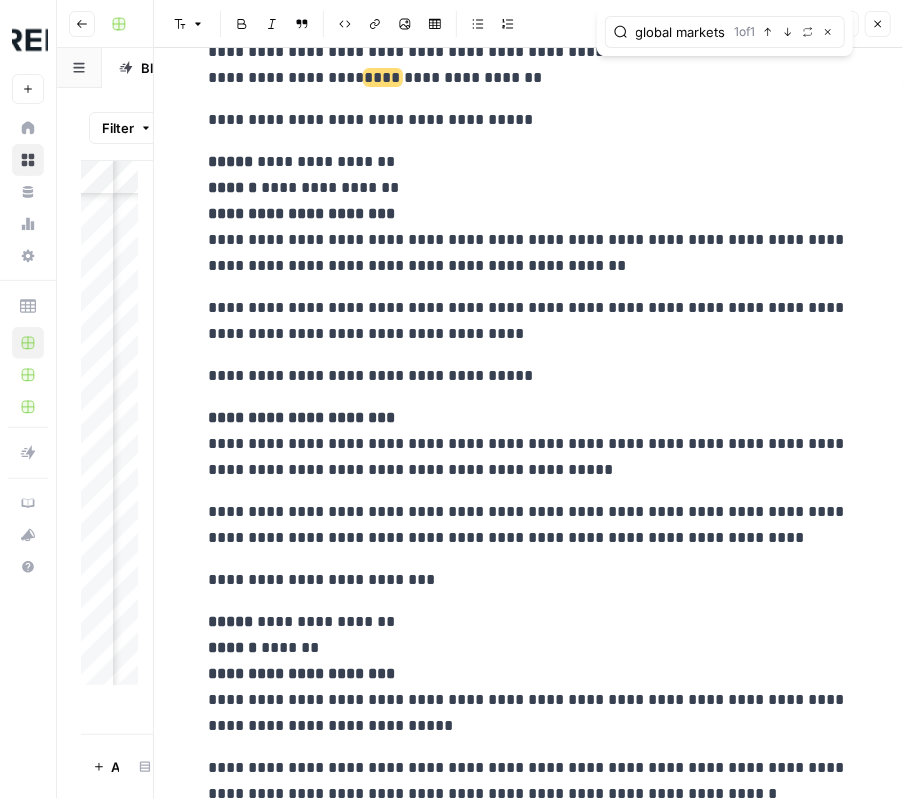 scroll, scrollTop: 0, scrollLeft: 5, axis: horizontal 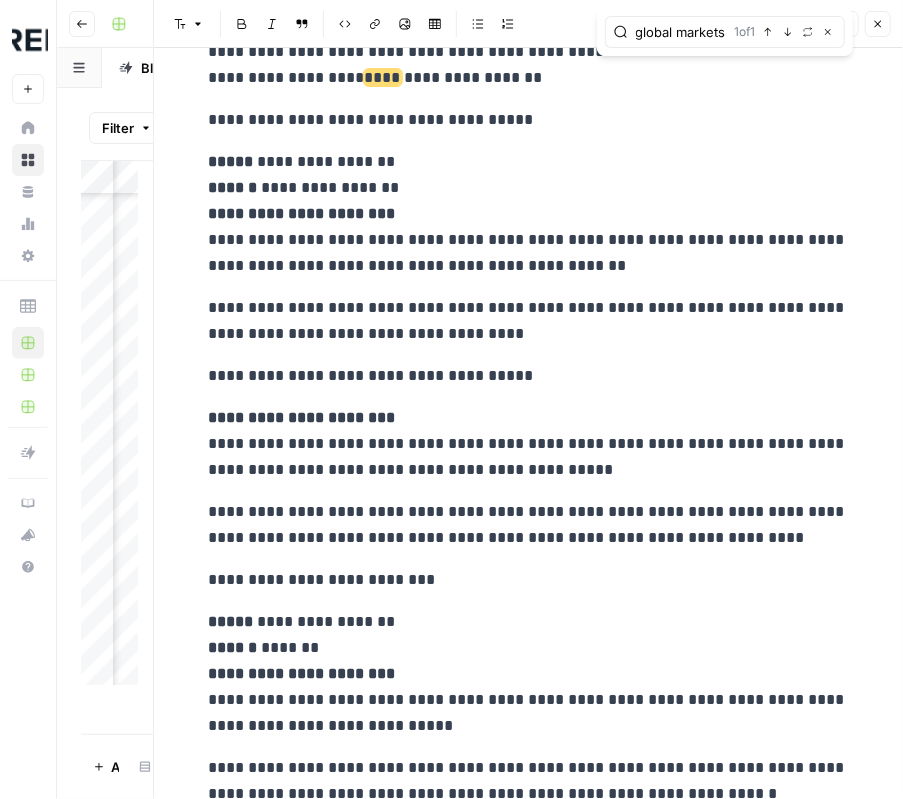 type on "global markets" 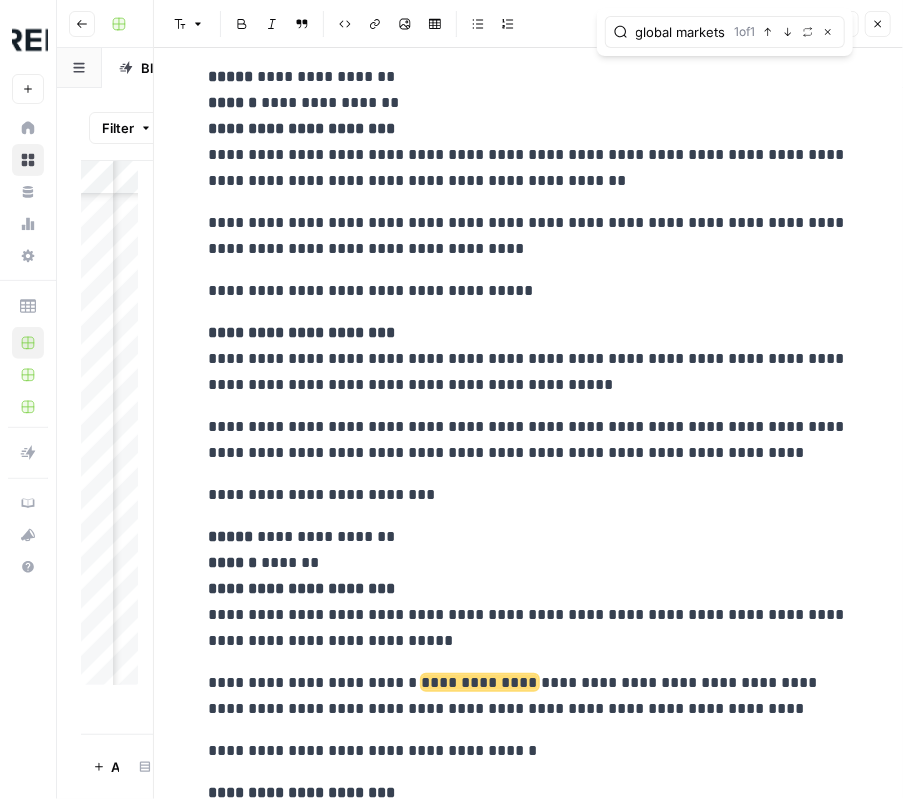 scroll, scrollTop: 1117, scrollLeft: 0, axis: vertical 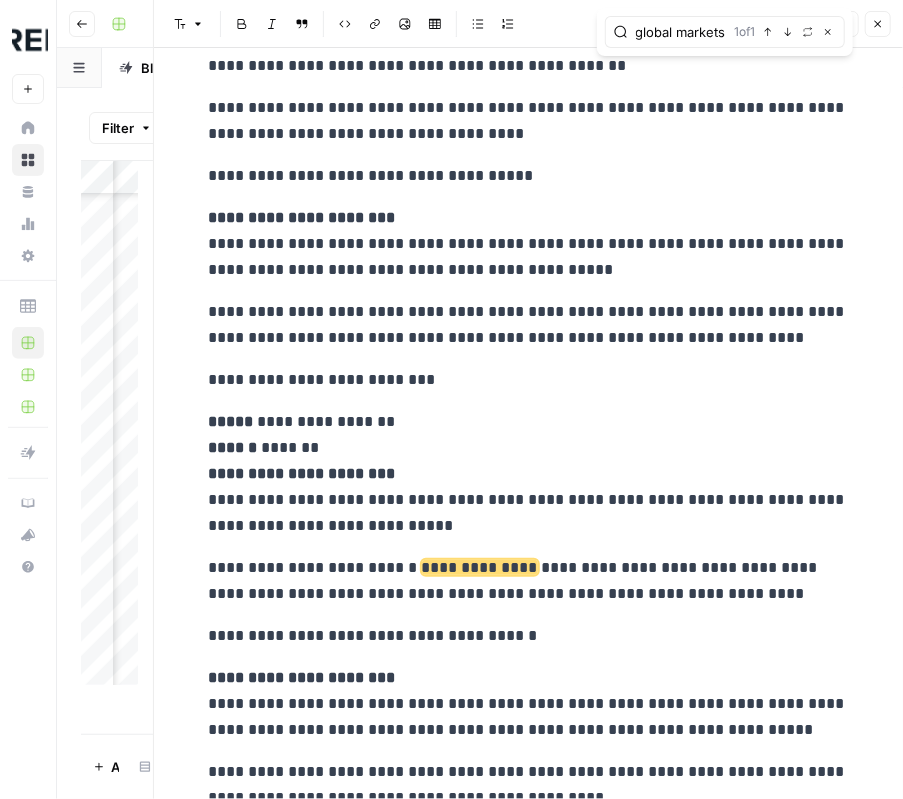 click on "**********" at bounding box center [529, 176] 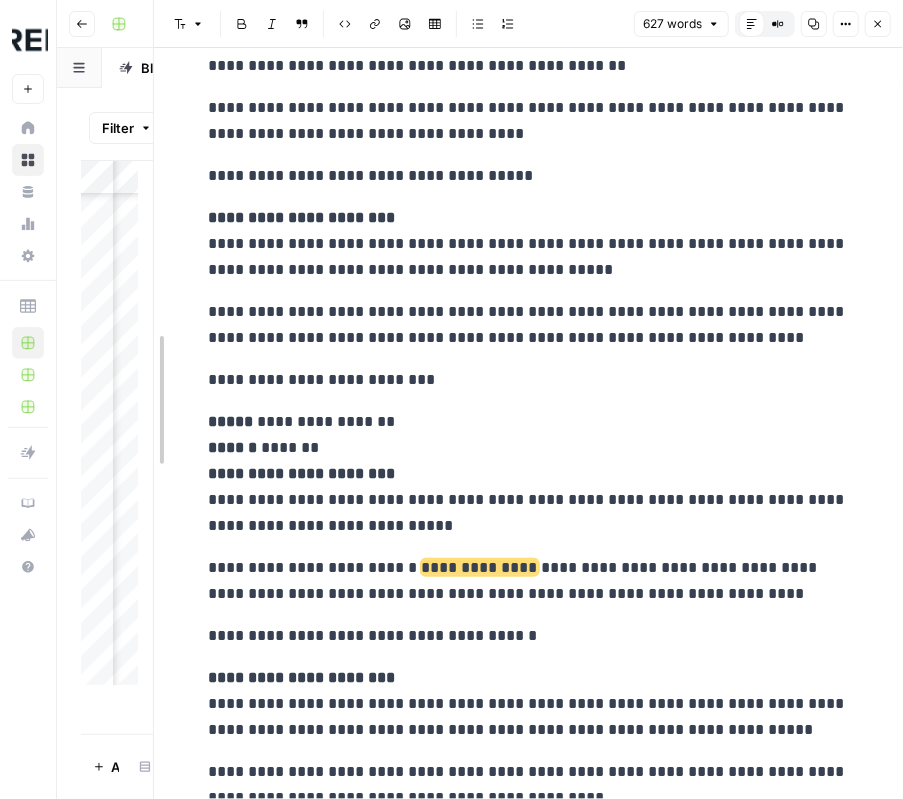drag, startPoint x: 150, startPoint y: 288, endPoint x: 546, endPoint y: 253, distance: 397.5437 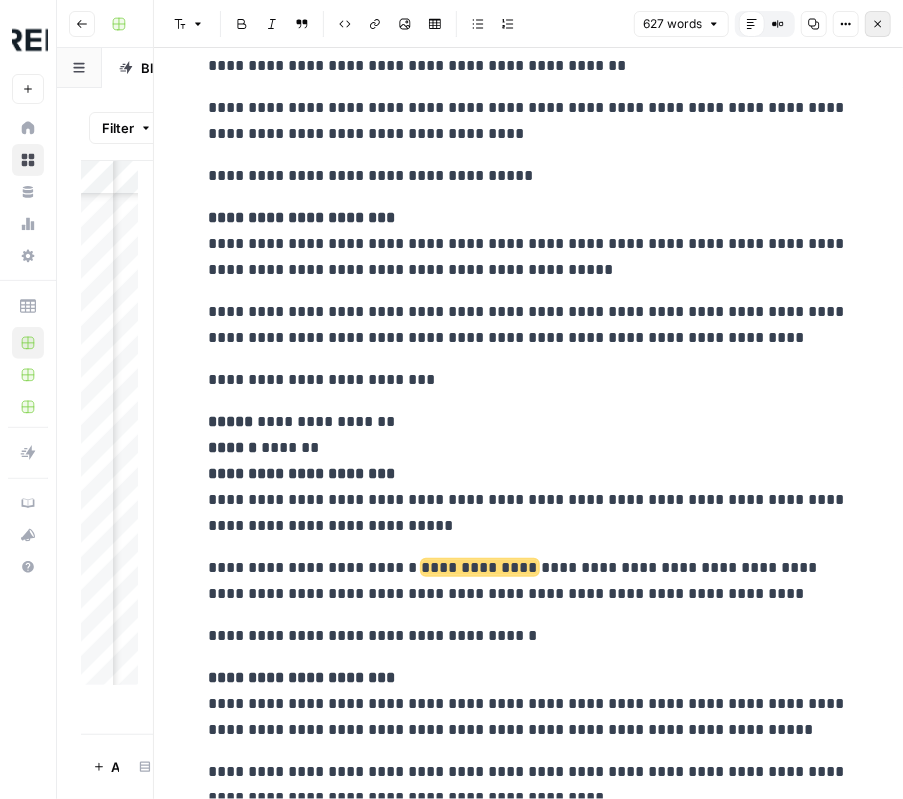 click on "Close" at bounding box center (878, 24) 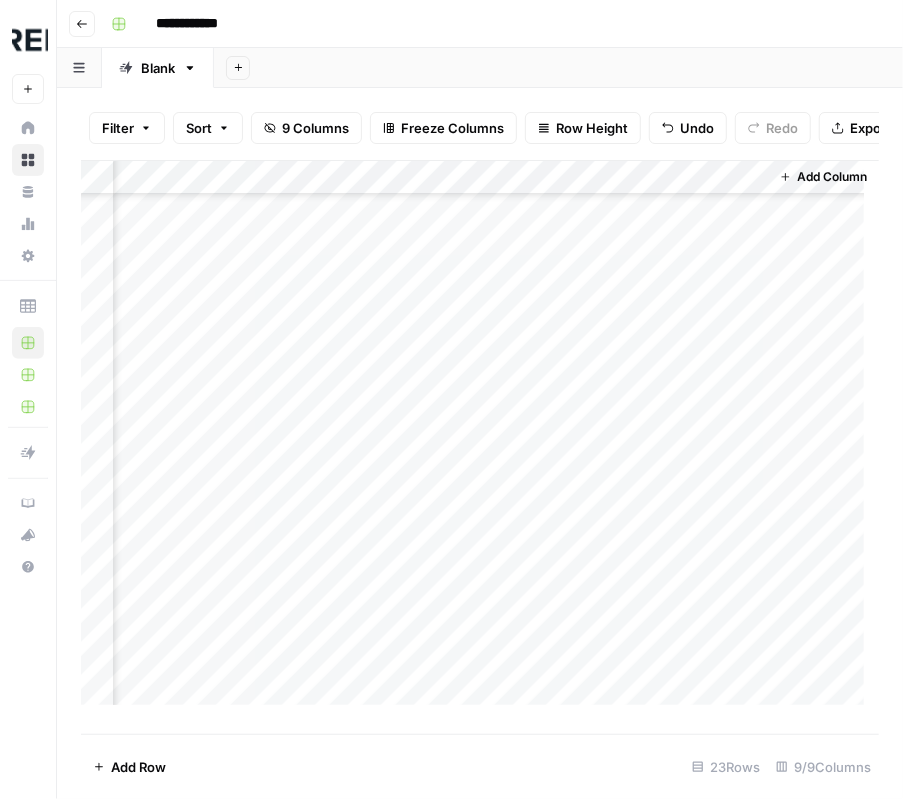 scroll, scrollTop: 303, scrollLeft: 1106, axis: both 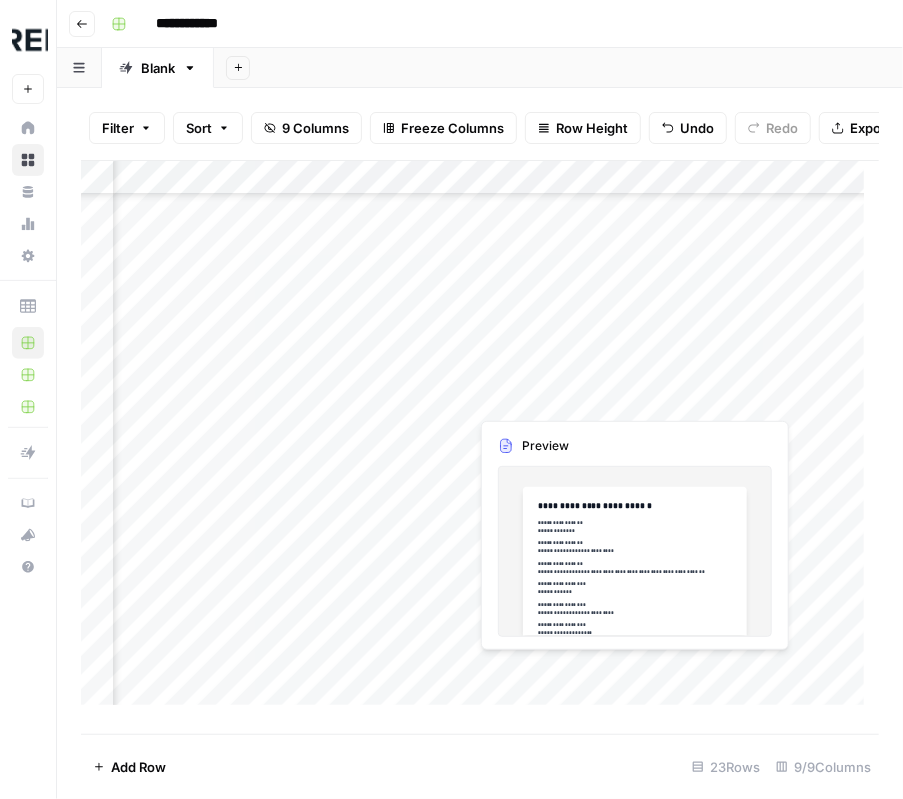 click on "Add Column" at bounding box center [480, 440] 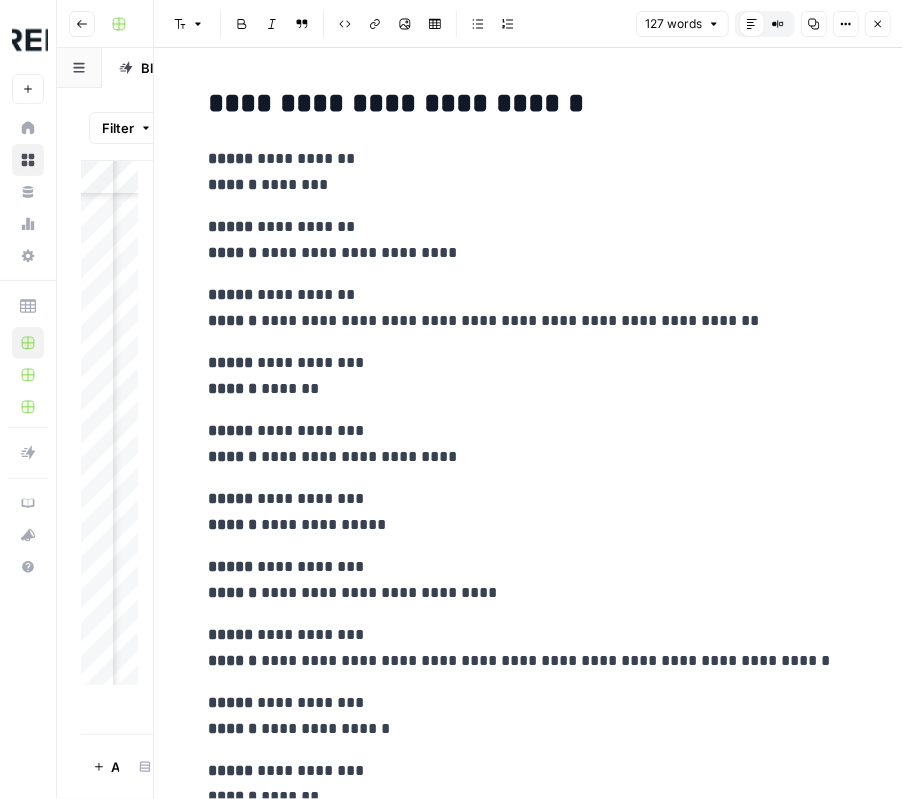 click on "**********" at bounding box center [529, 172] 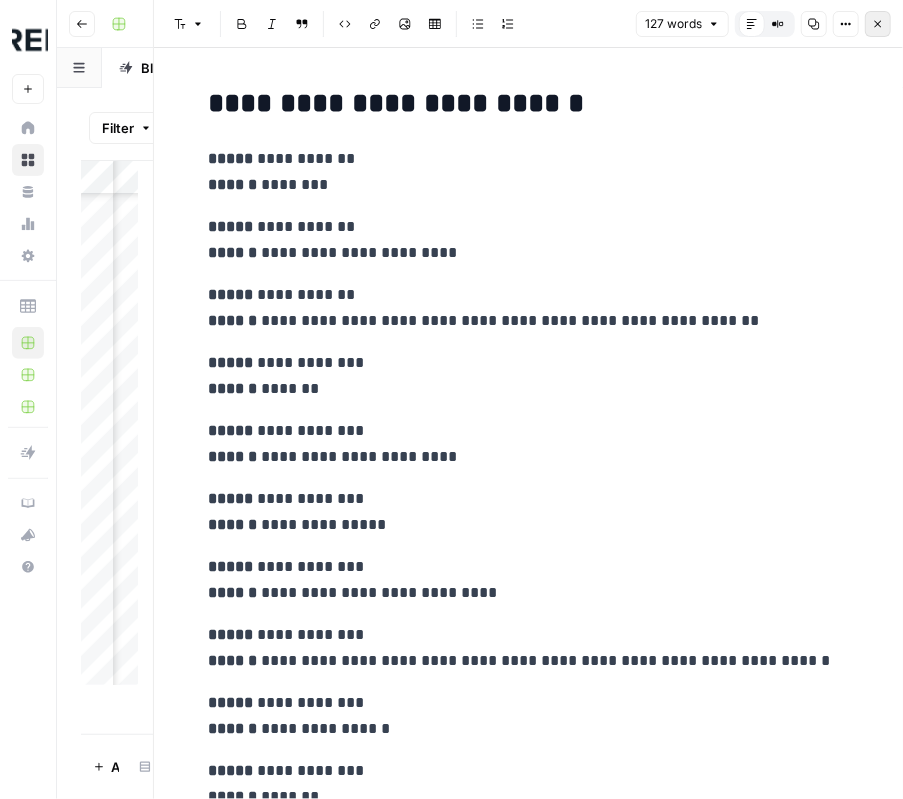 click on "Close" at bounding box center (878, 24) 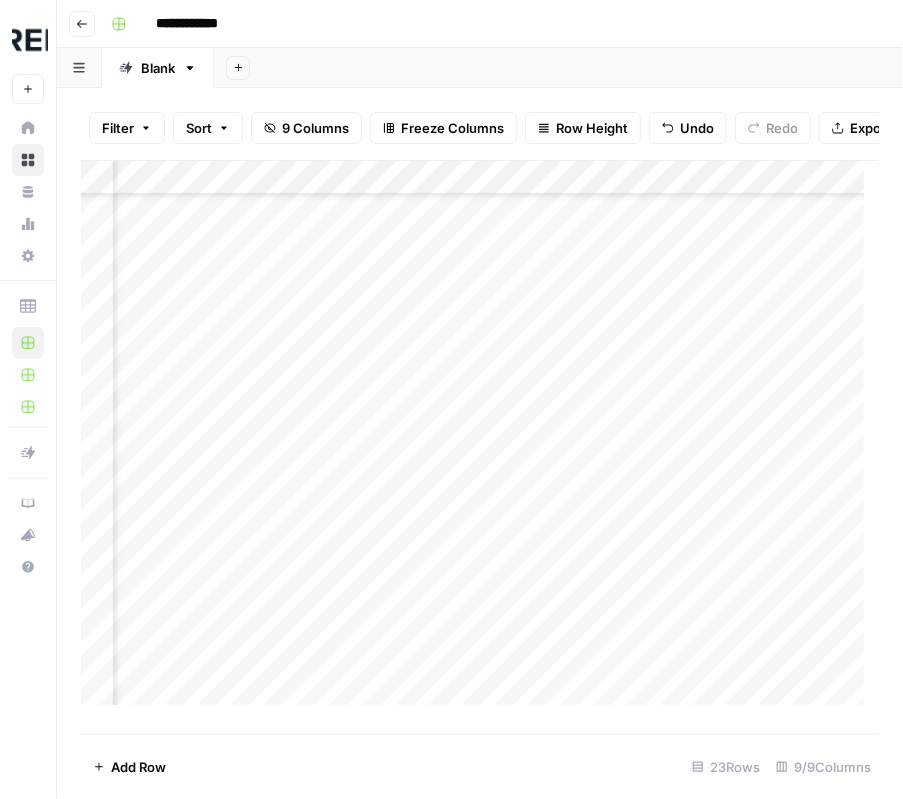 scroll, scrollTop: 303, scrollLeft: 901, axis: both 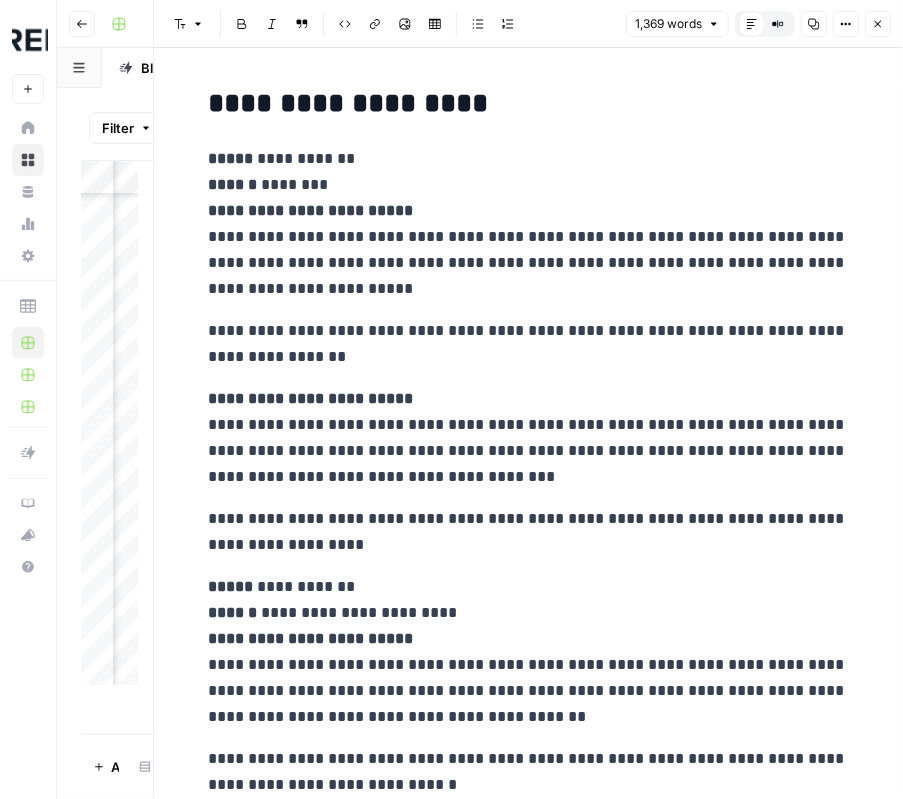 click on "**********" at bounding box center (529, 2625) 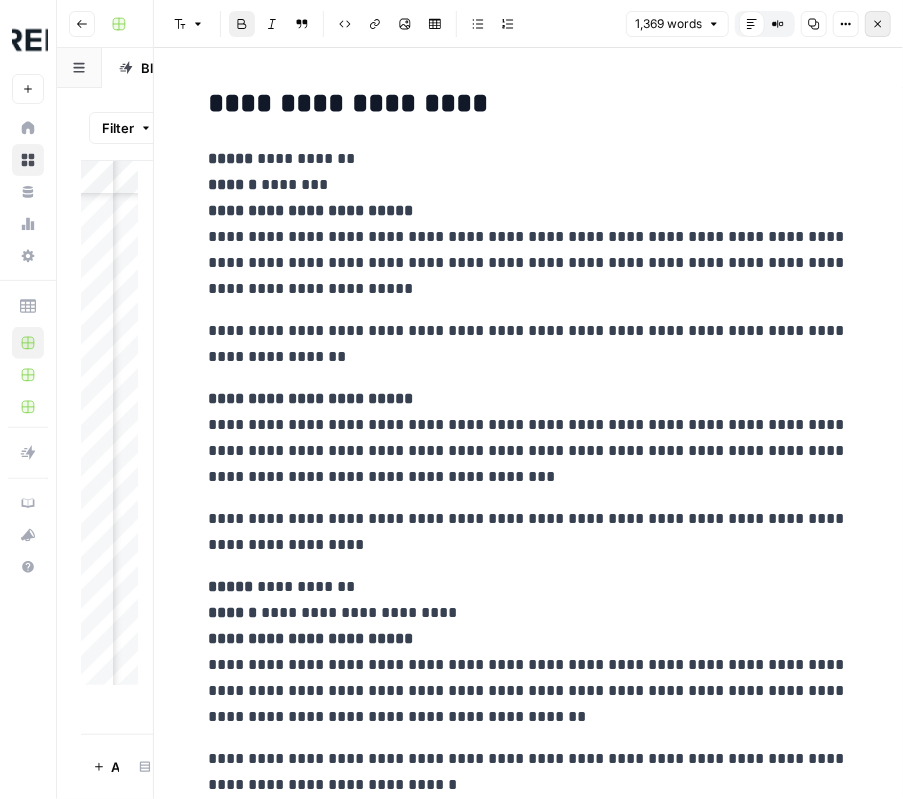 click 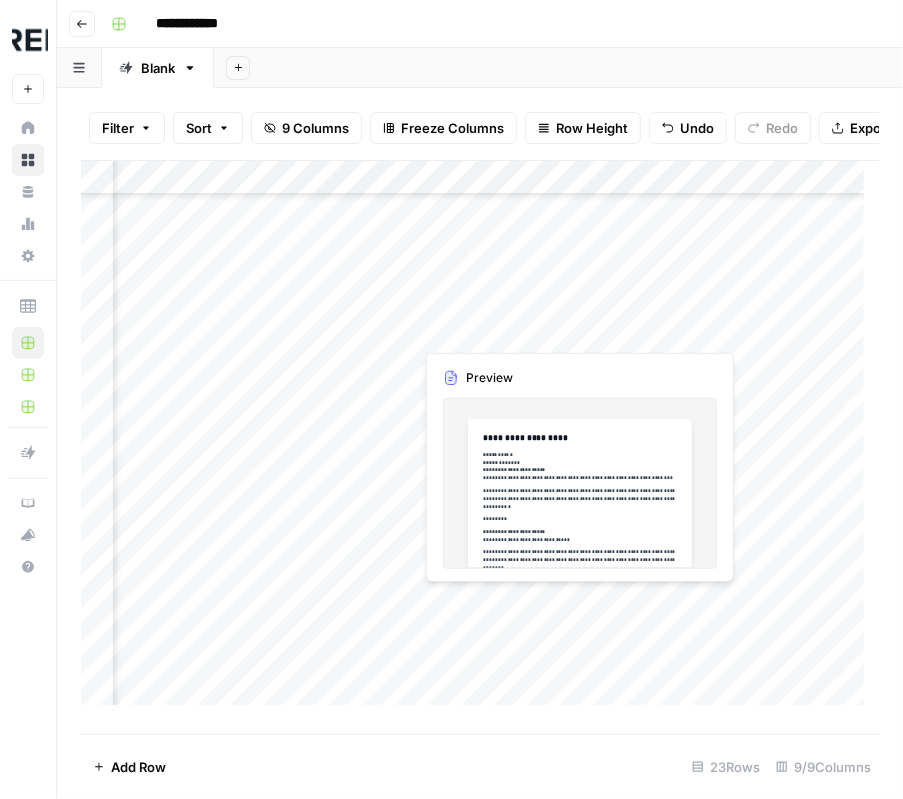 click on "Add Column" at bounding box center (480, 440) 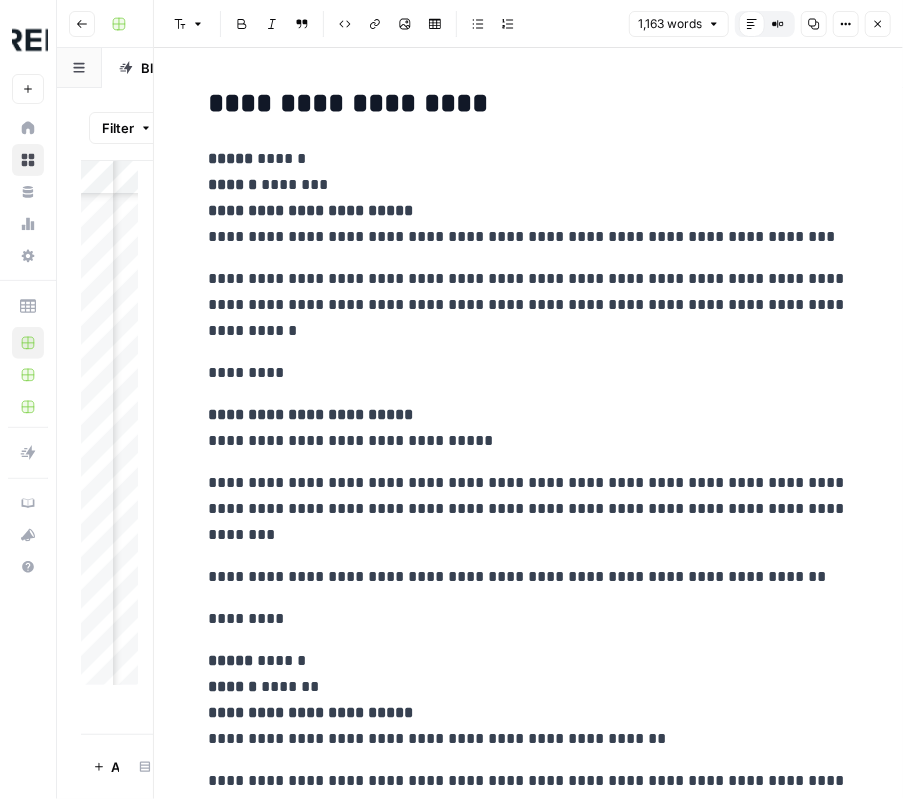 click on "**********" at bounding box center (529, 2975) 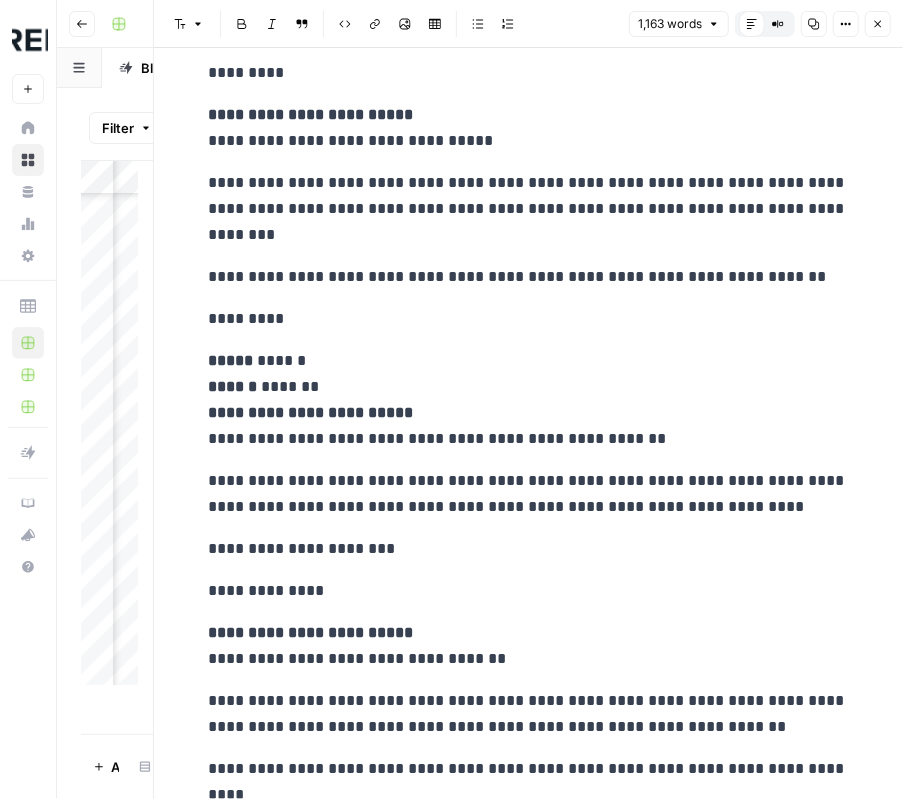 scroll, scrollTop: 400, scrollLeft: 0, axis: vertical 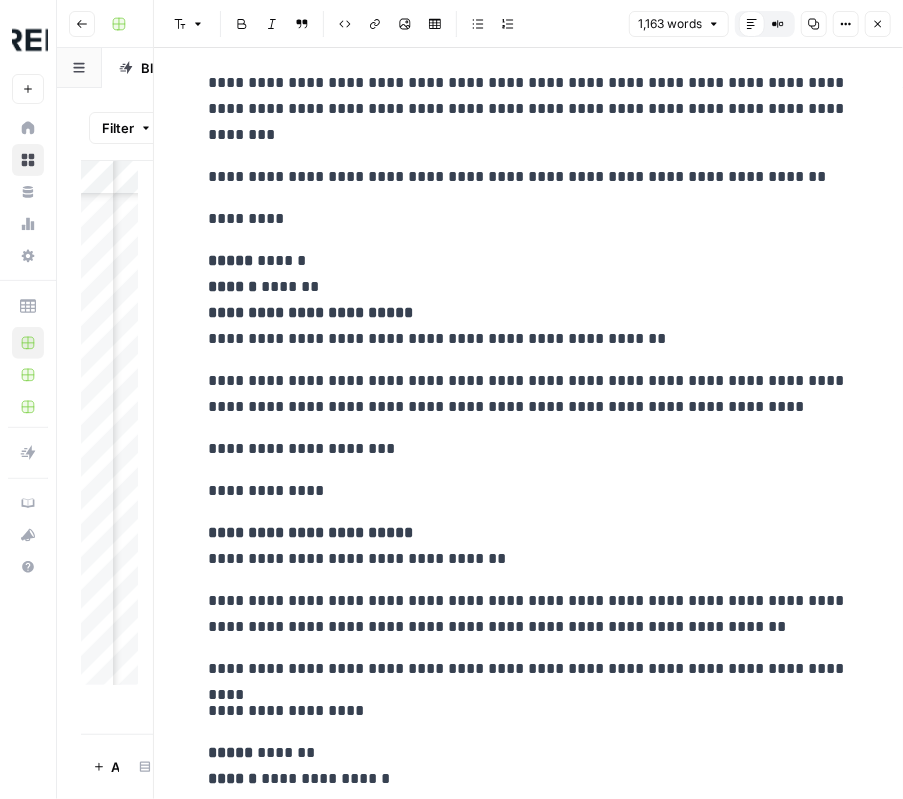 click on "**********" at bounding box center [529, 2575] 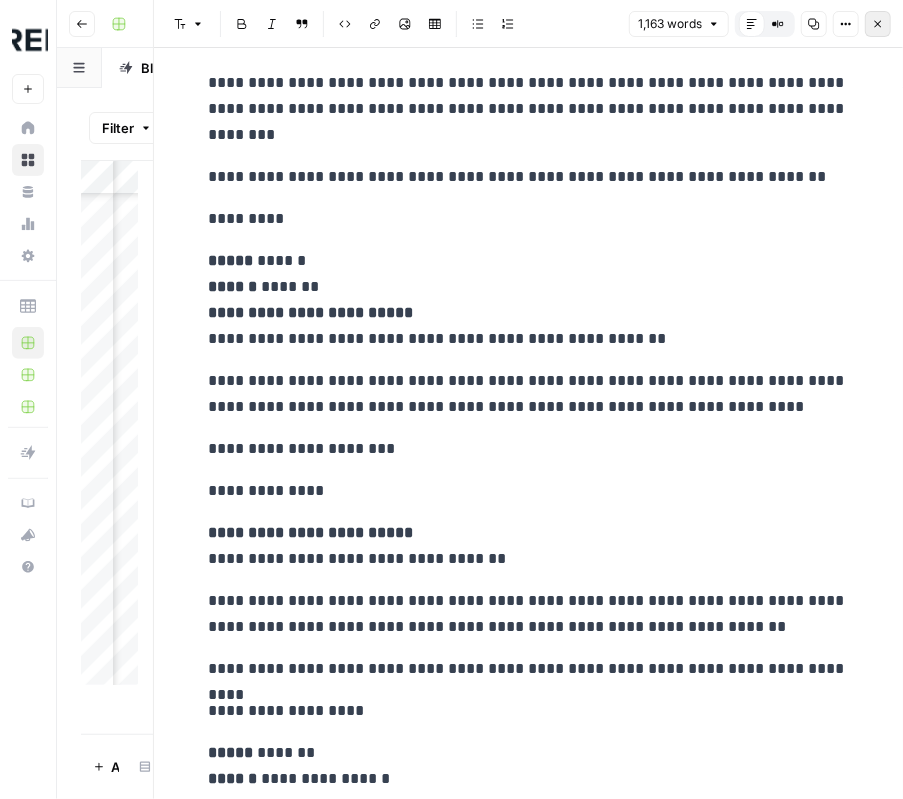 click on "Close" at bounding box center (878, 24) 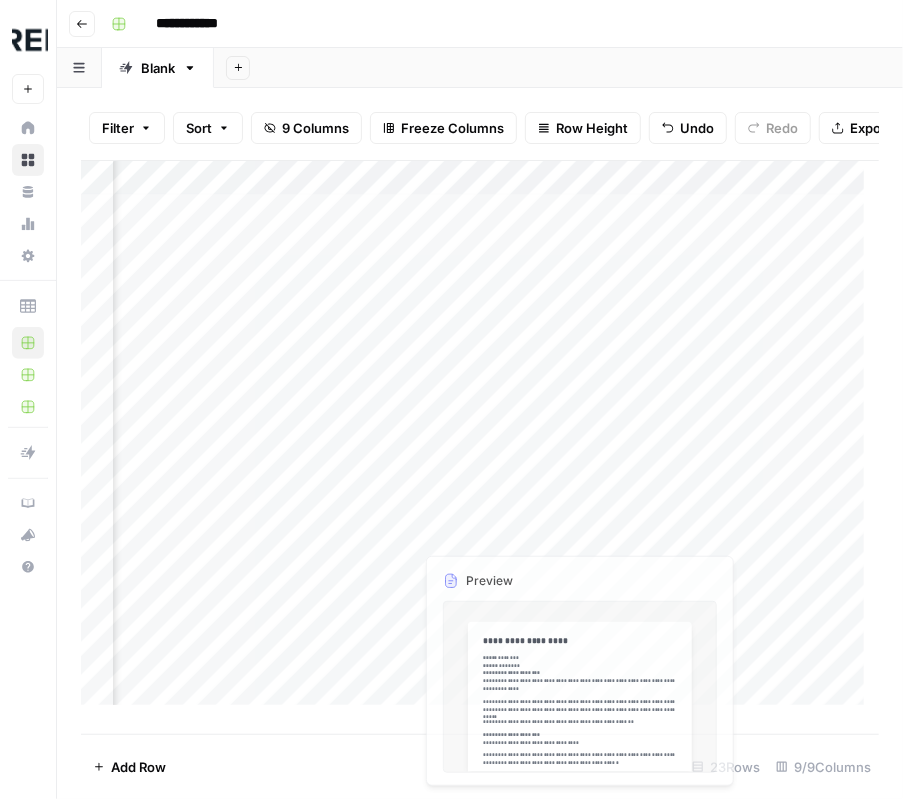 scroll, scrollTop: 304, scrollLeft: 901, axis: both 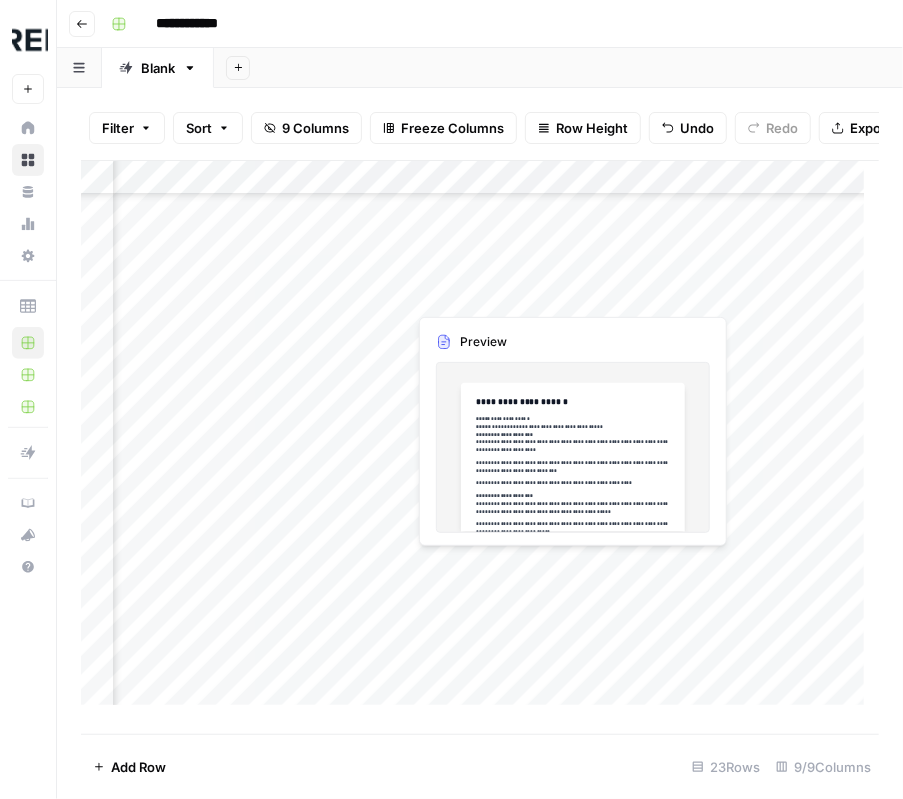 click on "Add Column" at bounding box center [480, 440] 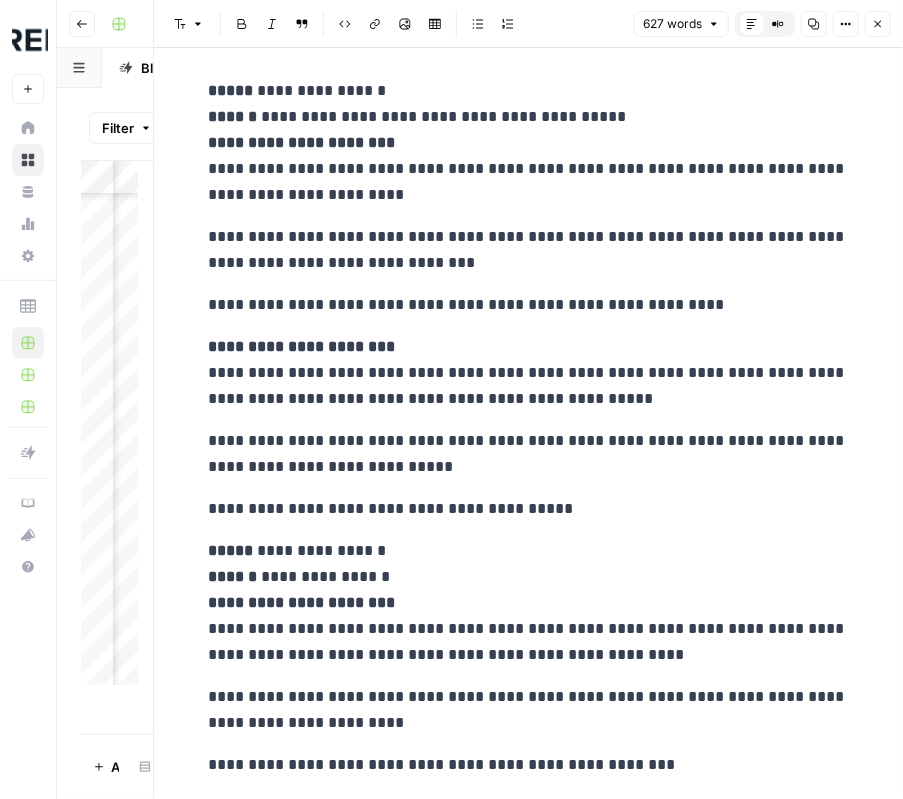 scroll, scrollTop: 100, scrollLeft: 0, axis: vertical 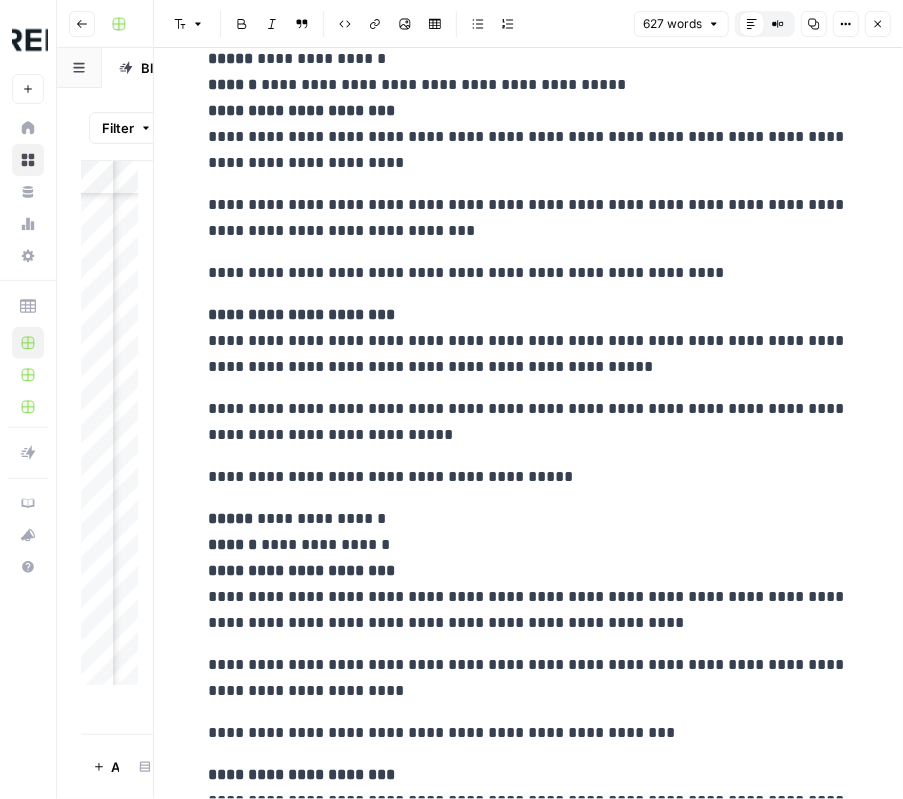 click on "**********" at bounding box center (529, 341) 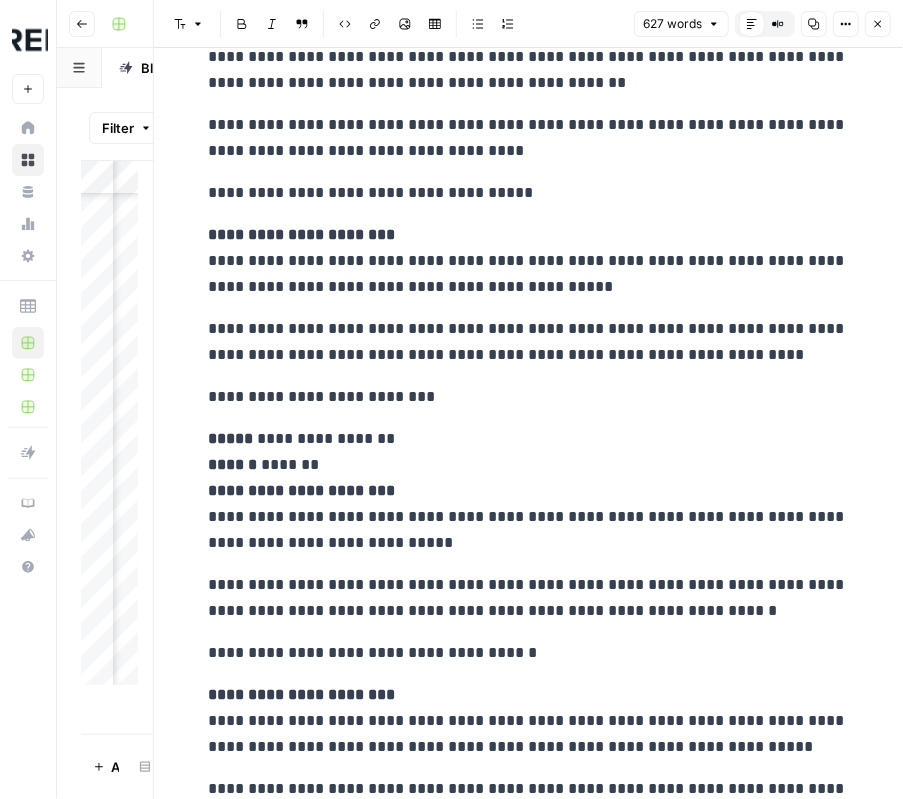 scroll, scrollTop: 1500, scrollLeft: 0, axis: vertical 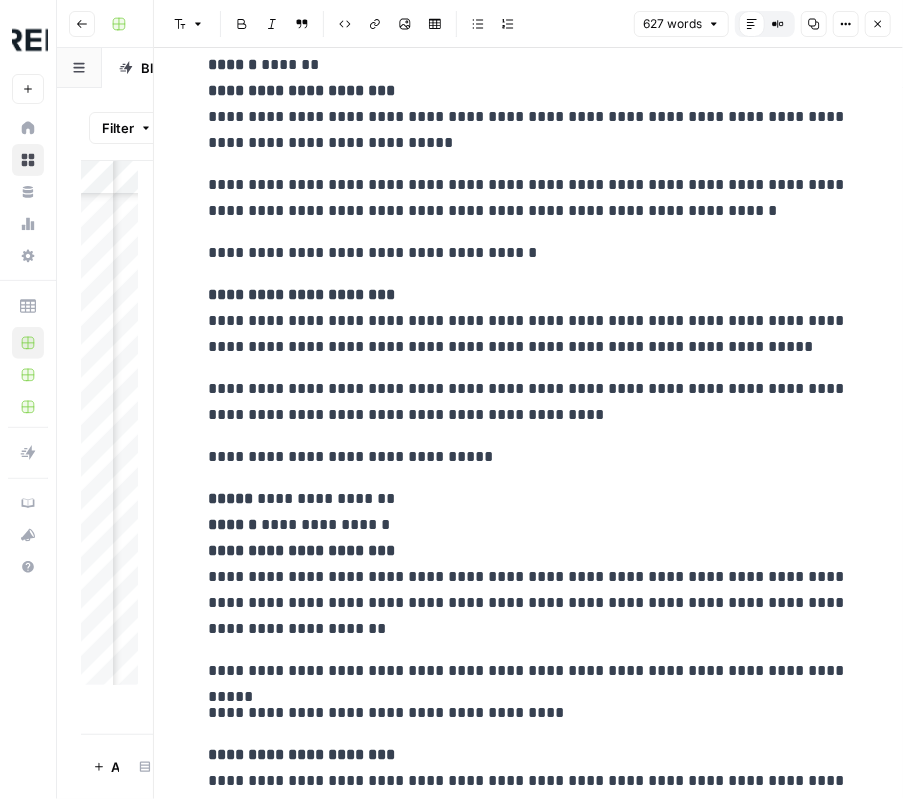 click on "**********" at bounding box center (529, 564) 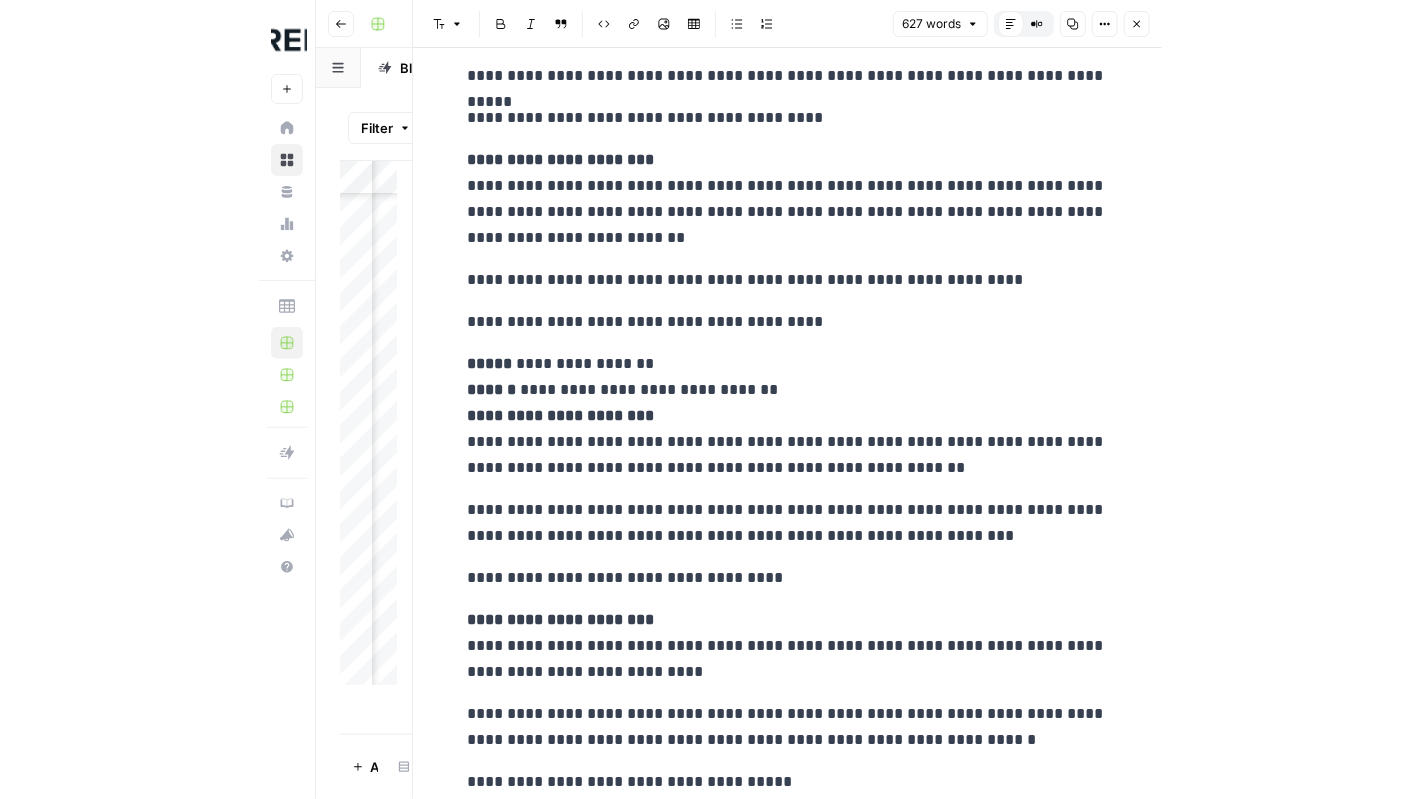 scroll, scrollTop: 2098, scrollLeft: 0, axis: vertical 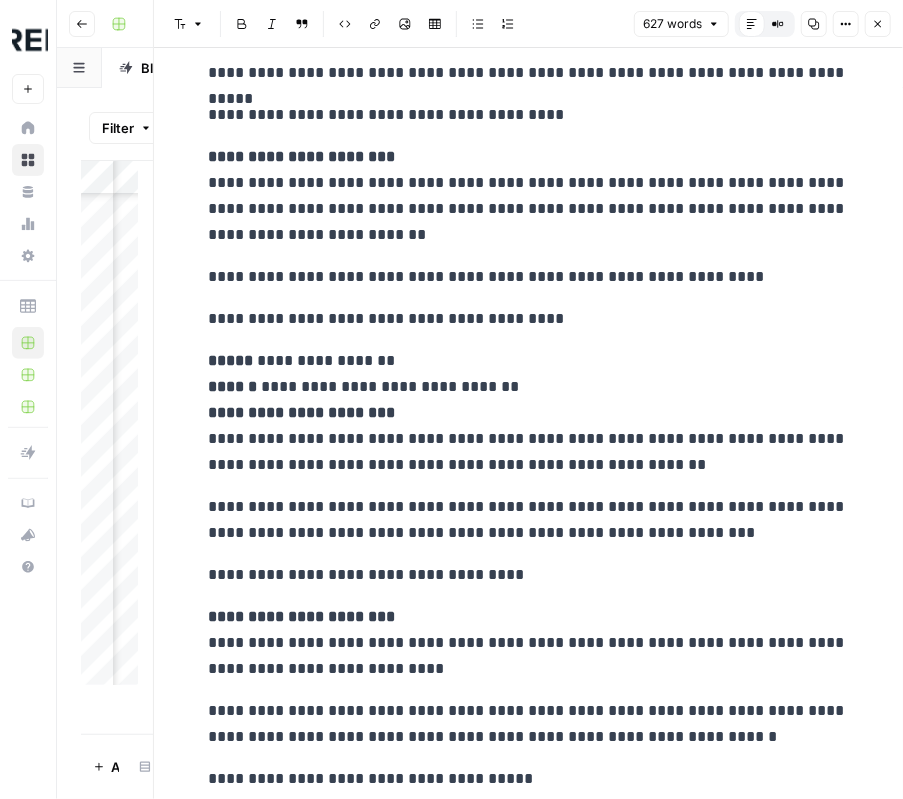 click on "**********" at bounding box center [529, 520] 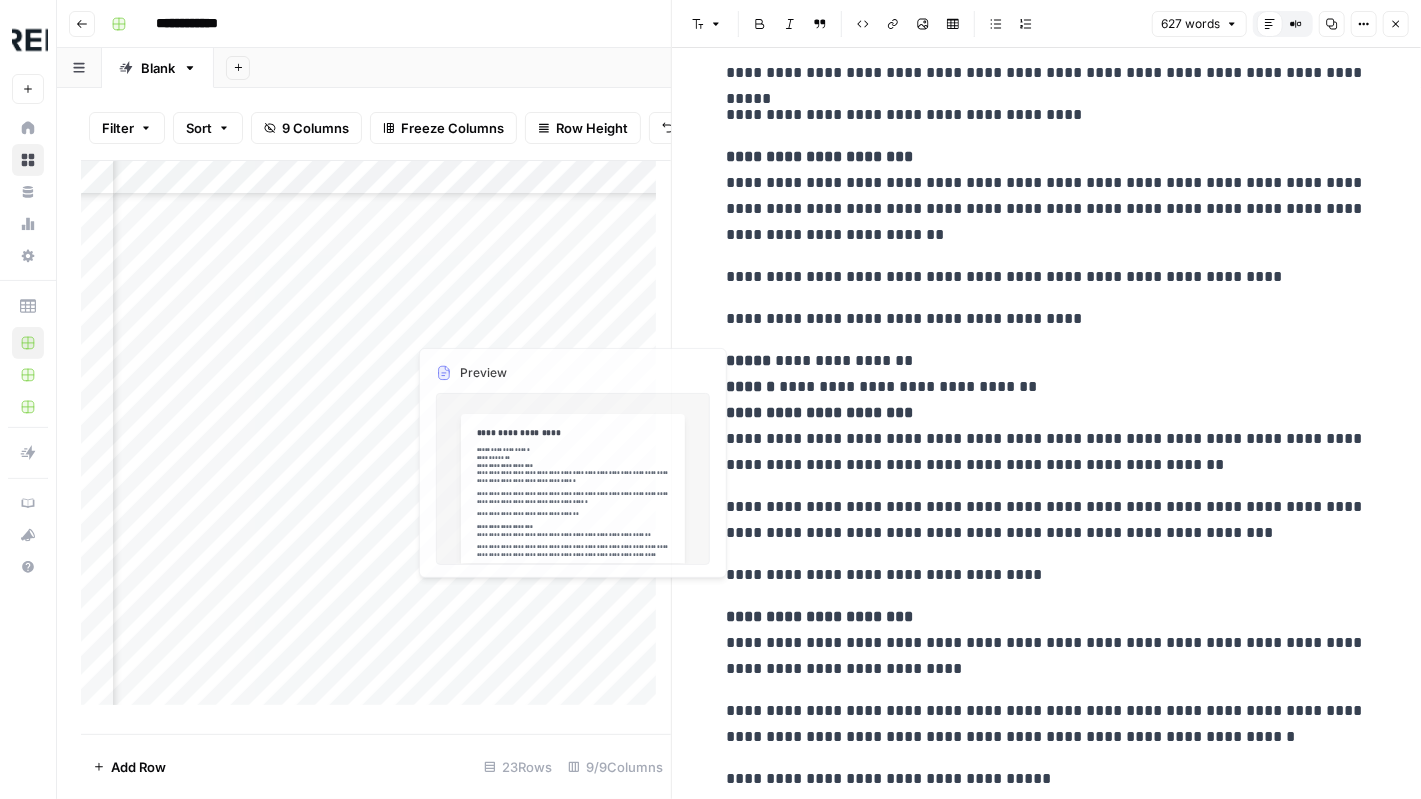 scroll, scrollTop: 204, scrollLeft: 908, axis: both 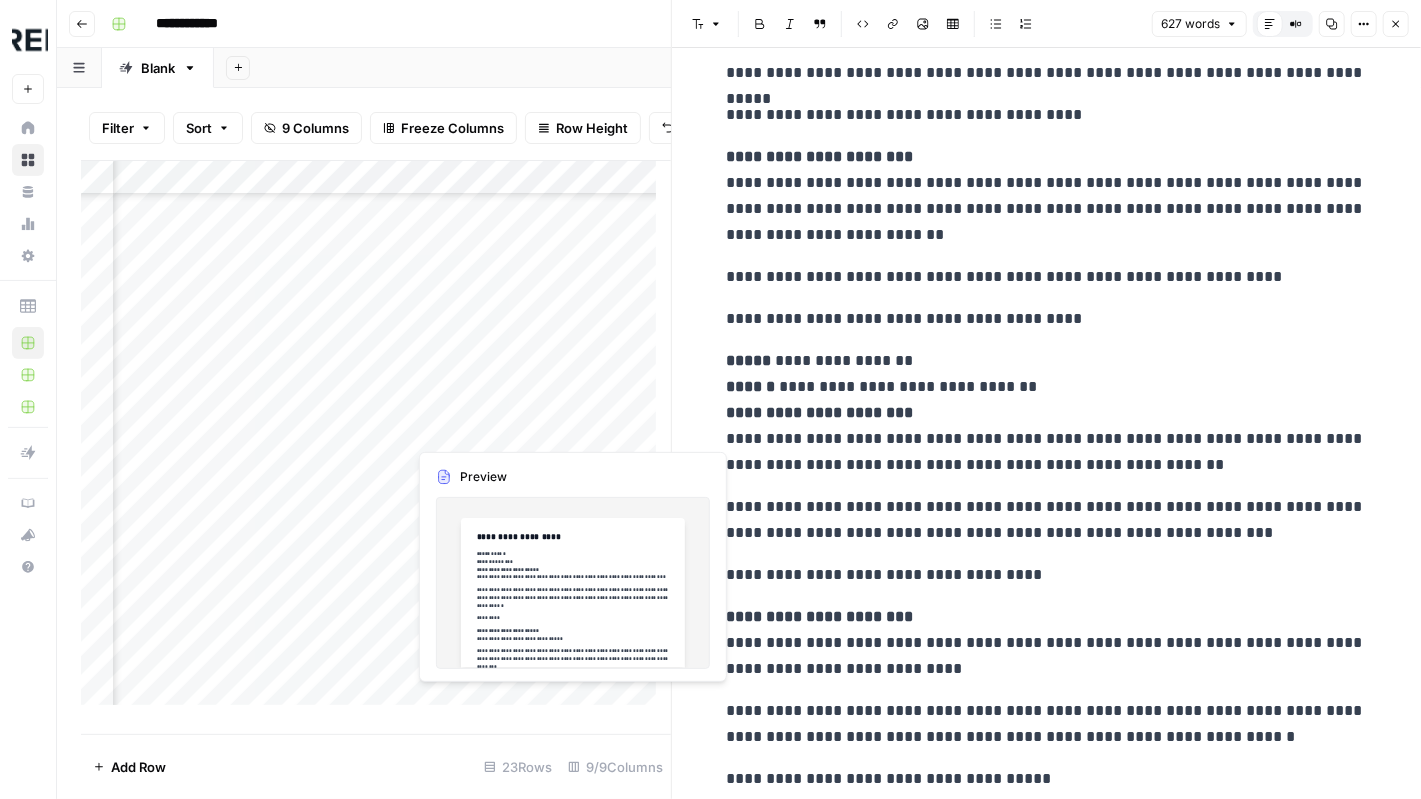 click on "Add Column" at bounding box center (376, 440) 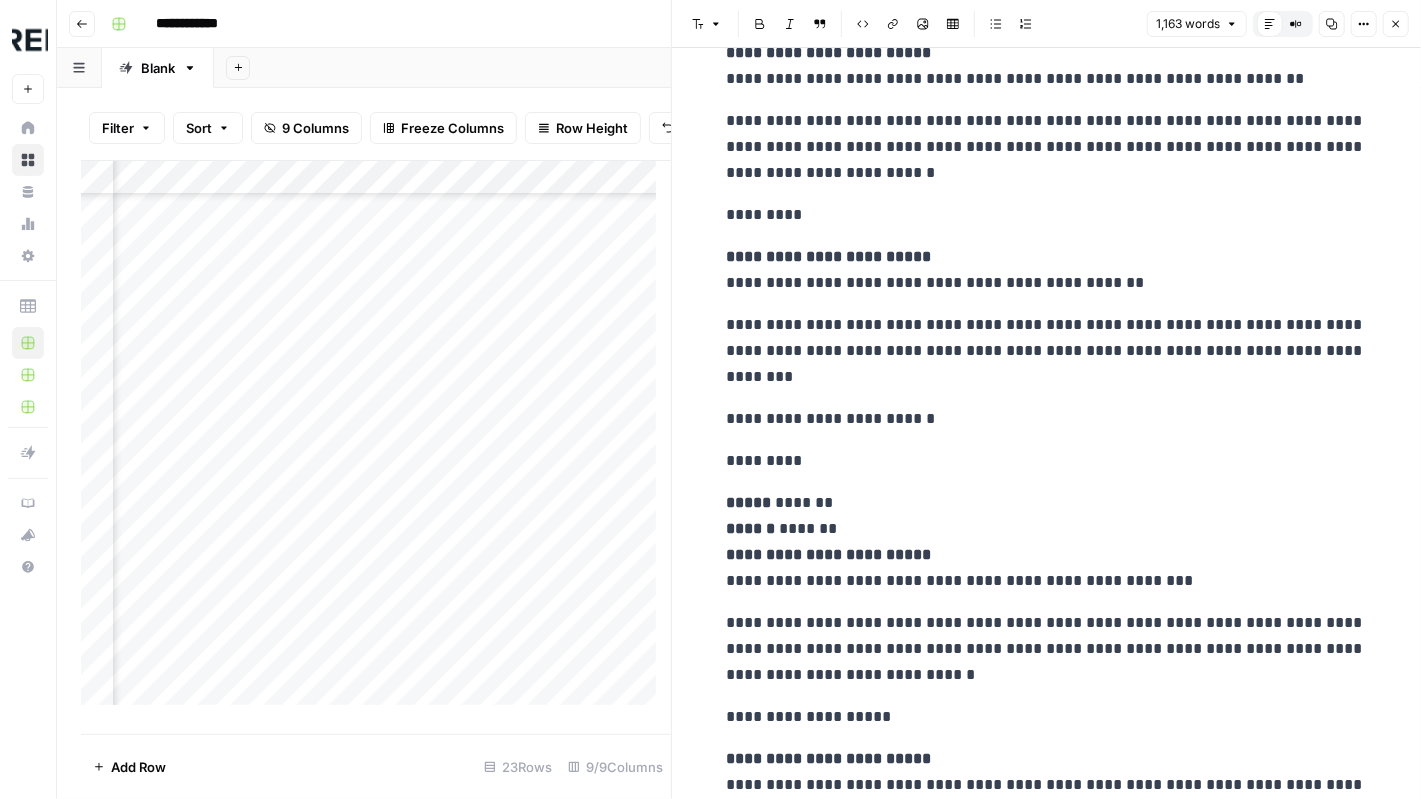 scroll, scrollTop: 2100, scrollLeft: 0, axis: vertical 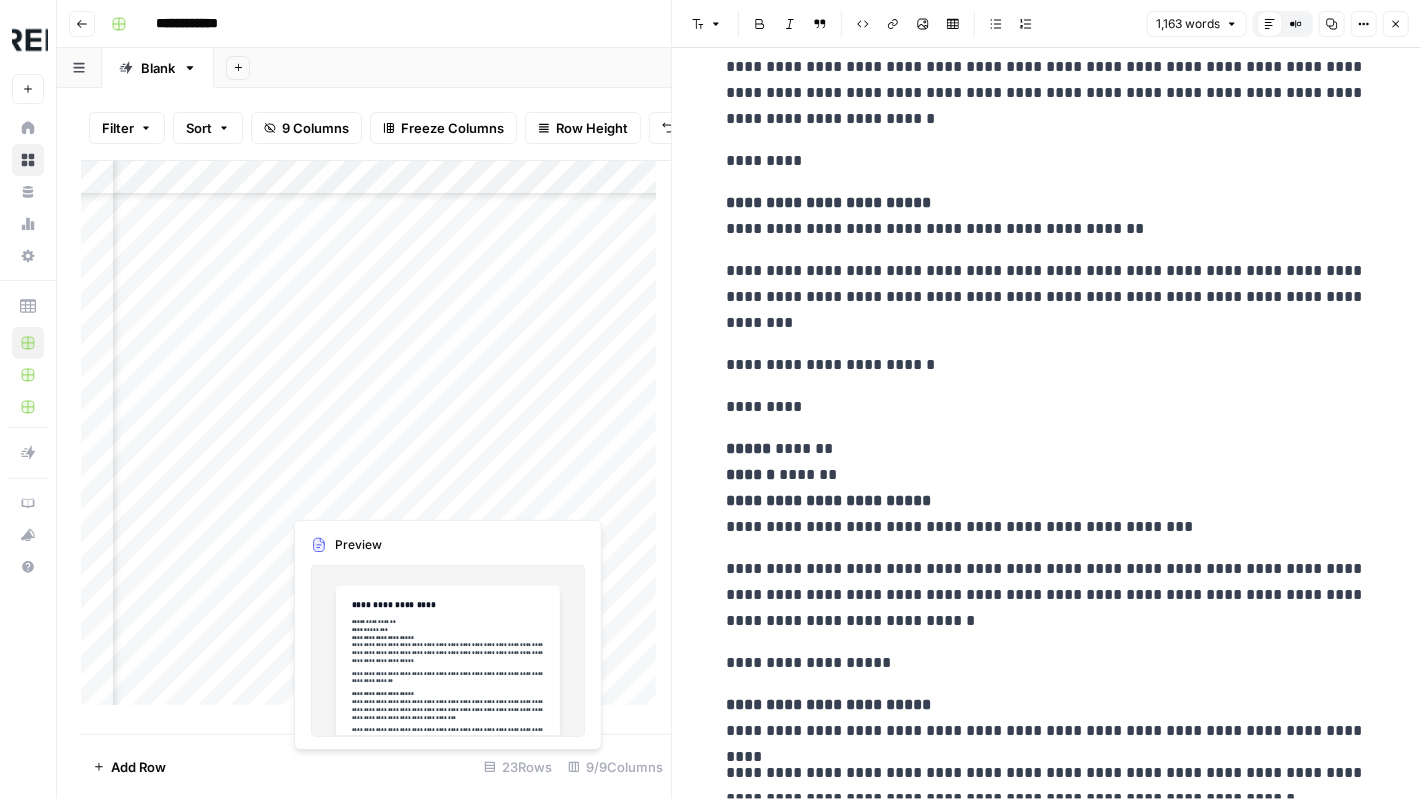 click on "Add Column" at bounding box center (376, 440) 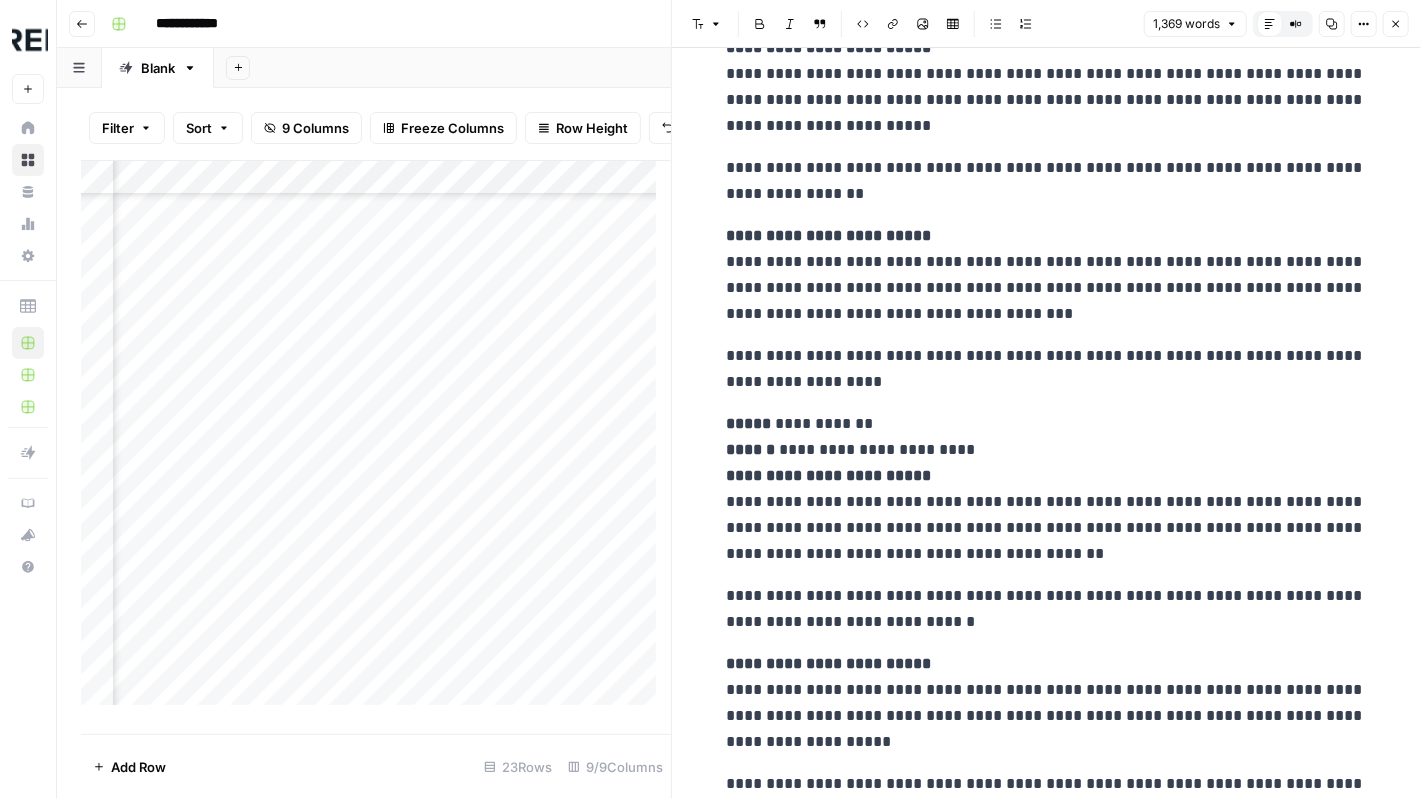scroll, scrollTop: 300, scrollLeft: 0, axis: vertical 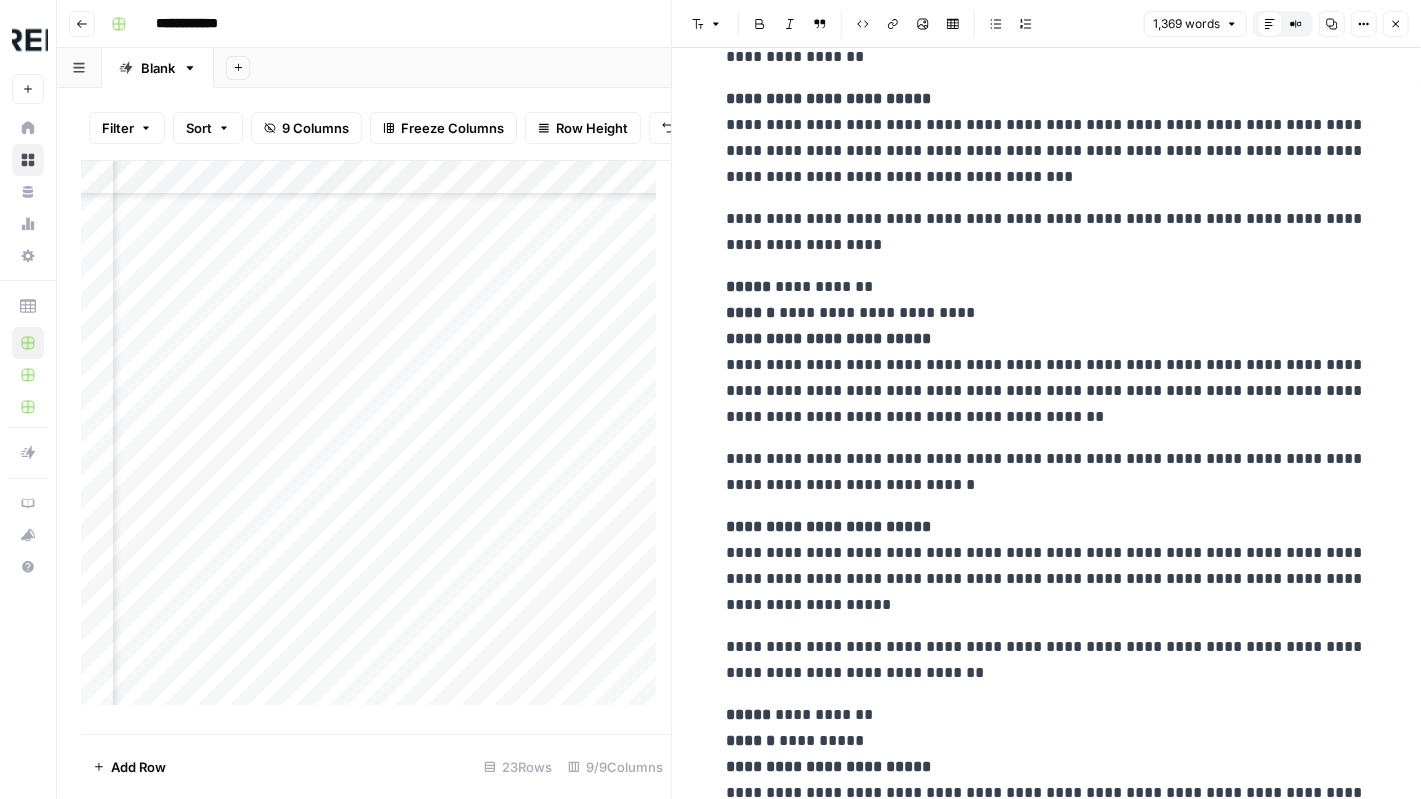 click on "Add Row 23  Rows 9/9  Columns" at bounding box center [376, 766] 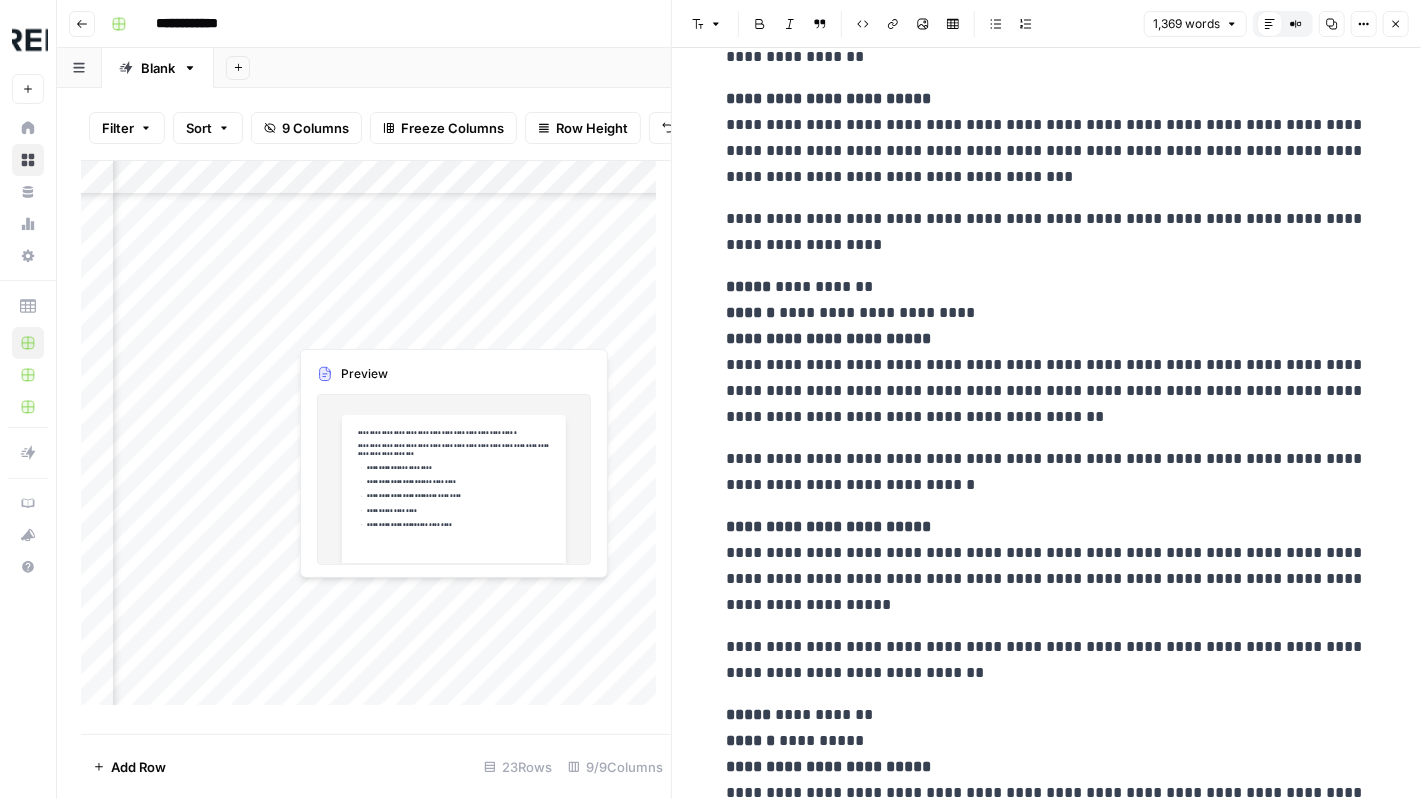 click on "Add Column" at bounding box center (376, 440) 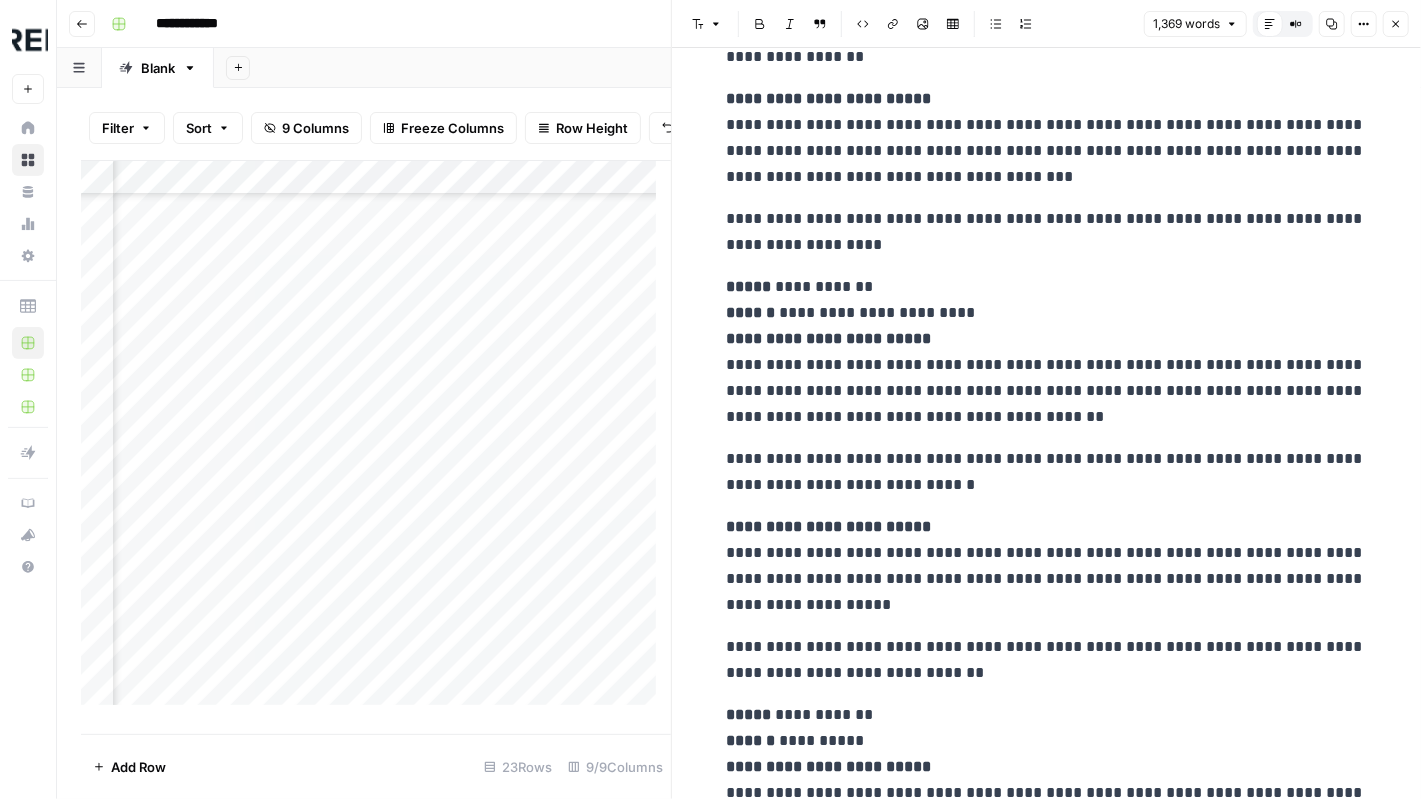 scroll, scrollTop: 204, scrollLeft: 1077, axis: both 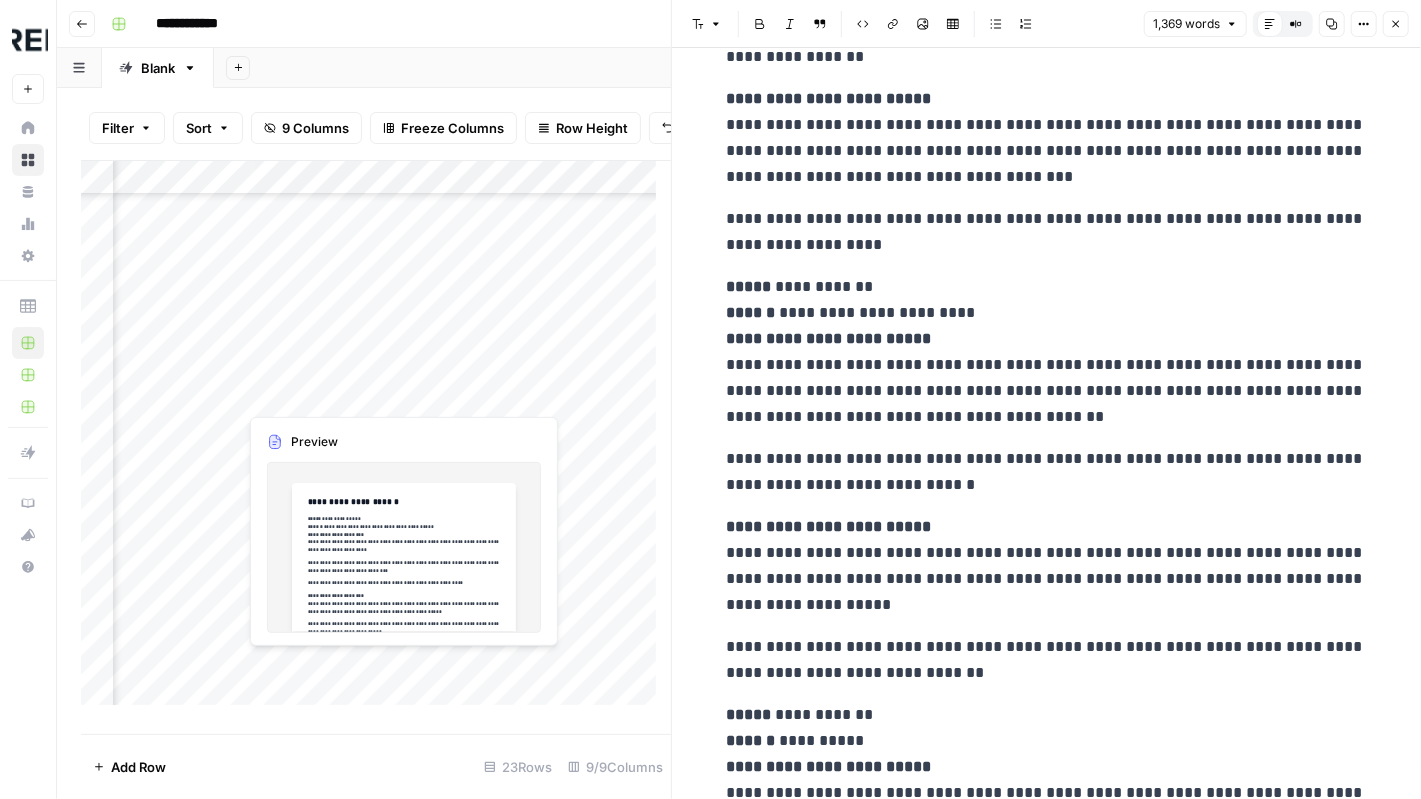 click on "Add Column" at bounding box center (376, 440) 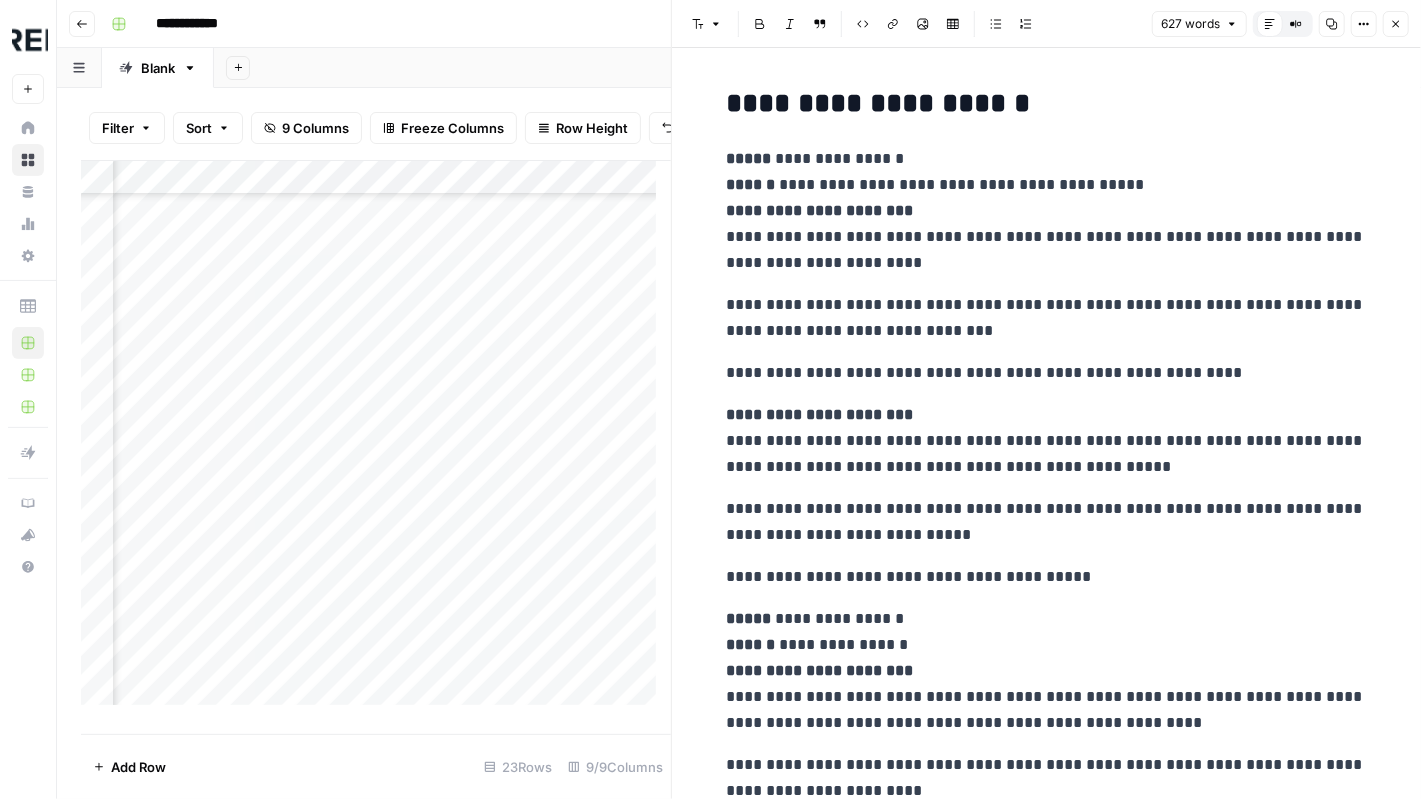 click on "**********" at bounding box center [1047, 522] 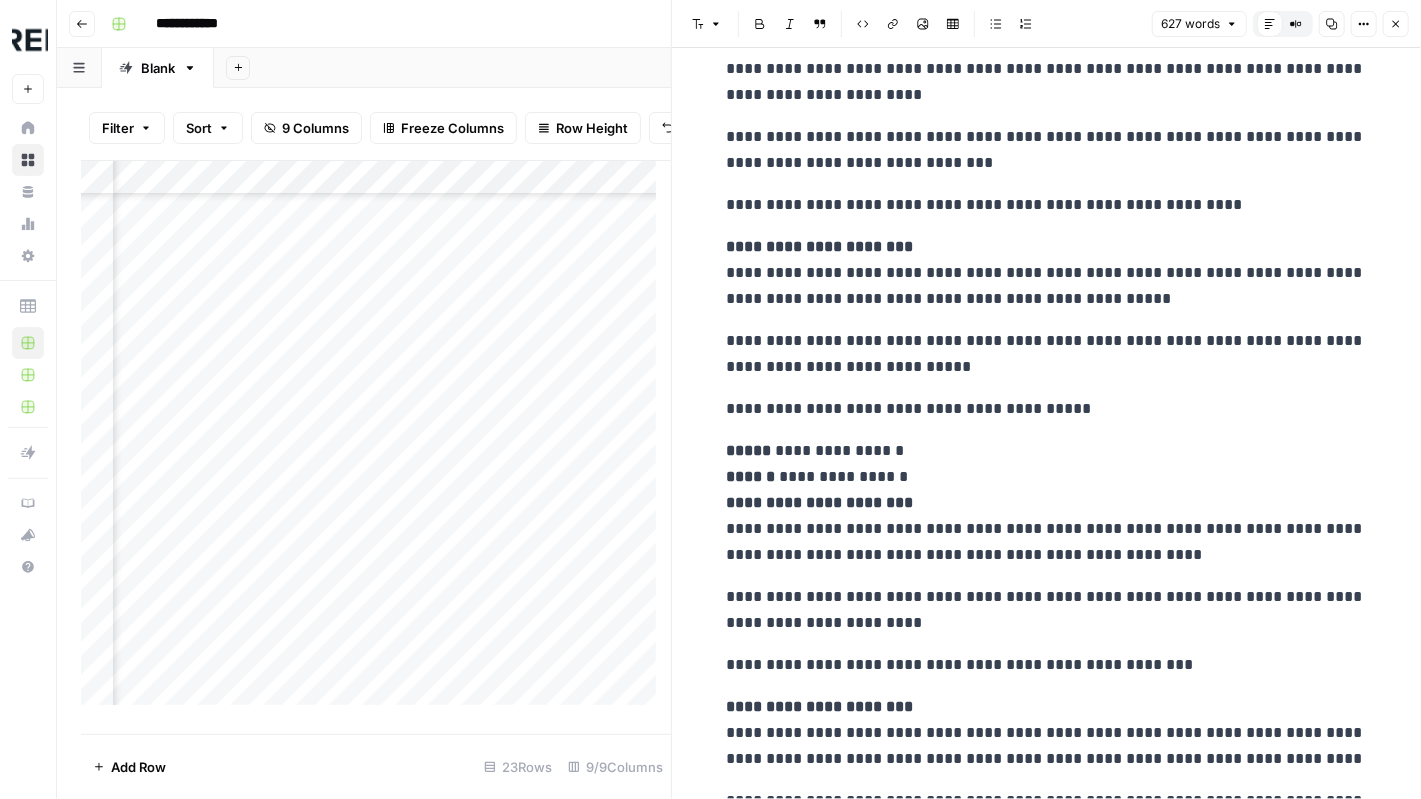 scroll, scrollTop: 200, scrollLeft: 0, axis: vertical 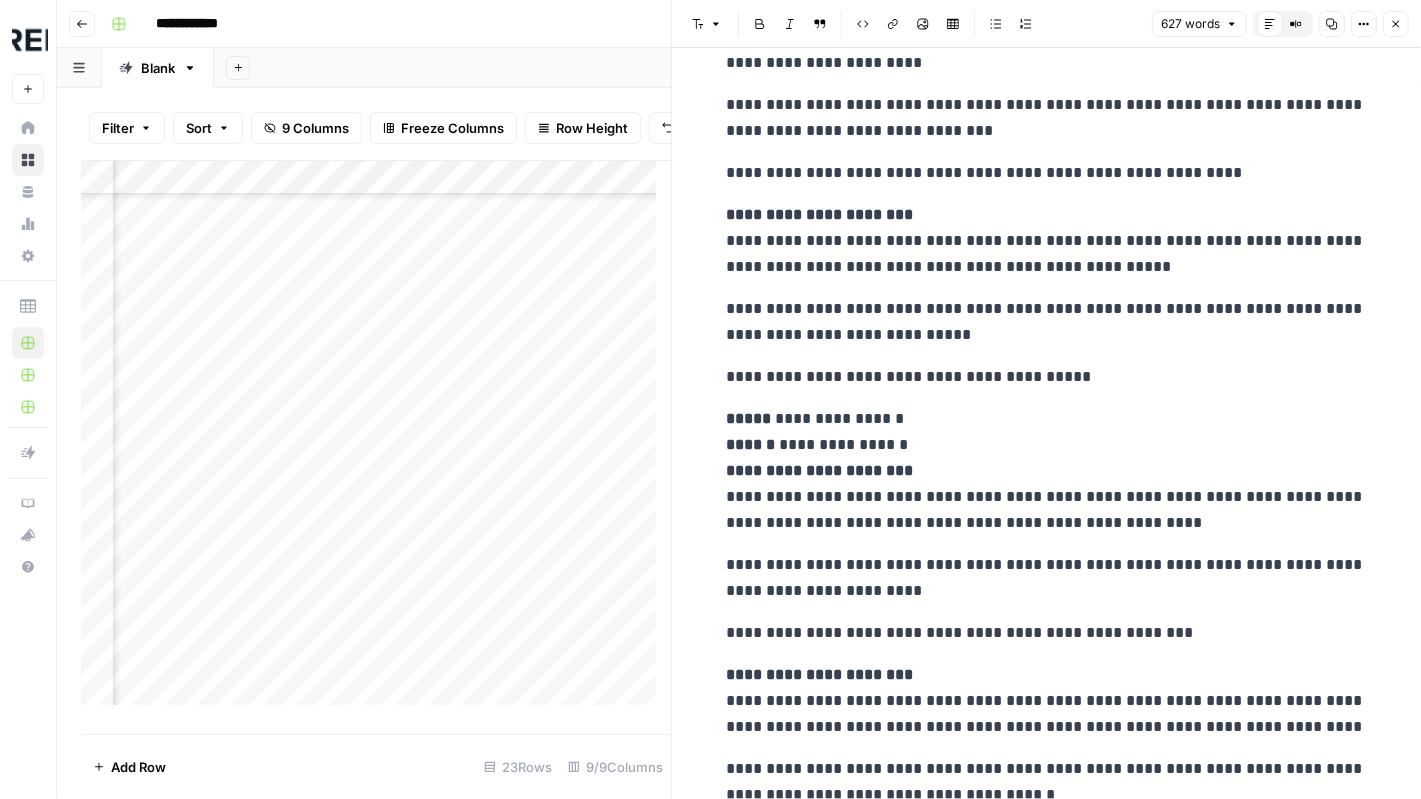 click on "**********" at bounding box center [820, 470] 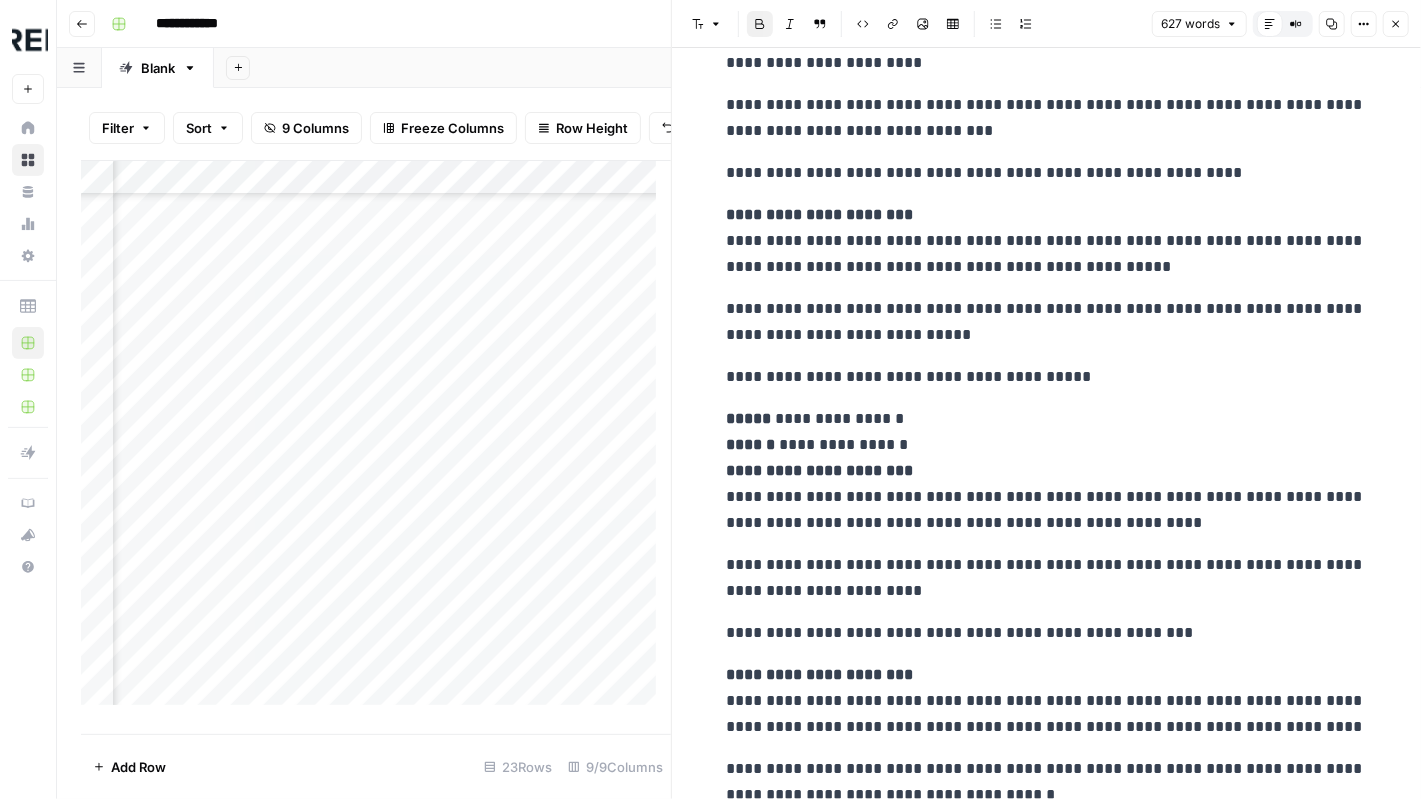 scroll, scrollTop: 400, scrollLeft: 0, axis: vertical 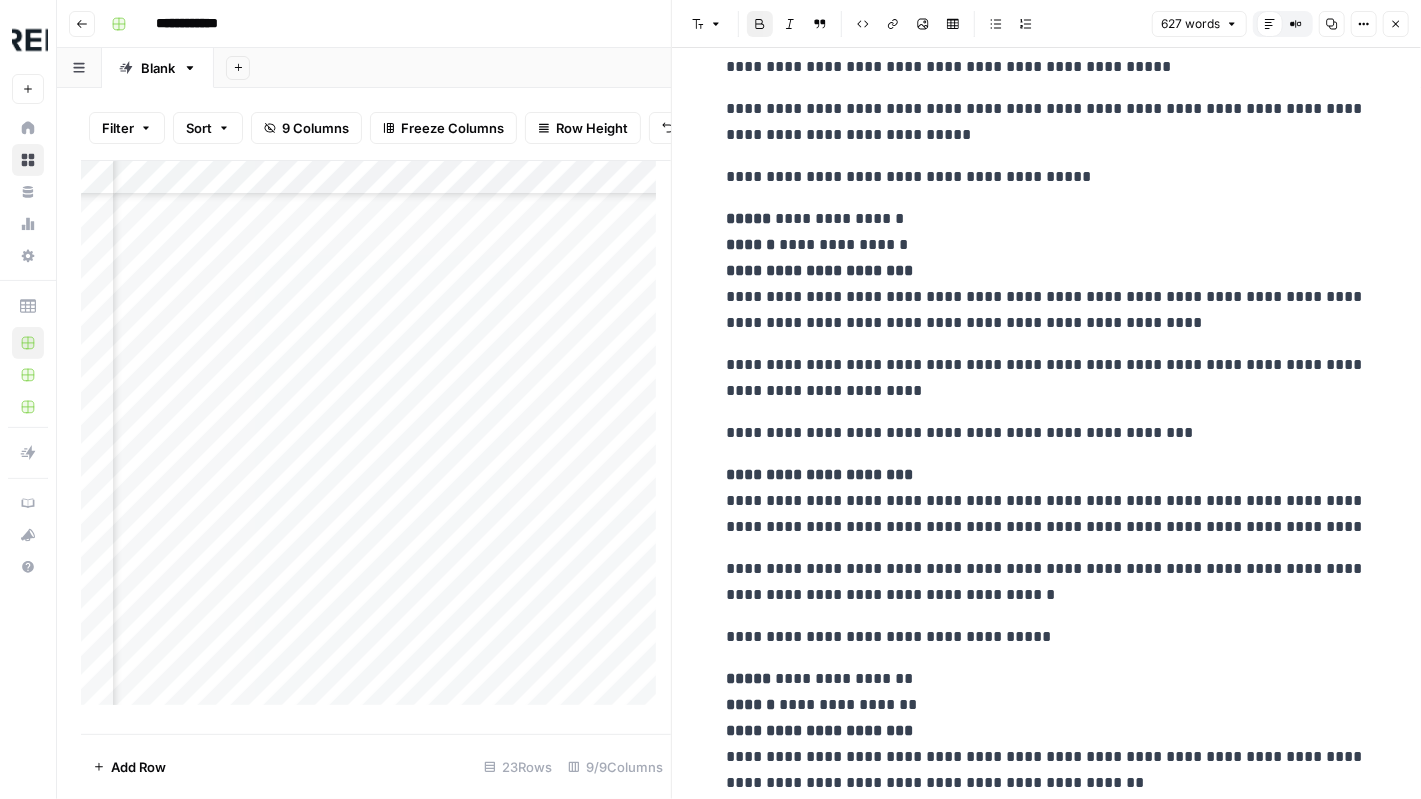 click on "Add Column" at bounding box center (376, 440) 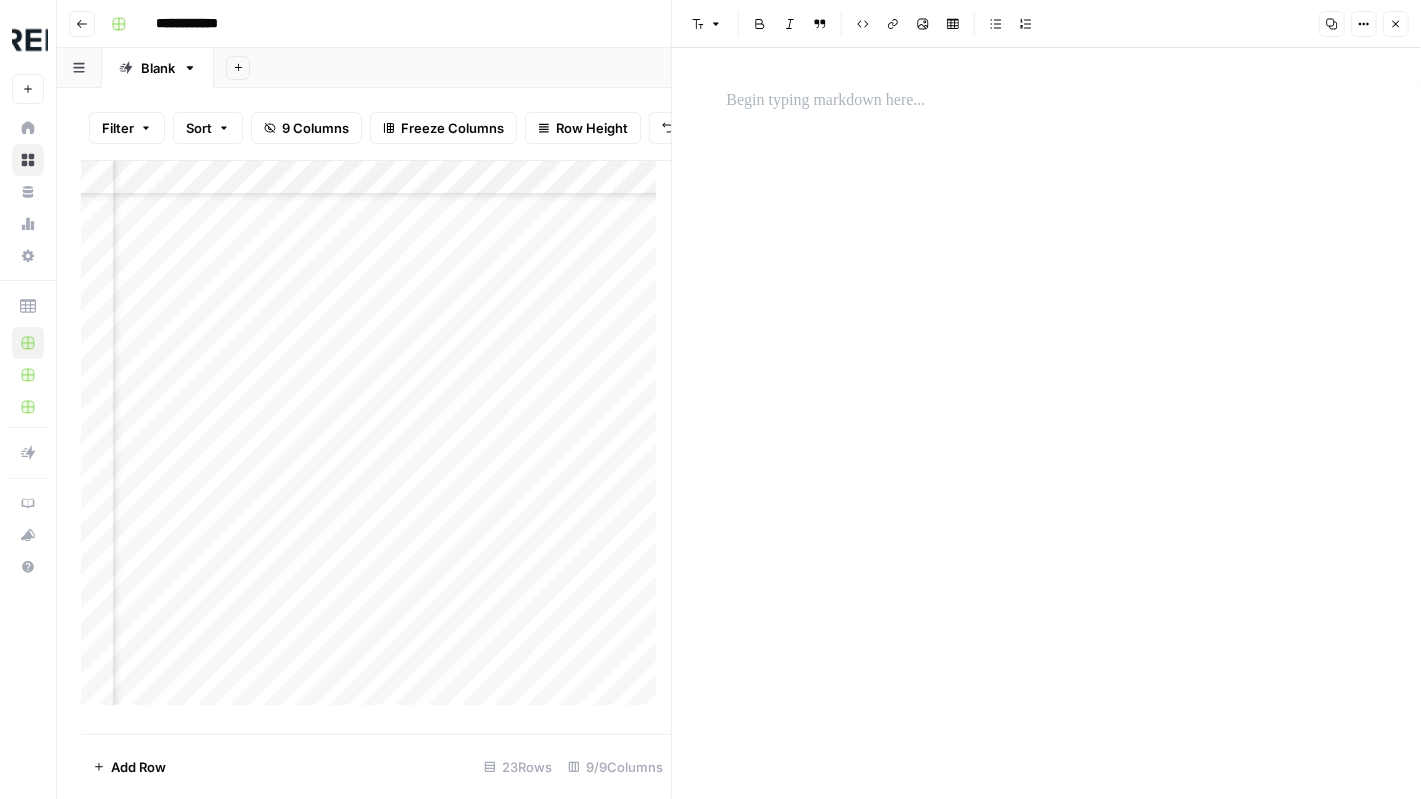 click on "Add Column" at bounding box center (376, 440) 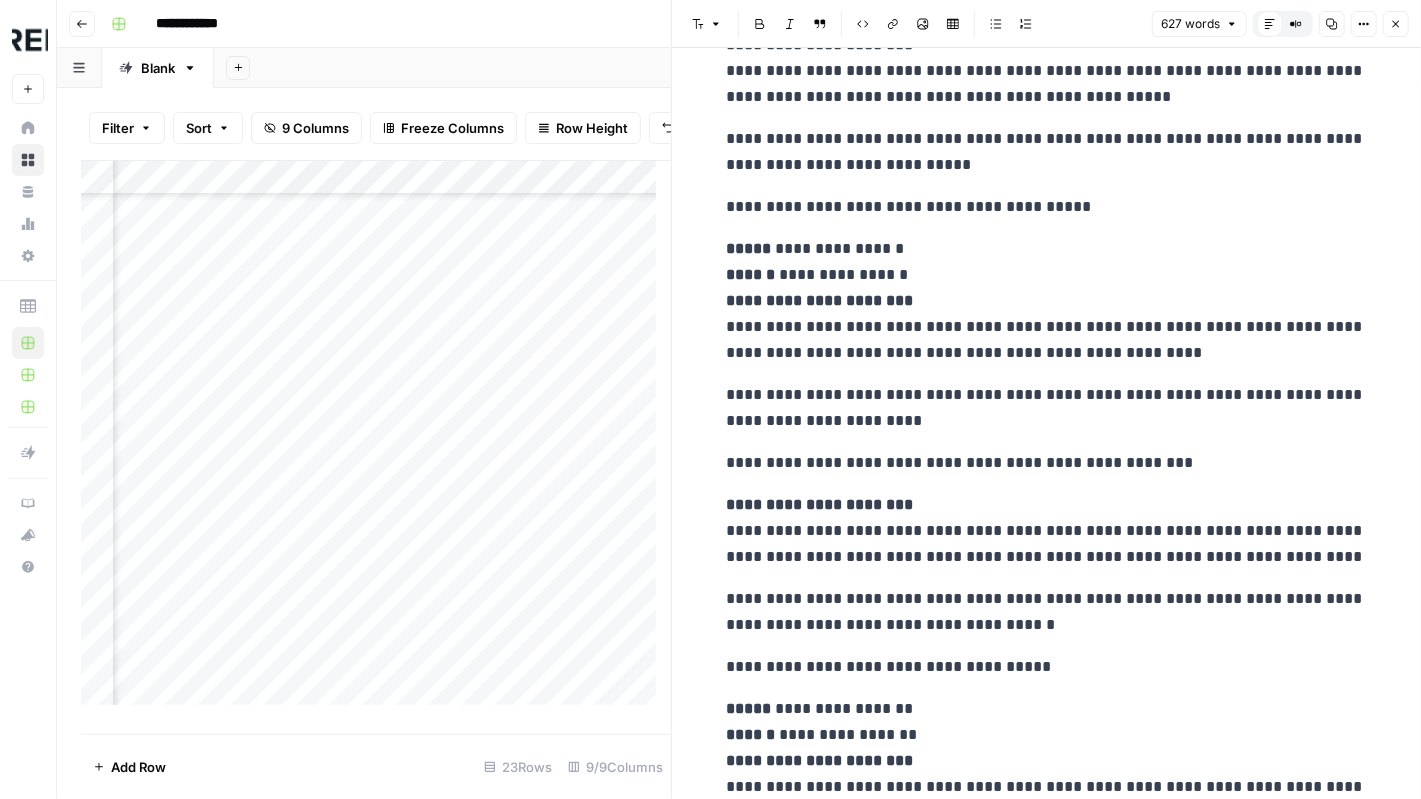 scroll, scrollTop: 400, scrollLeft: 0, axis: vertical 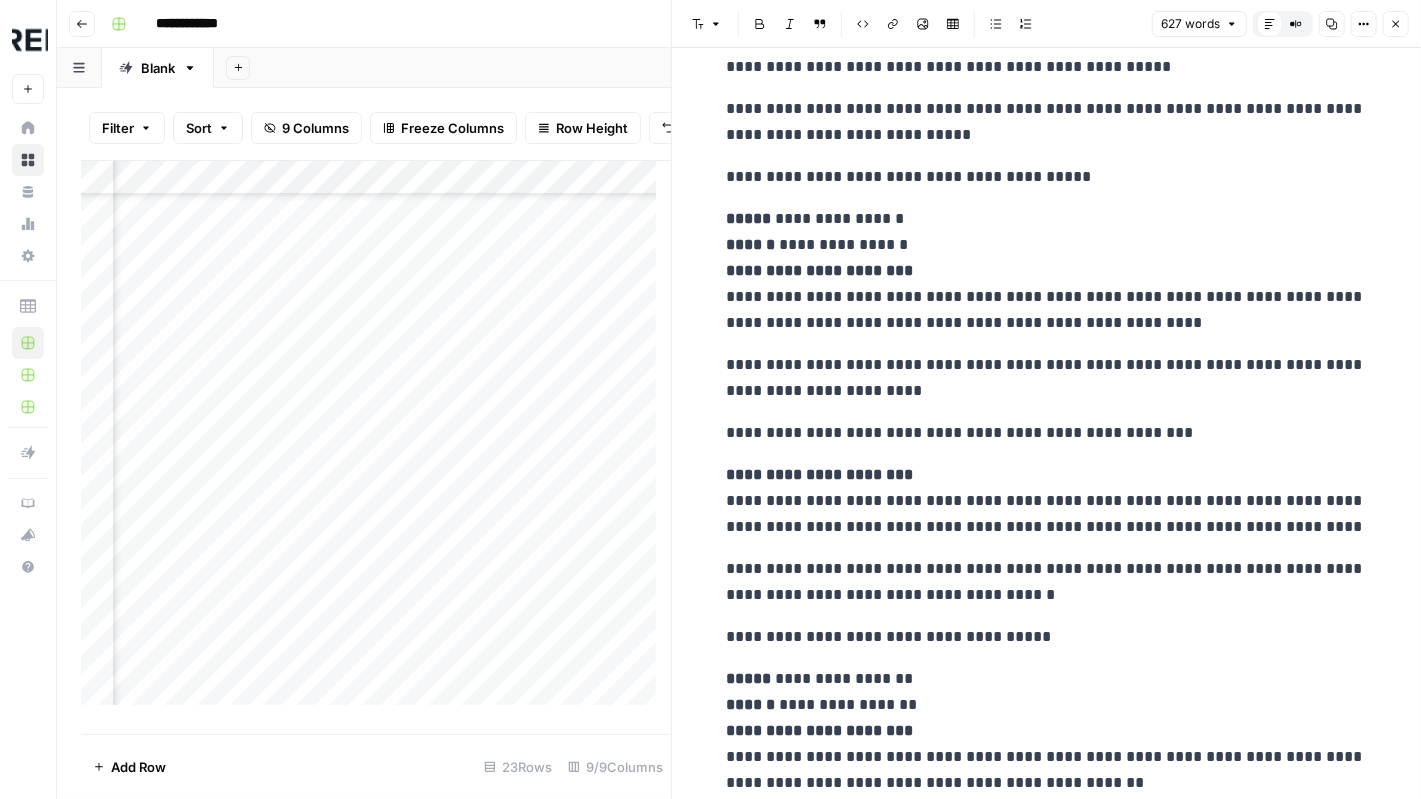 click on "**********" at bounding box center (1047, 1089) 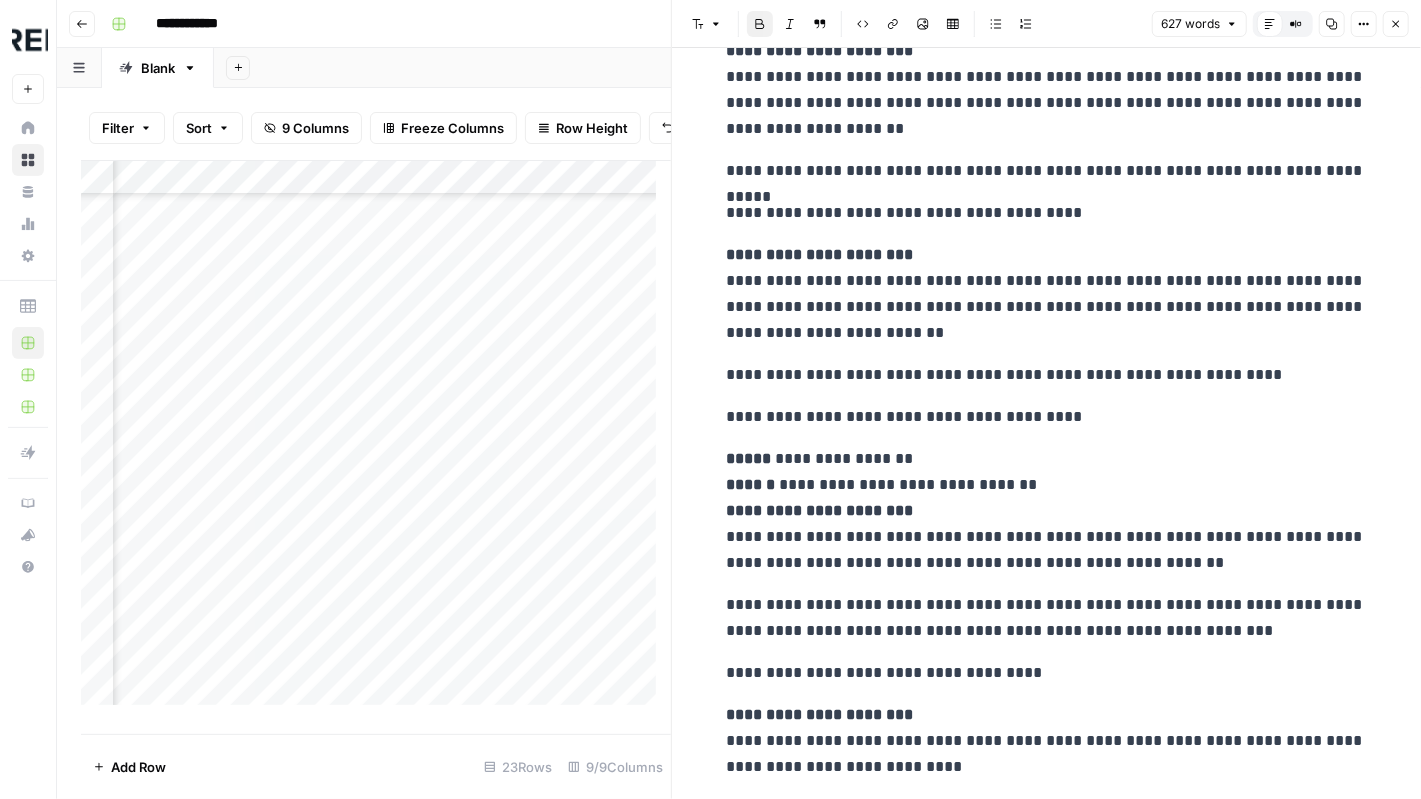 scroll, scrollTop: 2098, scrollLeft: 0, axis: vertical 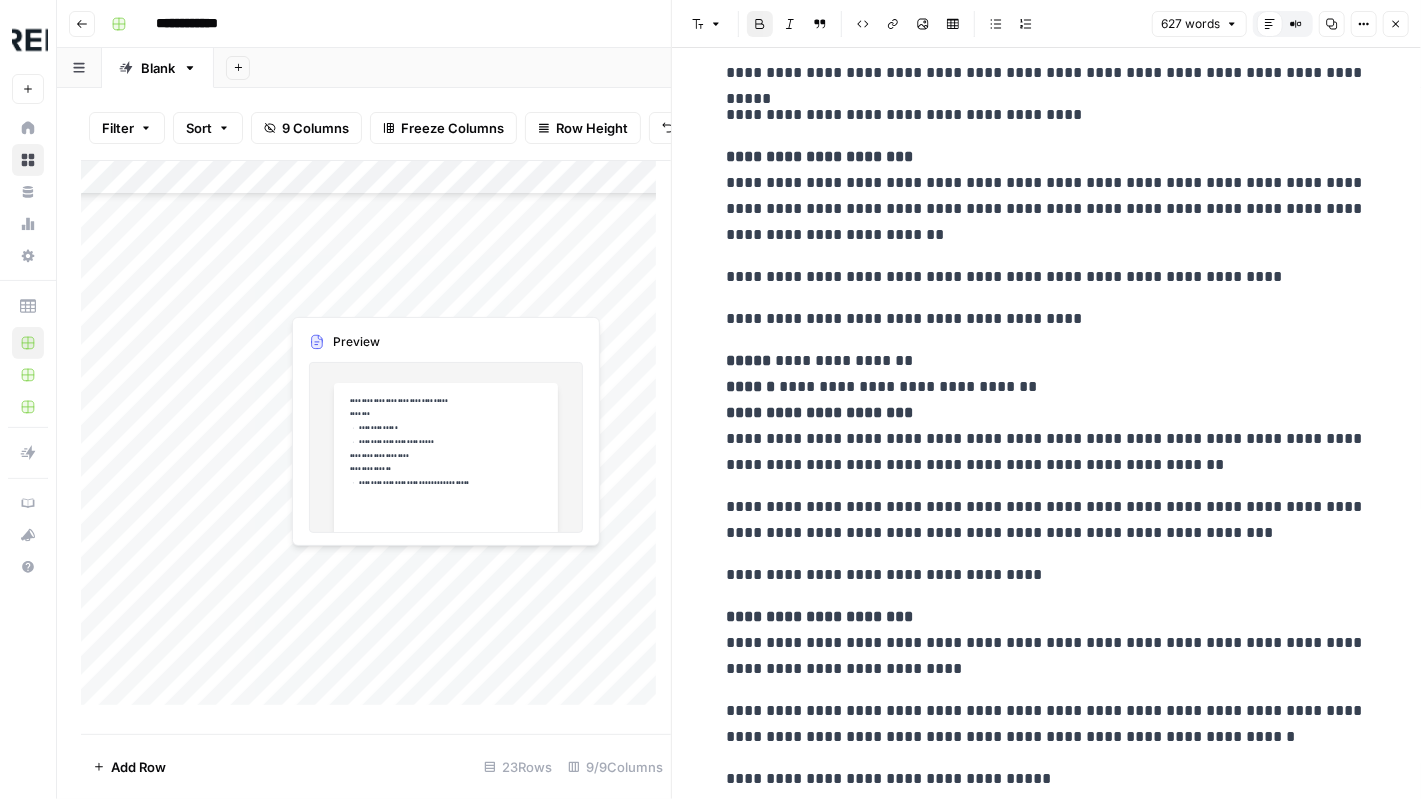 click on "Add Column" at bounding box center [376, 440] 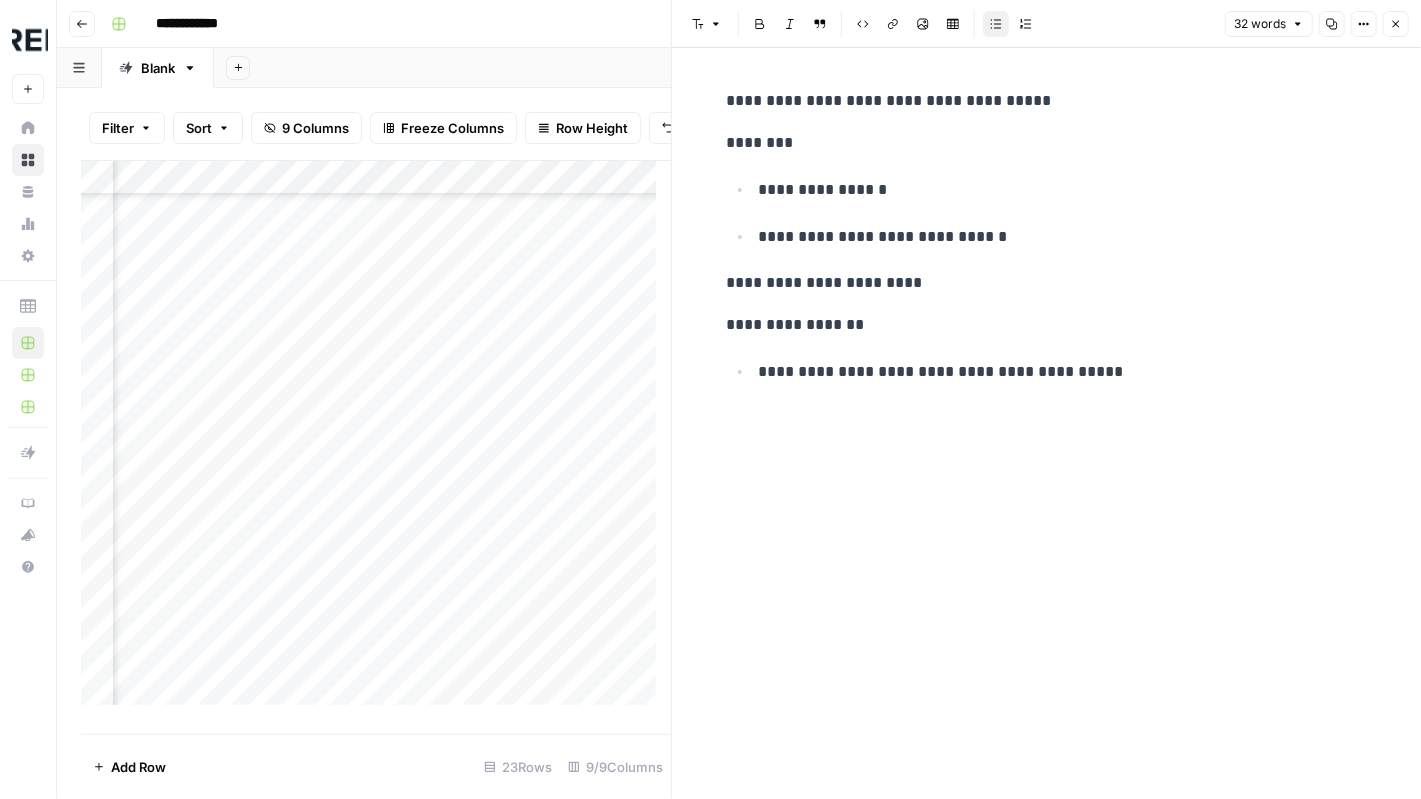 scroll, scrollTop: 304, scrollLeft: 386, axis: both 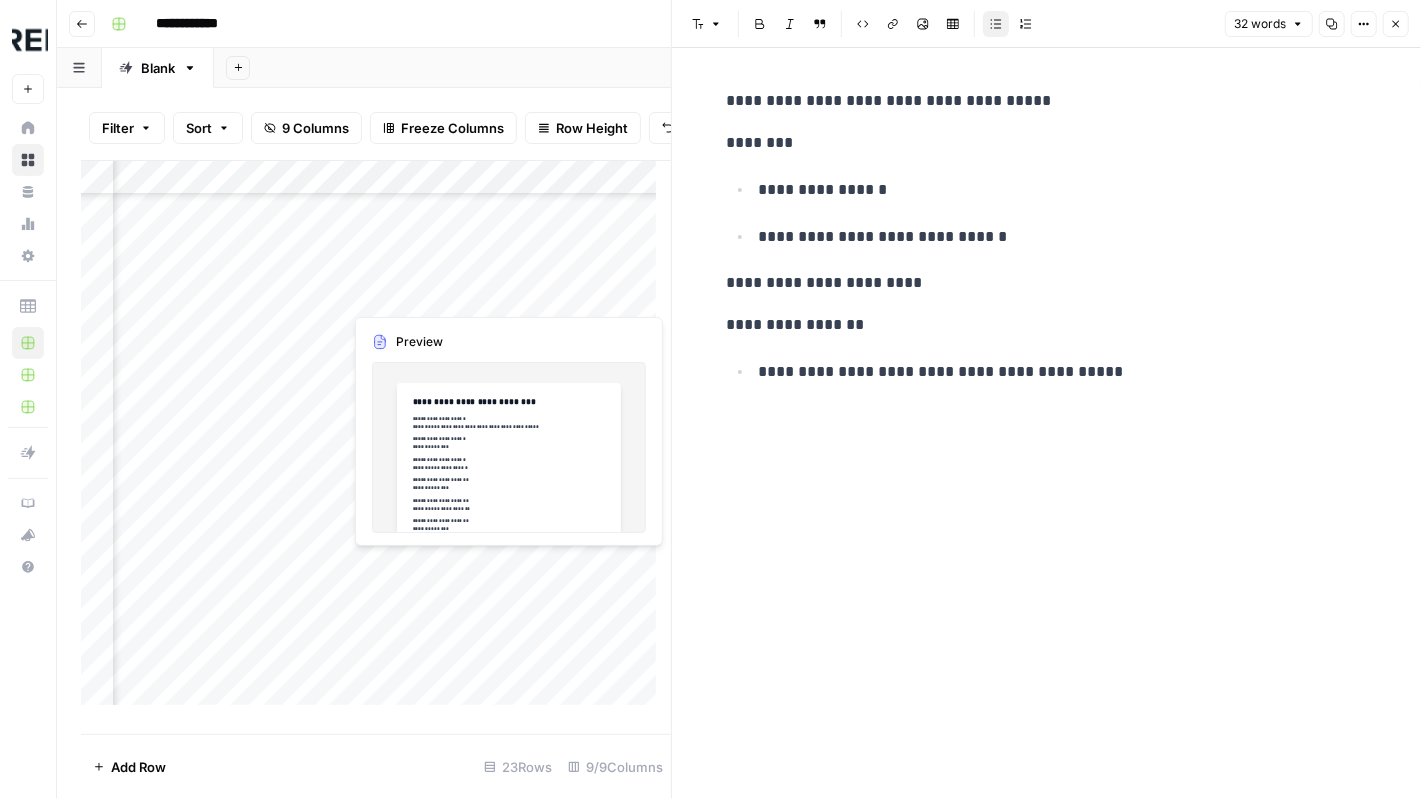 click on "Add Column" at bounding box center [376, 440] 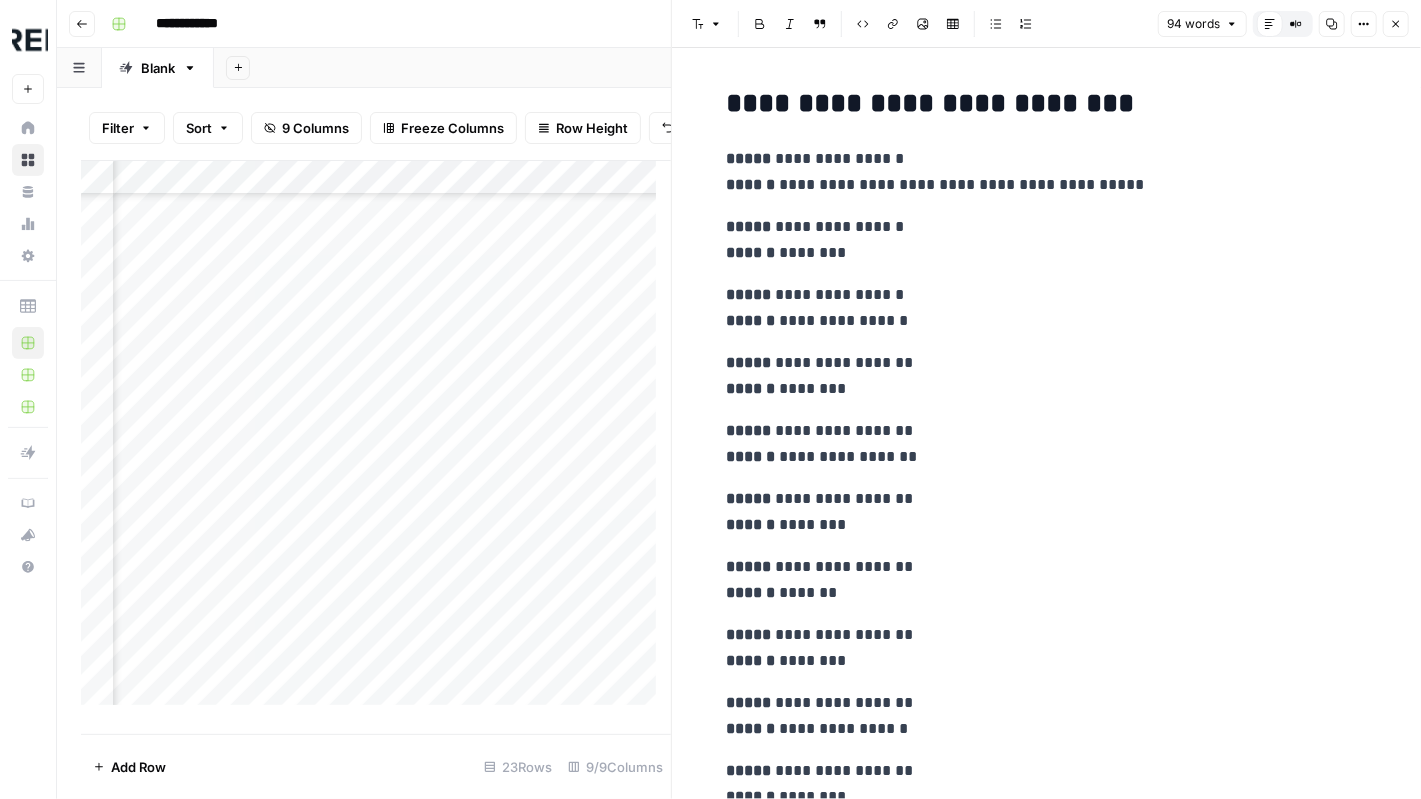 scroll, scrollTop: 304, scrollLeft: 0, axis: vertical 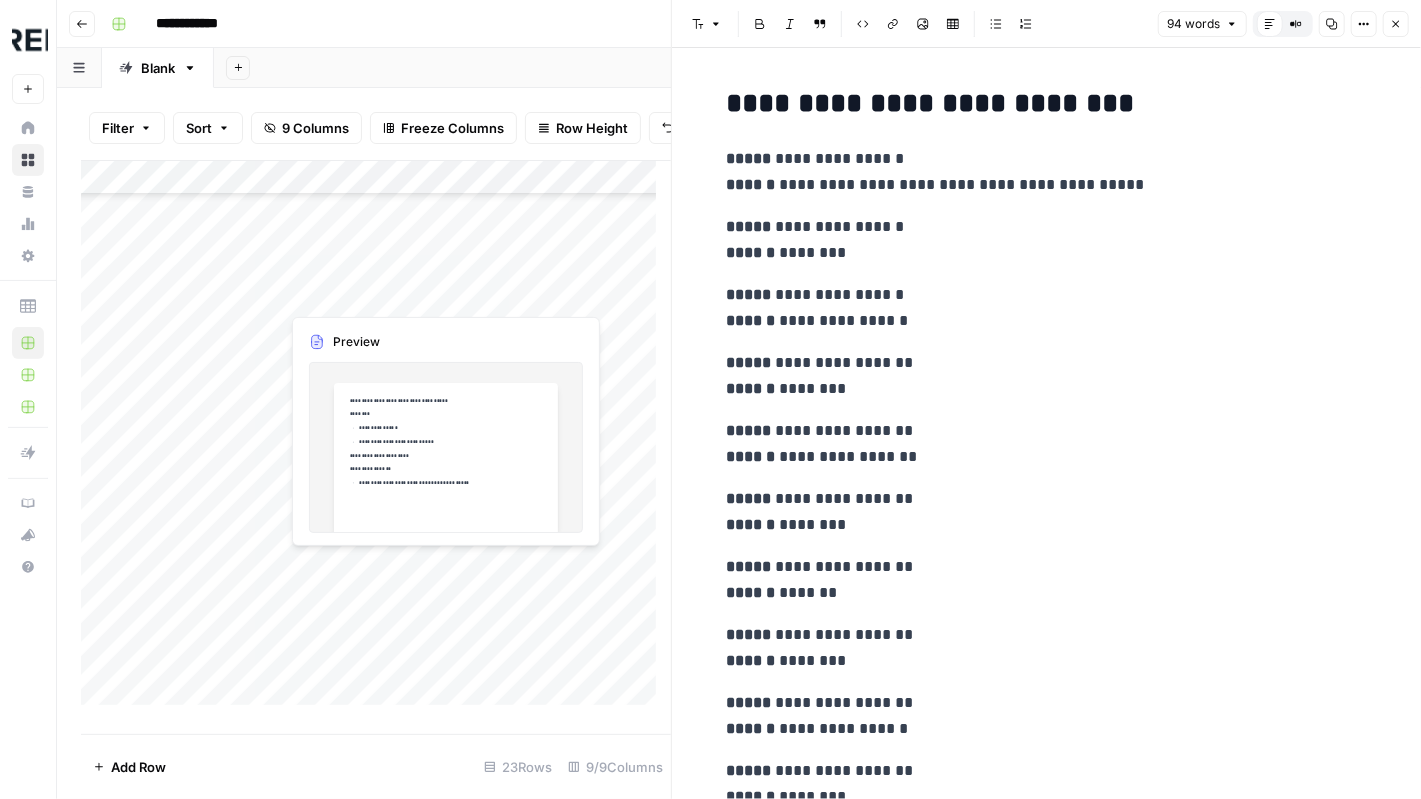 click on "Add Column" at bounding box center (376, 440) 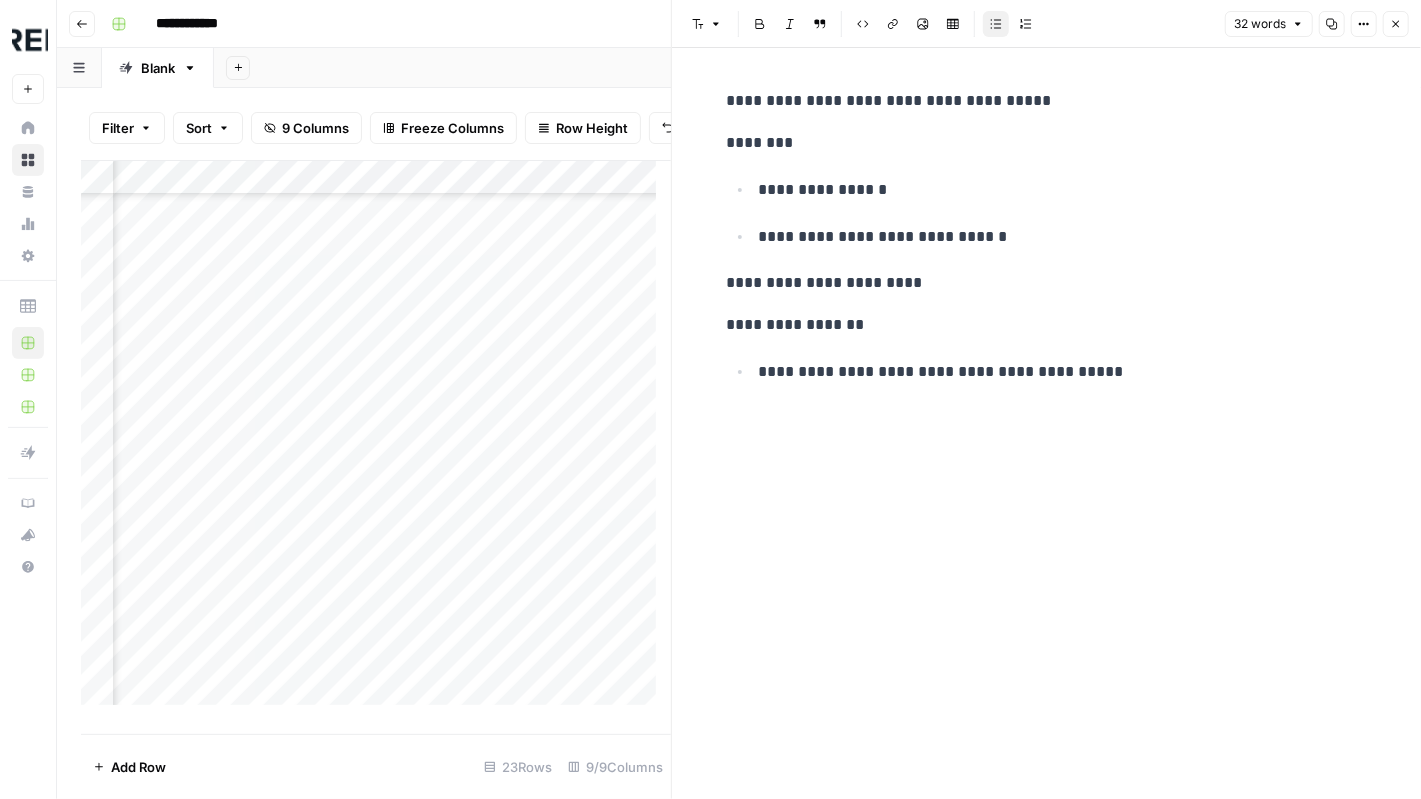 scroll, scrollTop: 304, scrollLeft: 1072, axis: both 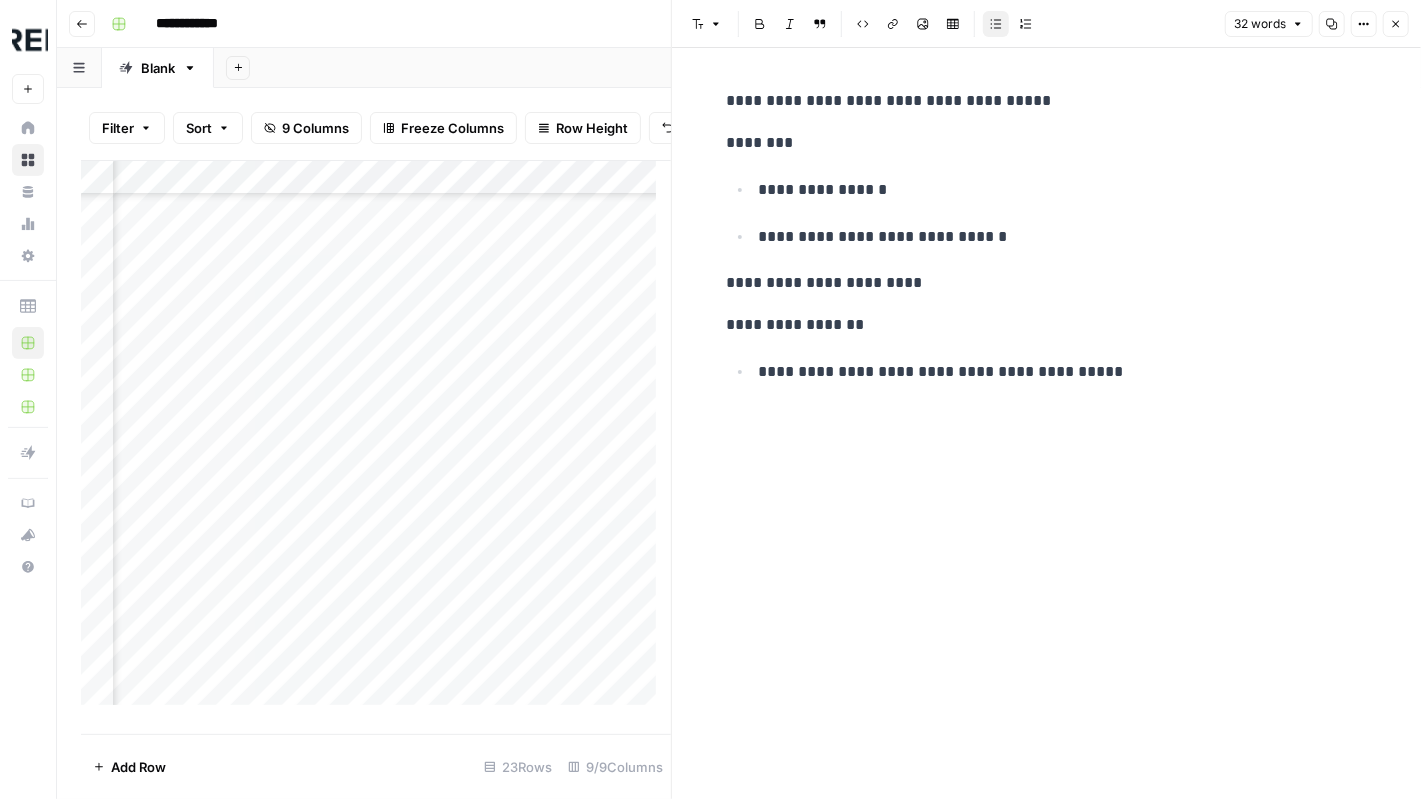 click on "Add Column" at bounding box center (376, 440) 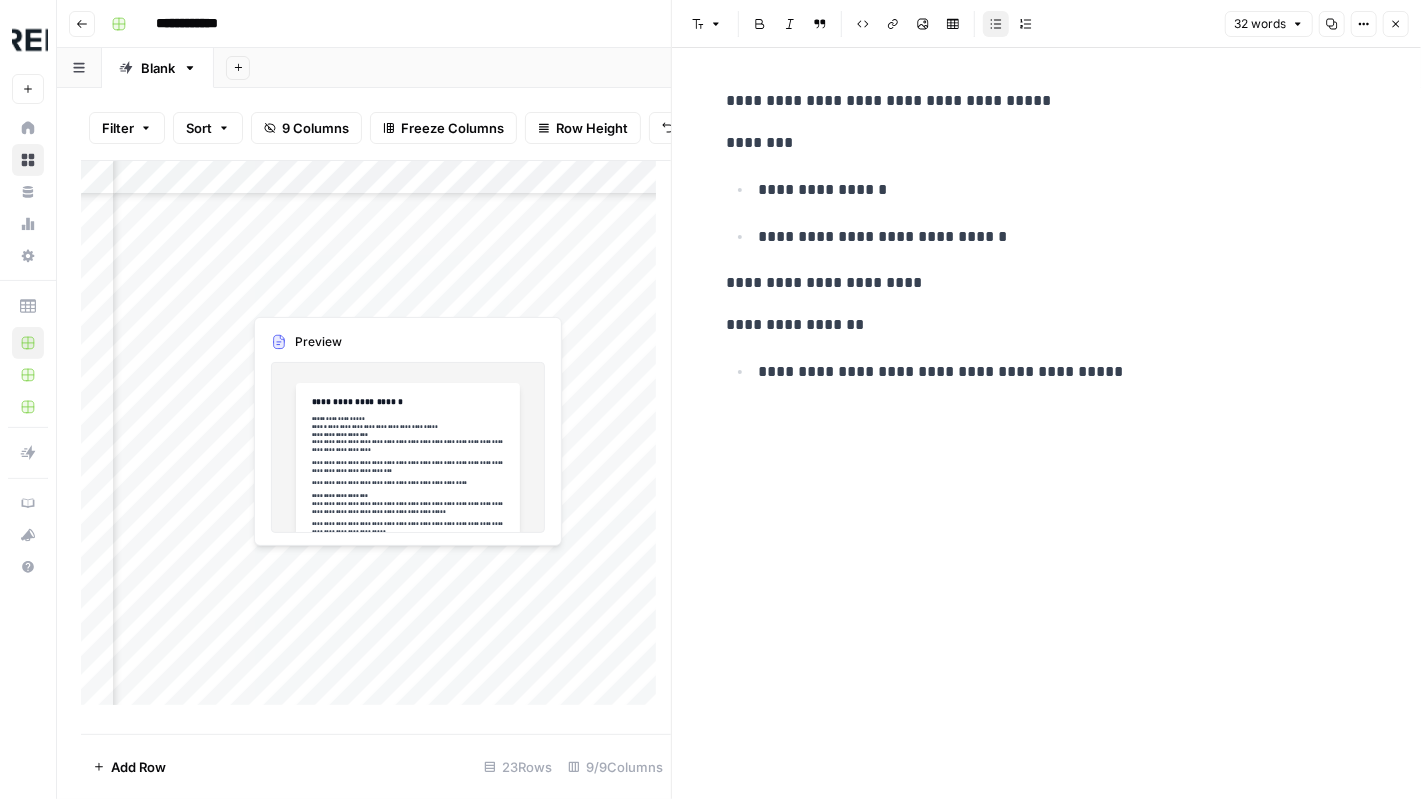 click on "Add Column" at bounding box center [376, 440] 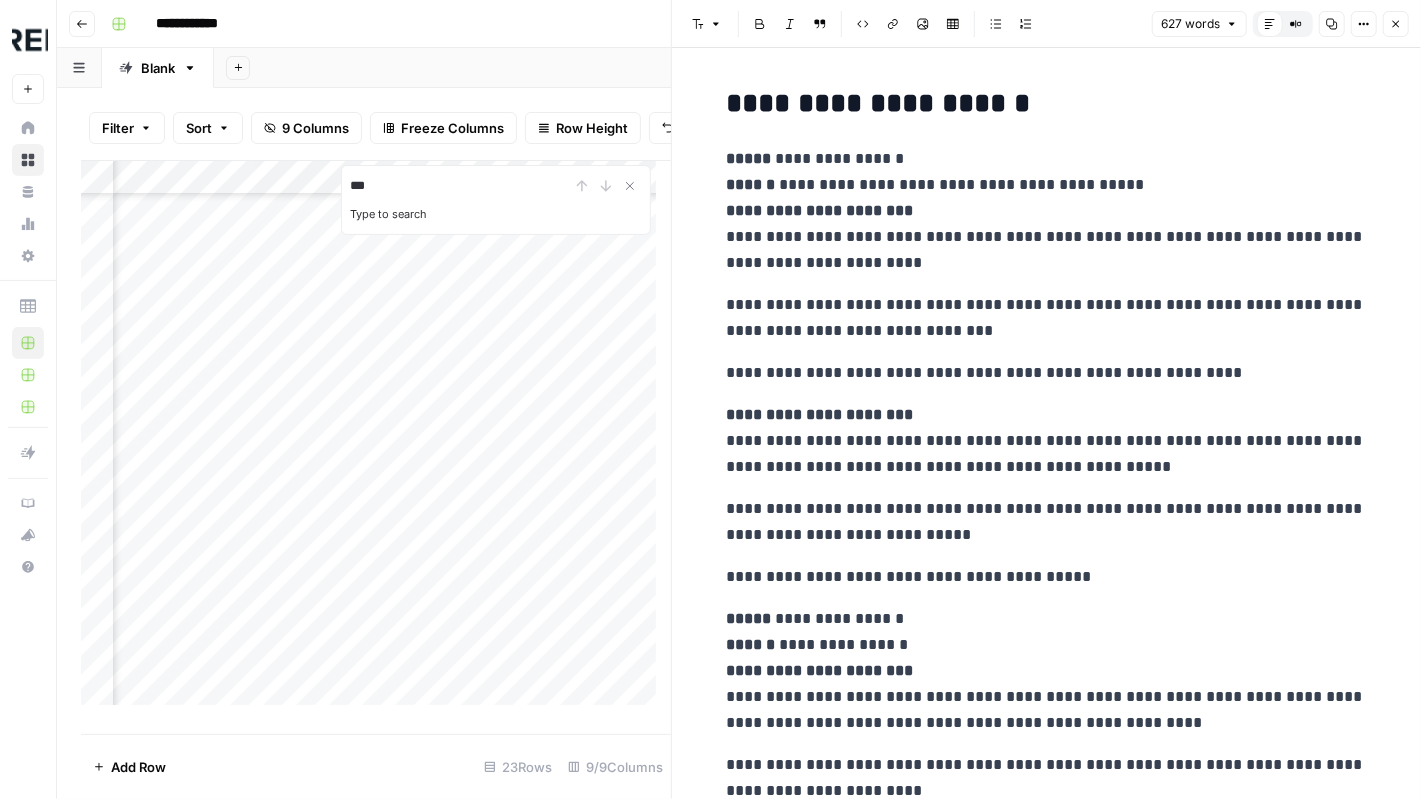 type on "***" 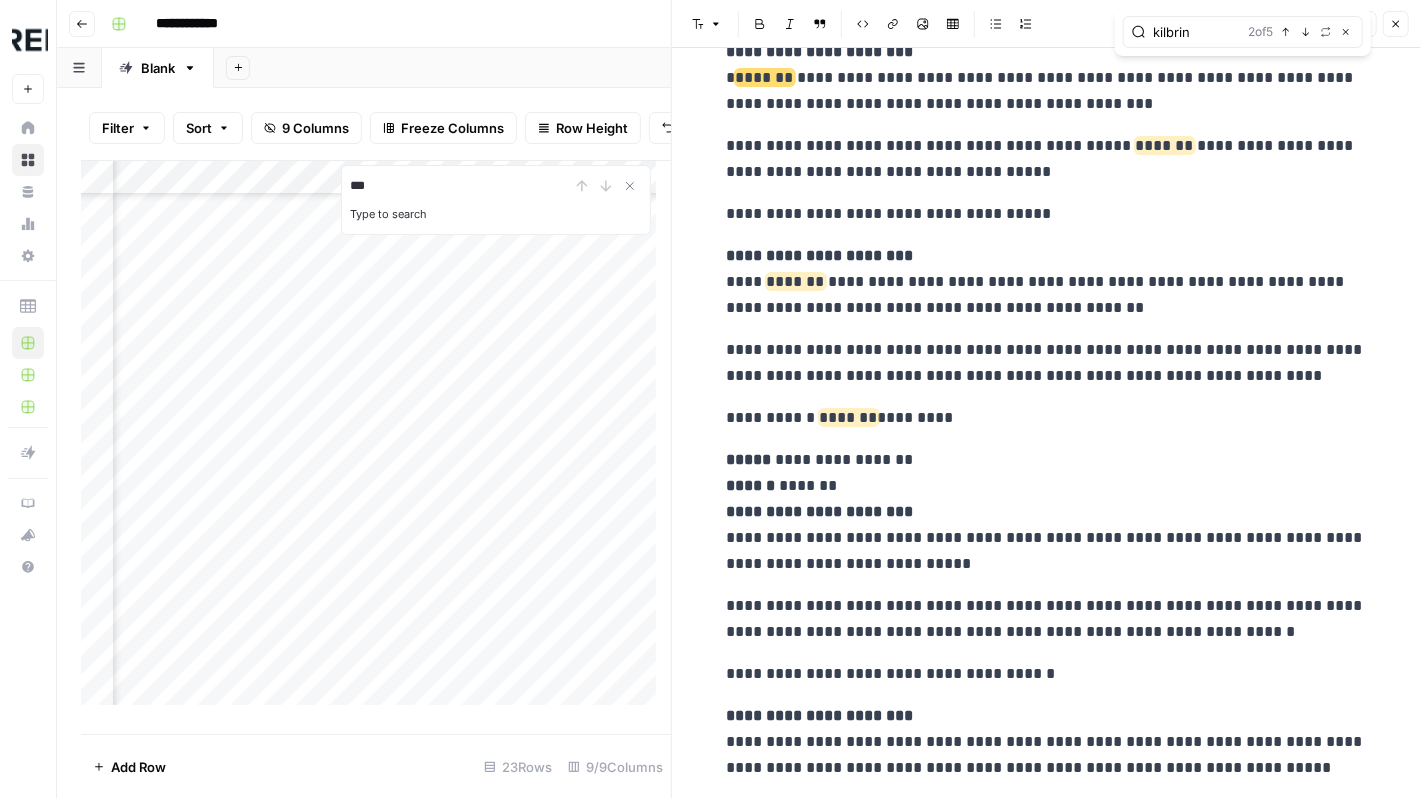 scroll, scrollTop: 1279, scrollLeft: 0, axis: vertical 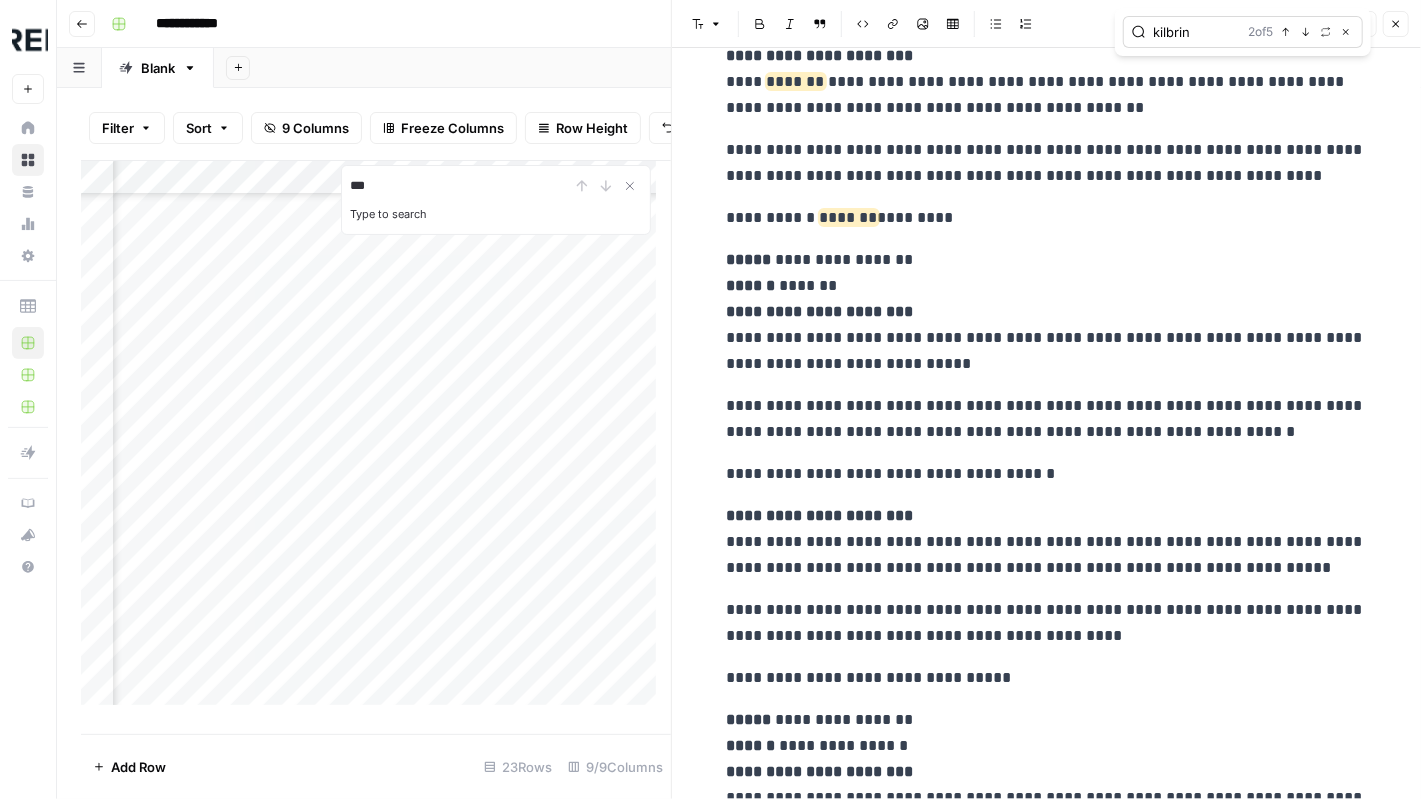 click on "kilbrin" at bounding box center [1197, 32] 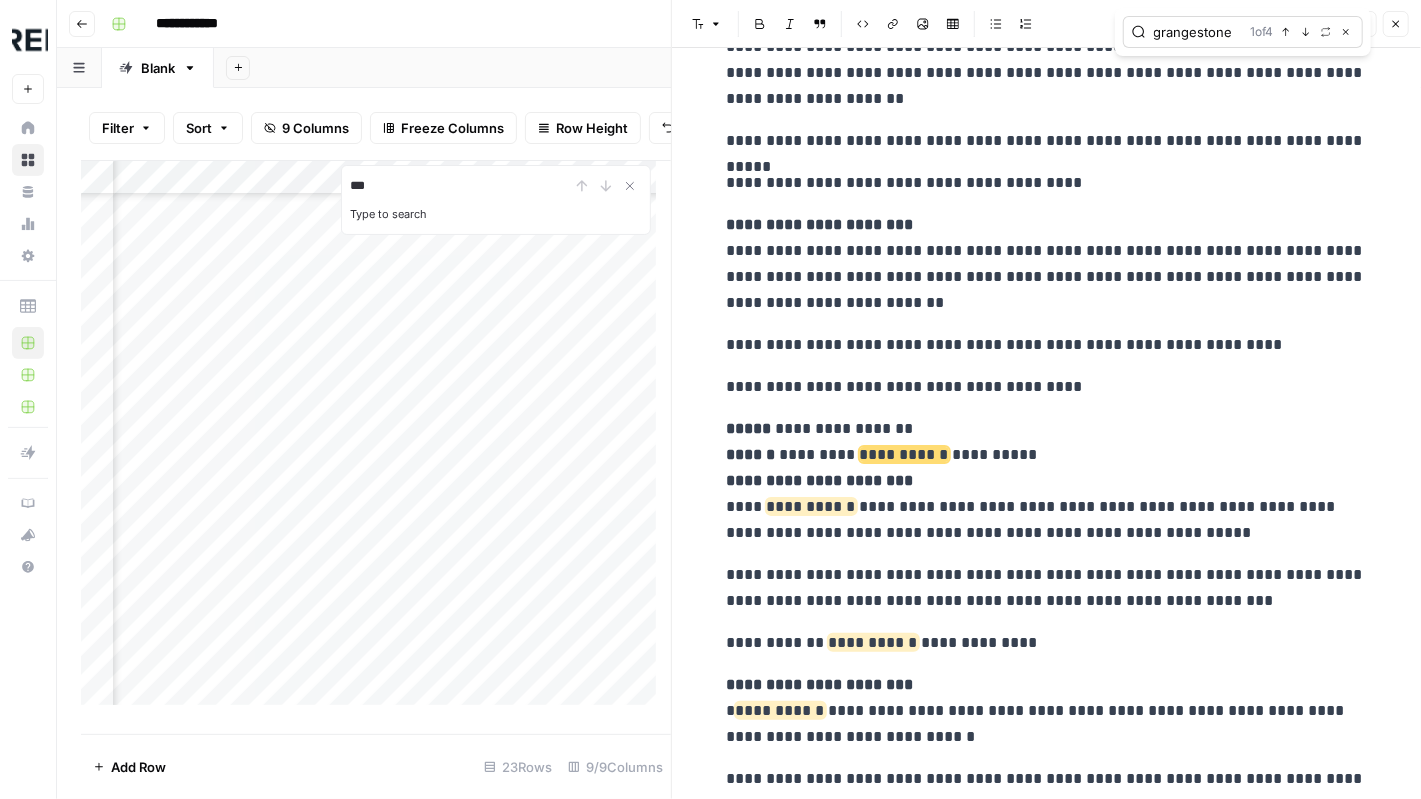 scroll, scrollTop: 2098, scrollLeft: 0, axis: vertical 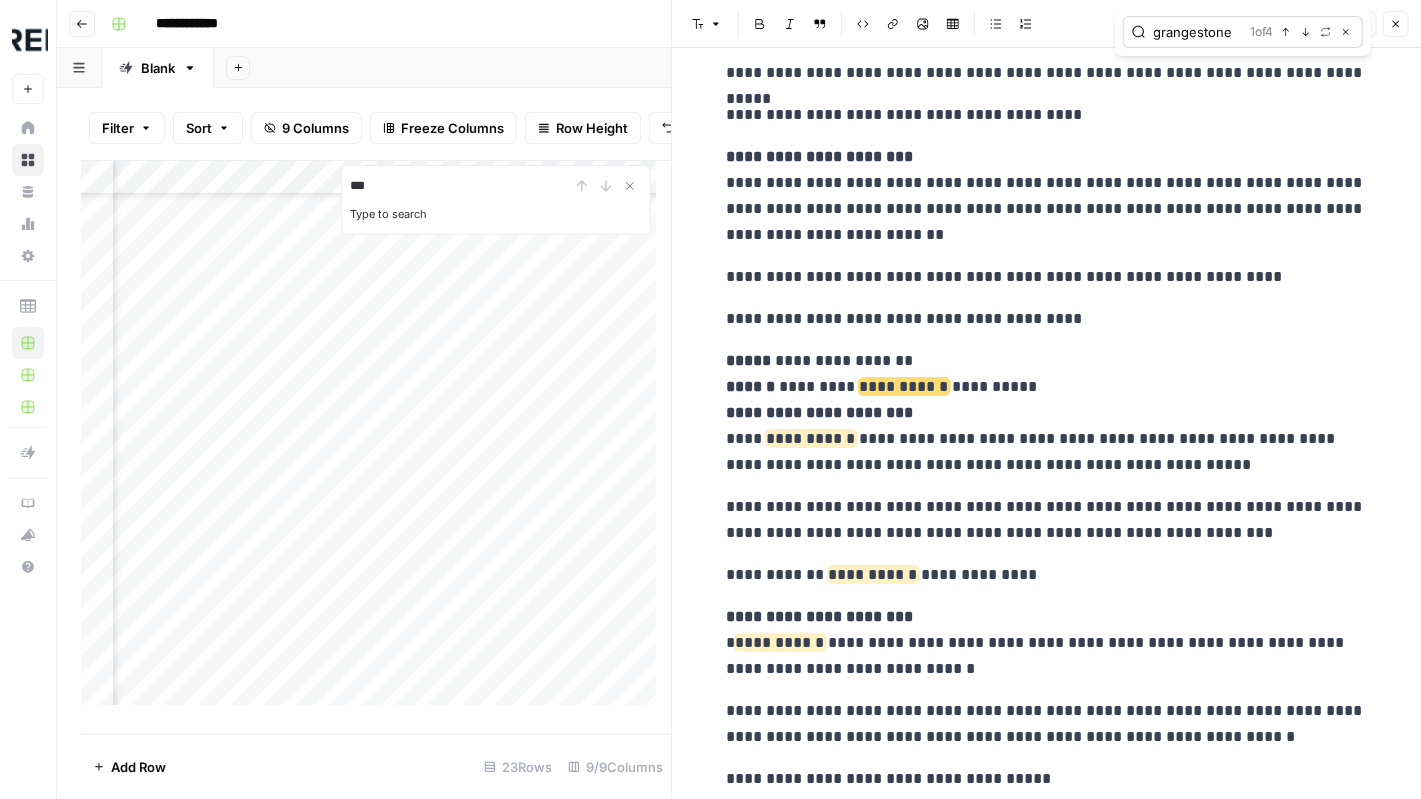 click on "grangestone" at bounding box center [1198, 32] 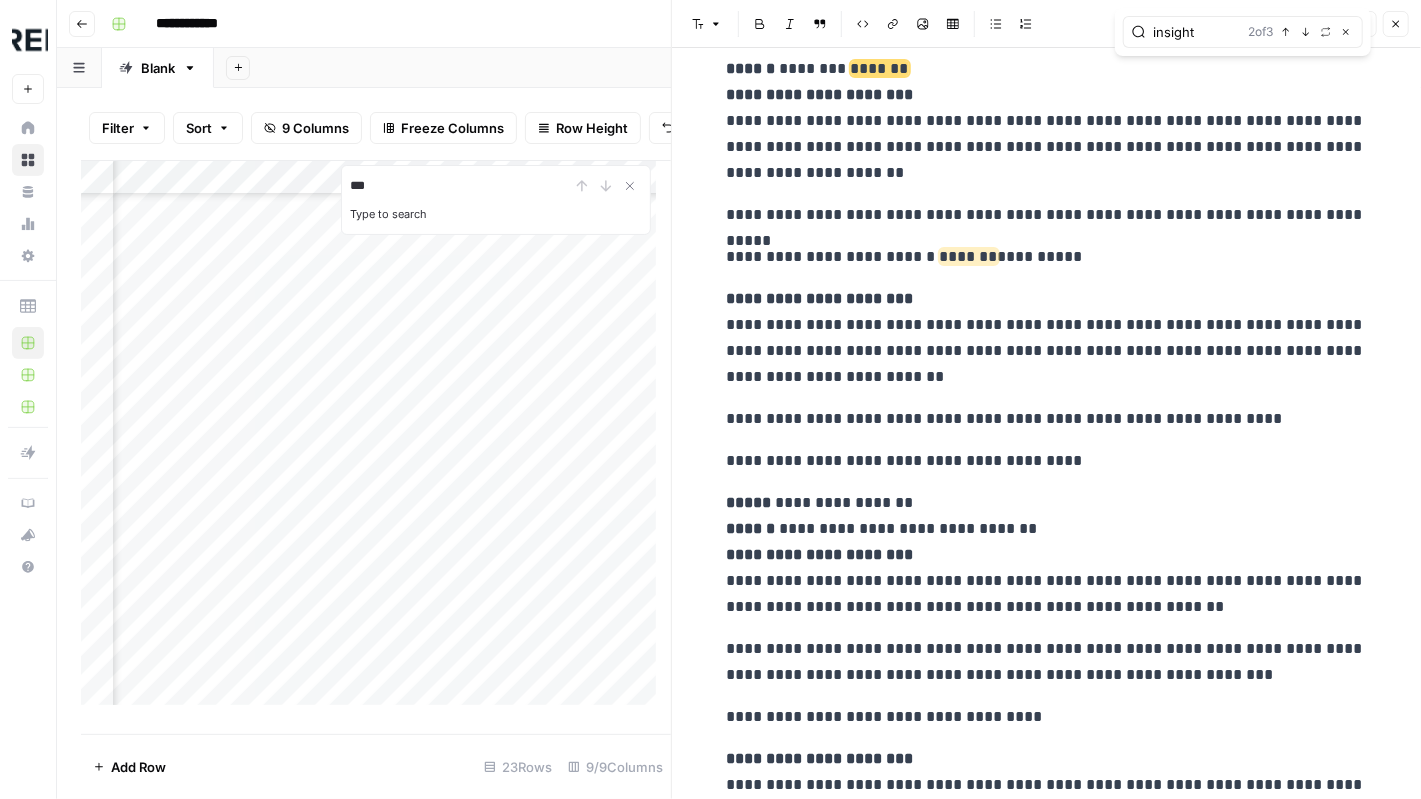 scroll, scrollTop: 2098, scrollLeft: 0, axis: vertical 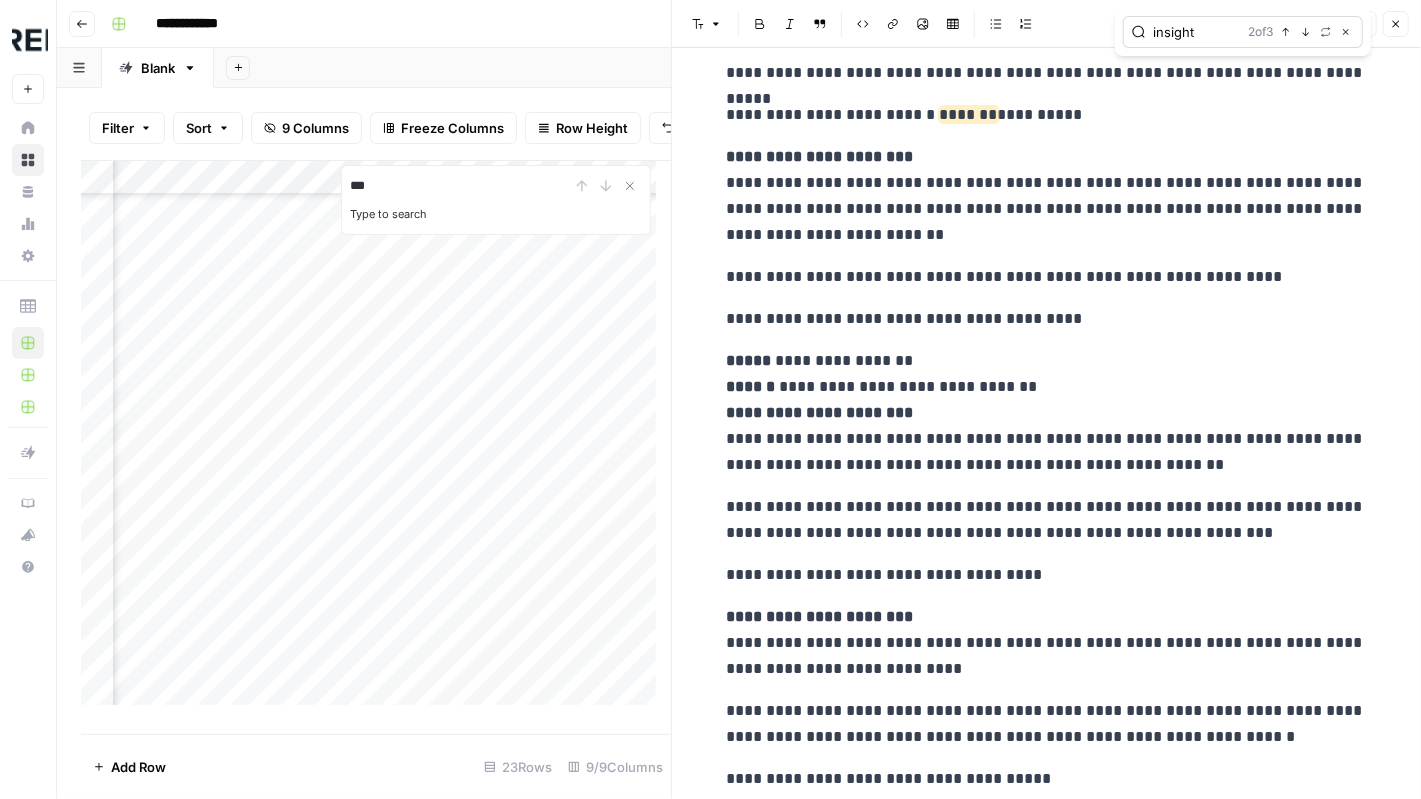 click on "insight" at bounding box center [1197, 32] 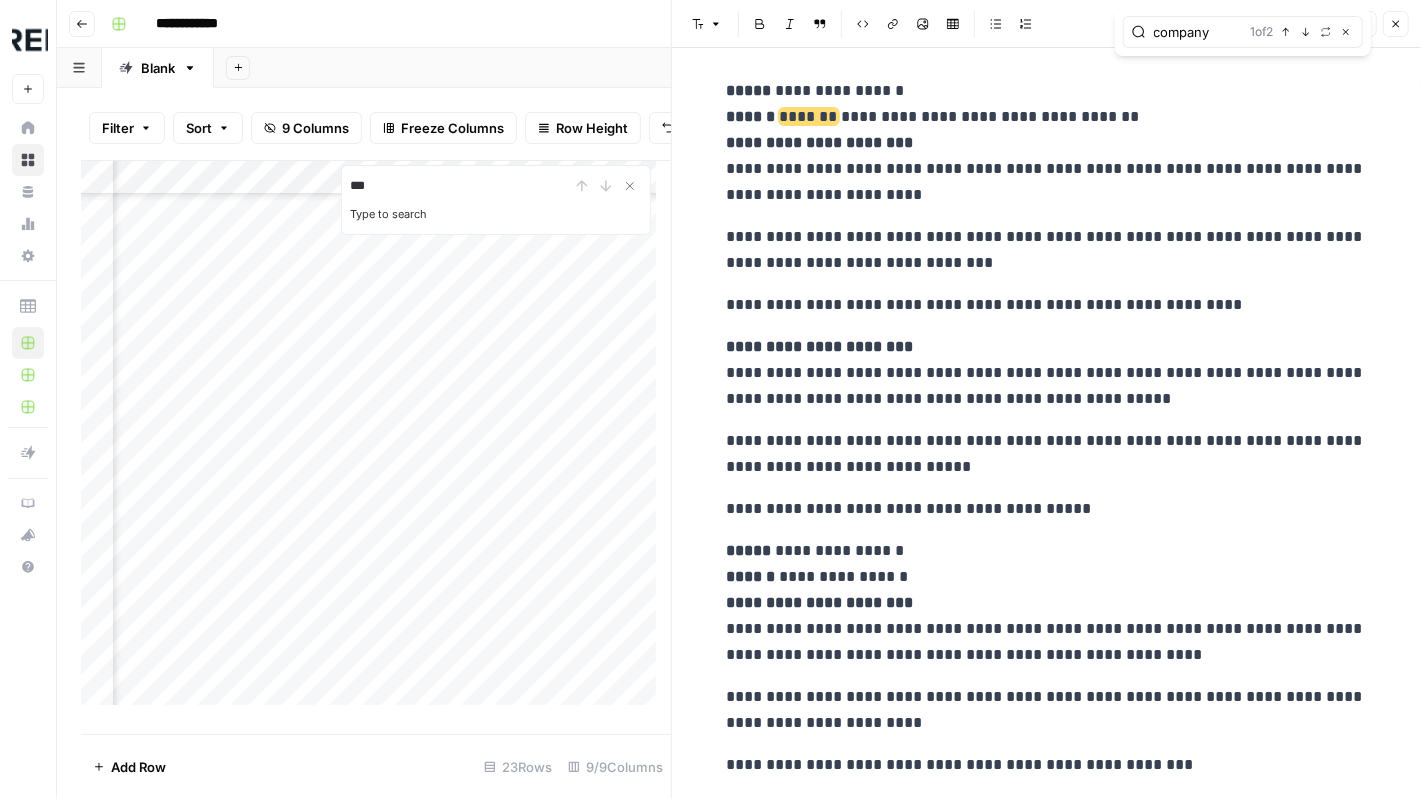 scroll, scrollTop: 100, scrollLeft: 0, axis: vertical 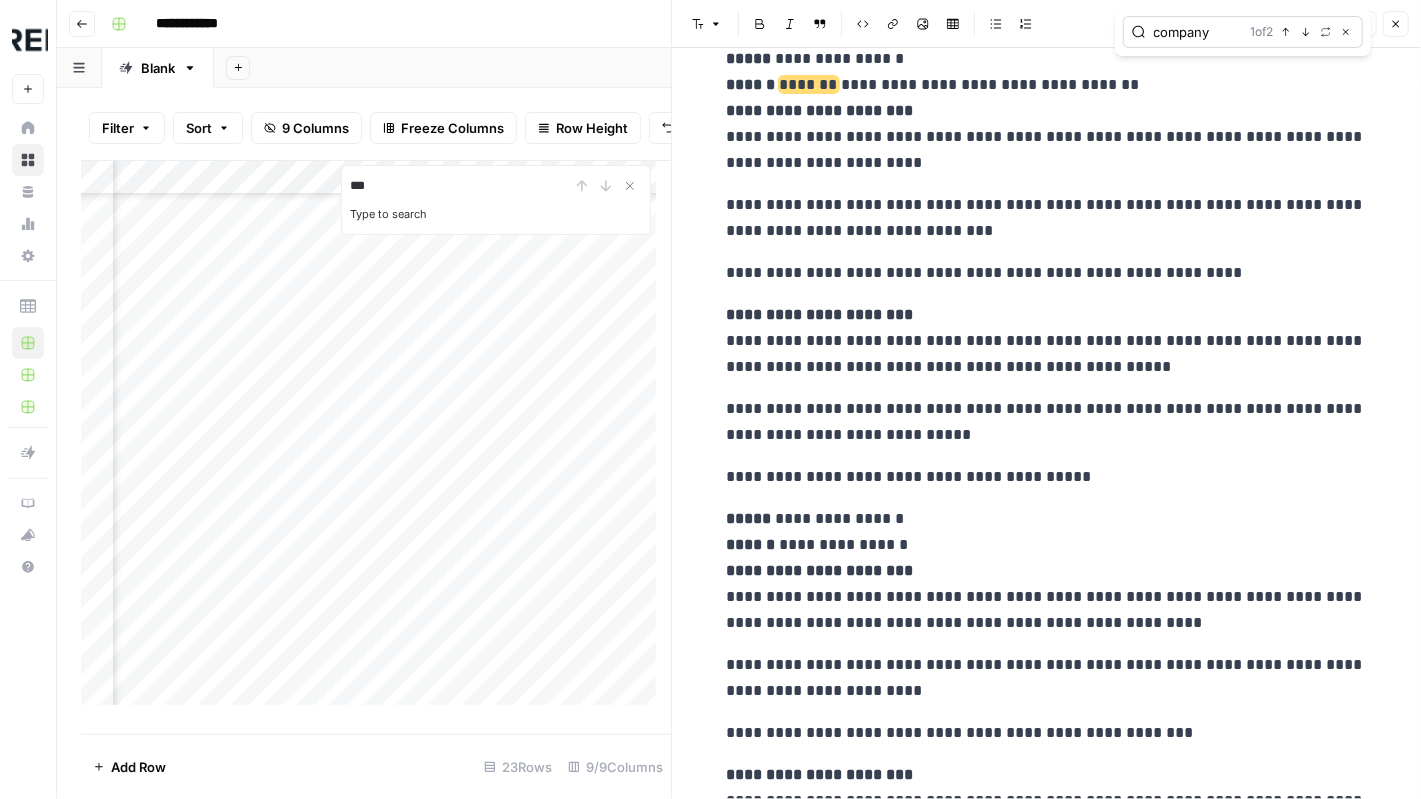 click on "company" at bounding box center (1198, 32) 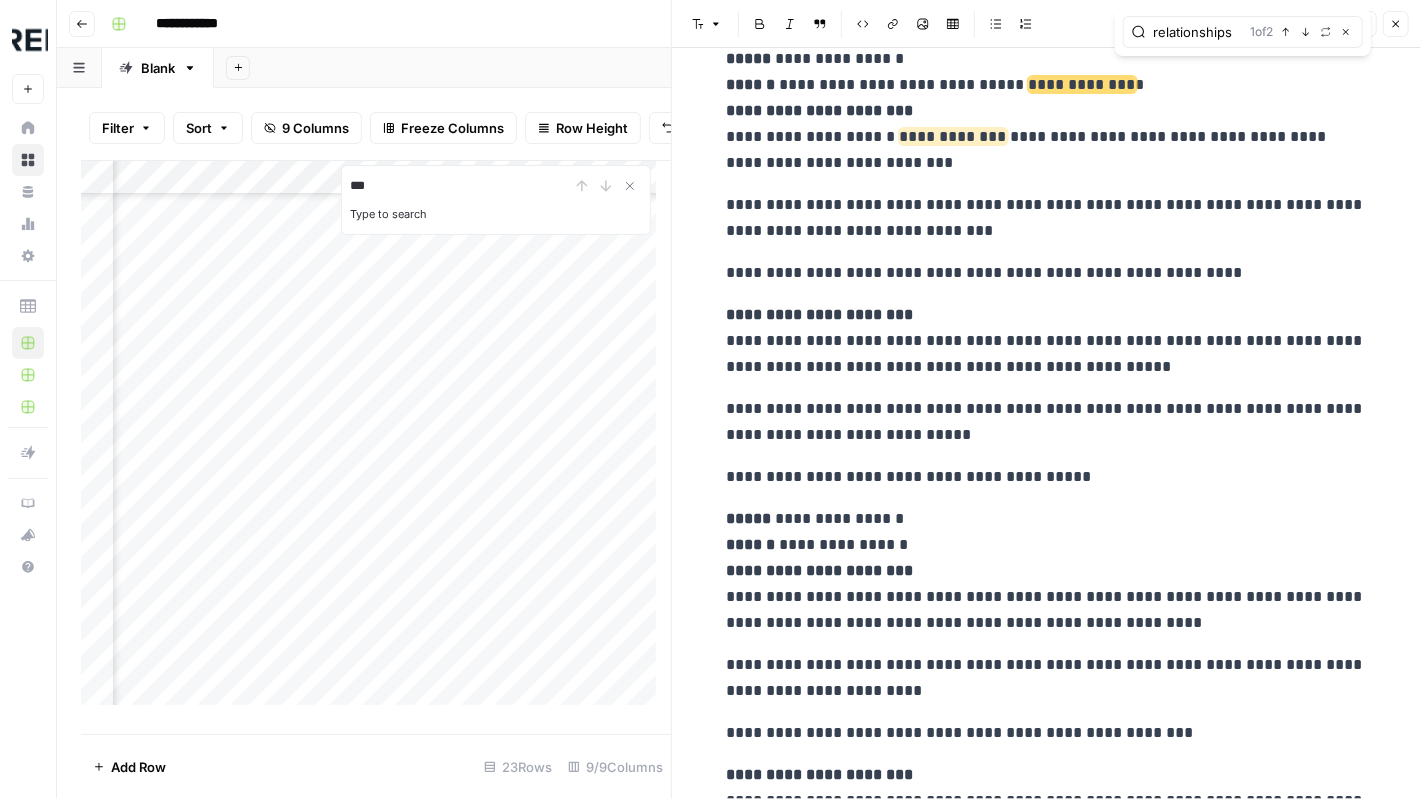 type on "relationships" 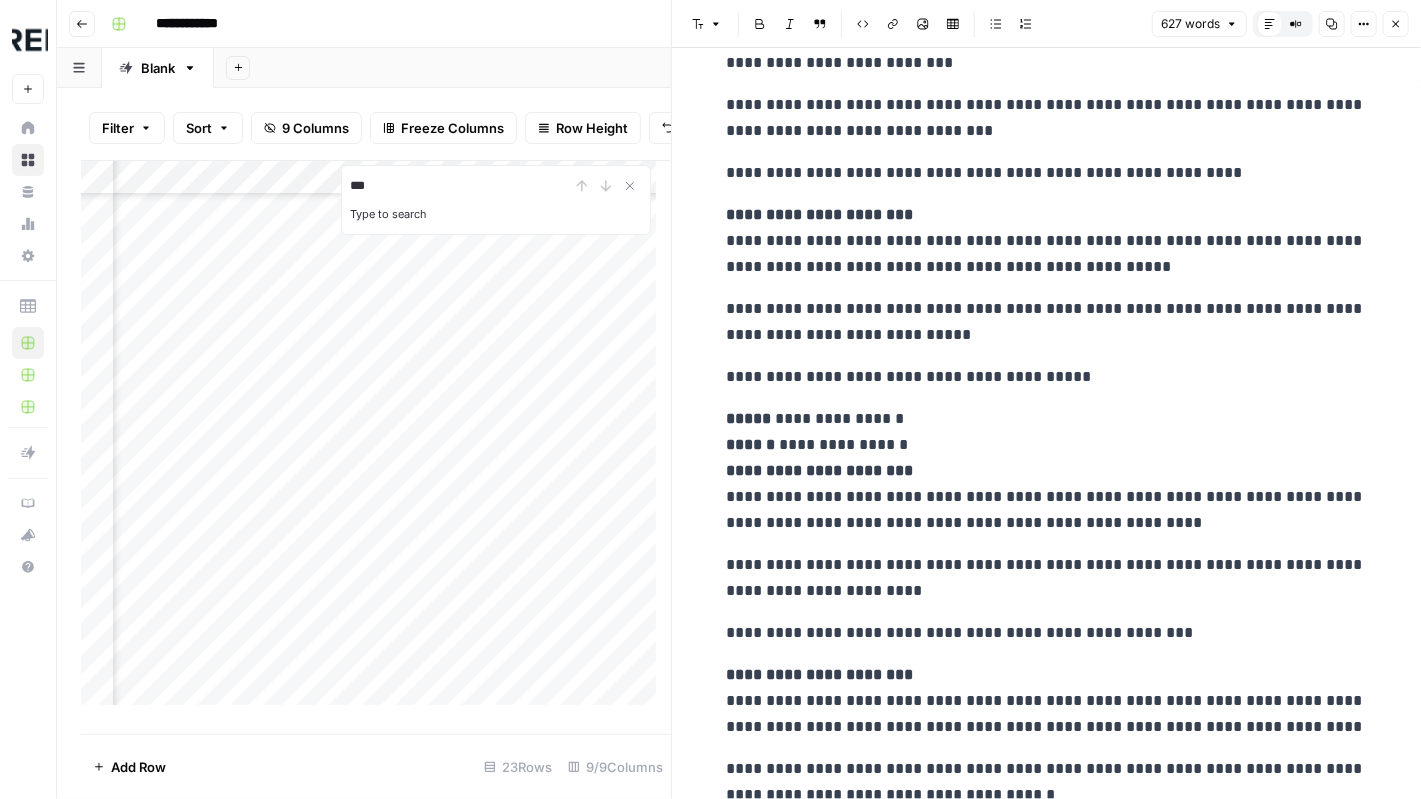 scroll, scrollTop: 0, scrollLeft: 0, axis: both 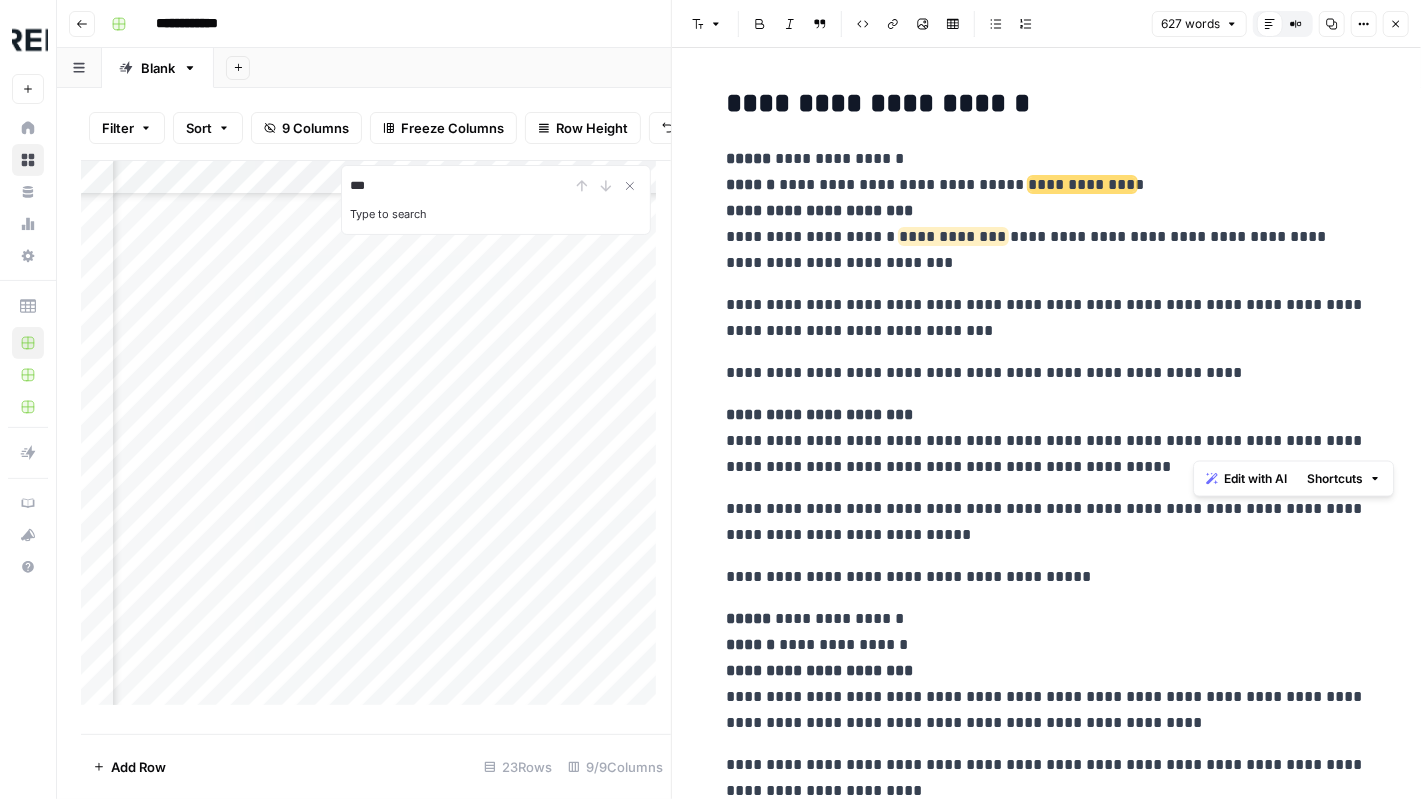 drag, startPoint x: 1194, startPoint y: 443, endPoint x: 1297, endPoint y: 432, distance: 103.58572 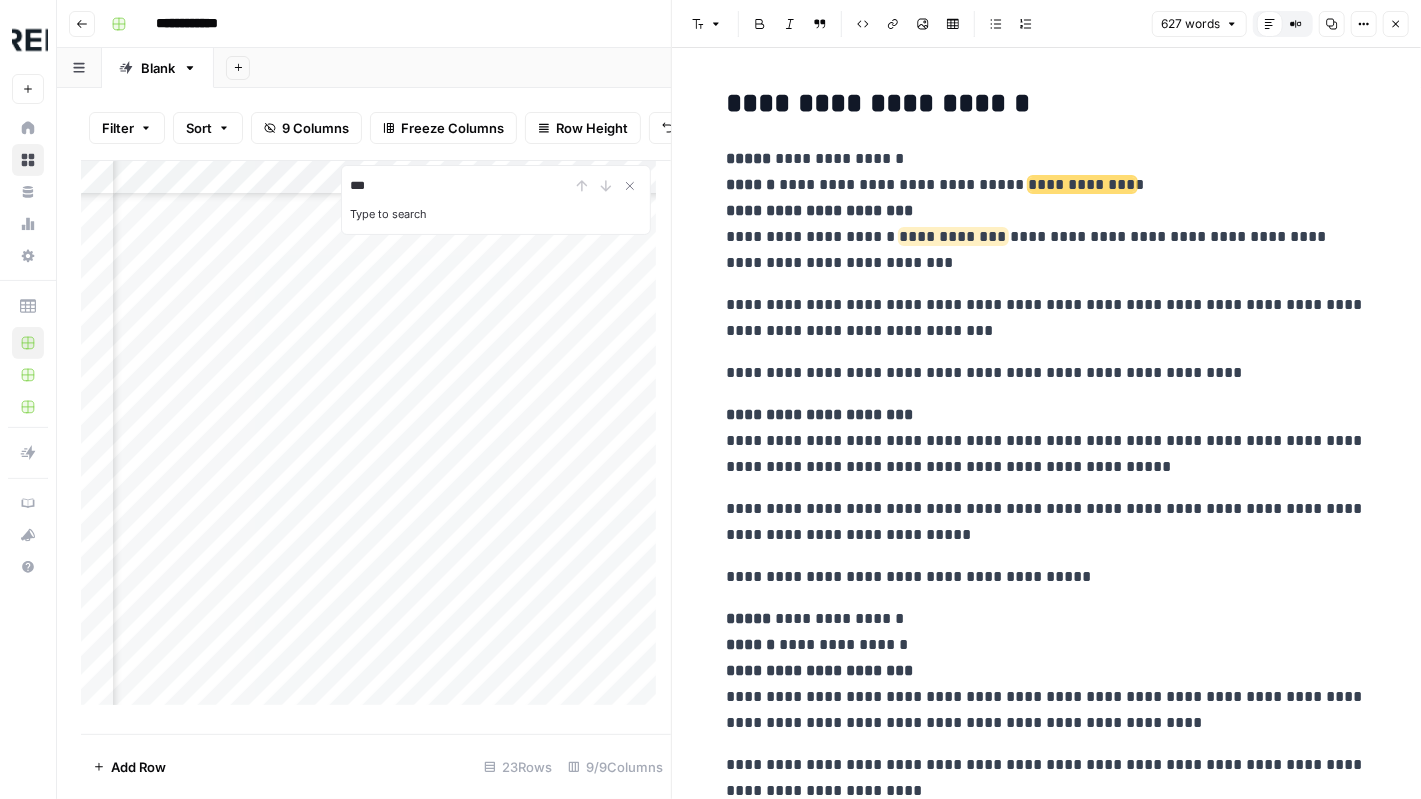 click on "Add Column" at bounding box center (376, 440) 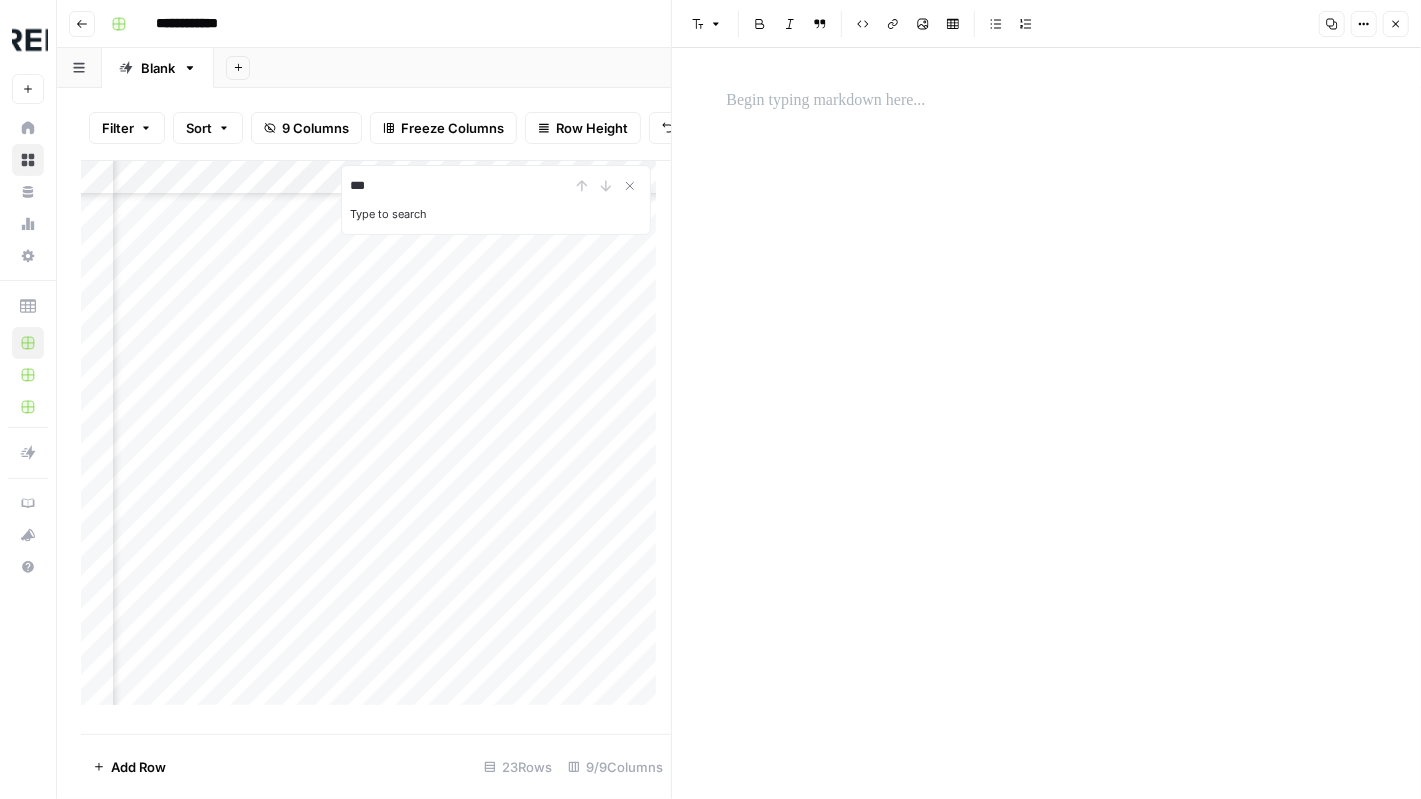 click at bounding box center [1047, 101] 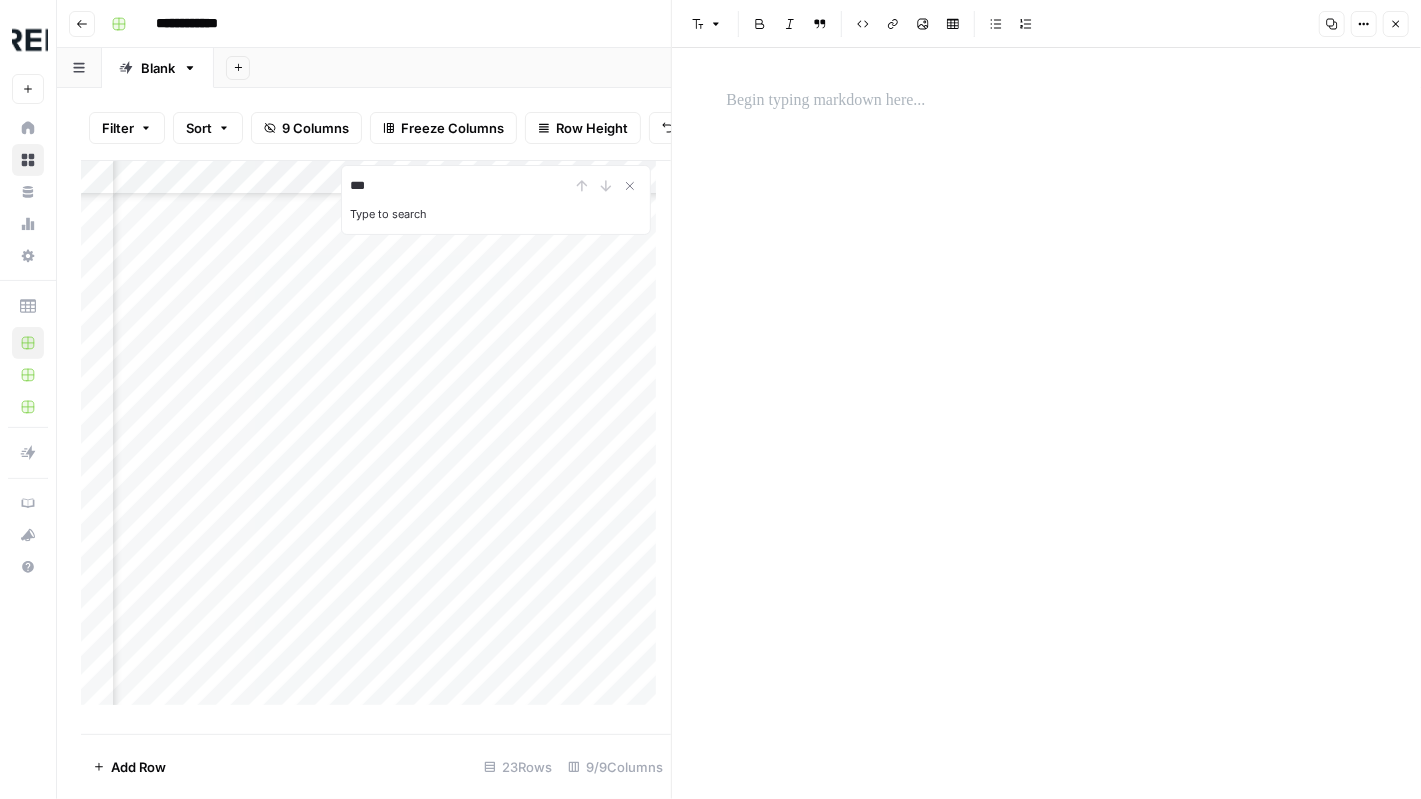 type 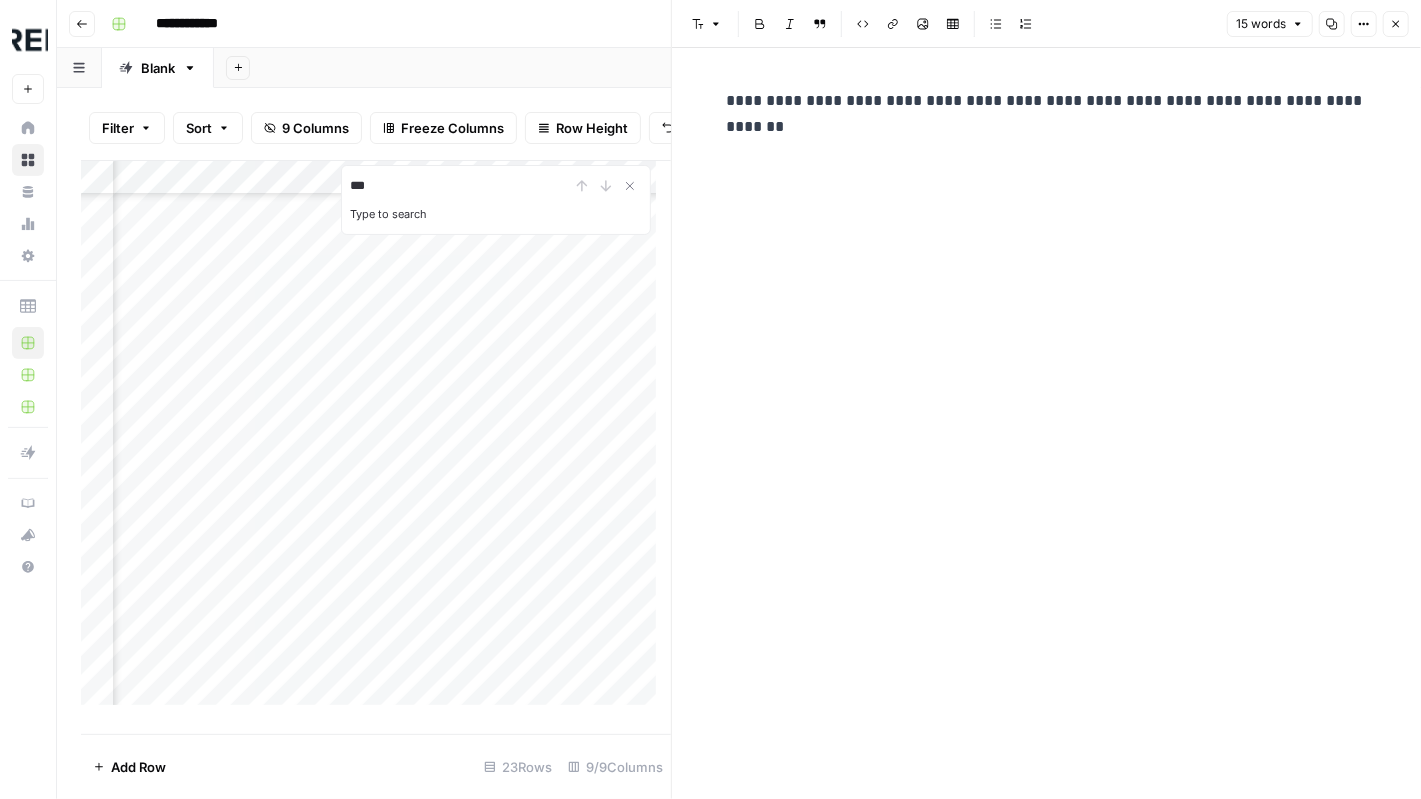 click on "**********" at bounding box center [1047, 114] 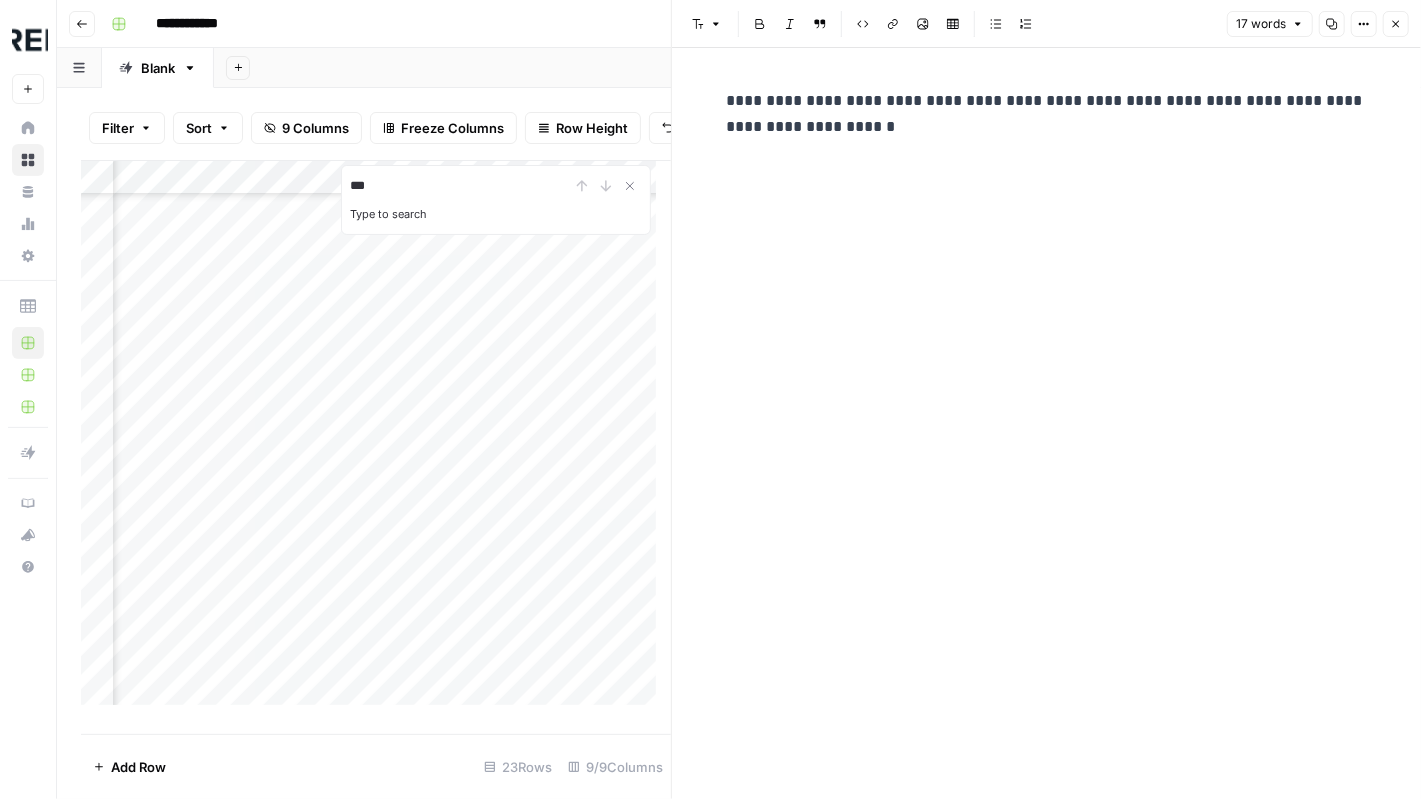 click on "**********" at bounding box center (1047, 114) 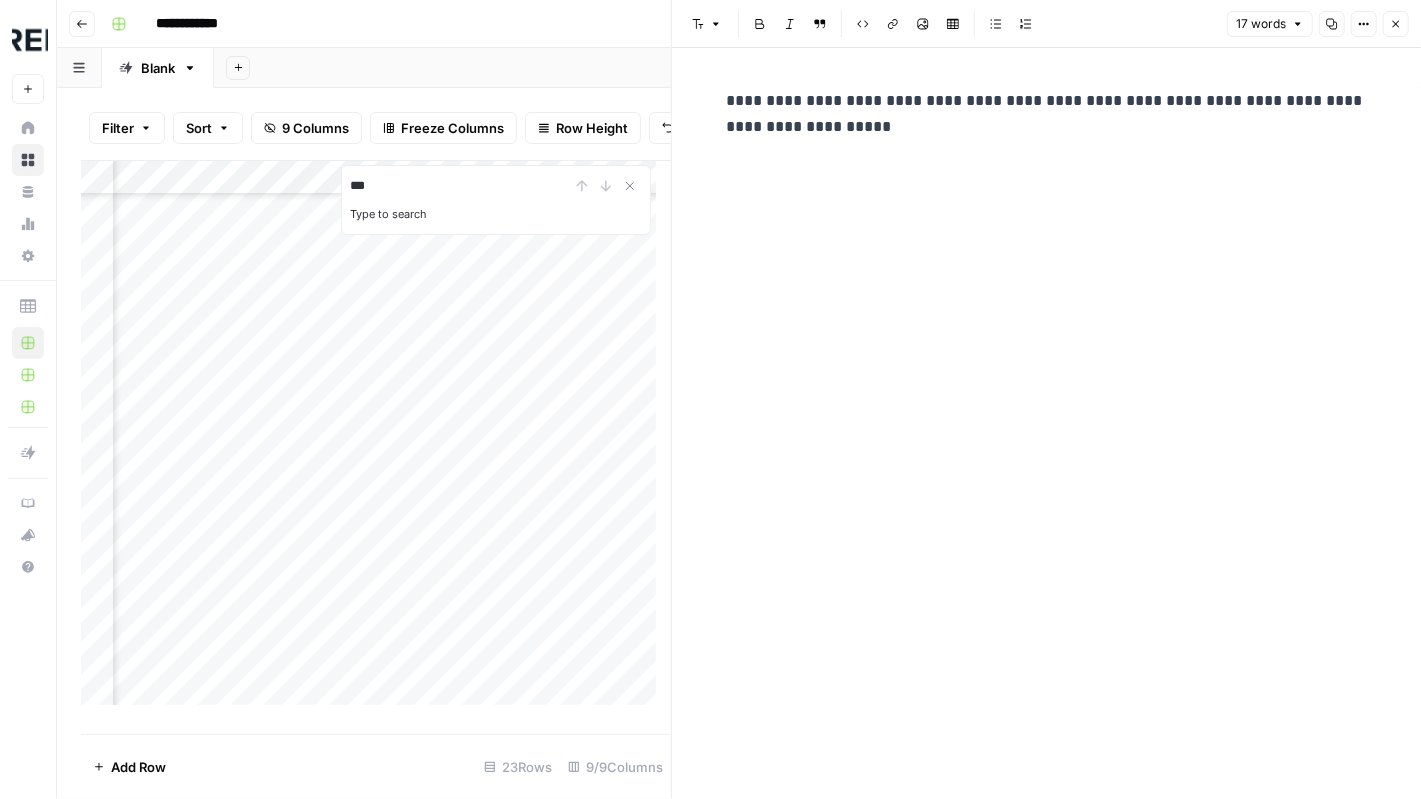 click on "**********" at bounding box center (1047, 114) 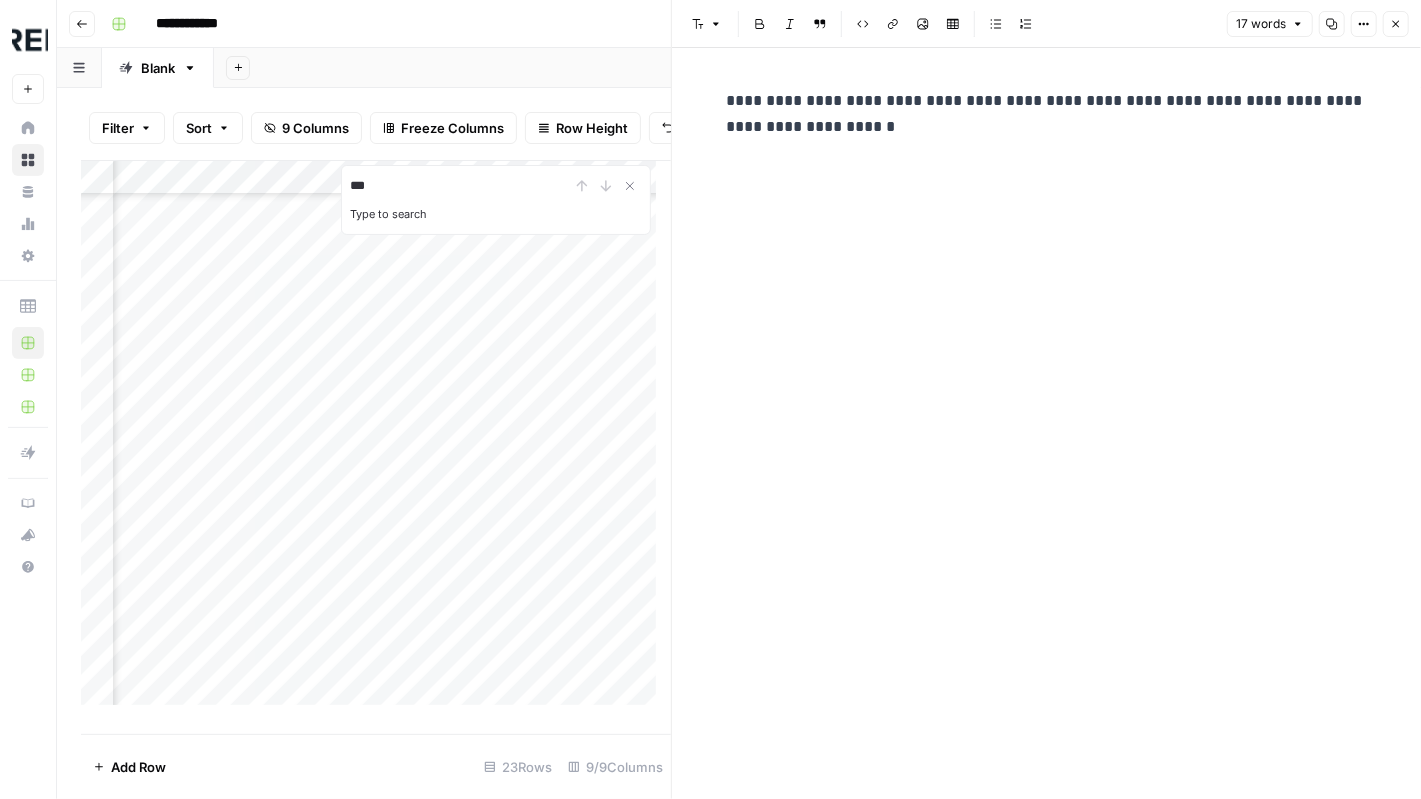 click on "Add Column" at bounding box center [376, 440] 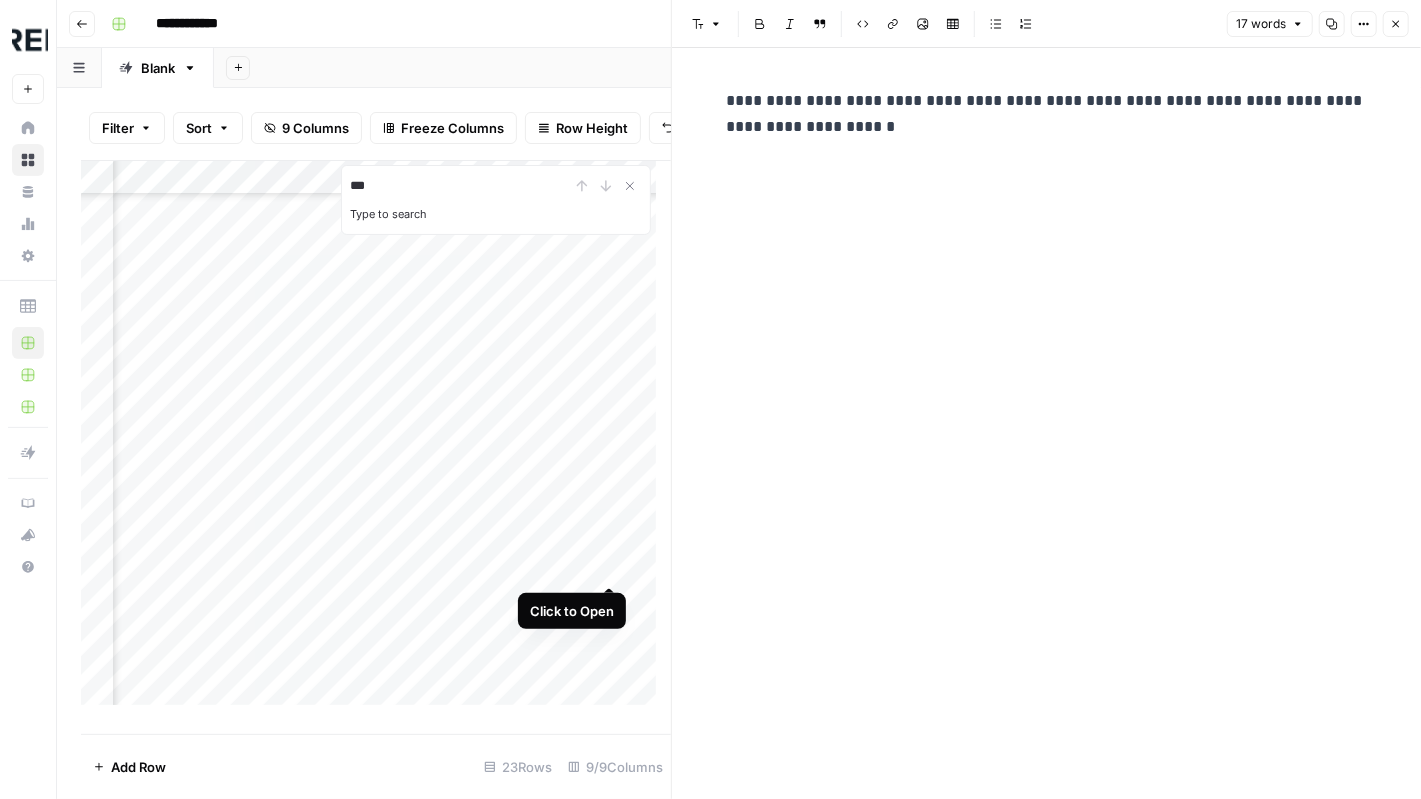 click on "Add Column" at bounding box center (376, 440) 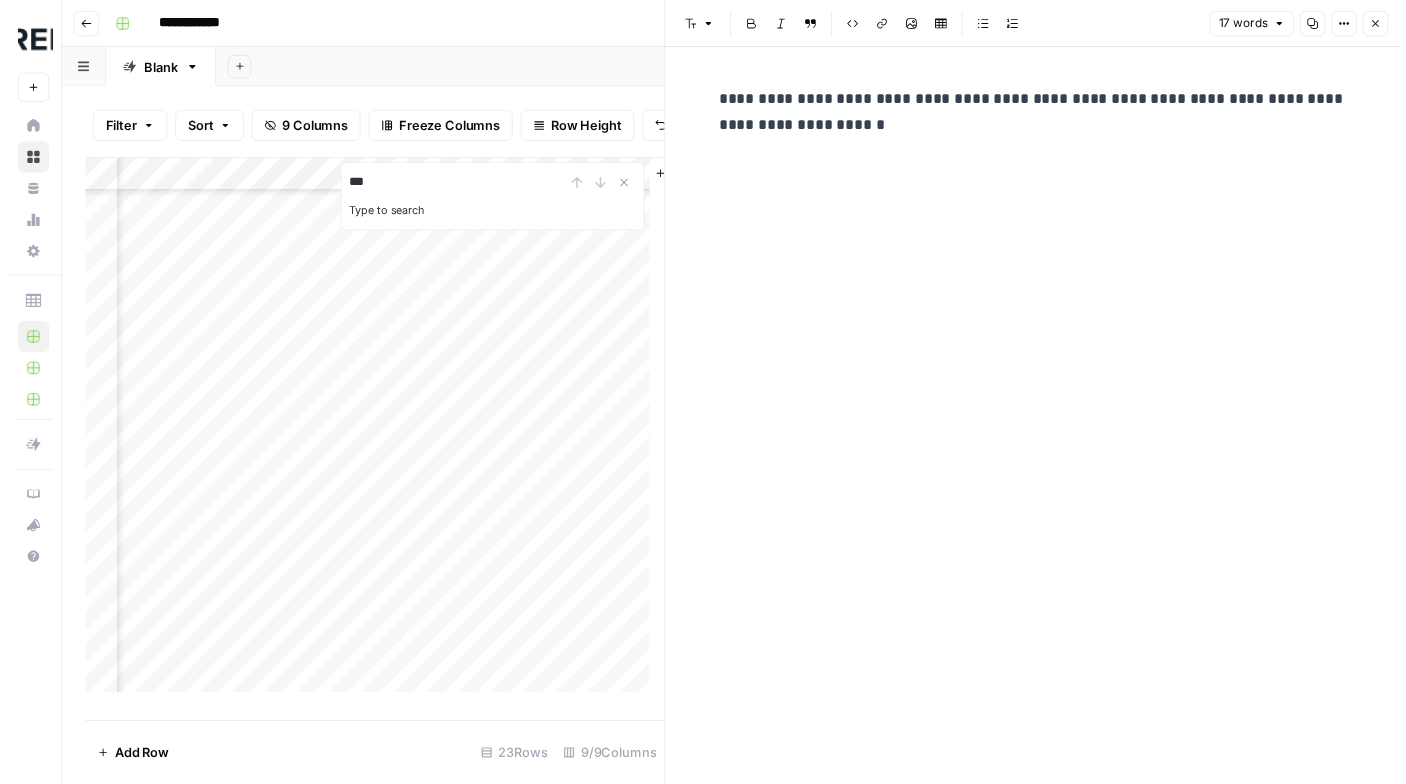scroll, scrollTop: 304, scrollLeft: 1253, axis: both 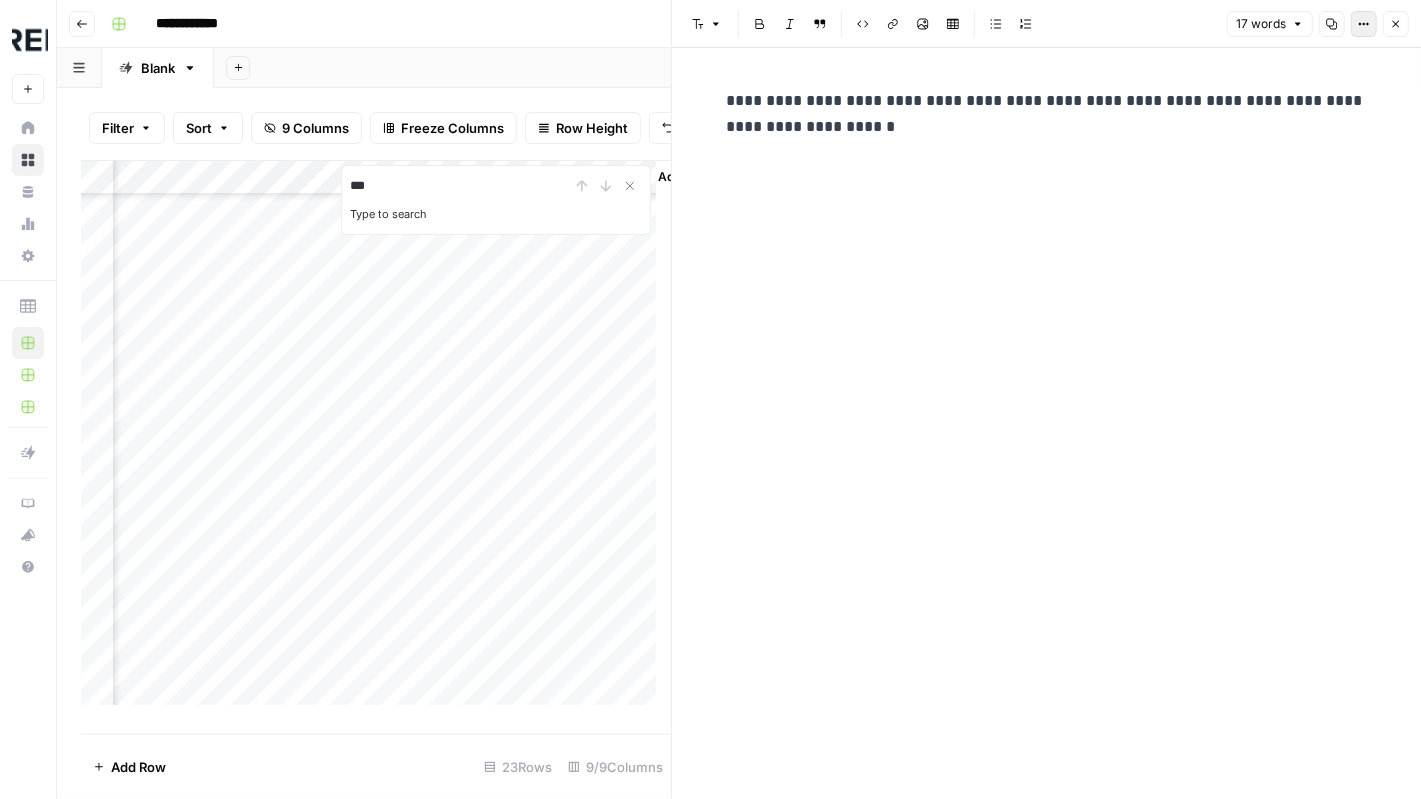 click 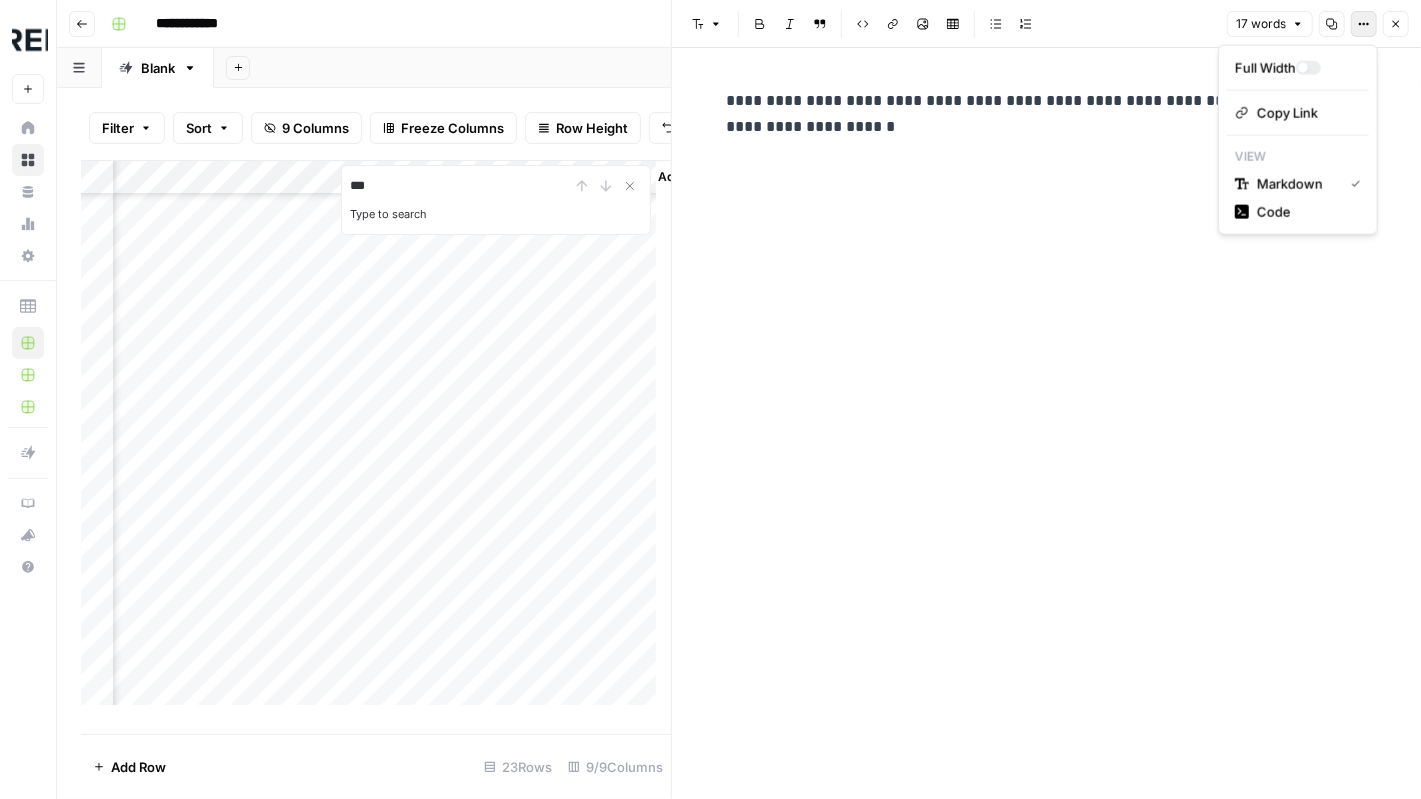 click 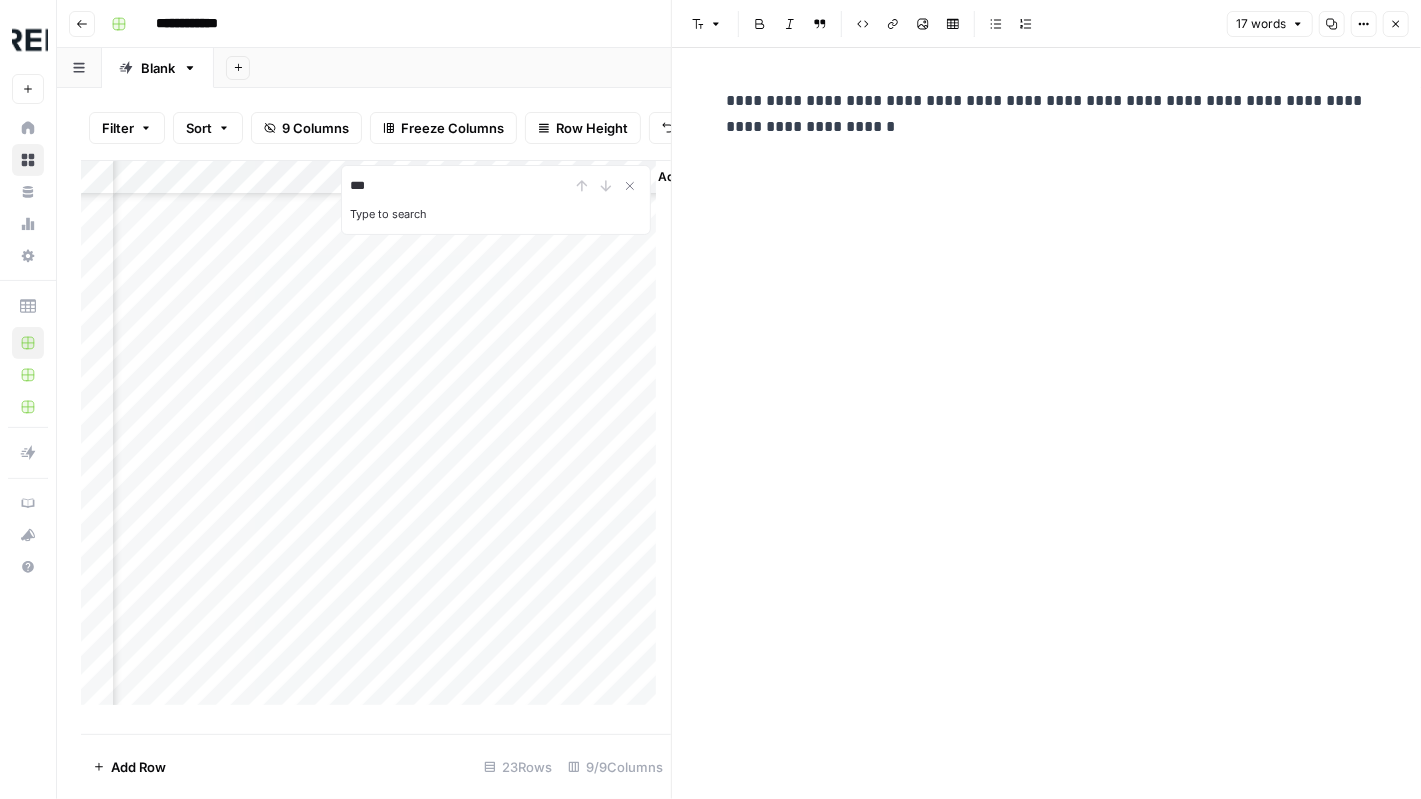 click on "Add Column" at bounding box center [376, 440] 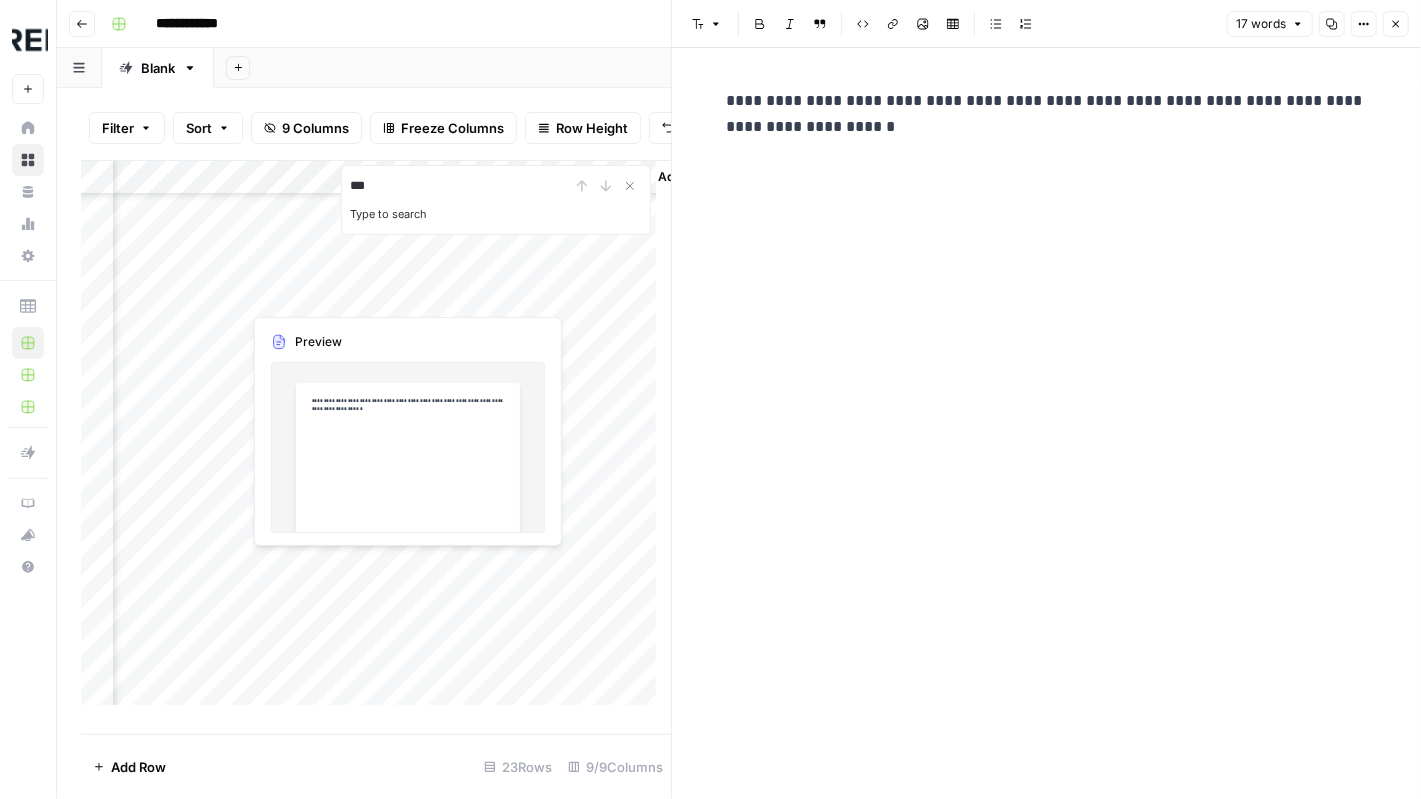 click on "Add Column" at bounding box center [376, 440] 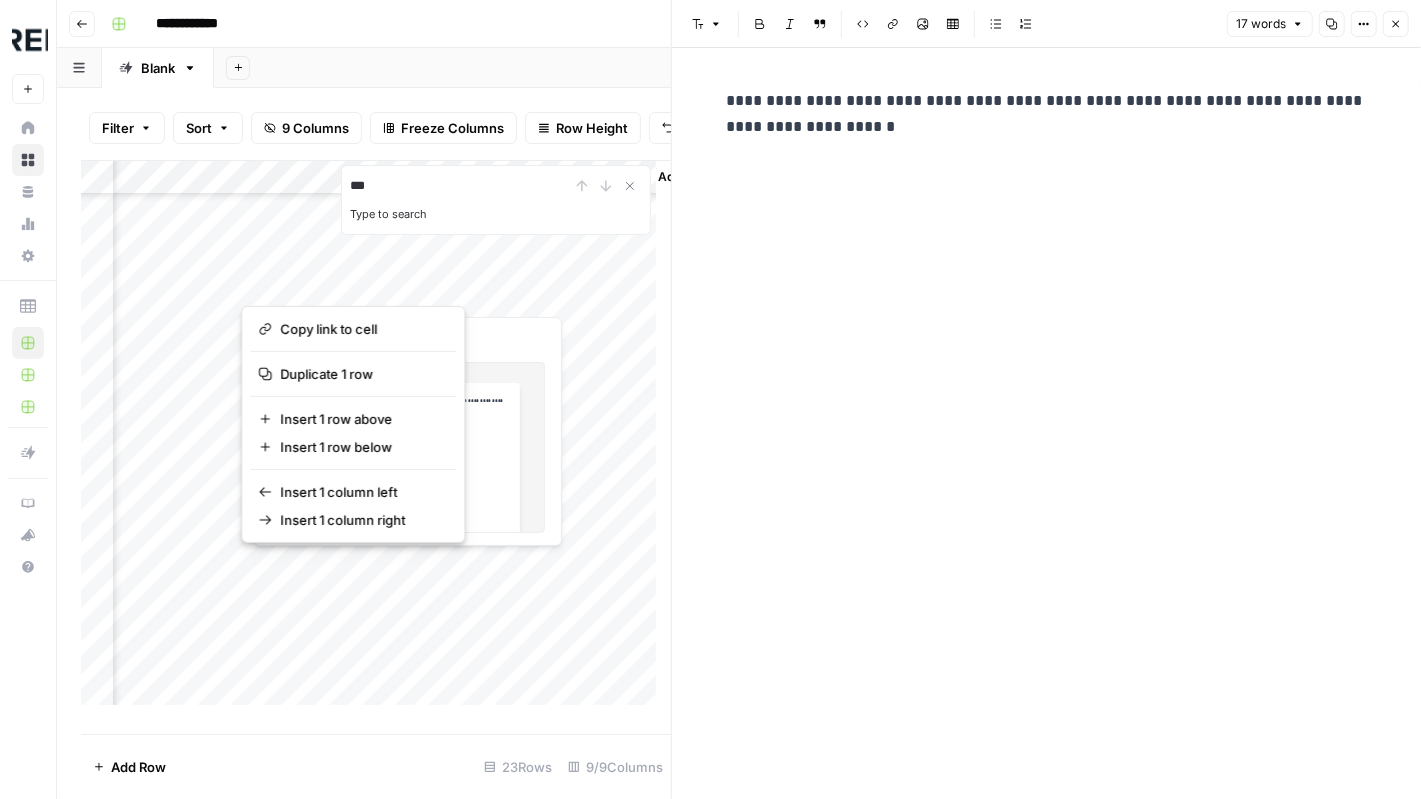 click at bounding box center [345, 566] 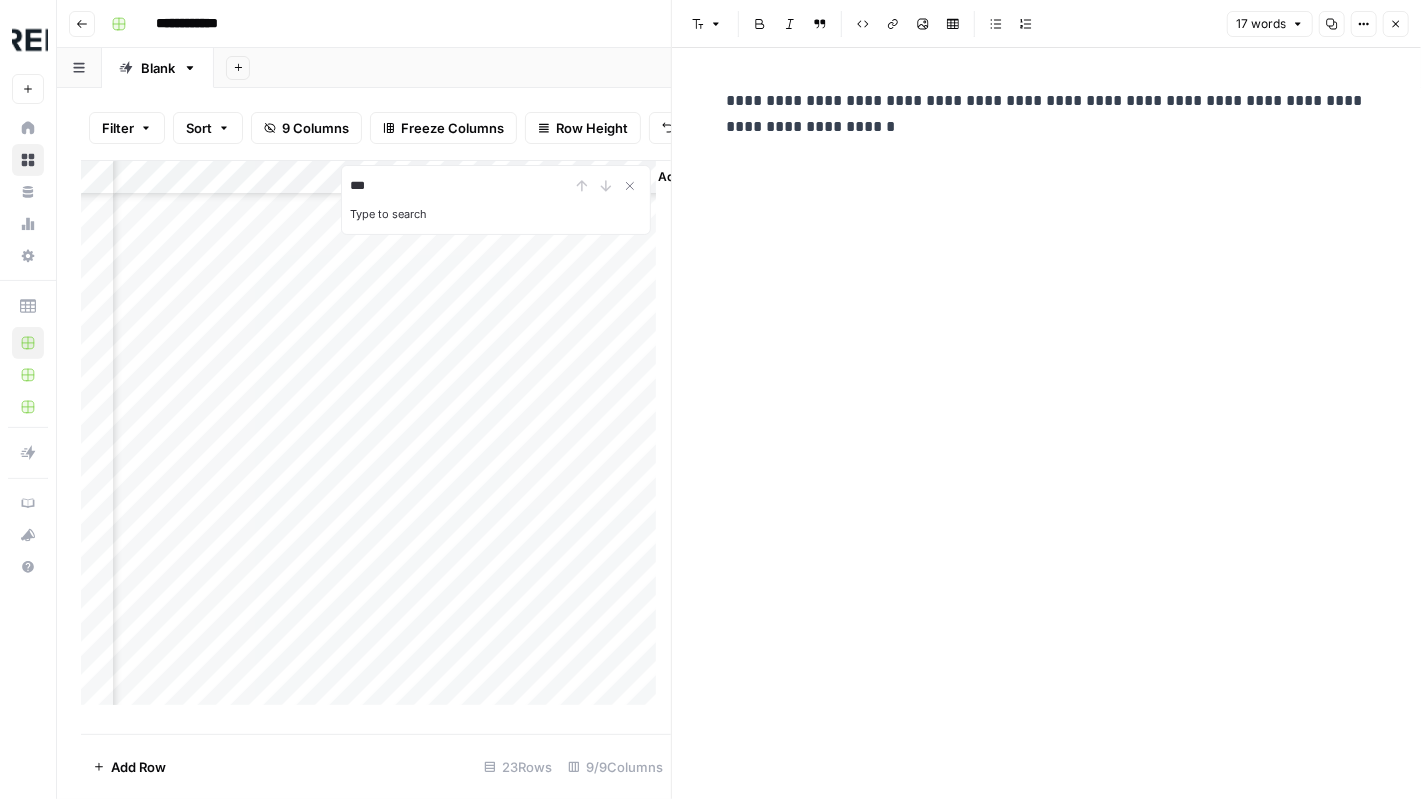 click on "Add Column" at bounding box center (376, 440) 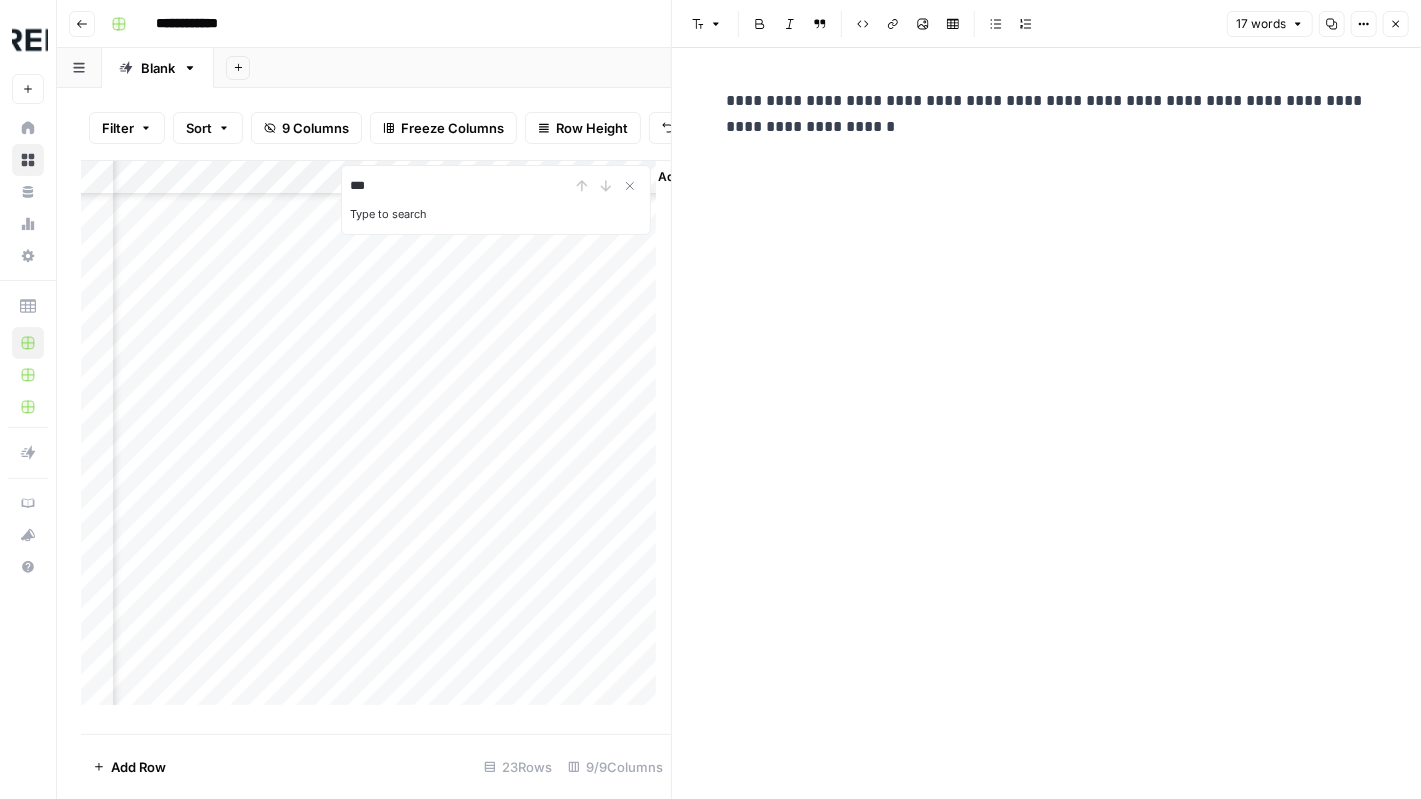 click on "Add Column" at bounding box center [376, 440] 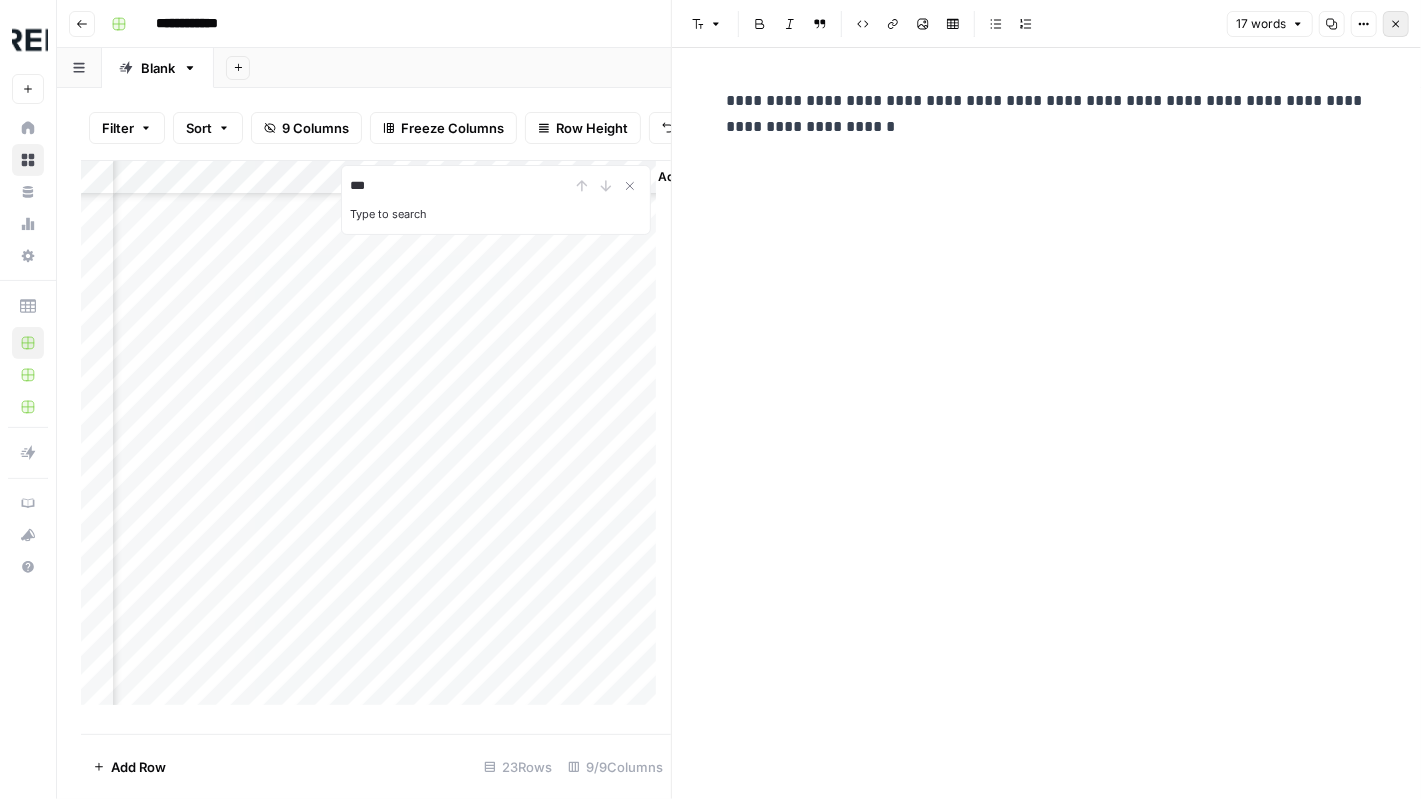 click 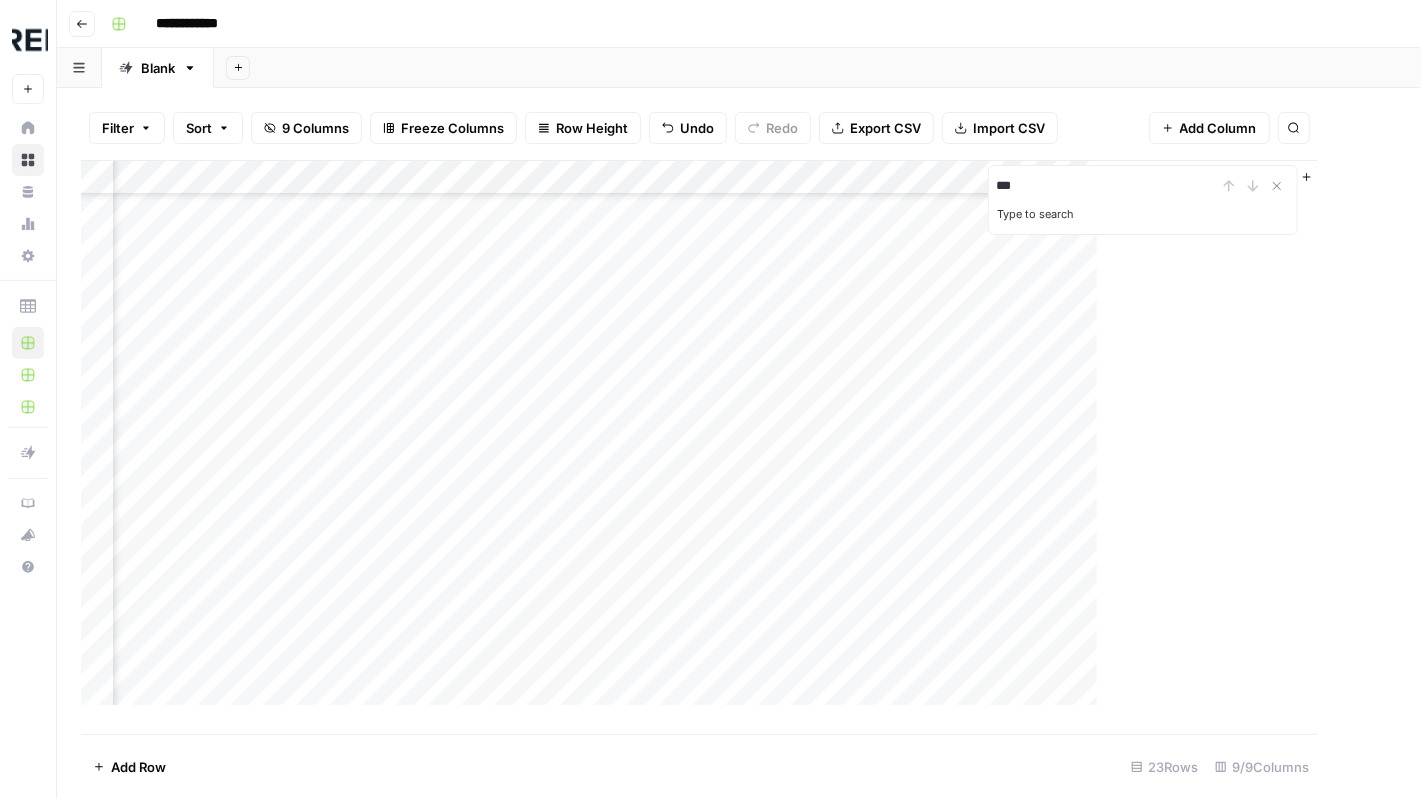 scroll, scrollTop: 289, scrollLeft: 588, axis: both 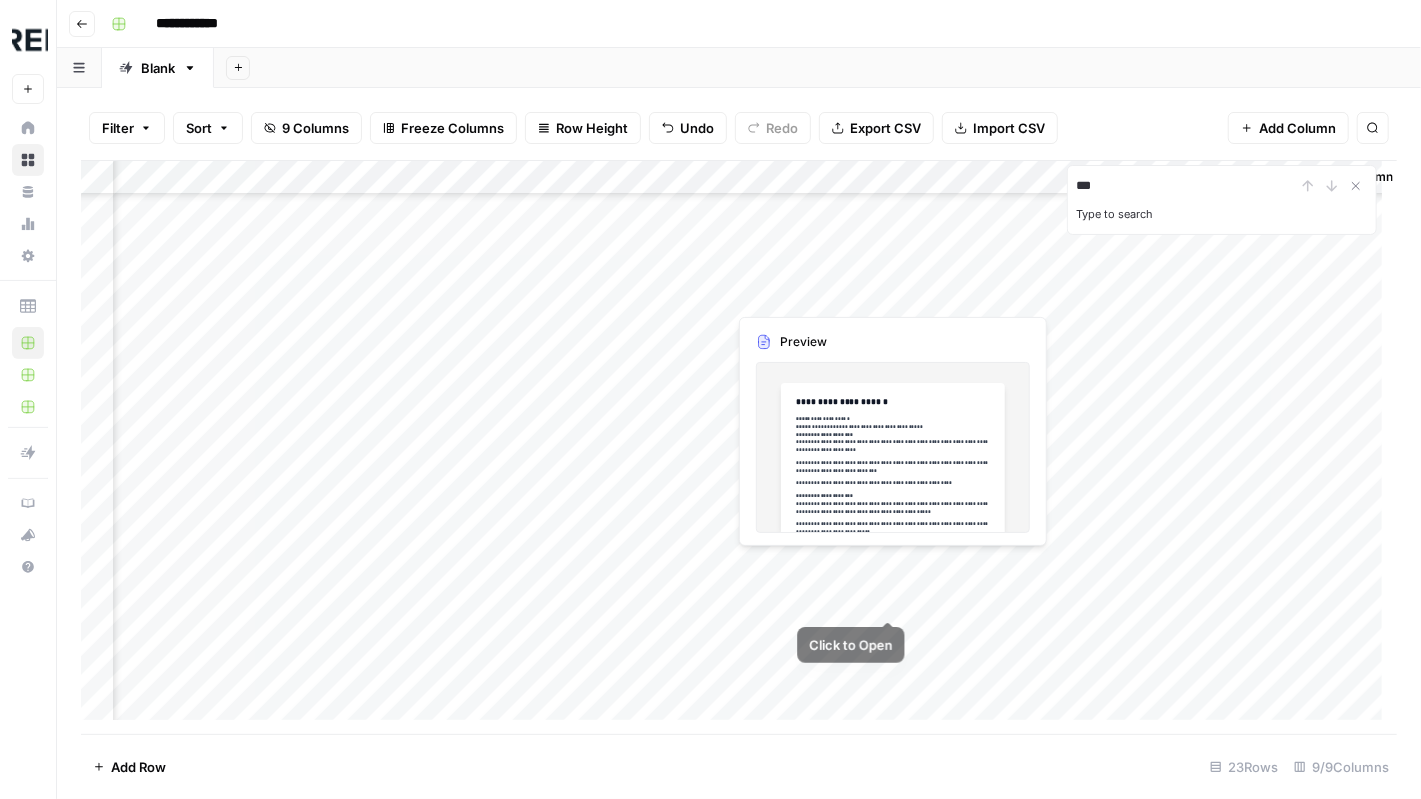 click on "Add Column" at bounding box center [739, 448] 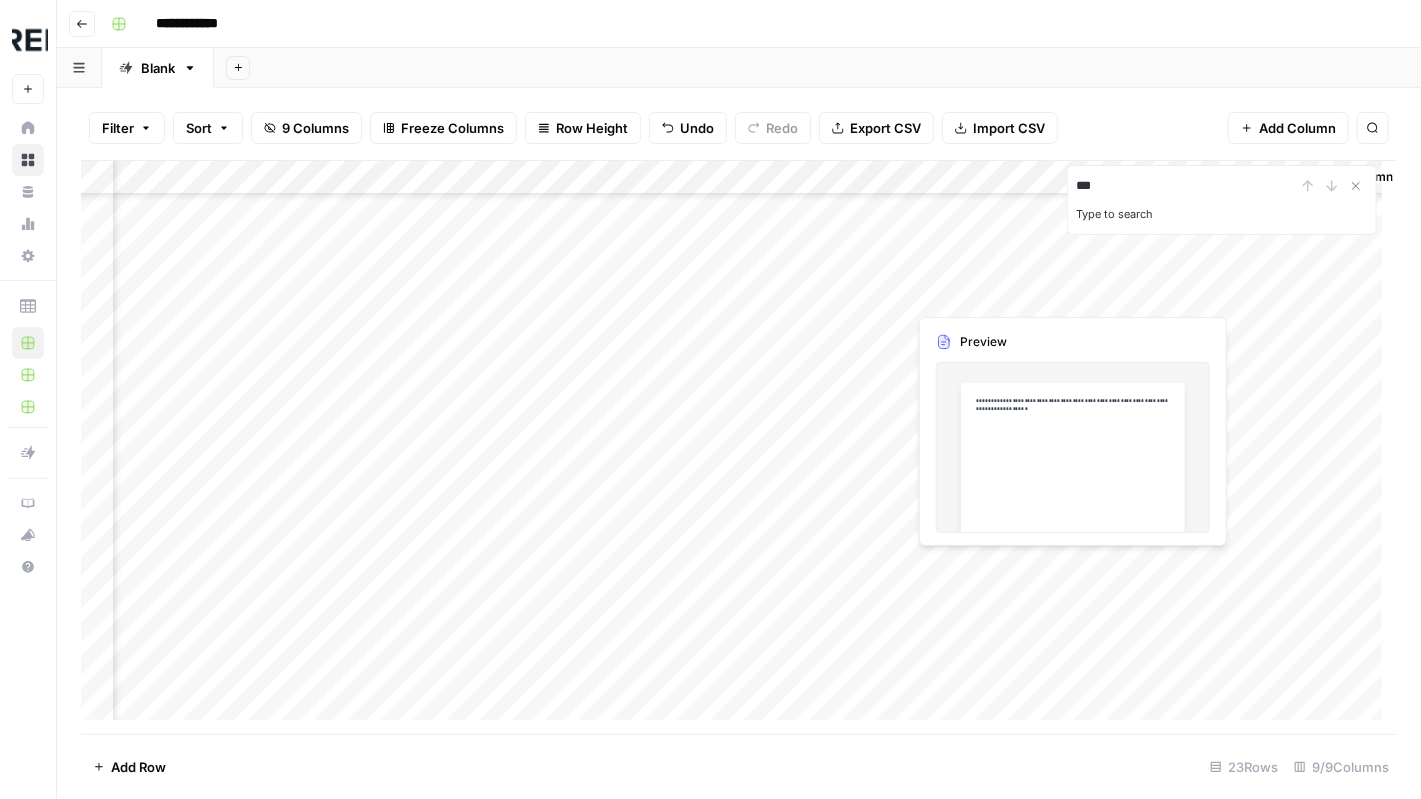 click on "Add Column" at bounding box center (739, 448) 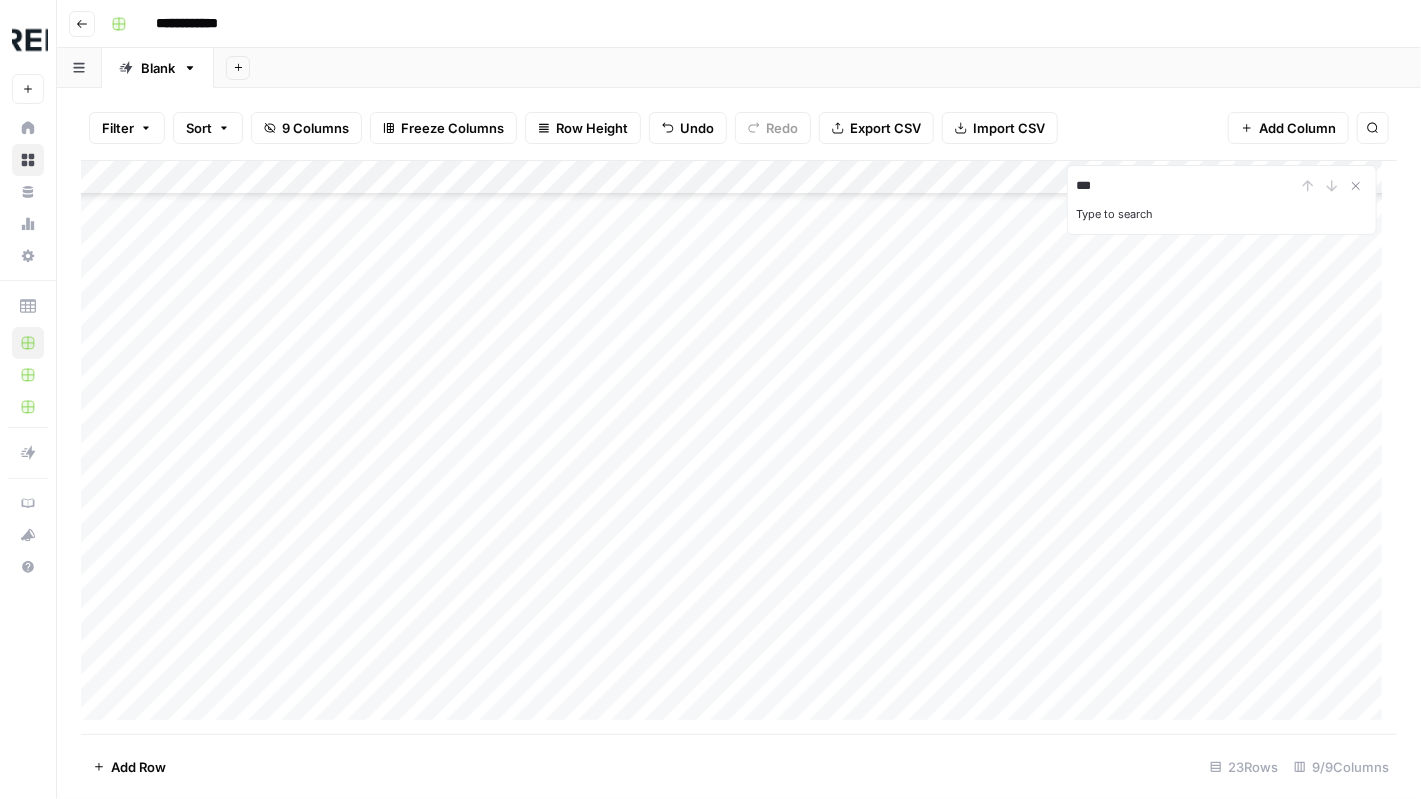 scroll, scrollTop: 289, scrollLeft: 0, axis: vertical 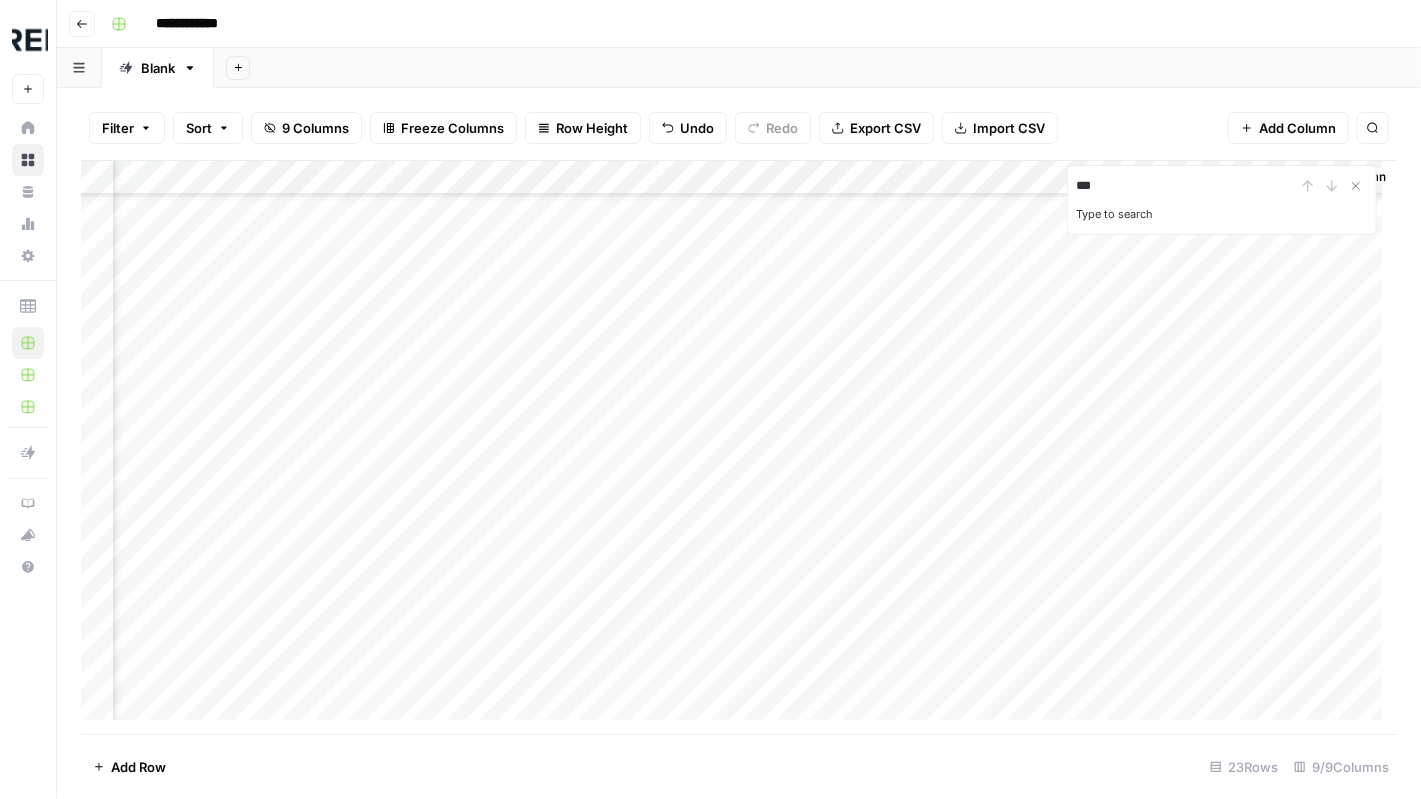 click on "Add Column" at bounding box center (739, 448) 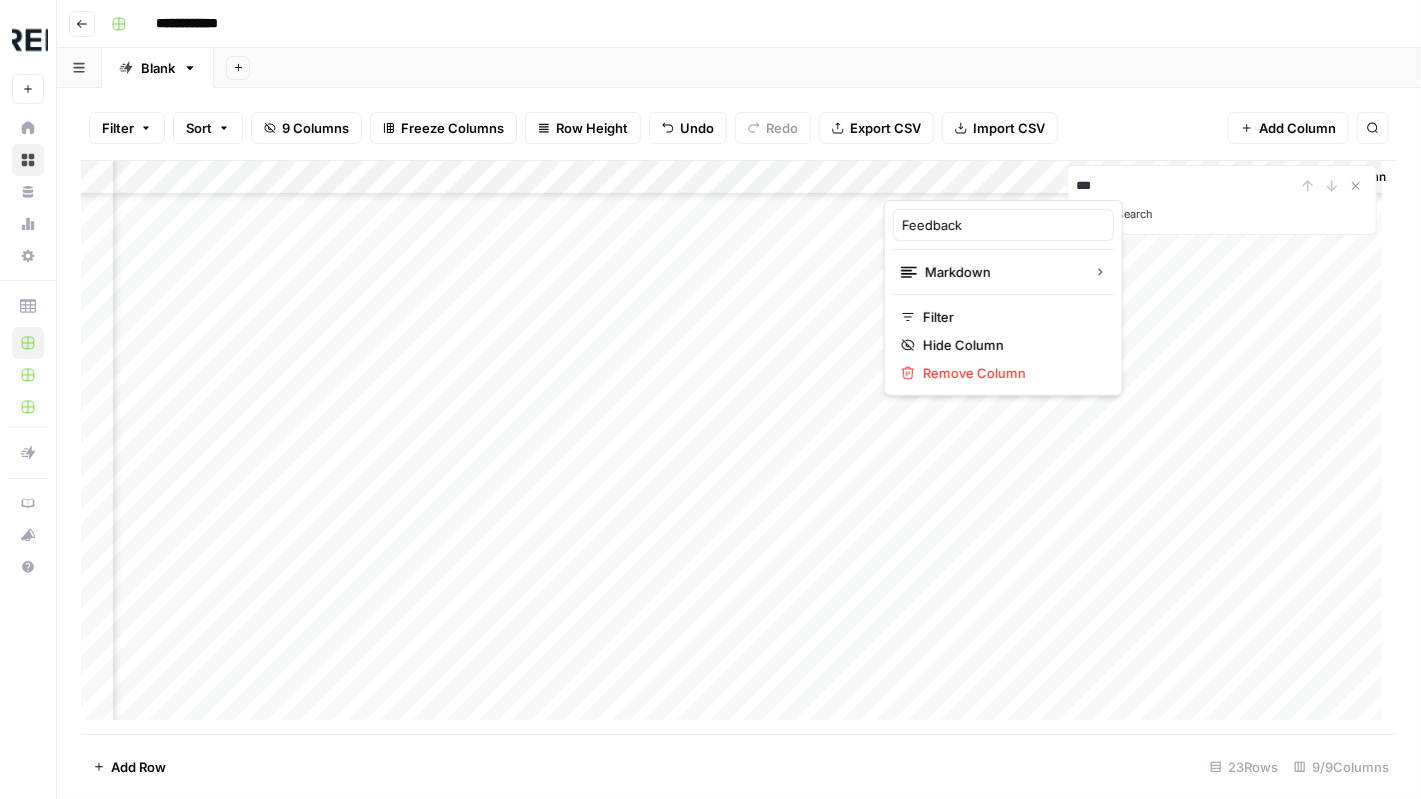 click on "Add Column" at bounding box center [739, 448] 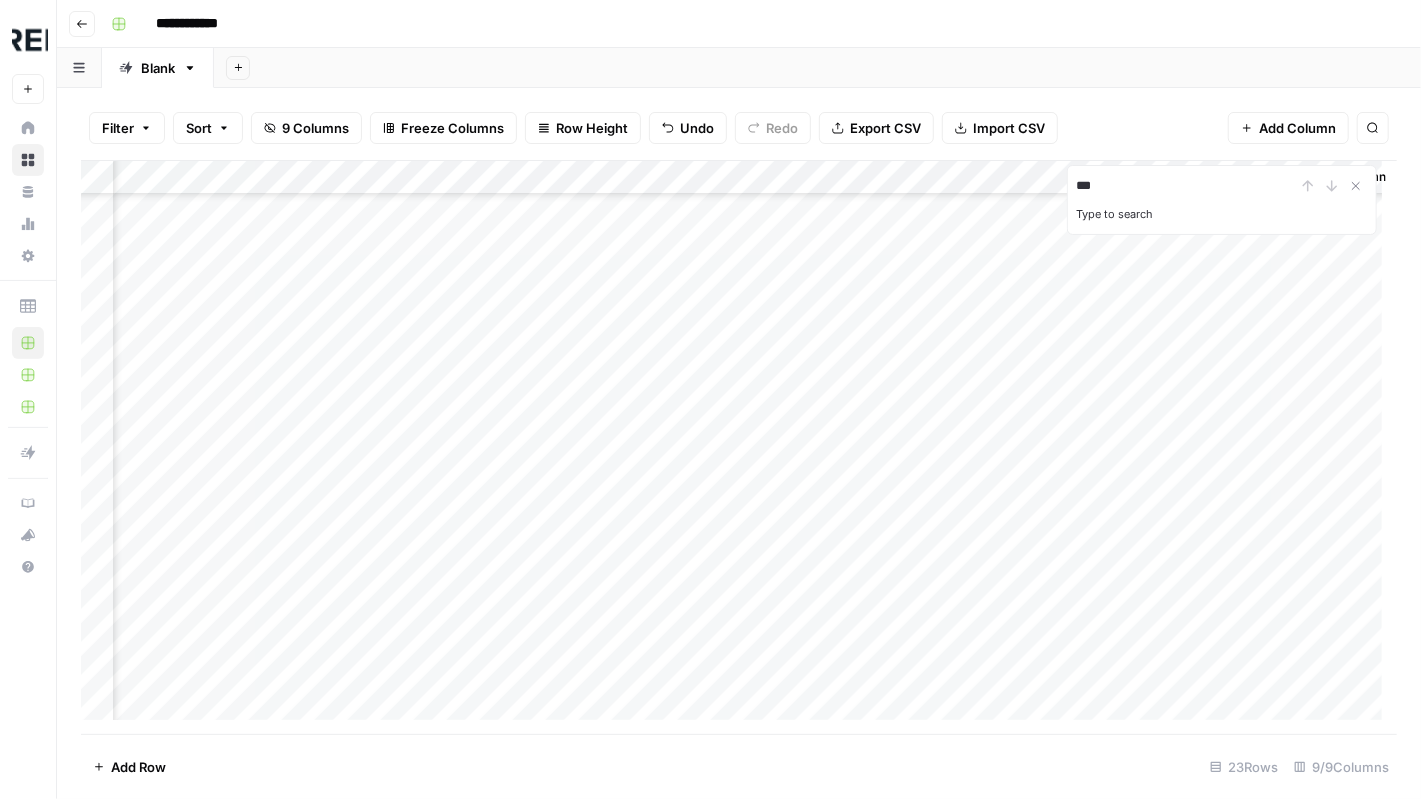 scroll, scrollTop: 289, scrollLeft: 611, axis: both 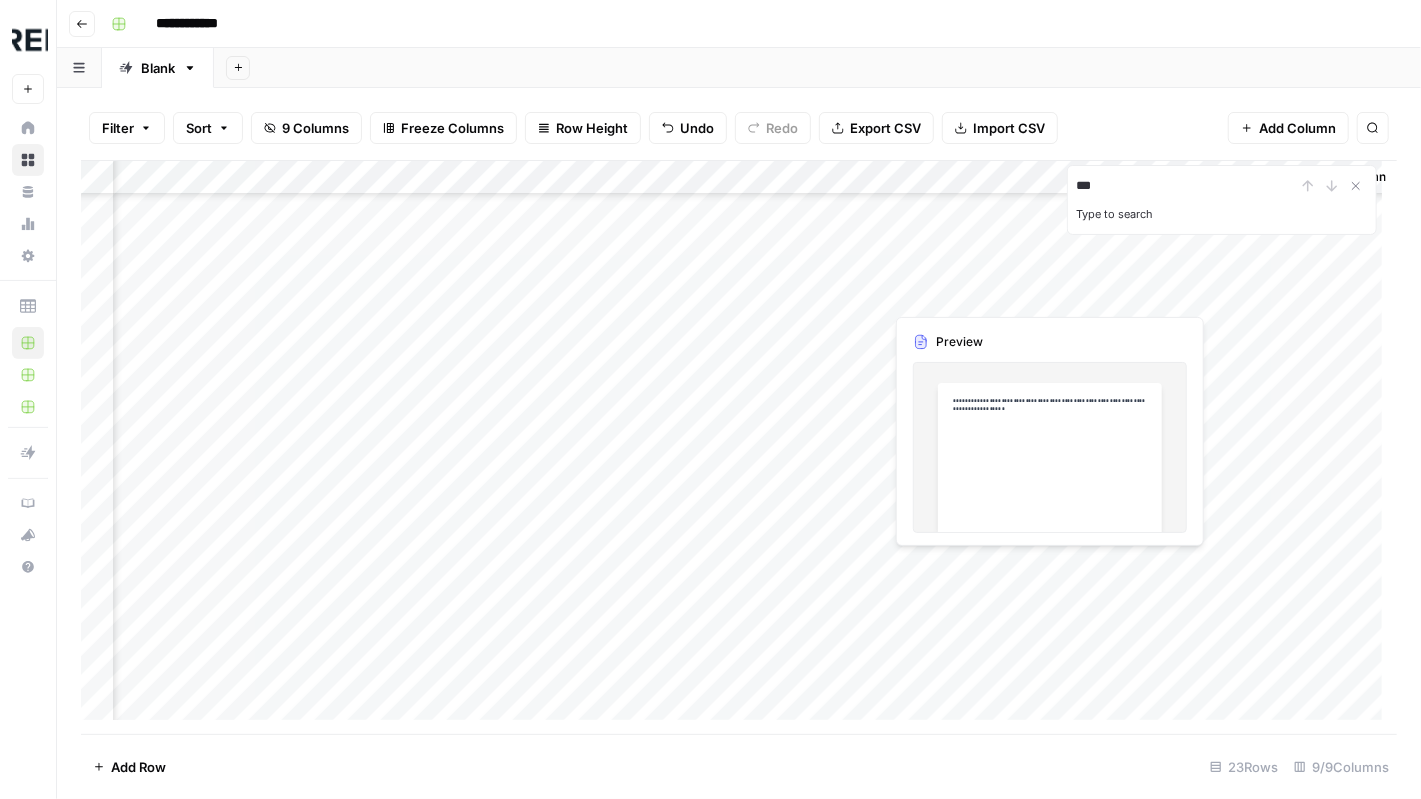 click on "Add Column" at bounding box center [739, 448] 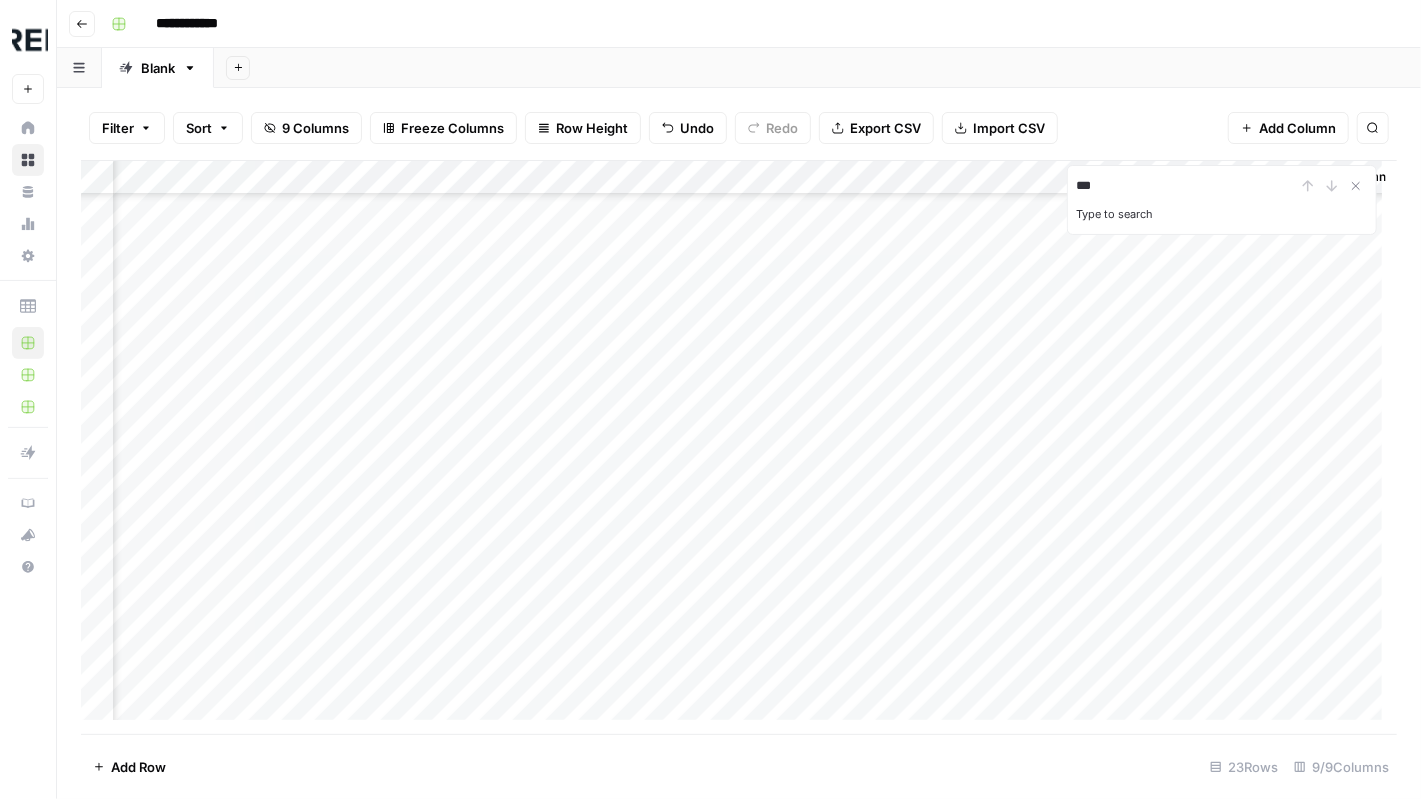 scroll, scrollTop: 289, scrollLeft: 611, axis: both 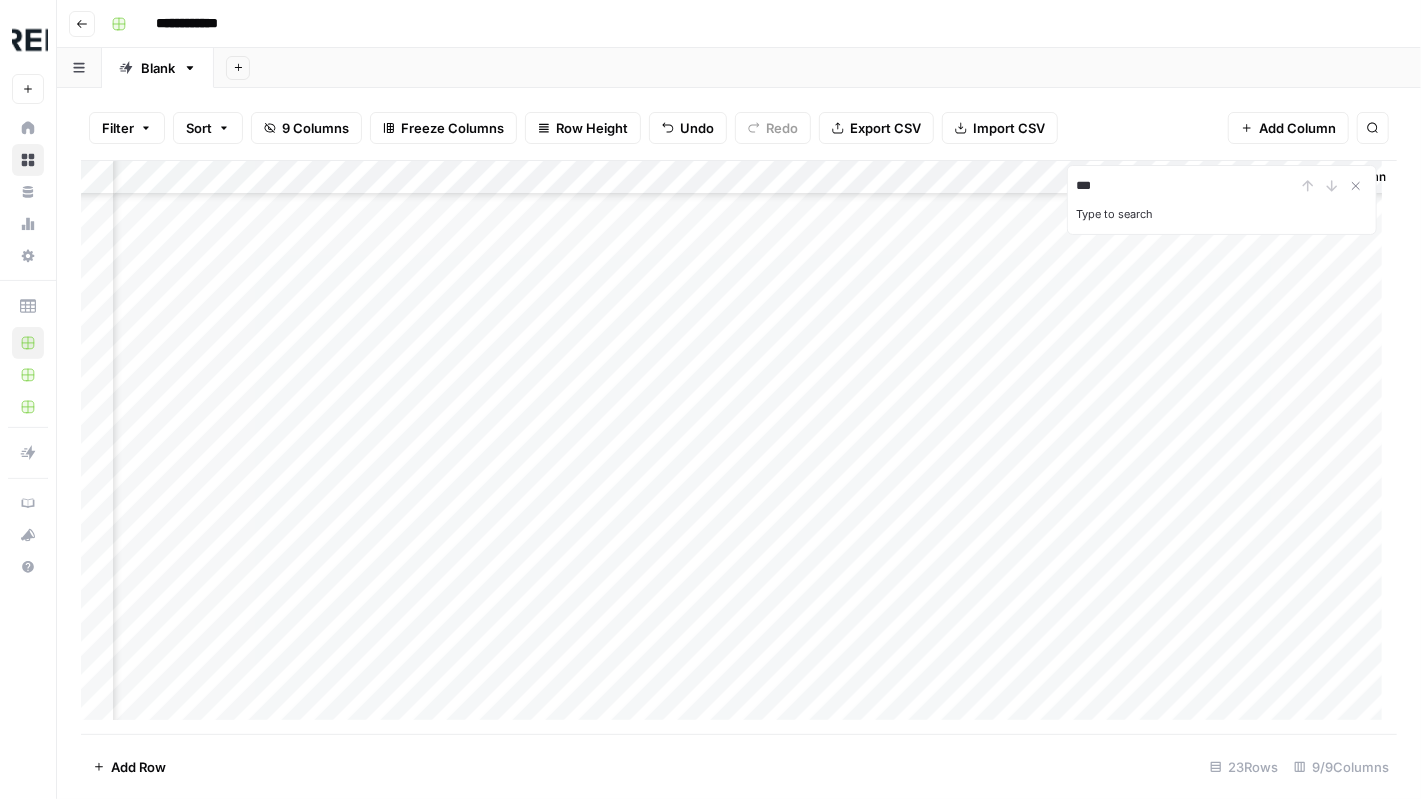 click on "Add Column" at bounding box center [739, 448] 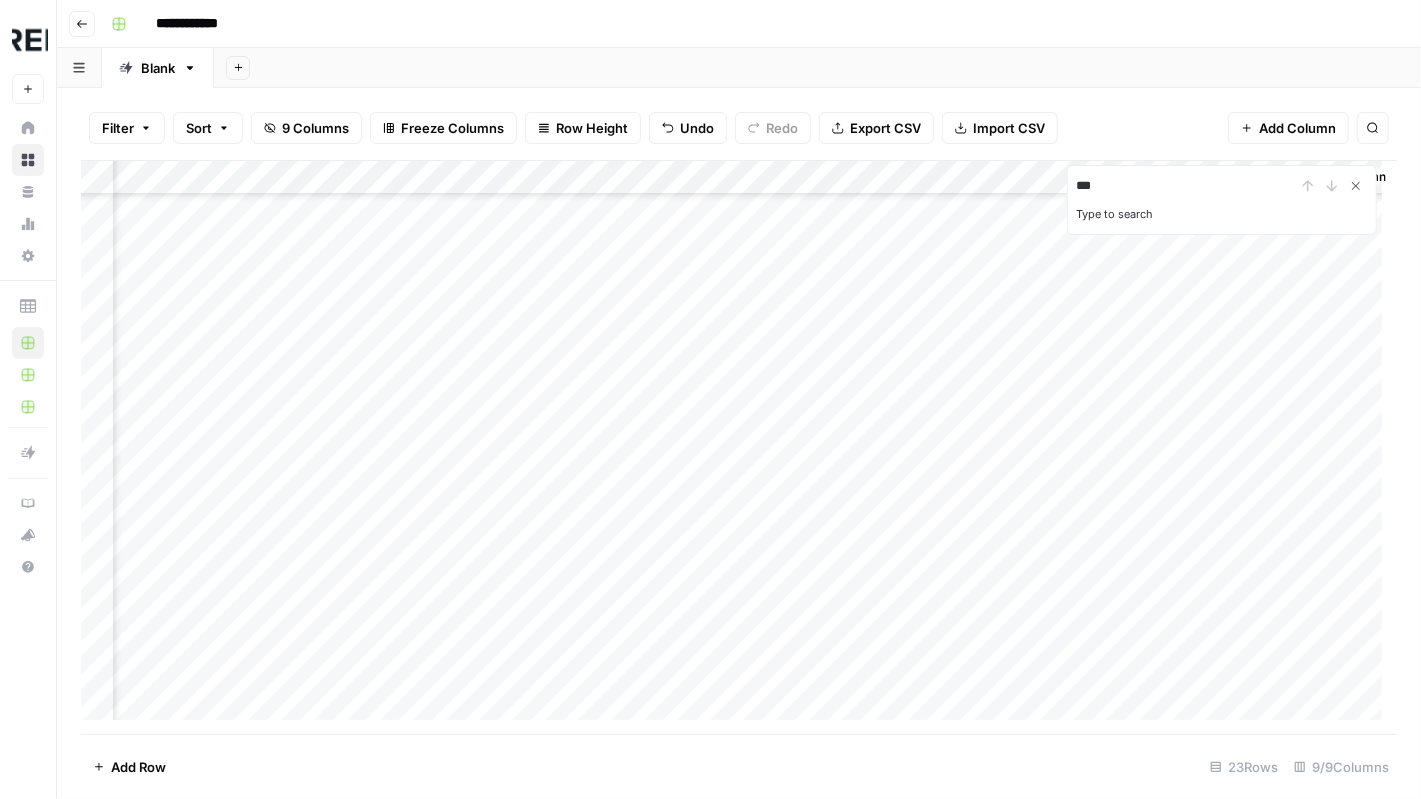 click 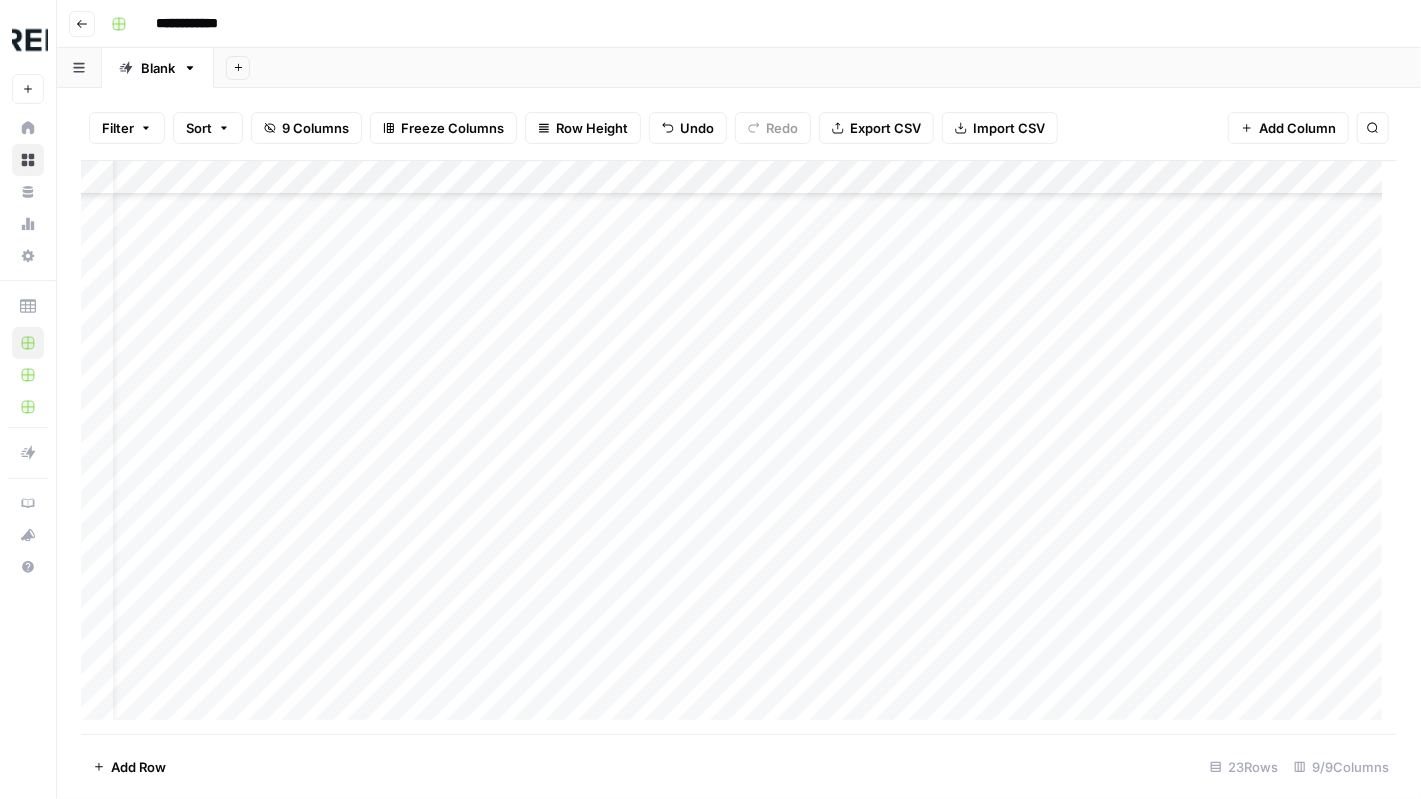 scroll, scrollTop: 289, scrollLeft: 0, axis: vertical 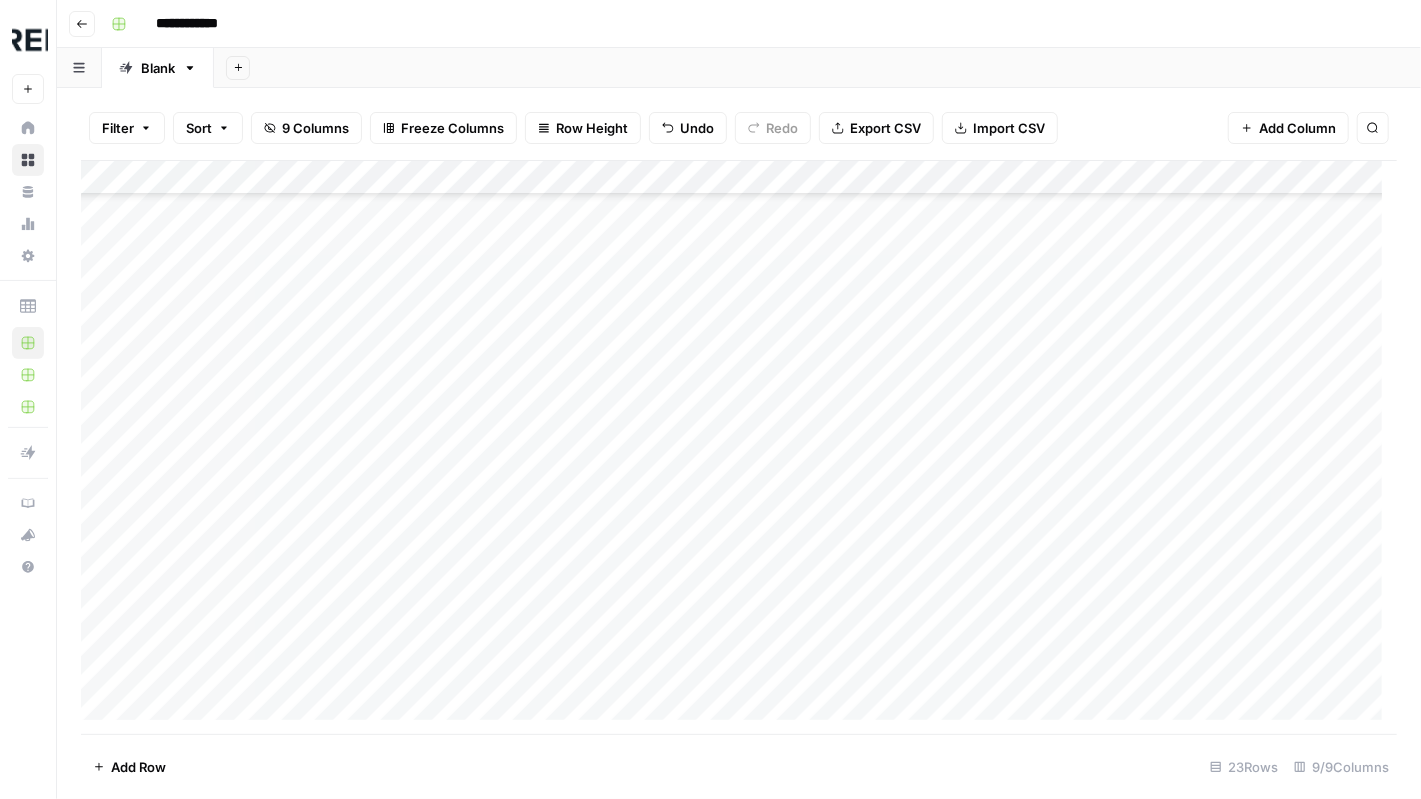 click on "Add Column" at bounding box center (739, 448) 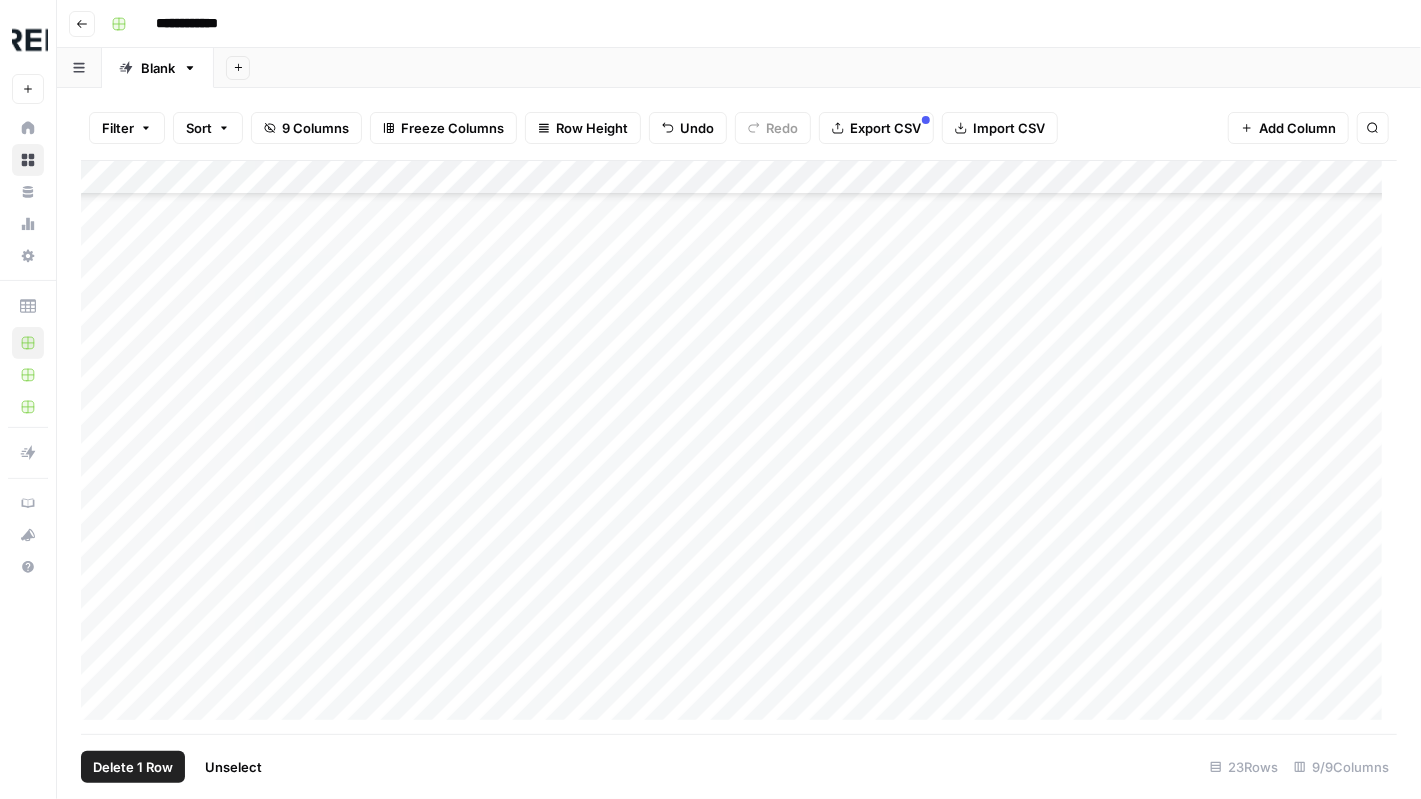 click on "Add Column" at bounding box center (739, 448) 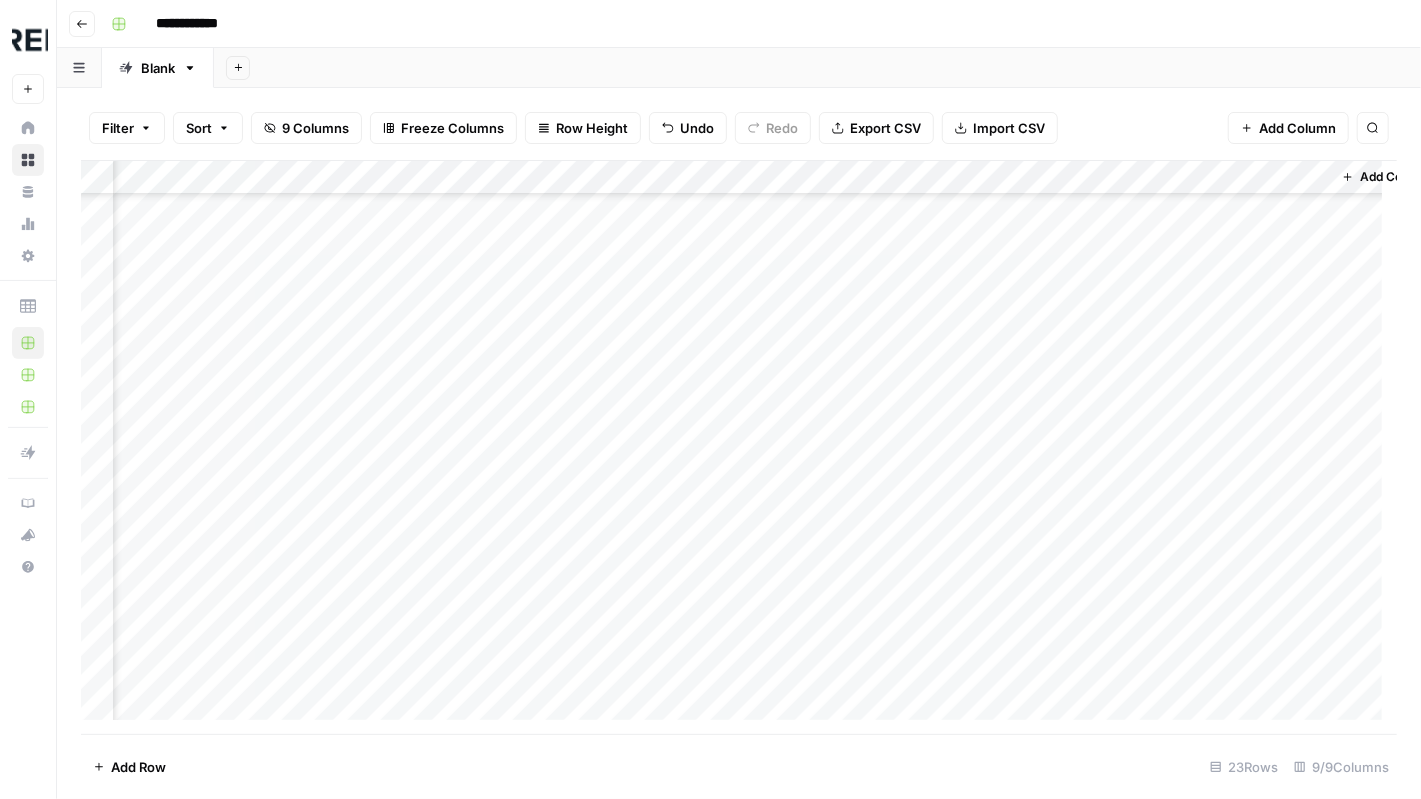 scroll, scrollTop: 289, scrollLeft: 567, axis: both 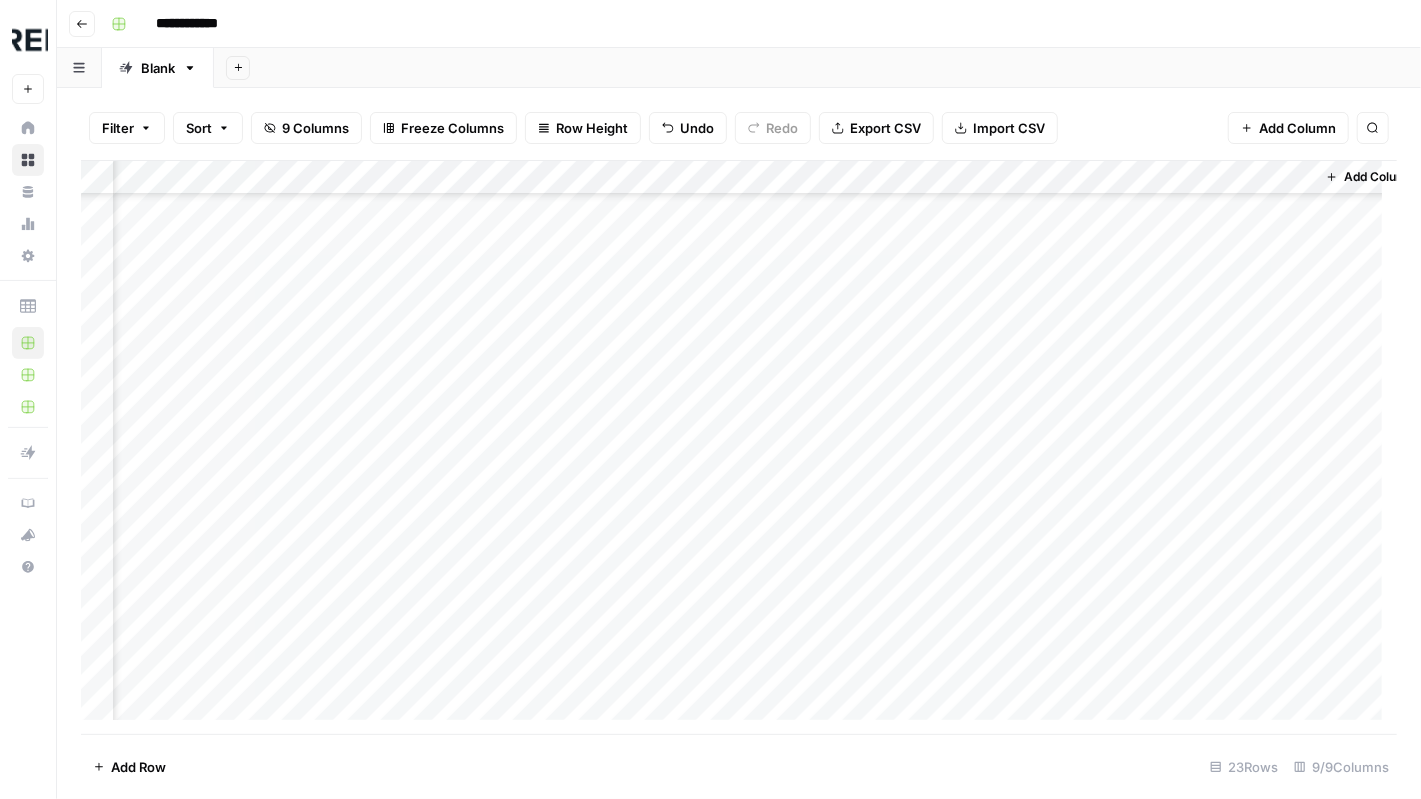 click on "Add Column" at bounding box center (739, 448) 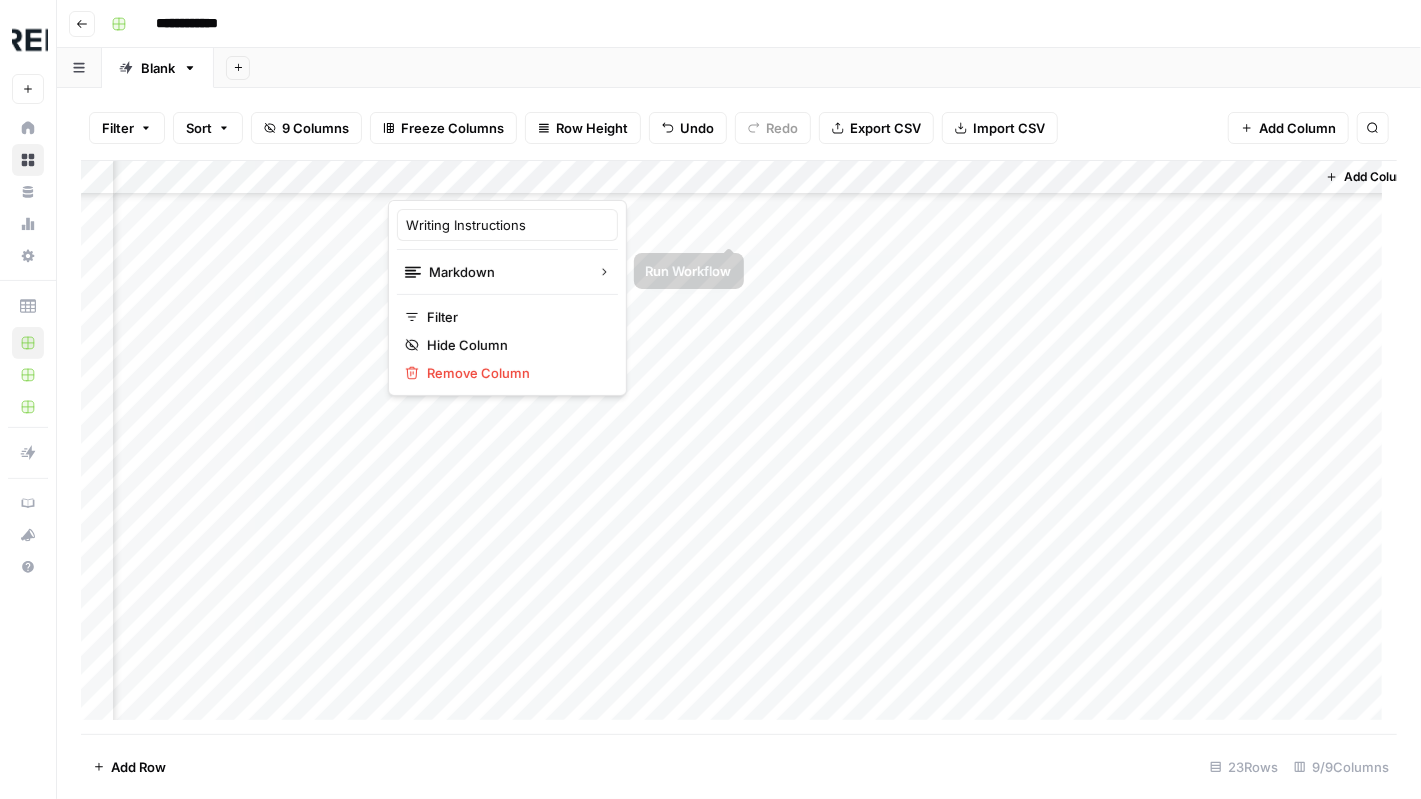 drag, startPoint x: 1126, startPoint y: 265, endPoint x: 1106, endPoint y: 255, distance: 22.36068 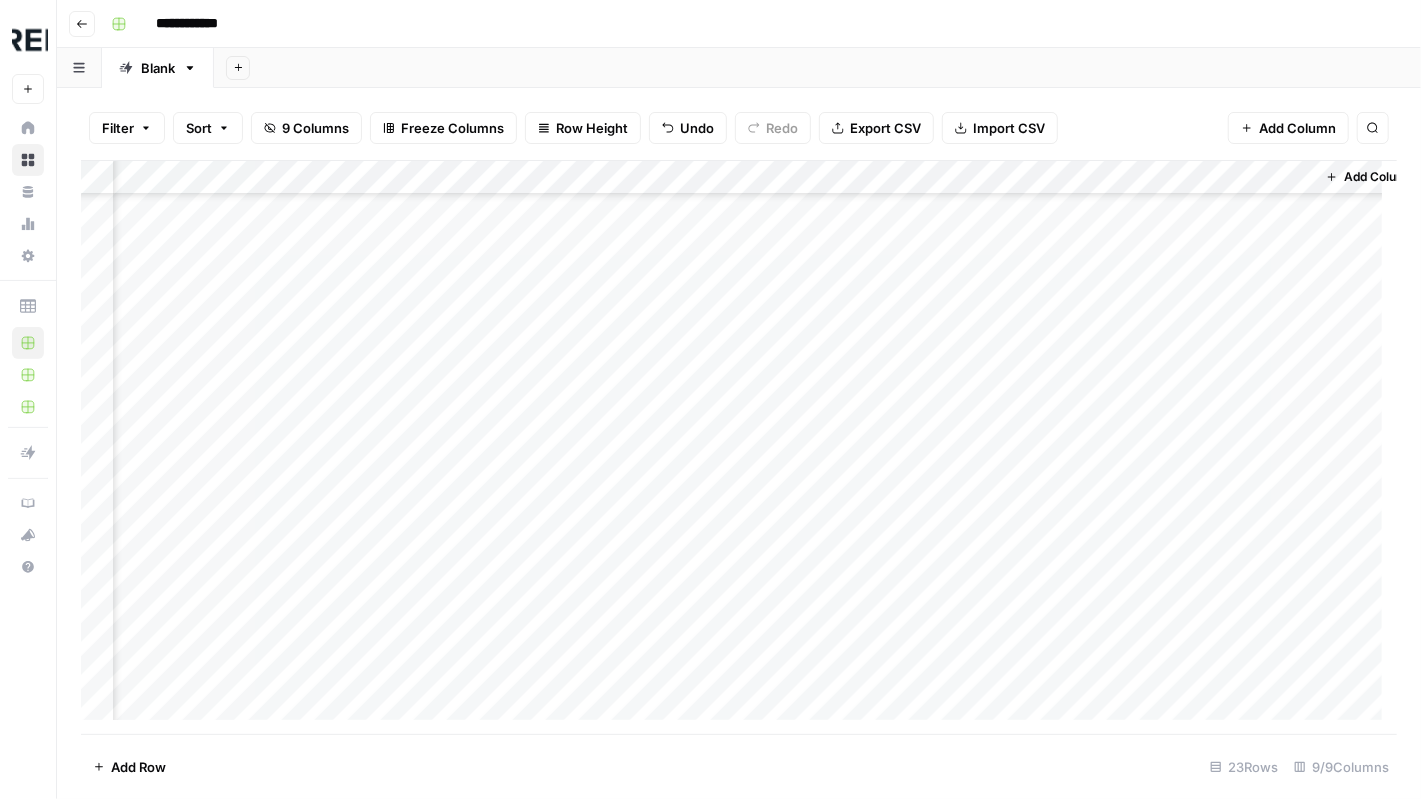 click on "Add Column" at bounding box center [739, 448] 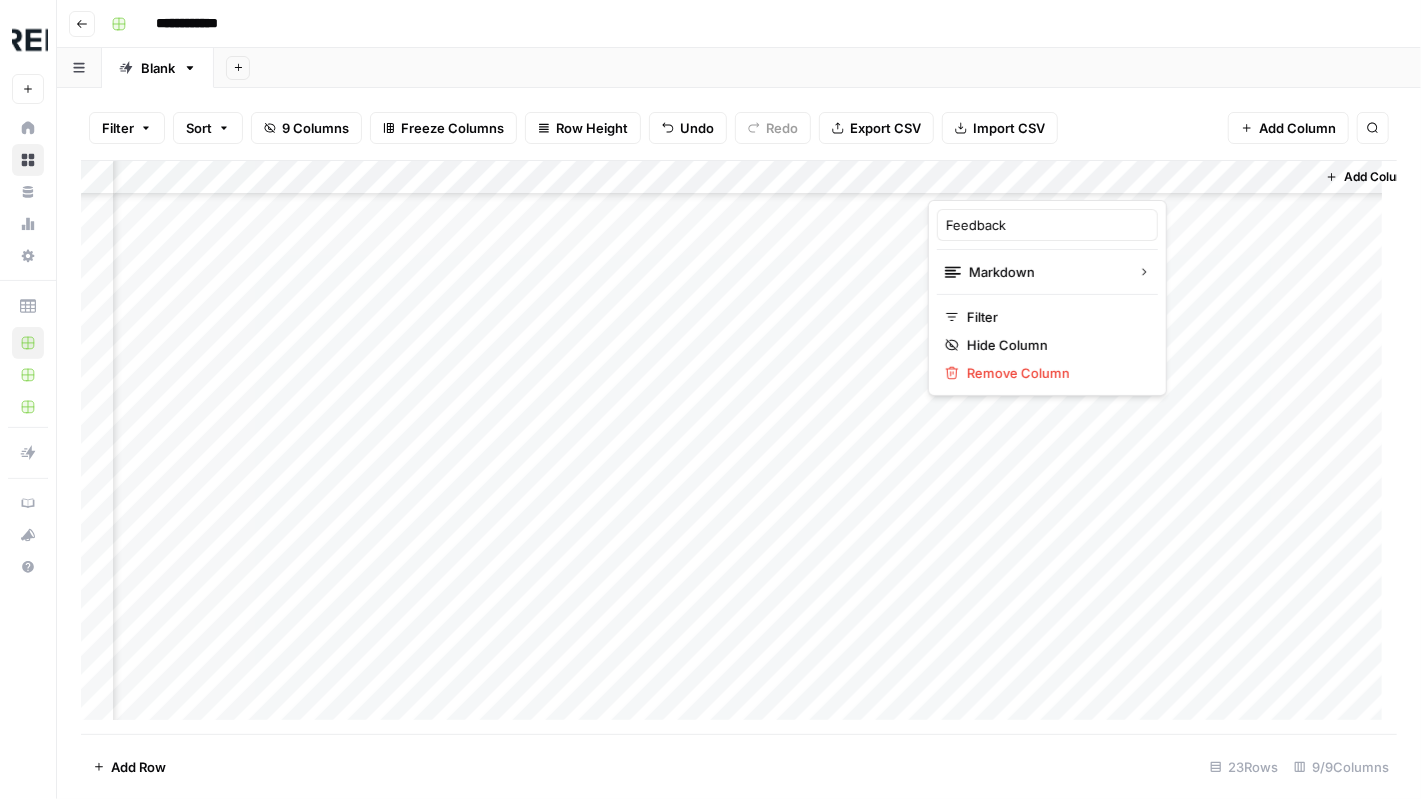 click at bounding box center [1031, 180] 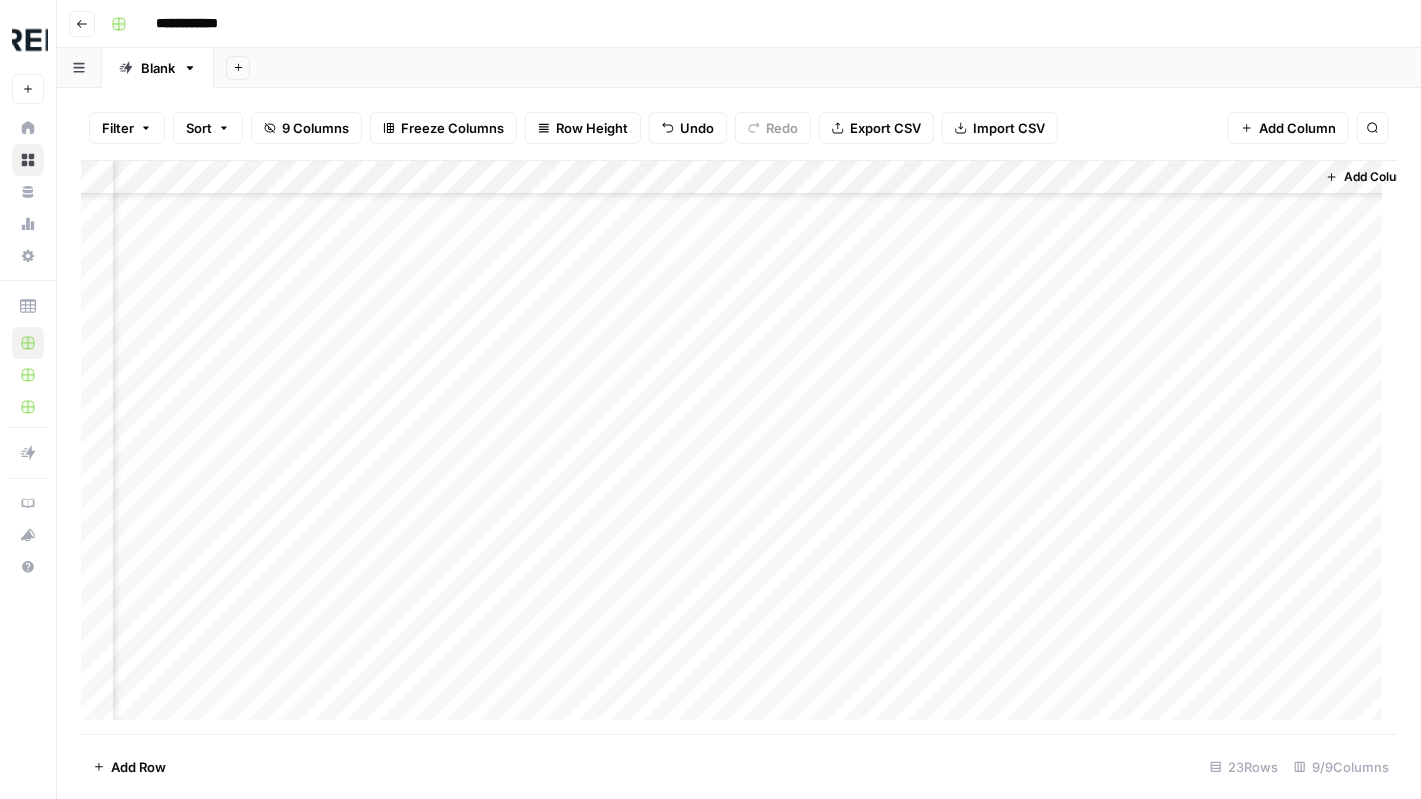 click on "Add Column" at bounding box center [739, 448] 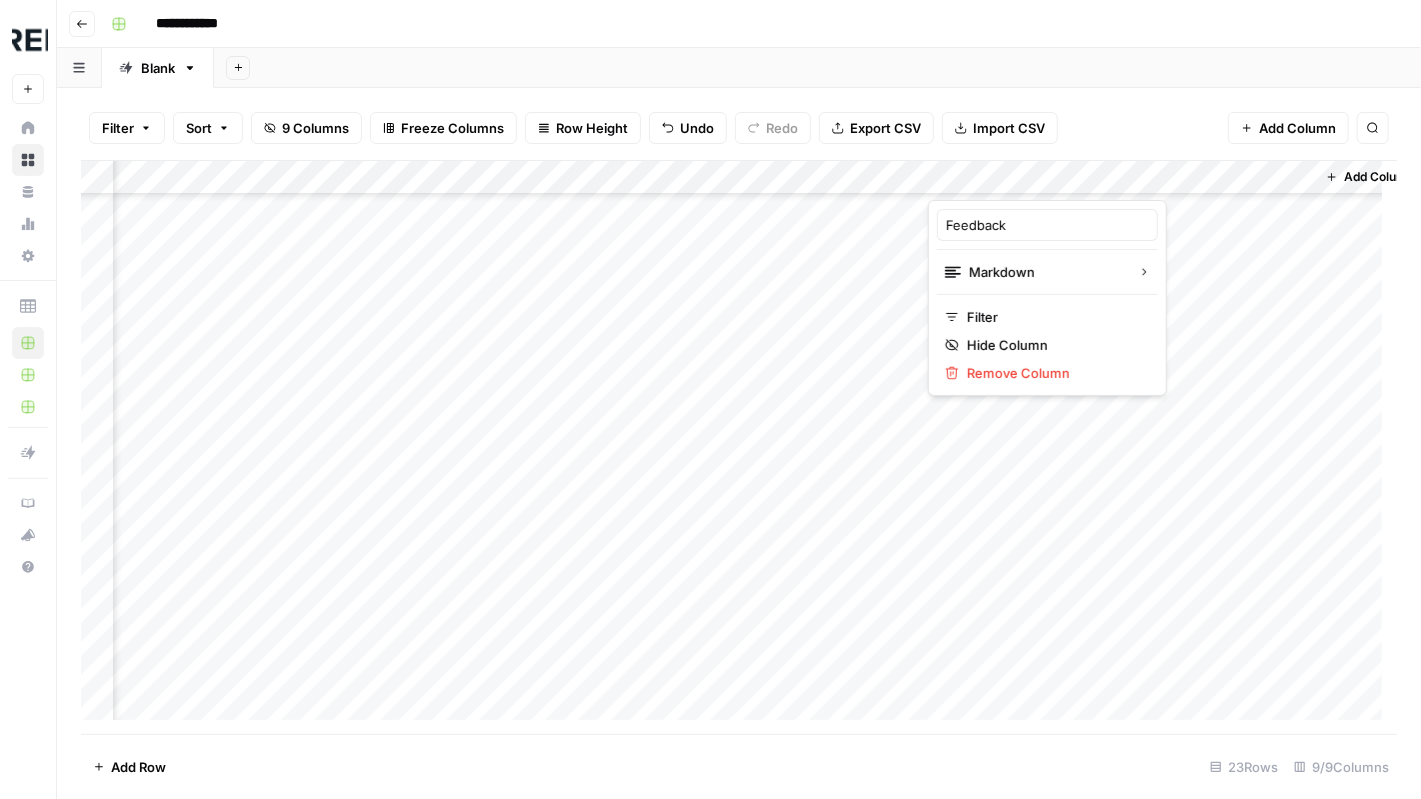drag, startPoint x: 1038, startPoint y: 174, endPoint x: 1006, endPoint y: 177, distance: 32.140316 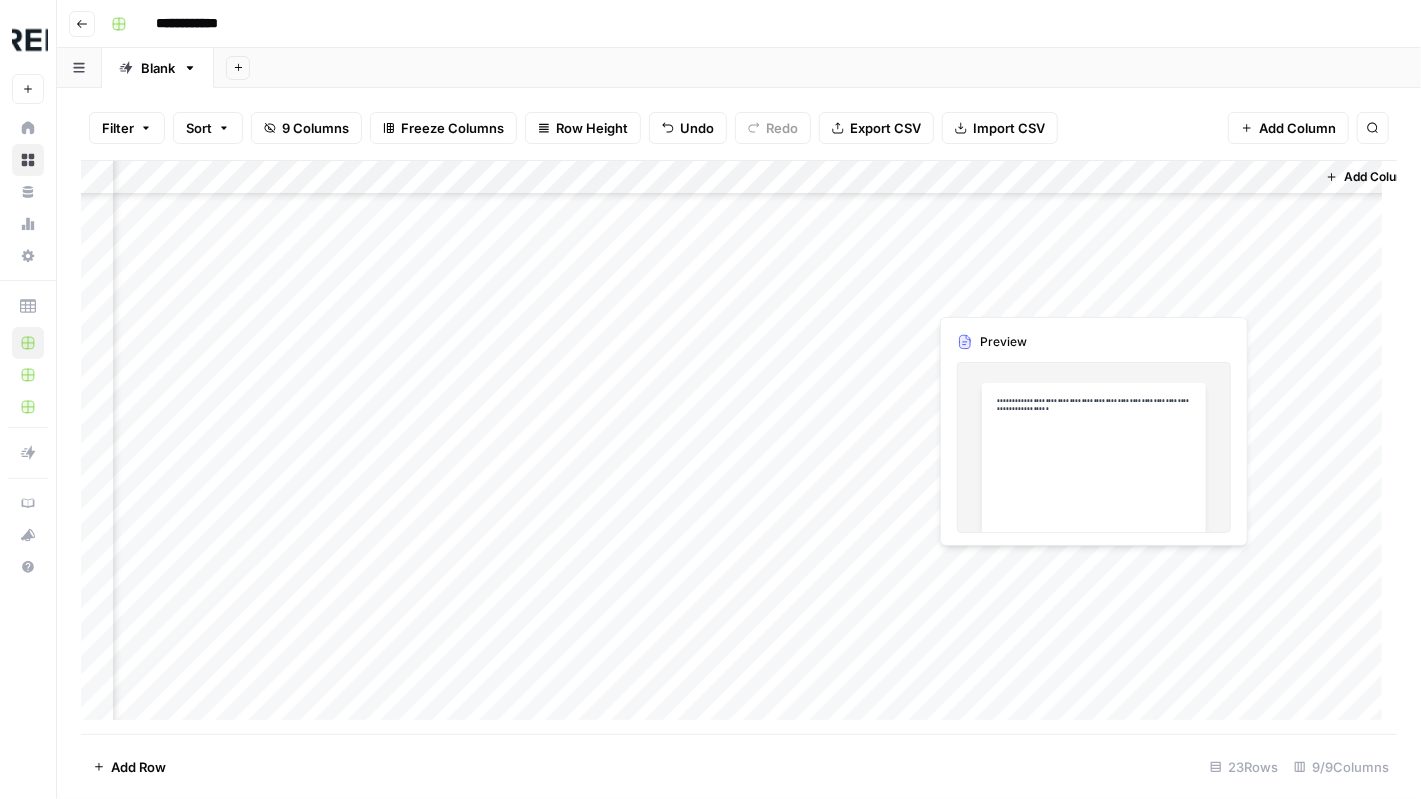 click on "Add Column" at bounding box center (739, 448) 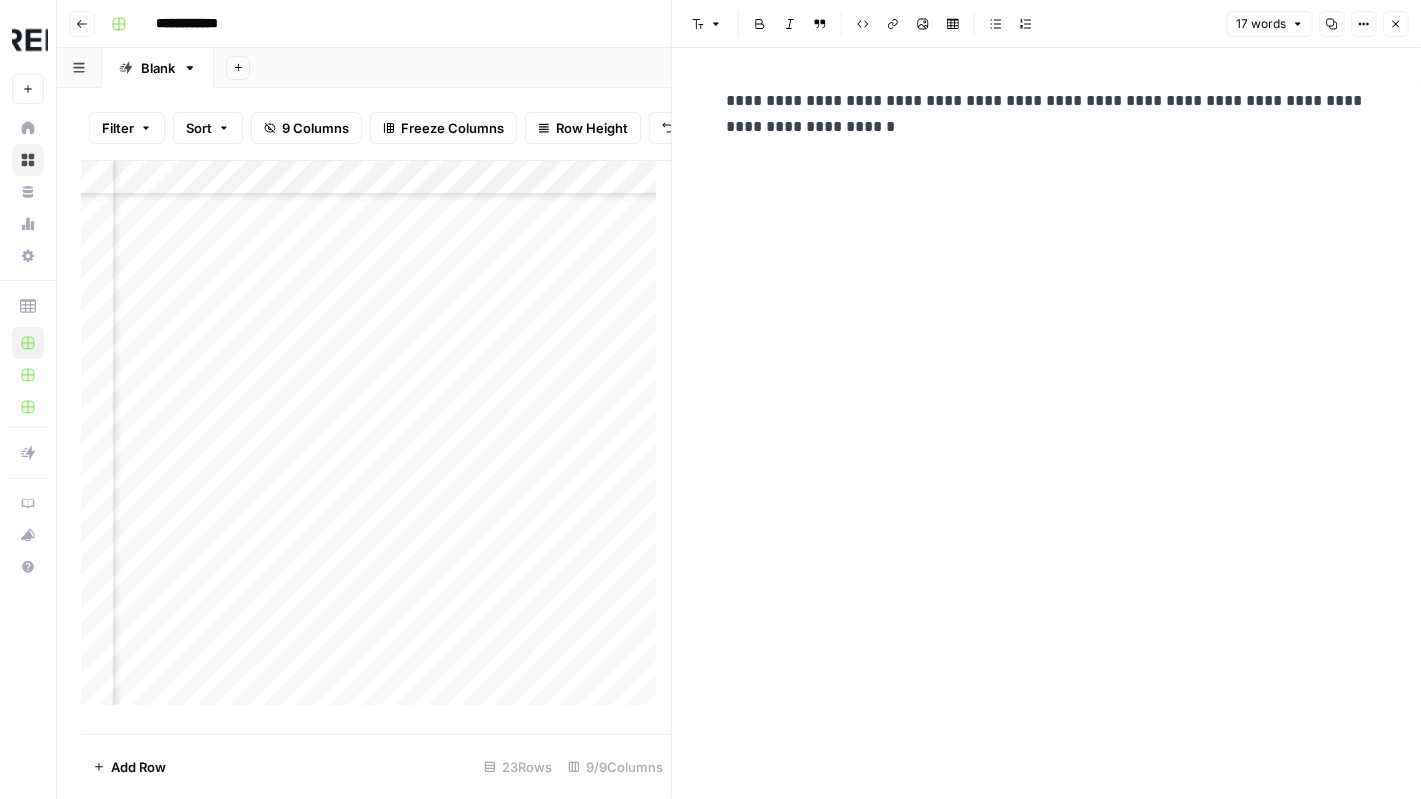 drag, startPoint x: 1012, startPoint y: 567, endPoint x: 968, endPoint y: 499, distance: 80.99383 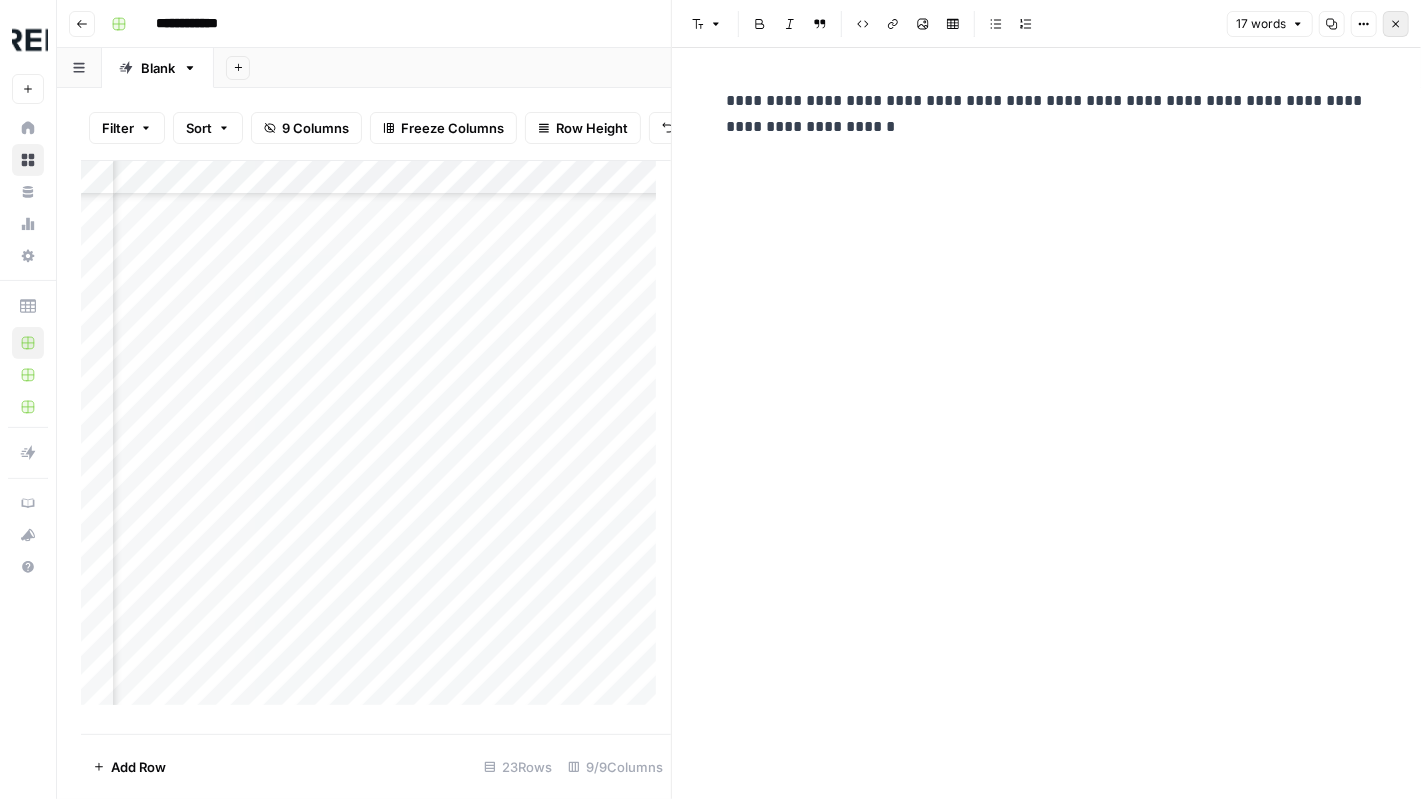 click 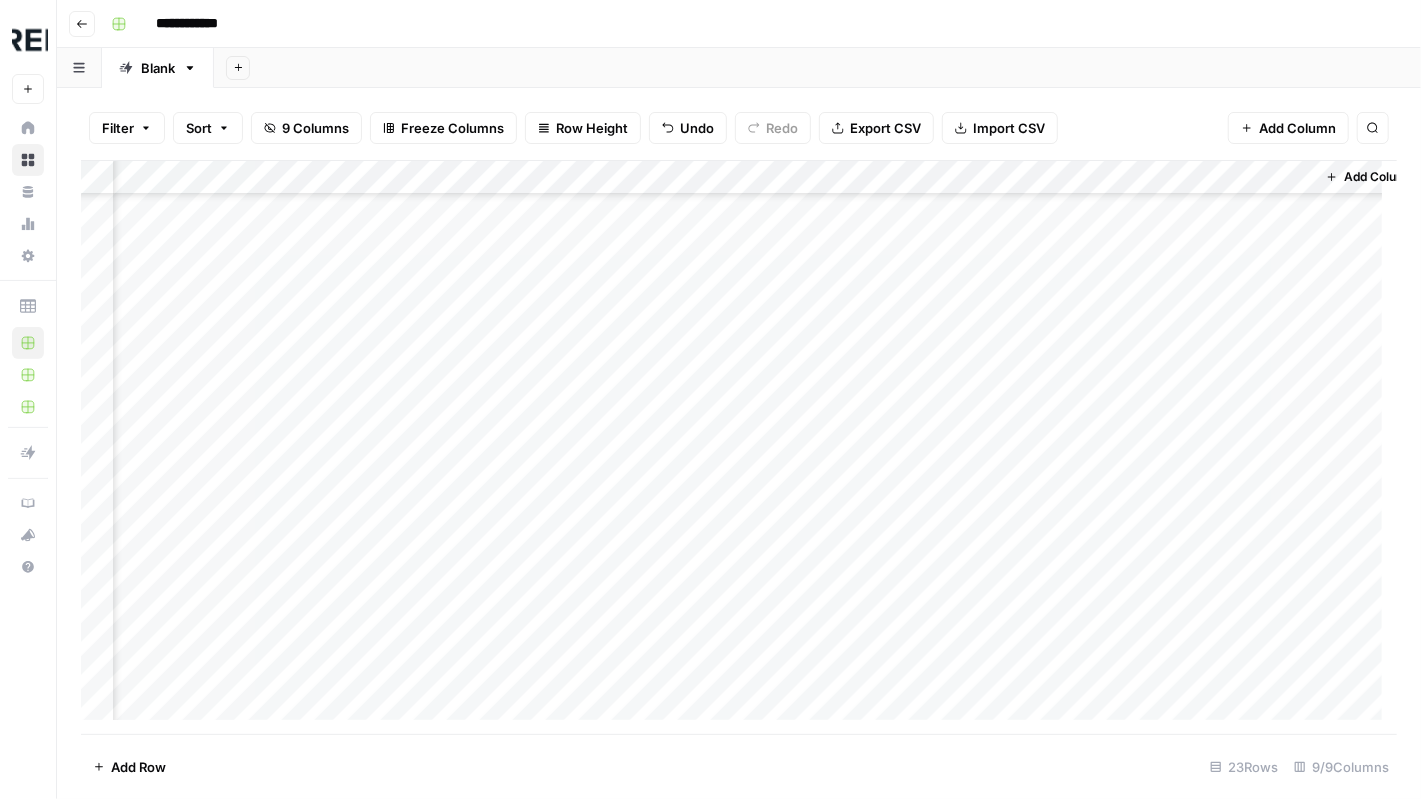 scroll, scrollTop: 289, scrollLeft: 611, axis: both 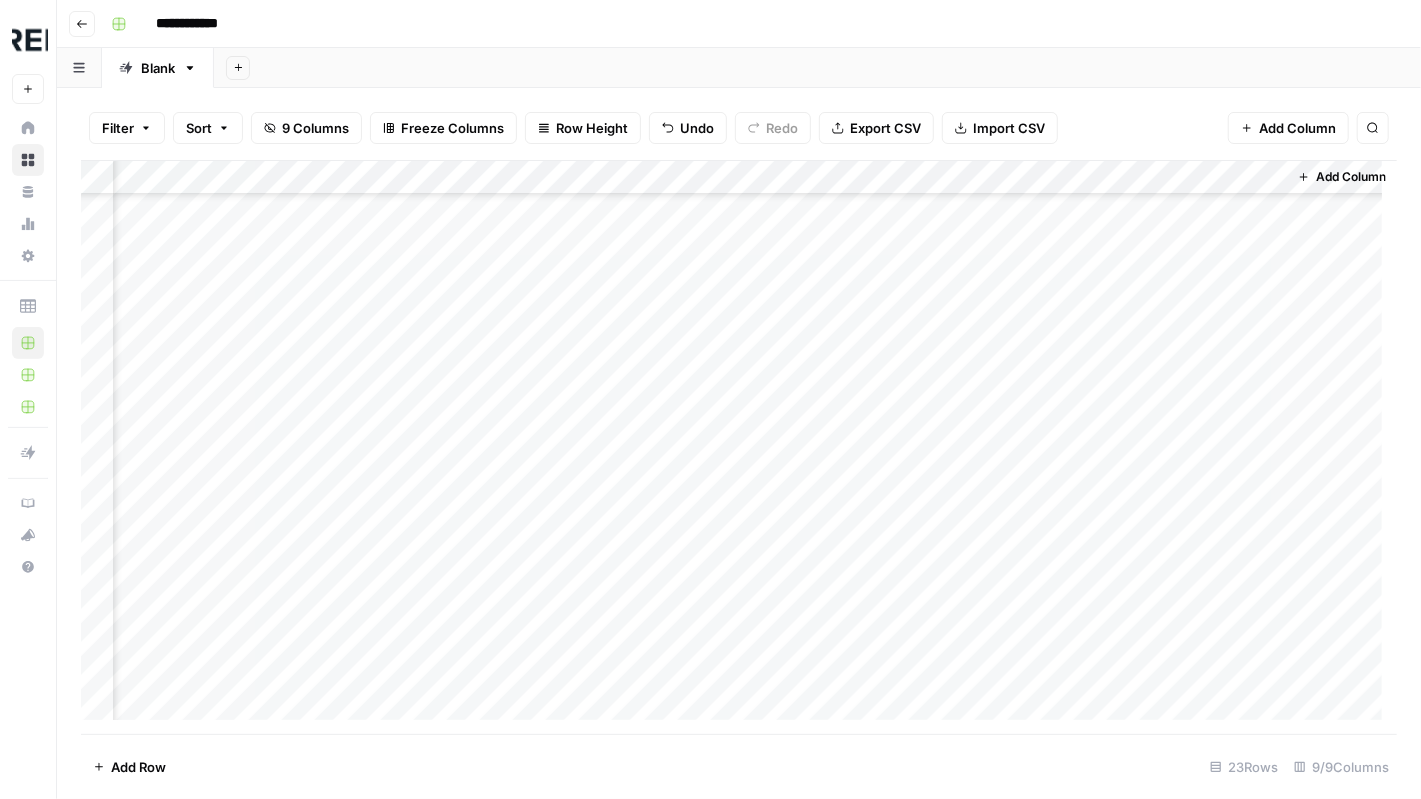 click on "Add Column" at bounding box center [739, 448] 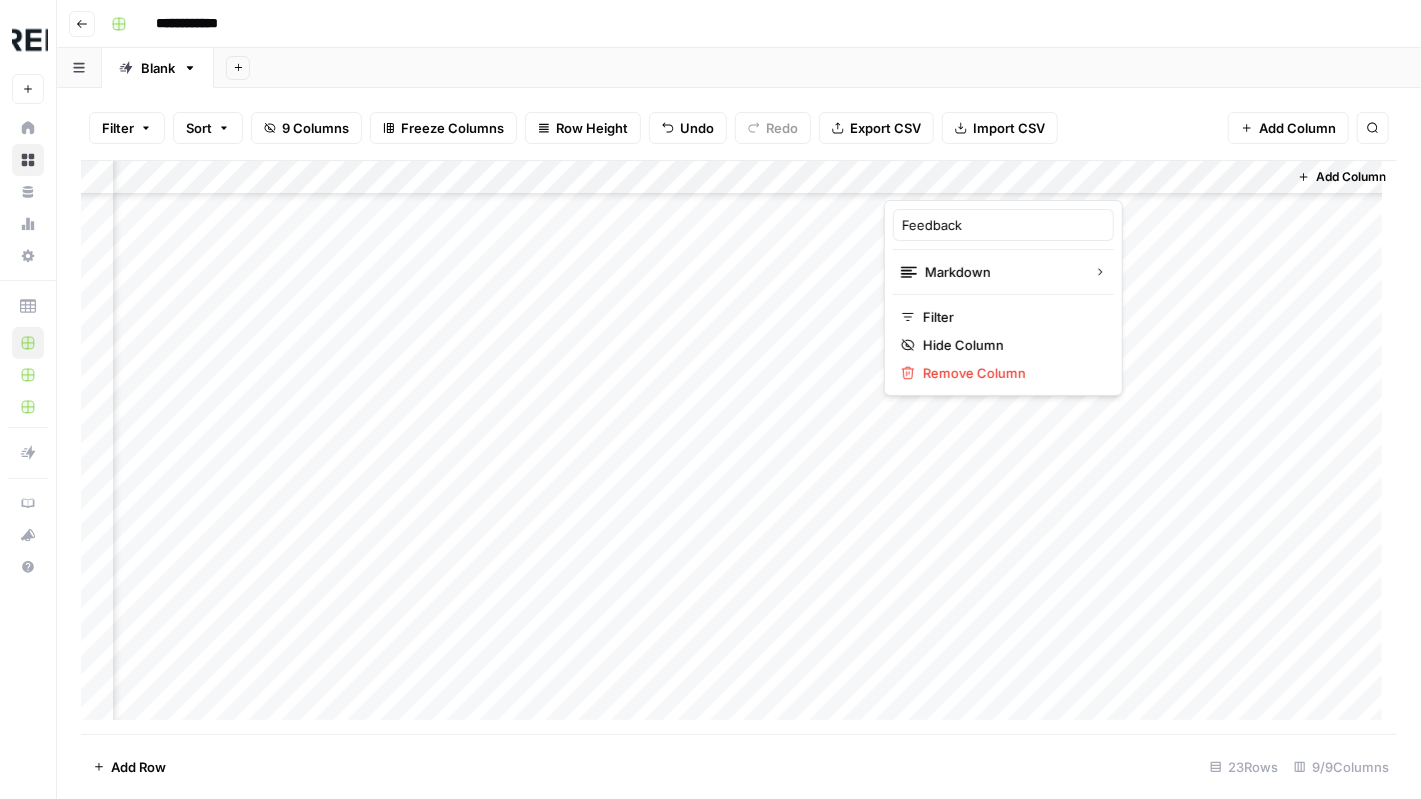 click at bounding box center (987, 180) 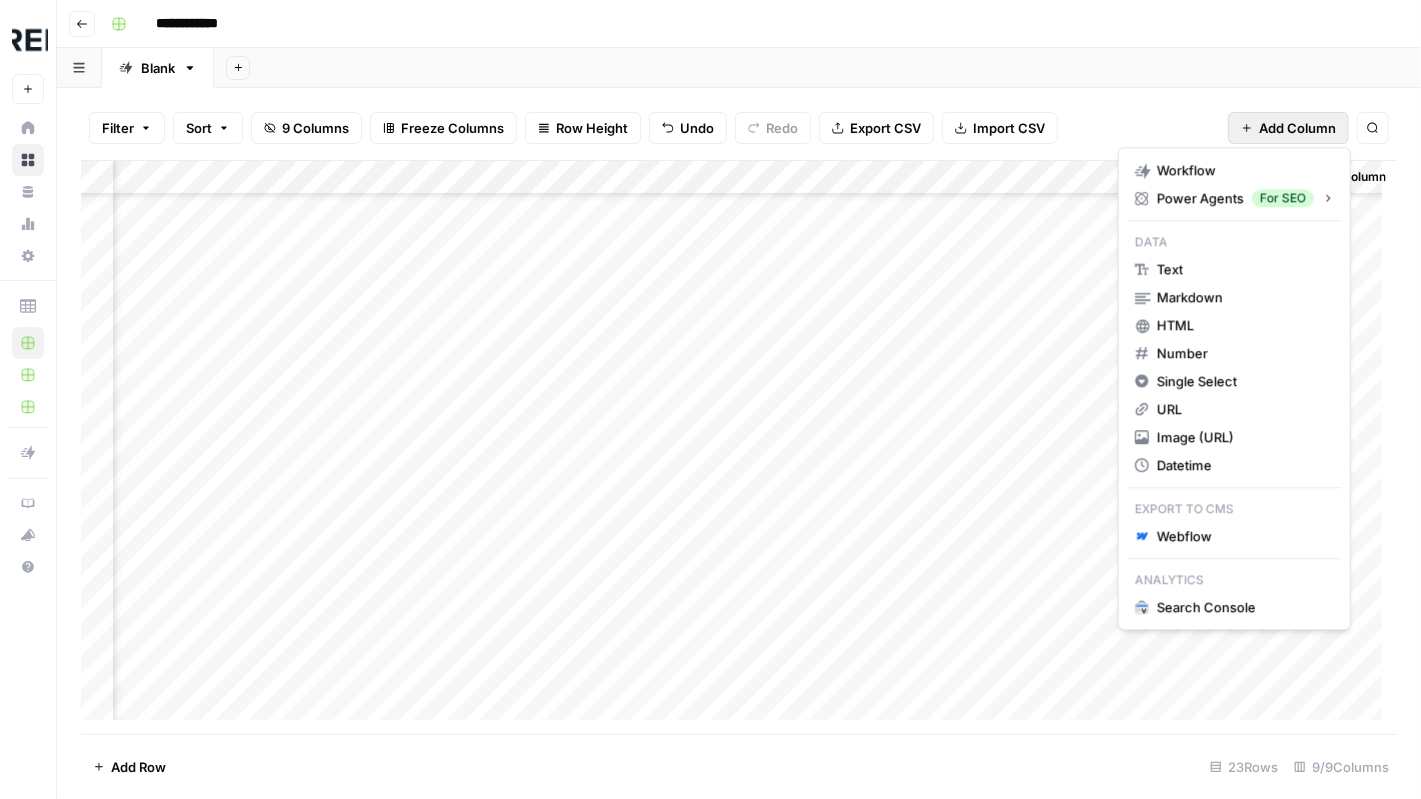 click on "Add Column" at bounding box center [1297, 128] 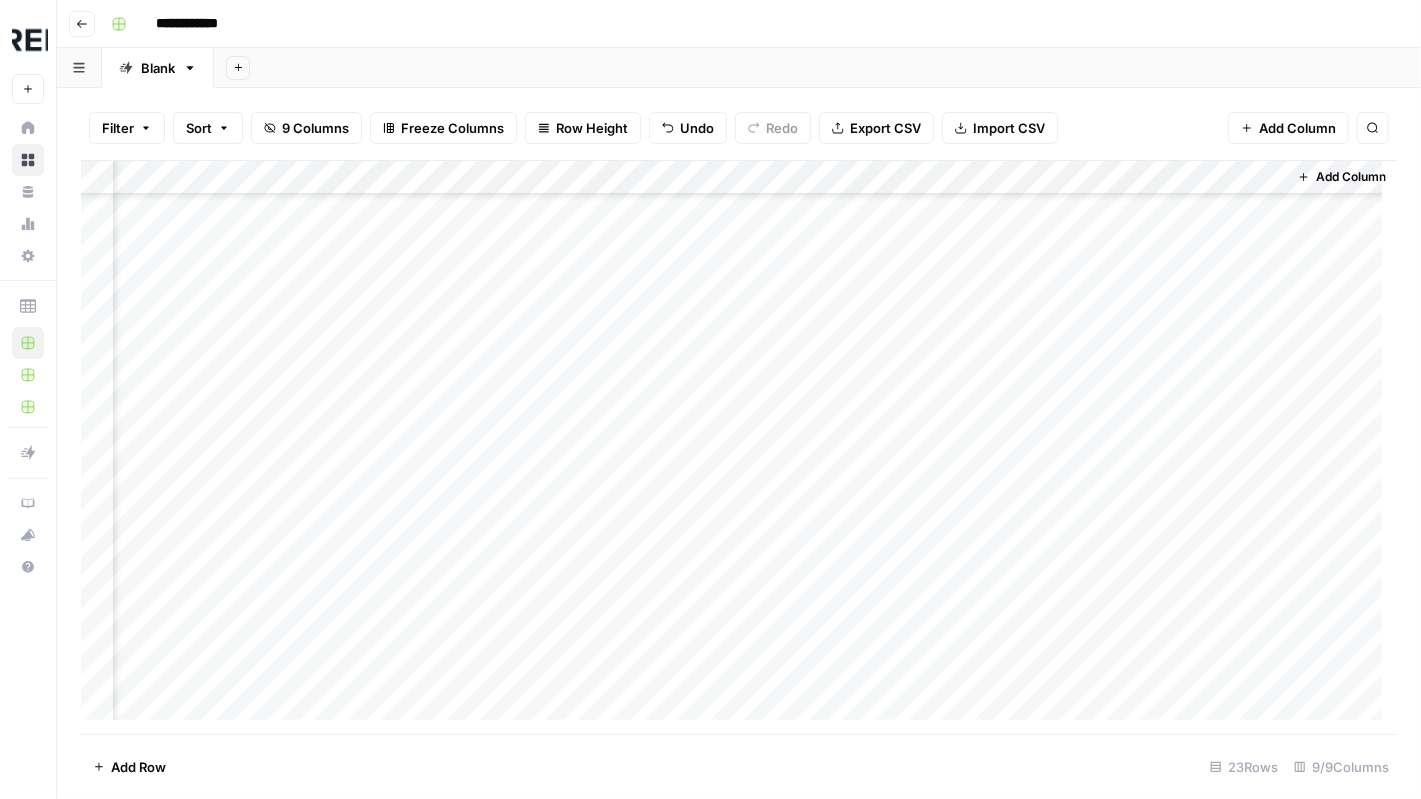 click on "Add Column" at bounding box center (739, 448) 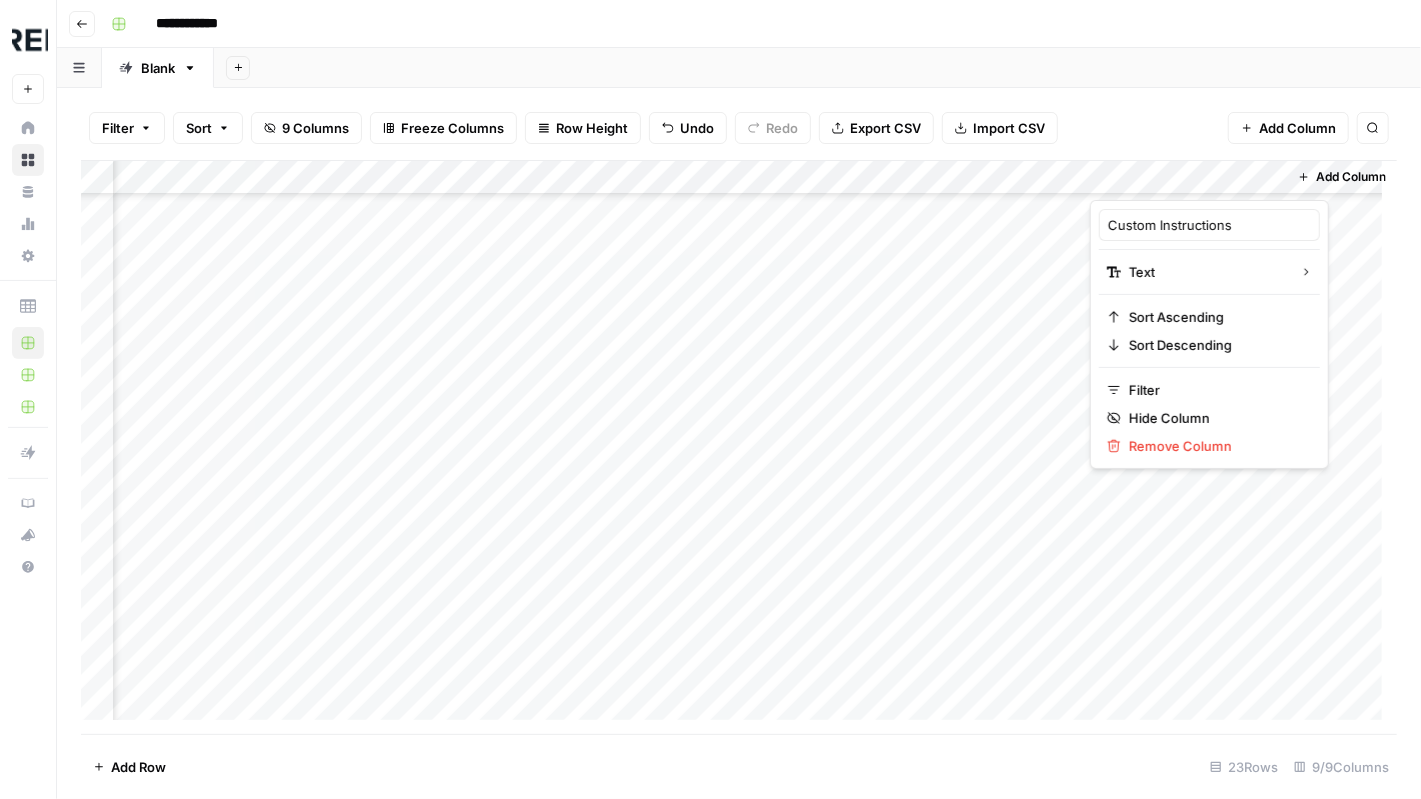 click at bounding box center [1180, 180] 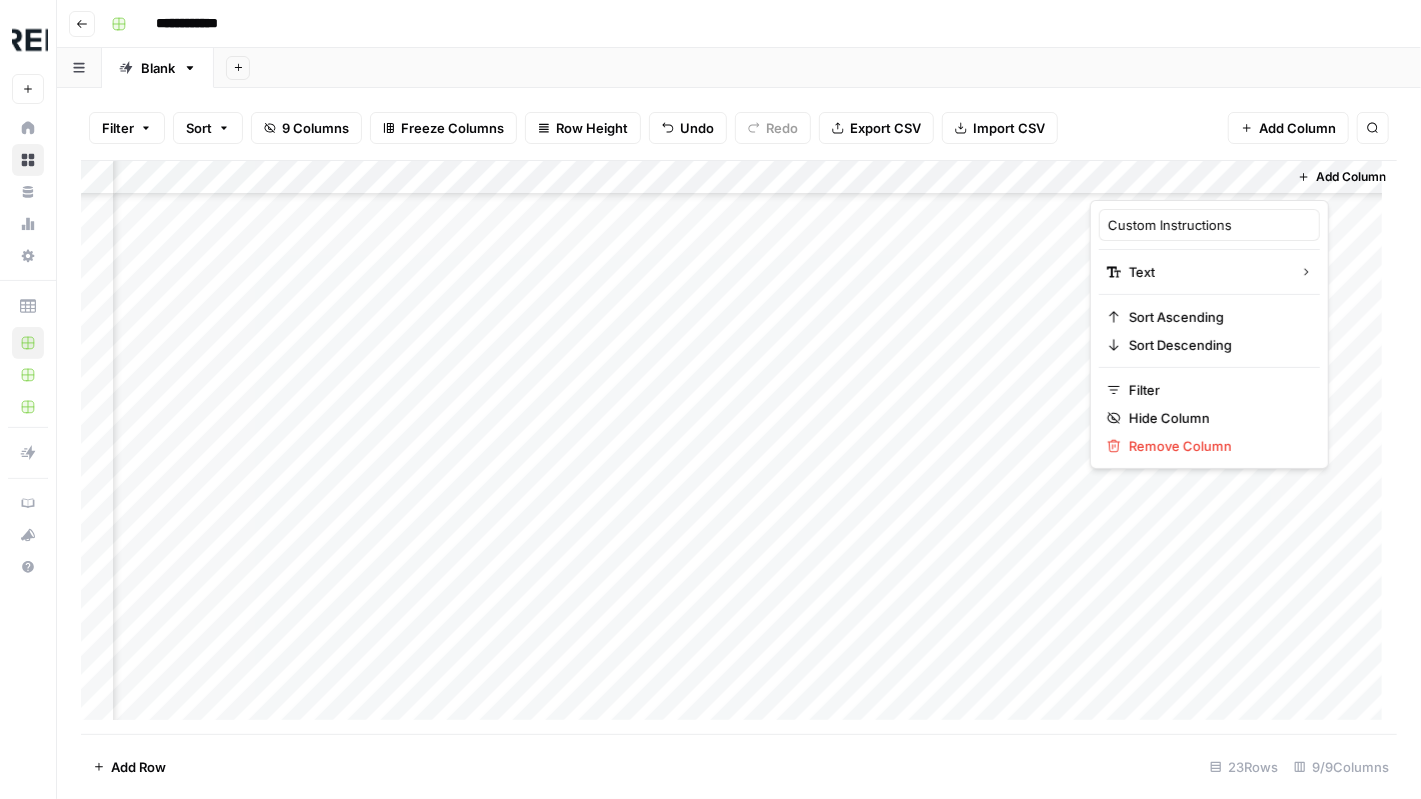 click on "Add Column" at bounding box center [739, 448] 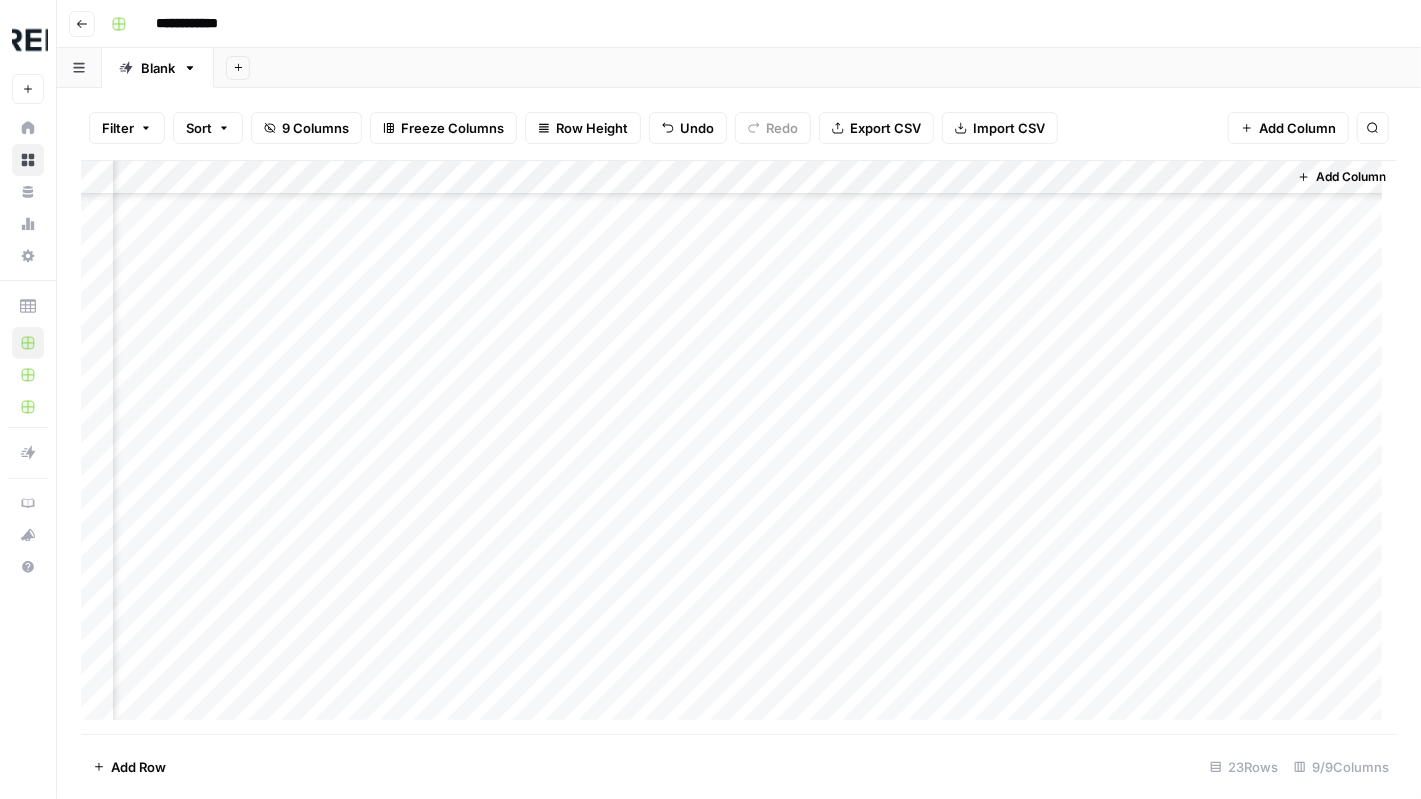 click on "Add Column" at bounding box center [739, 448] 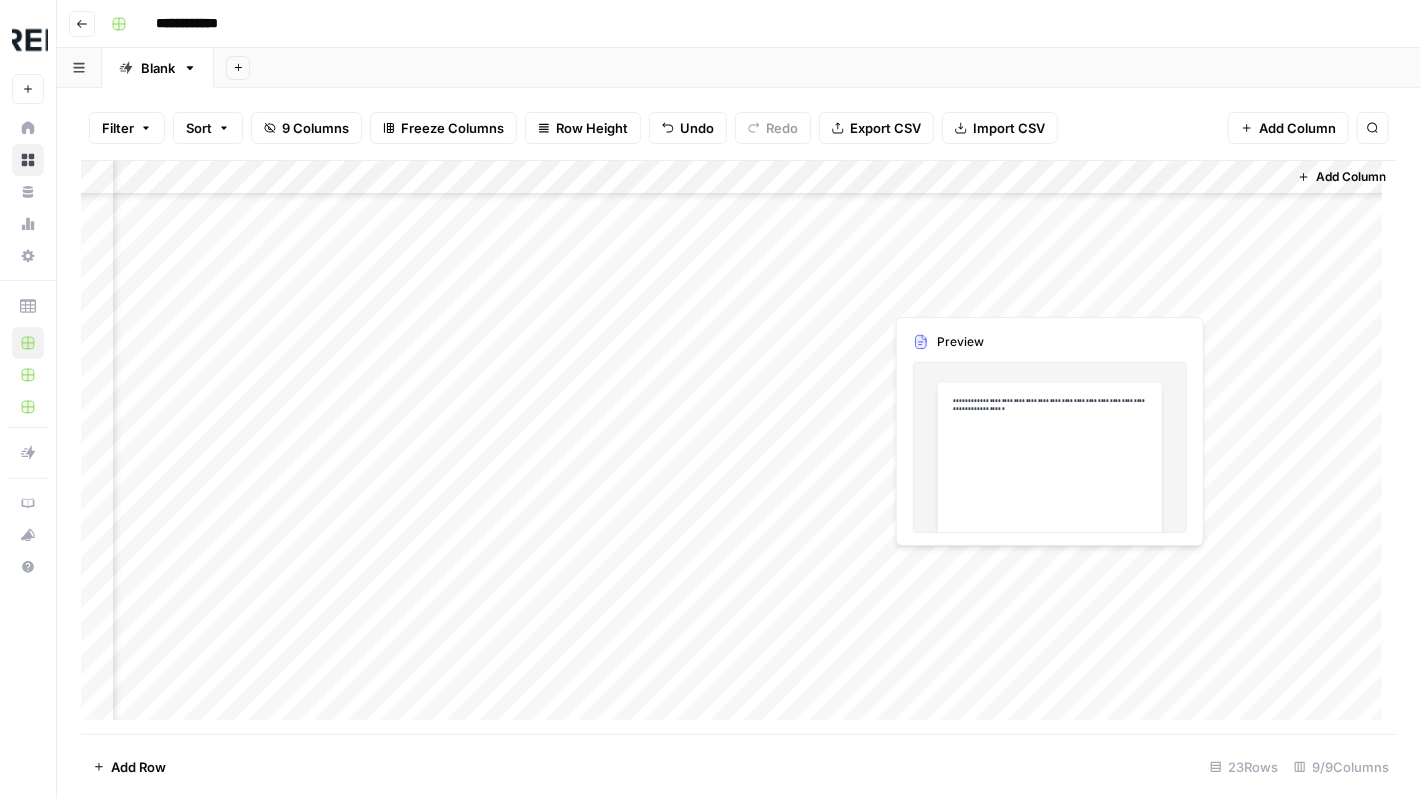 click on "Add Column" at bounding box center [739, 448] 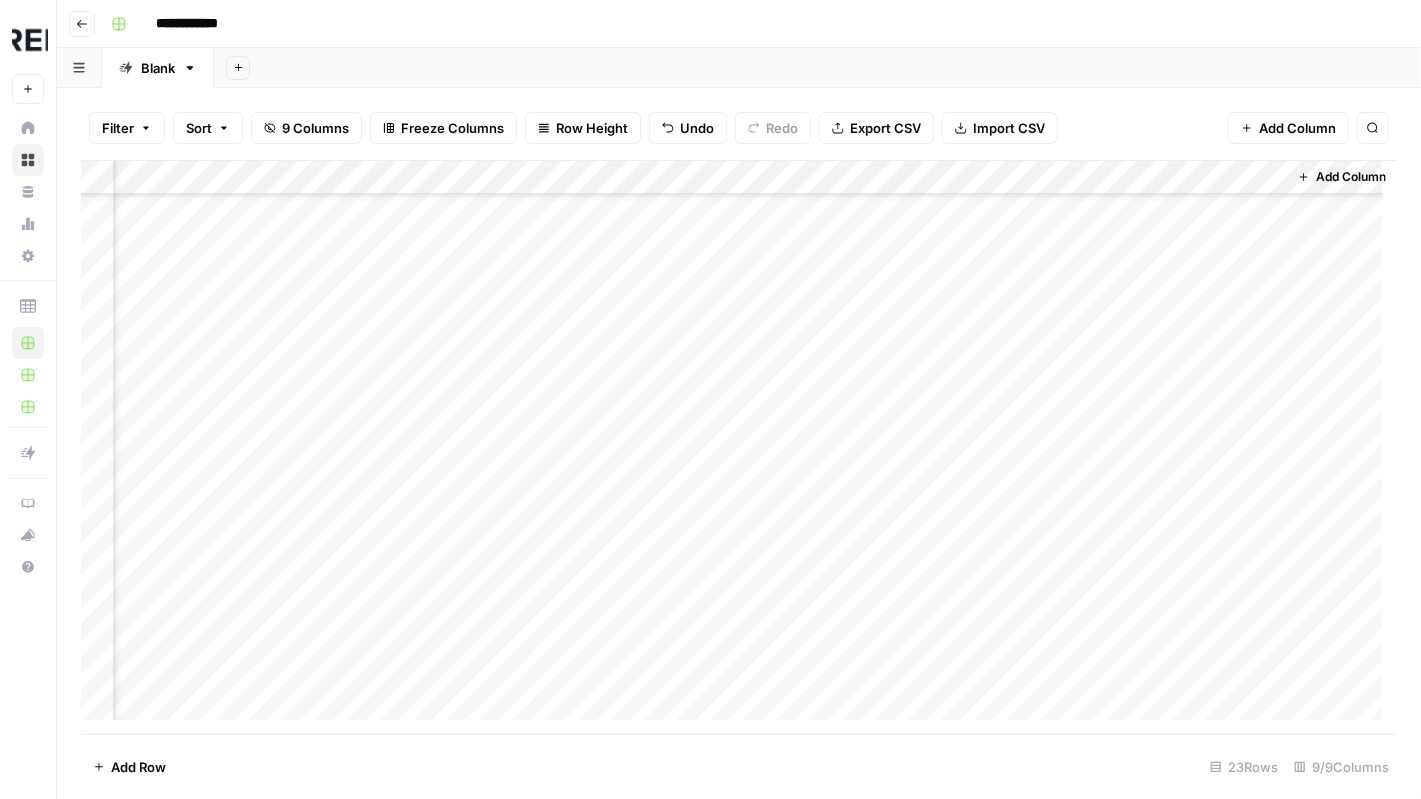 click on "Add Column" at bounding box center (739, 448) 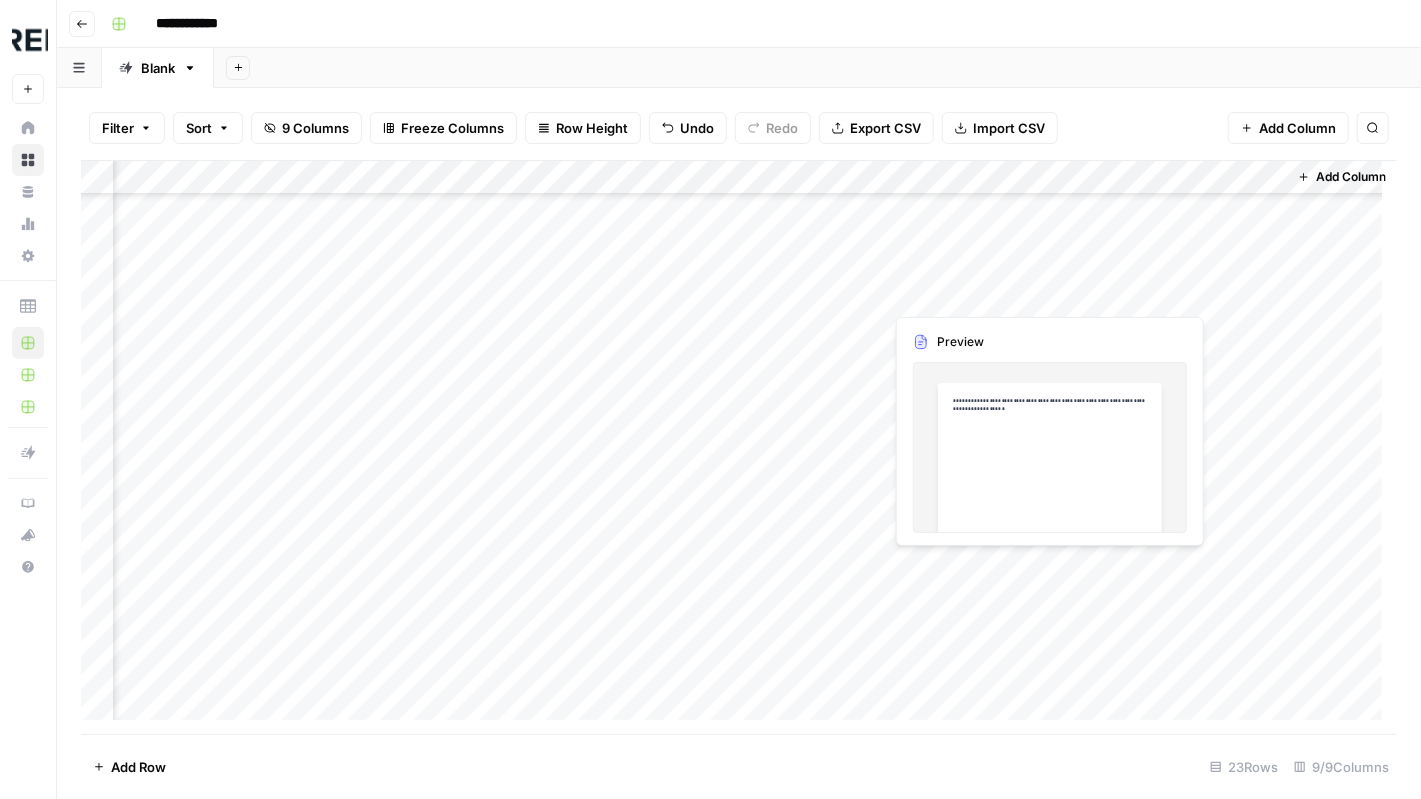 click on "Add Column" at bounding box center (739, 448) 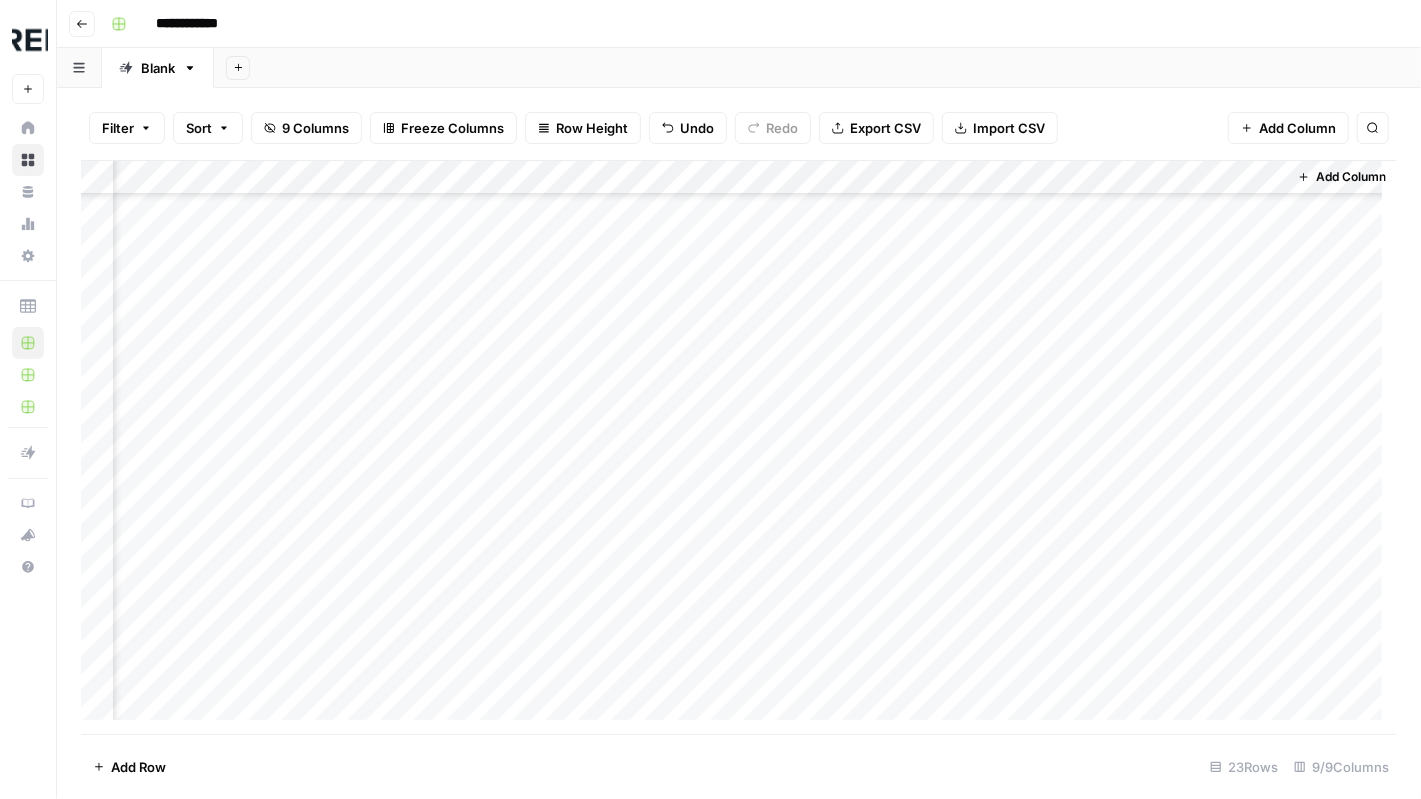 click on "Add Column" at bounding box center (739, 448) 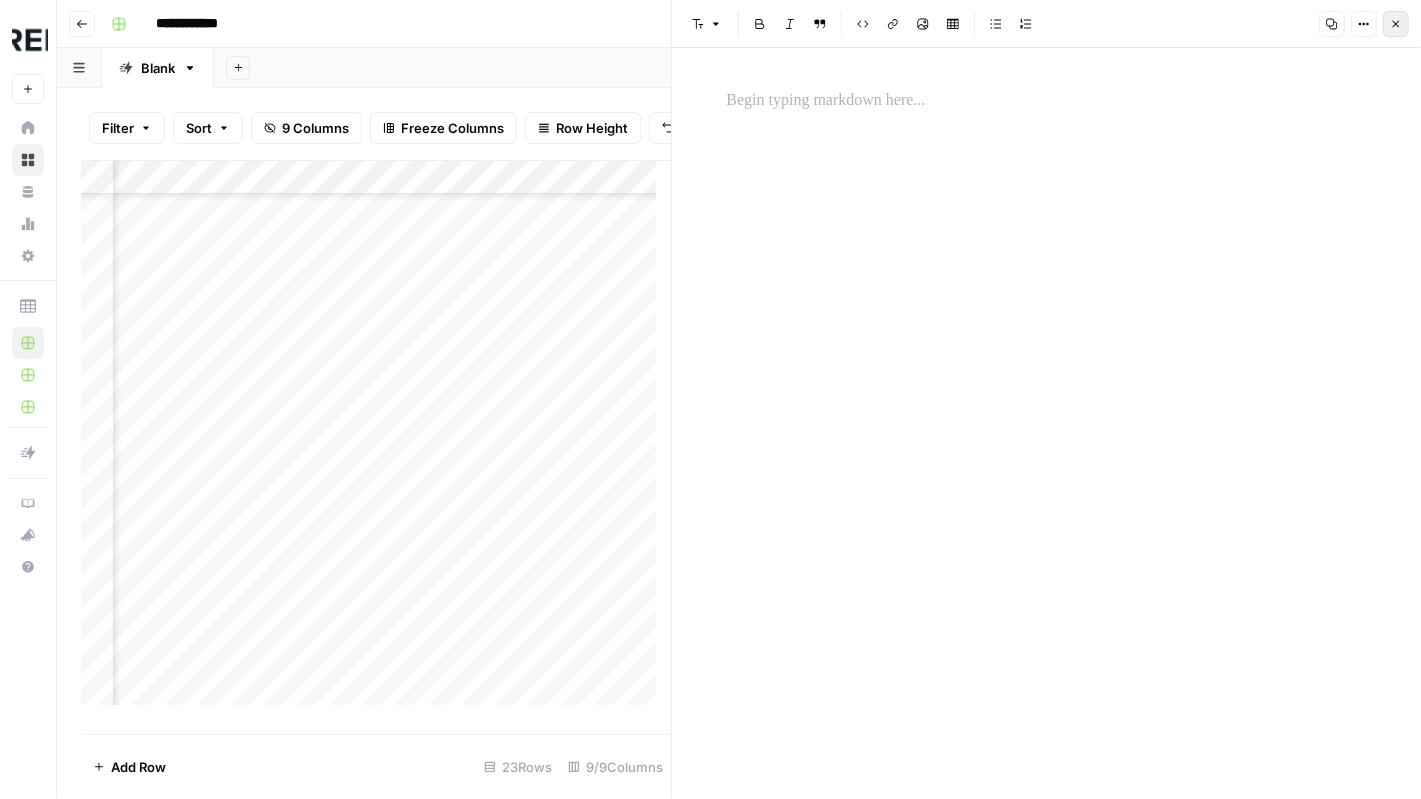 click on "Close" at bounding box center [1396, 24] 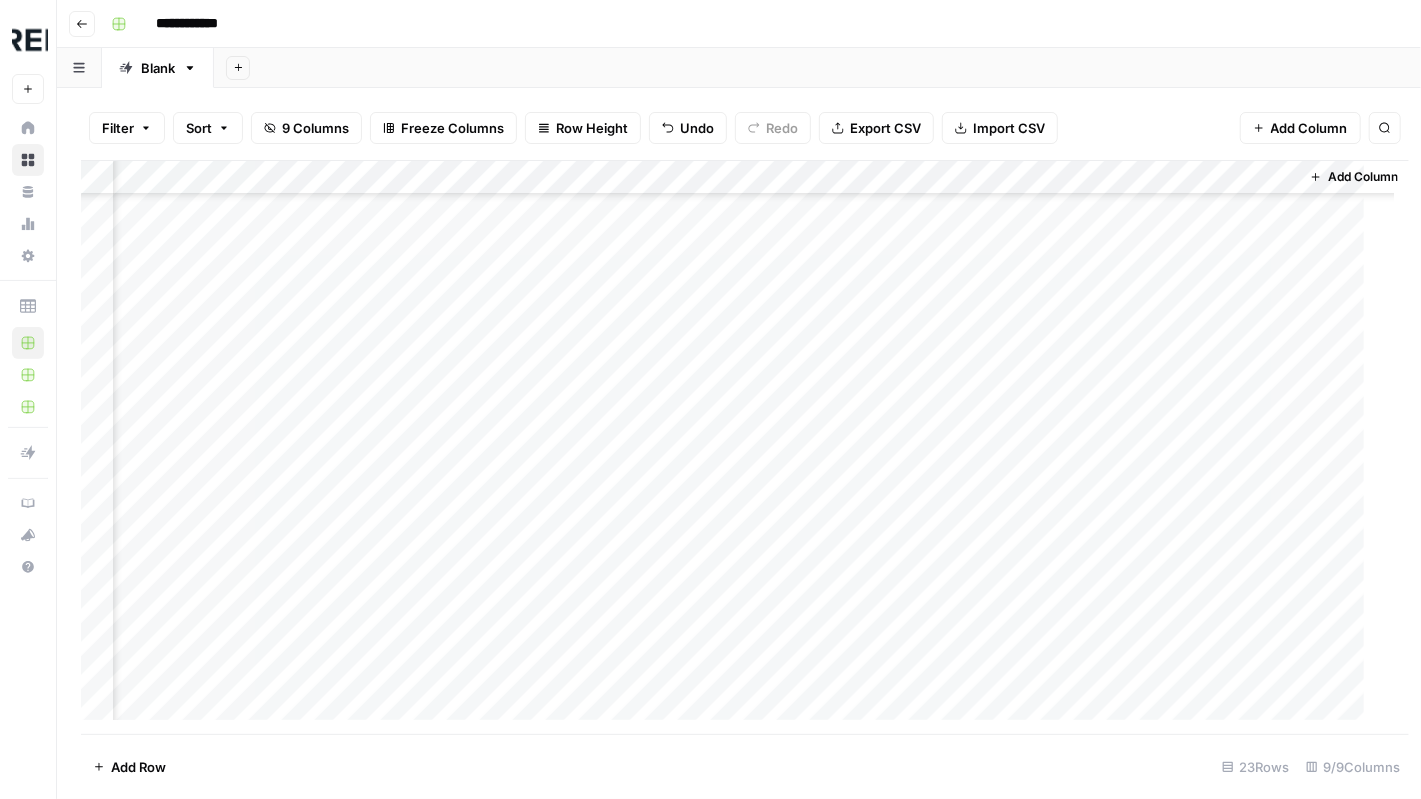 scroll, scrollTop: 289, scrollLeft: 588, axis: both 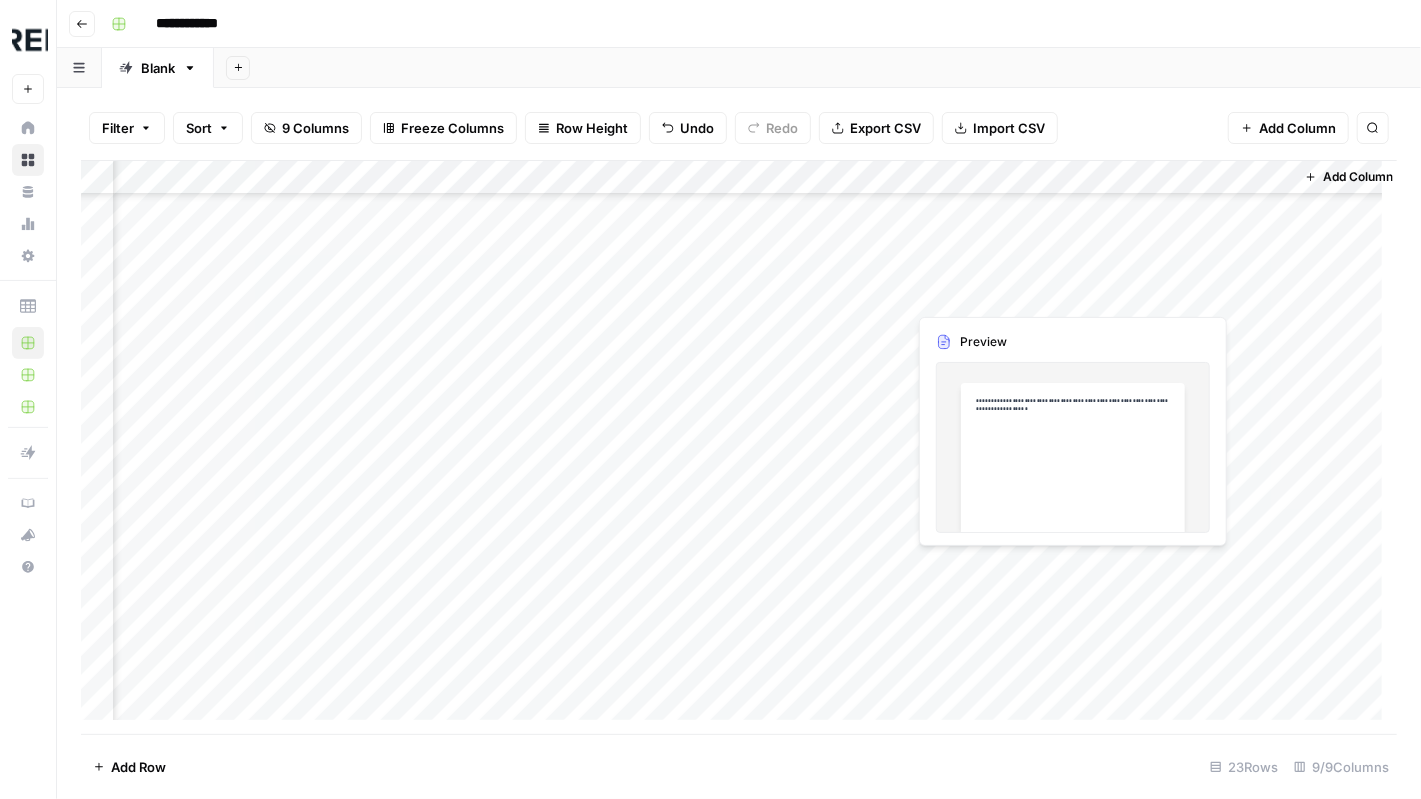 click on "Add Column" at bounding box center [739, 448] 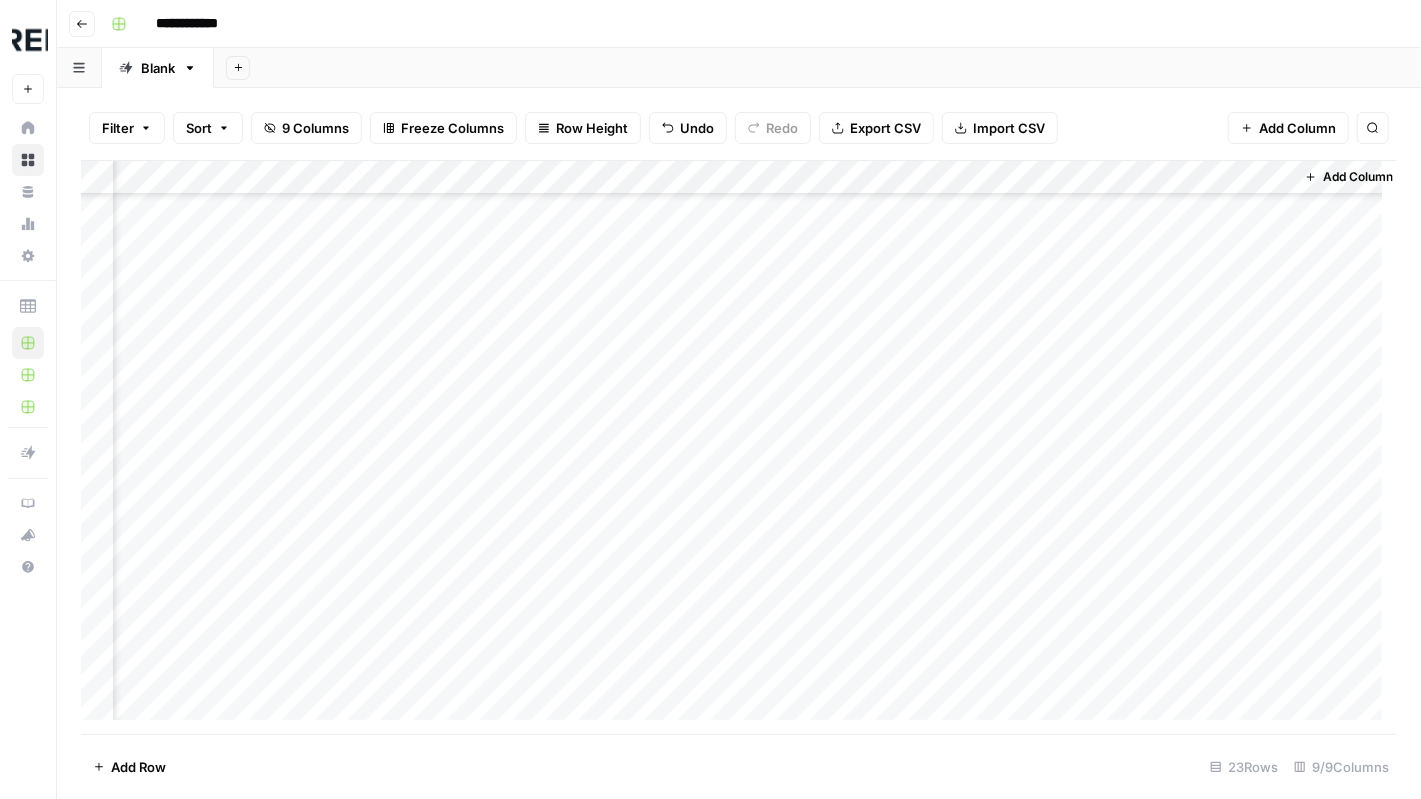 click on "Add Column" at bounding box center [739, 448] 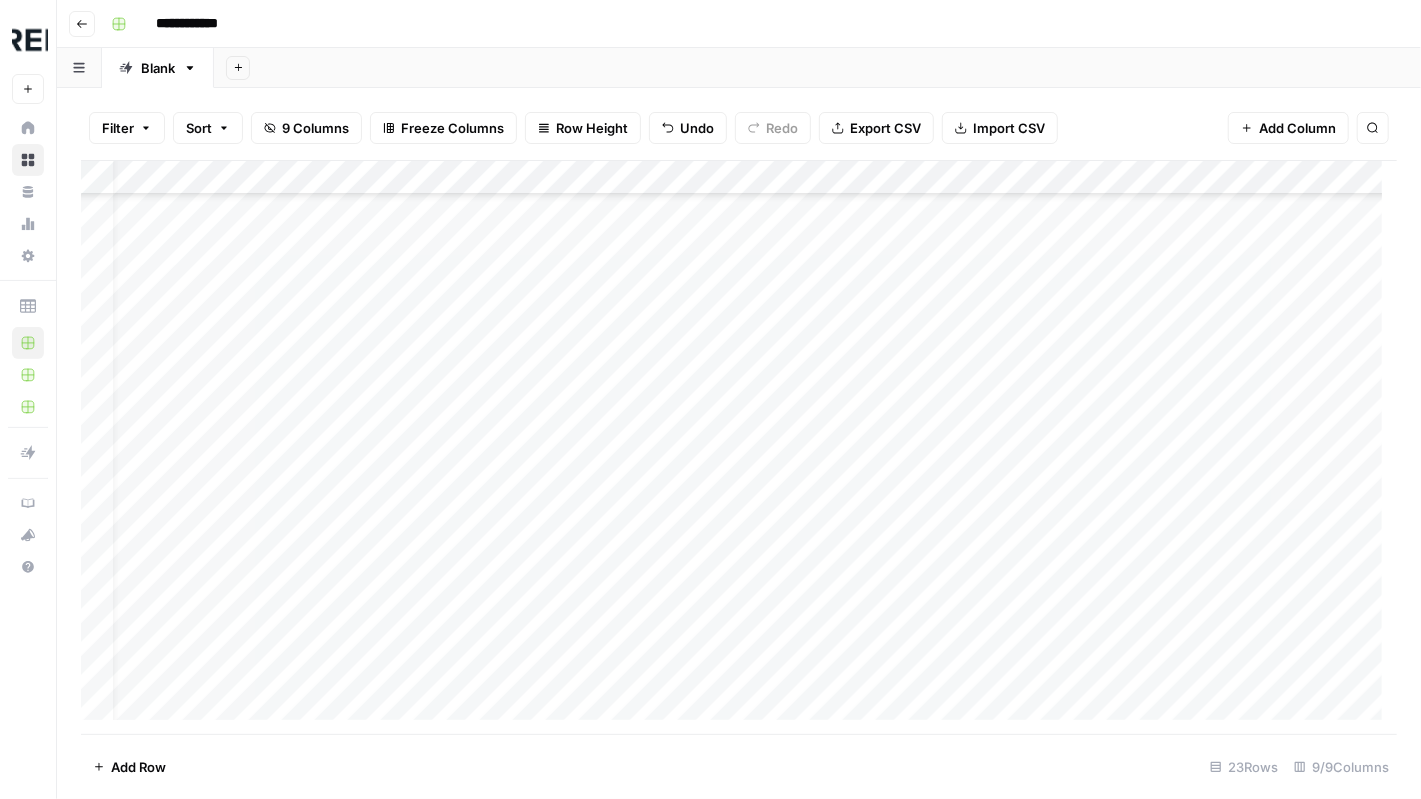 scroll, scrollTop: 289, scrollLeft: 0, axis: vertical 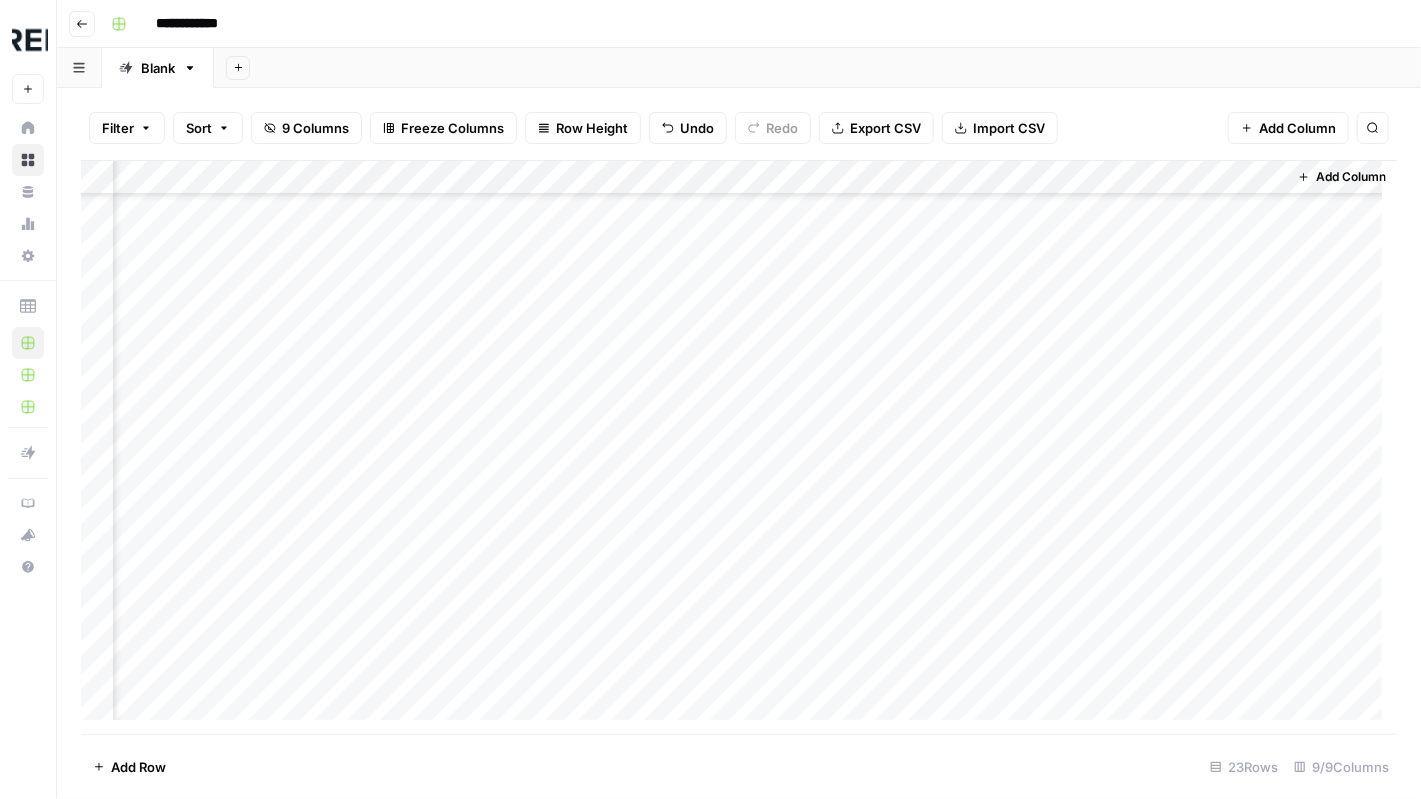click on "Add Column" at bounding box center (739, 448) 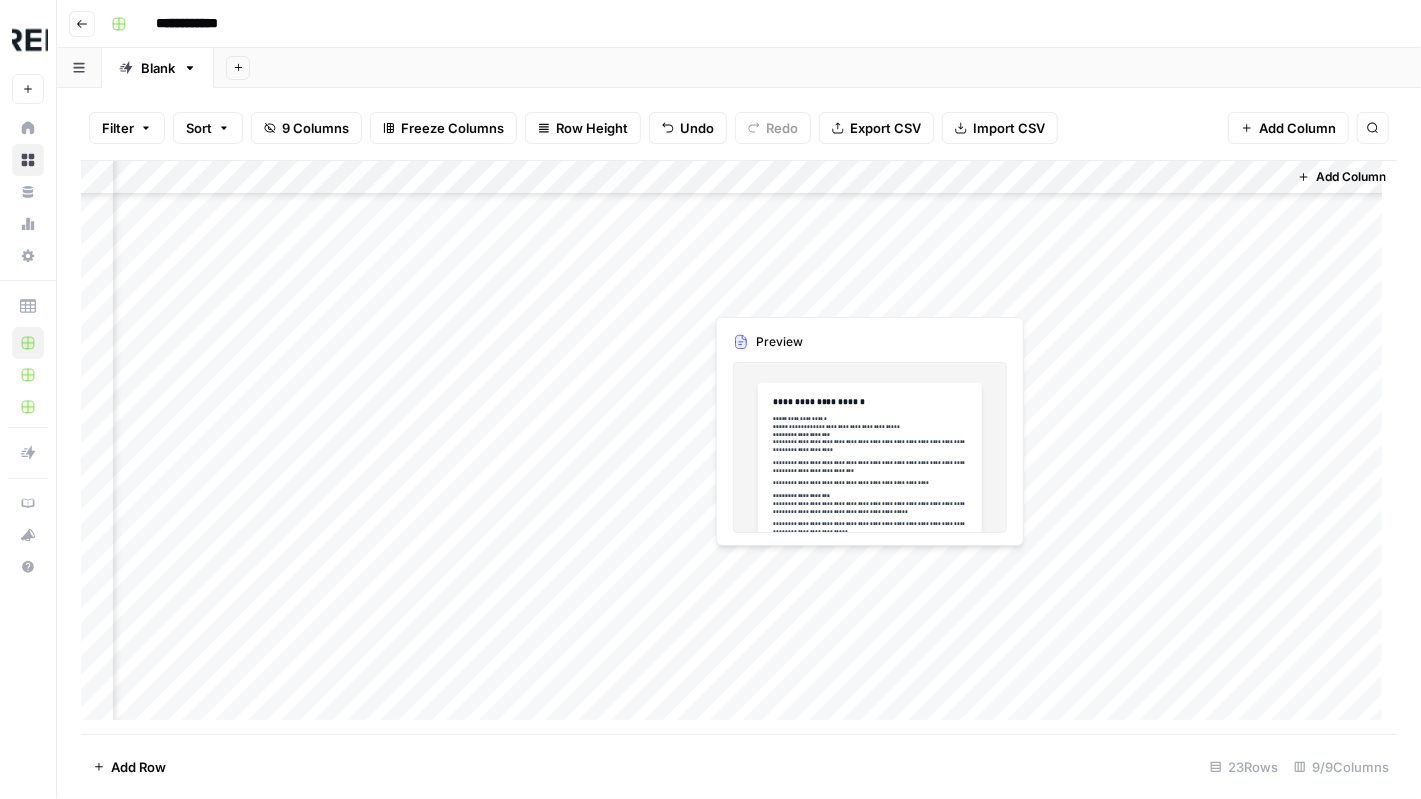 click on "Add Column" at bounding box center (739, 448) 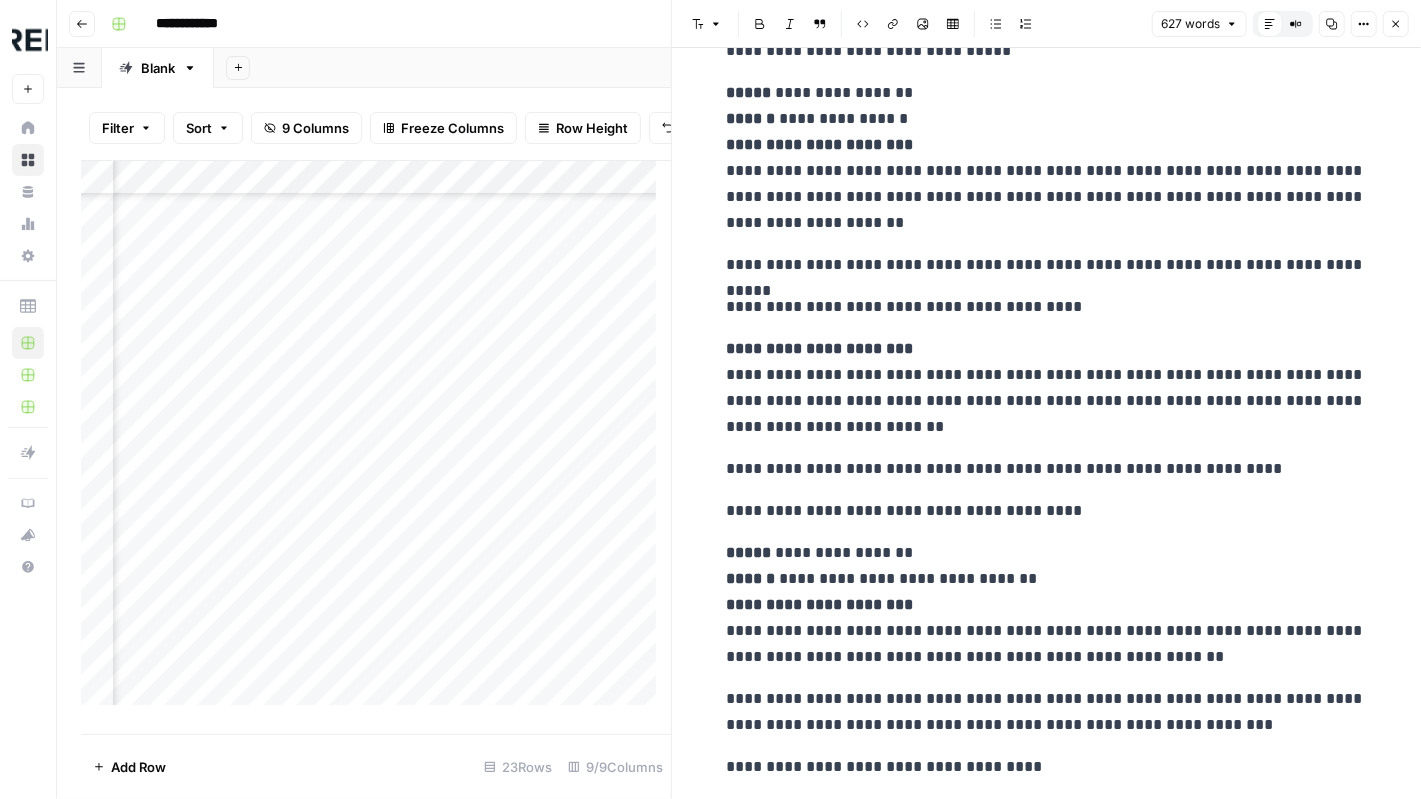 scroll, scrollTop: 2098, scrollLeft: 0, axis: vertical 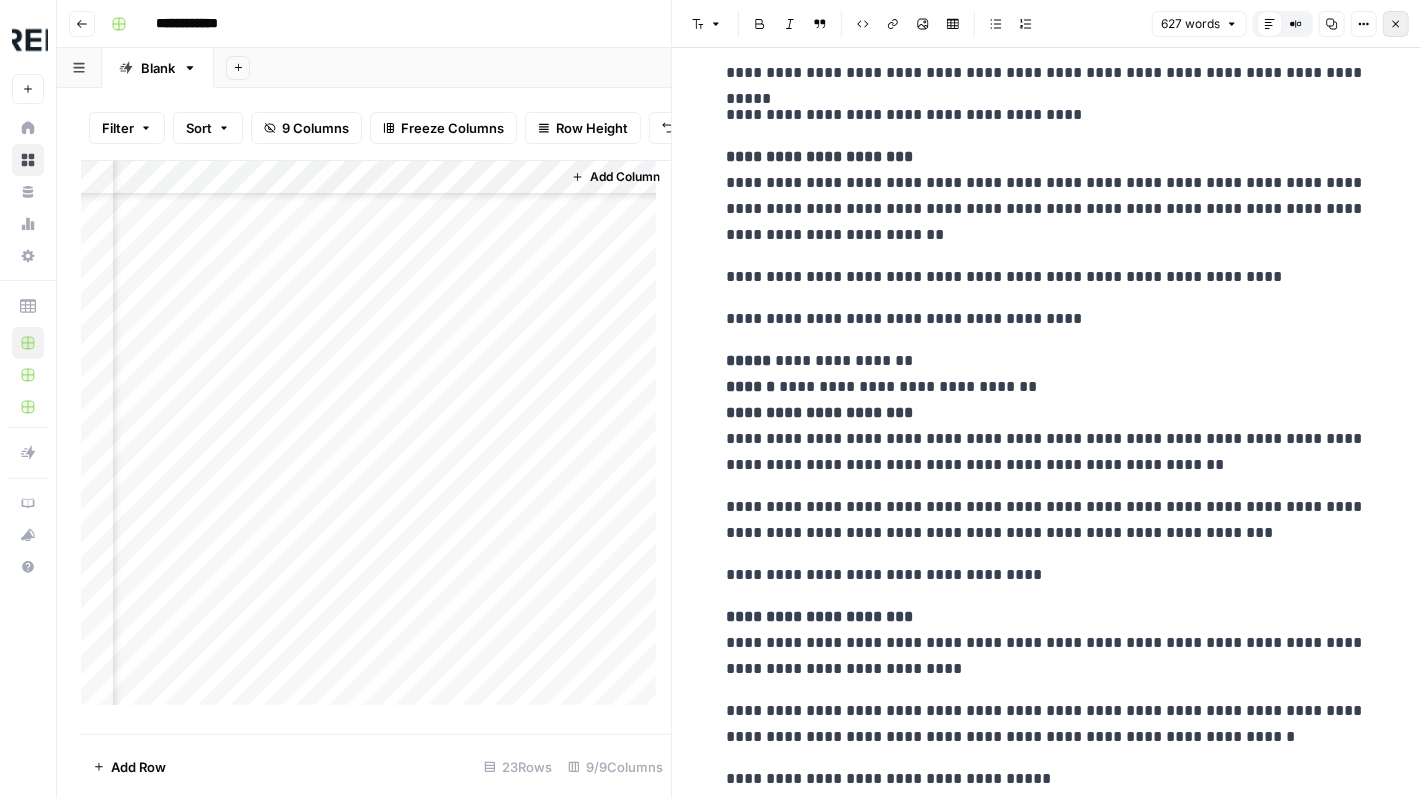 click 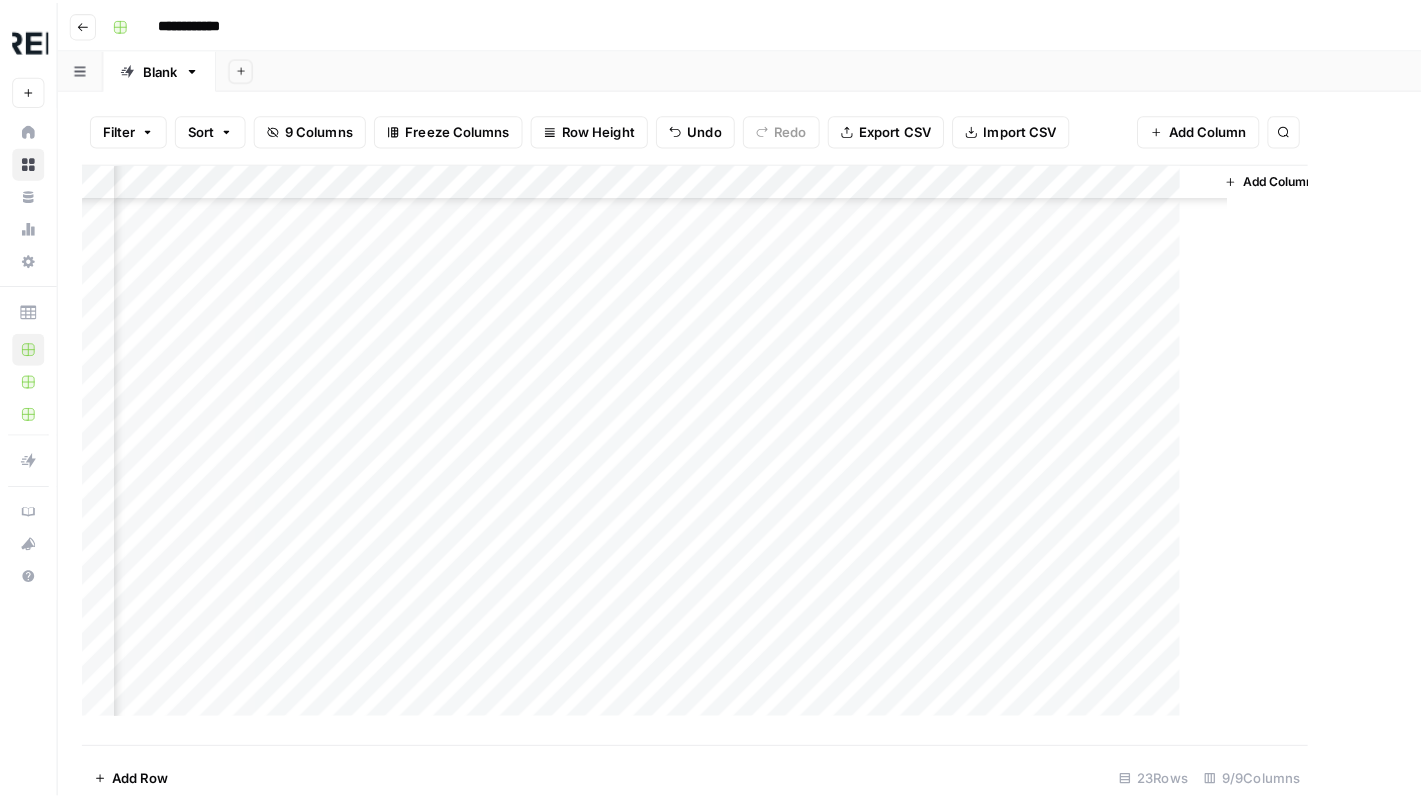 scroll, scrollTop: 289, scrollLeft: 588, axis: both 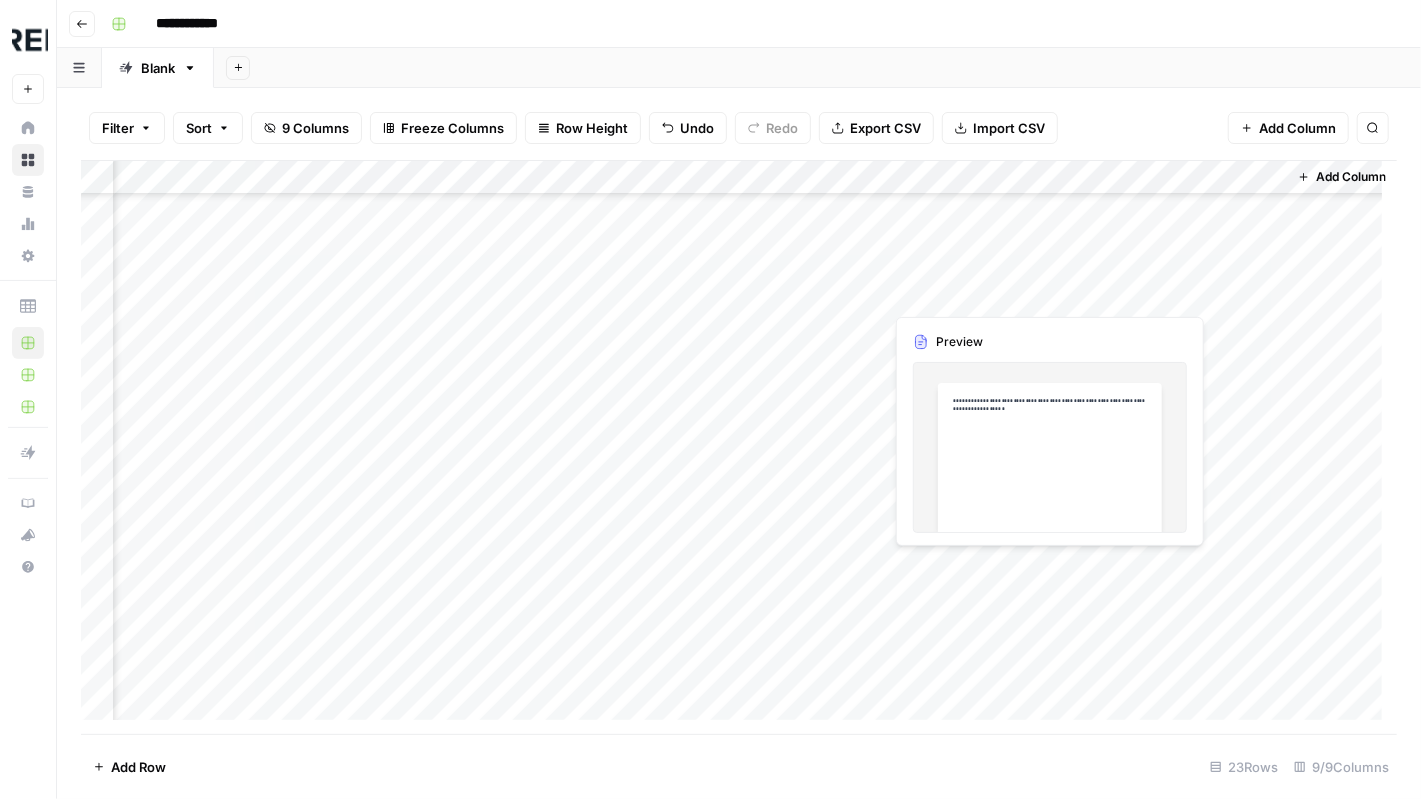 click on "Add Column" at bounding box center (739, 448) 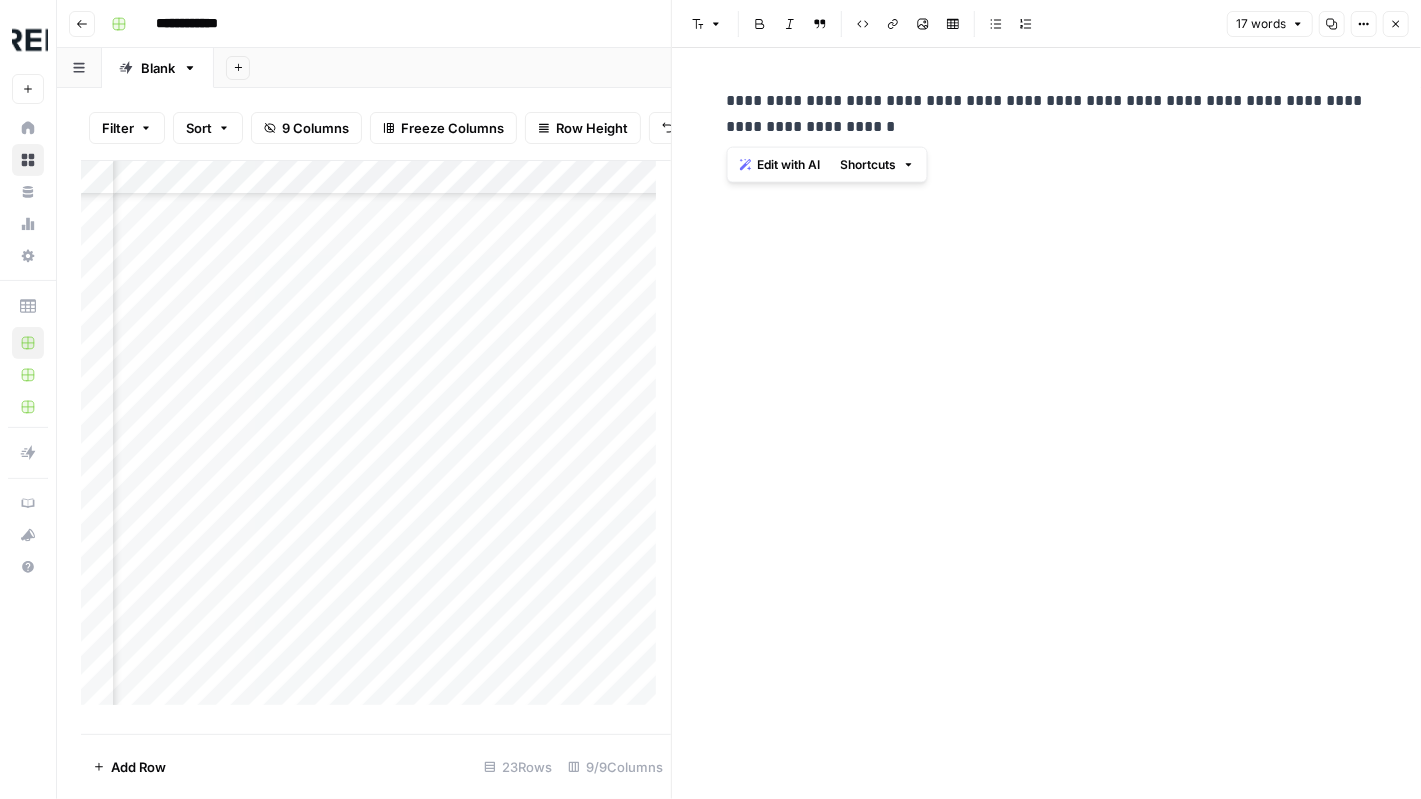 drag, startPoint x: 896, startPoint y: 143, endPoint x: 702, endPoint y: 78, distance: 204.59961 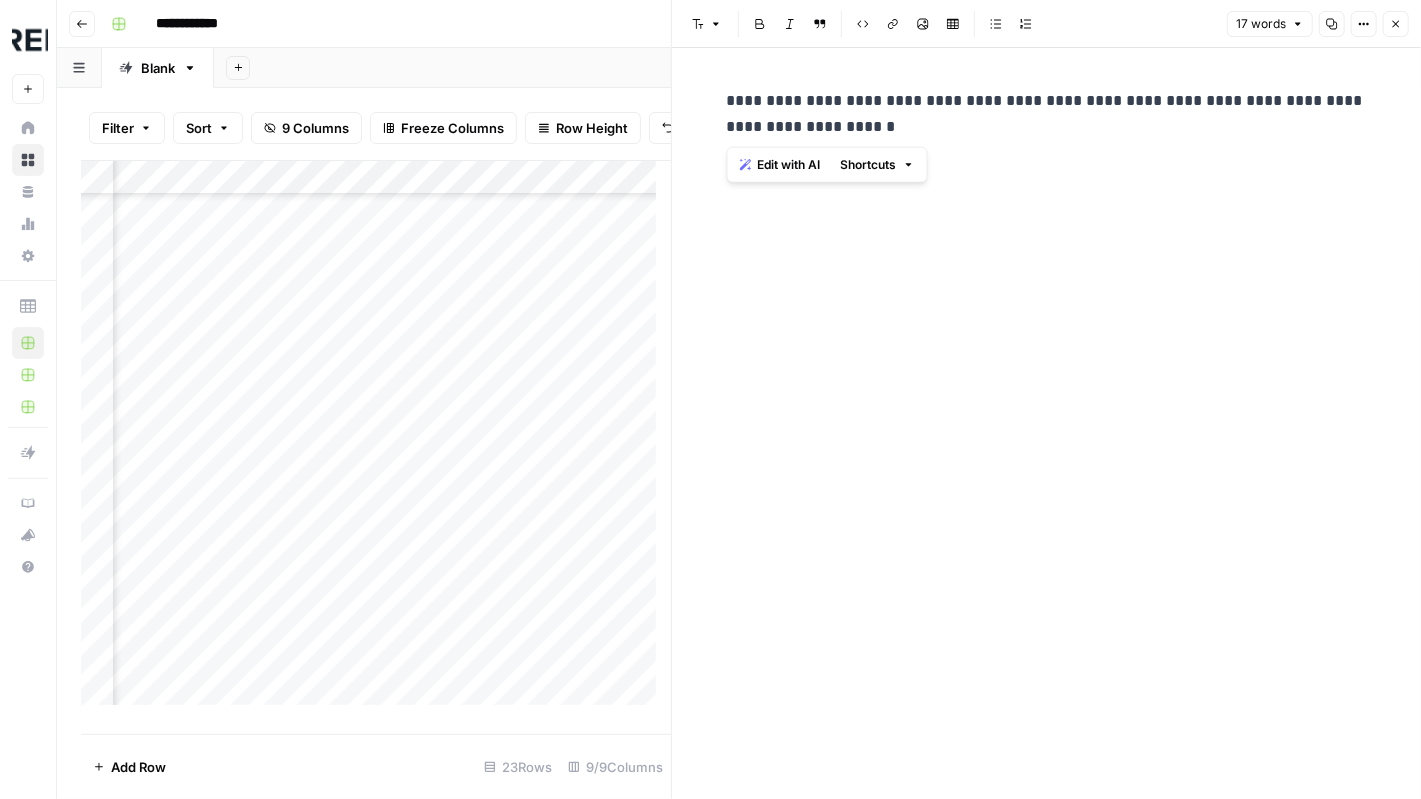 copy on "**********" 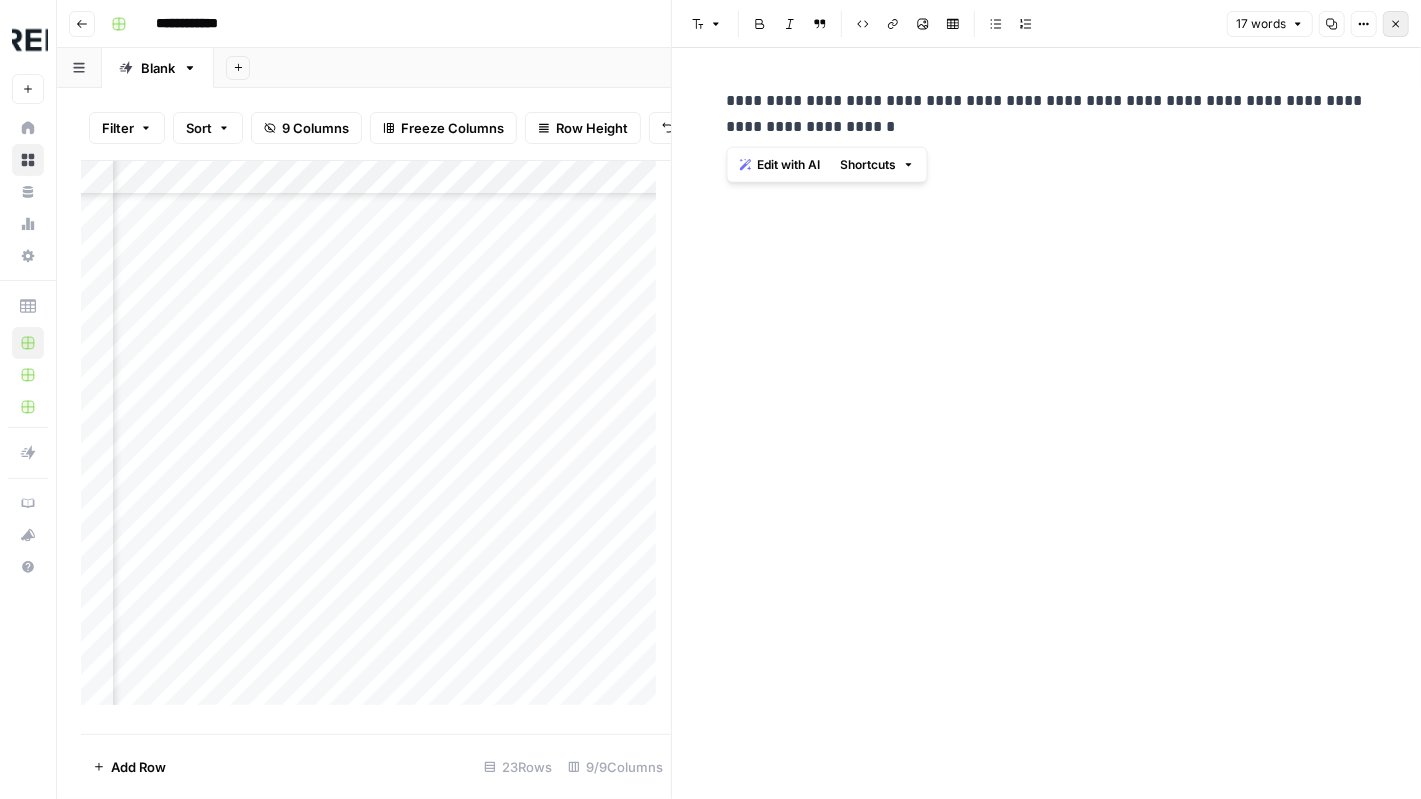 click 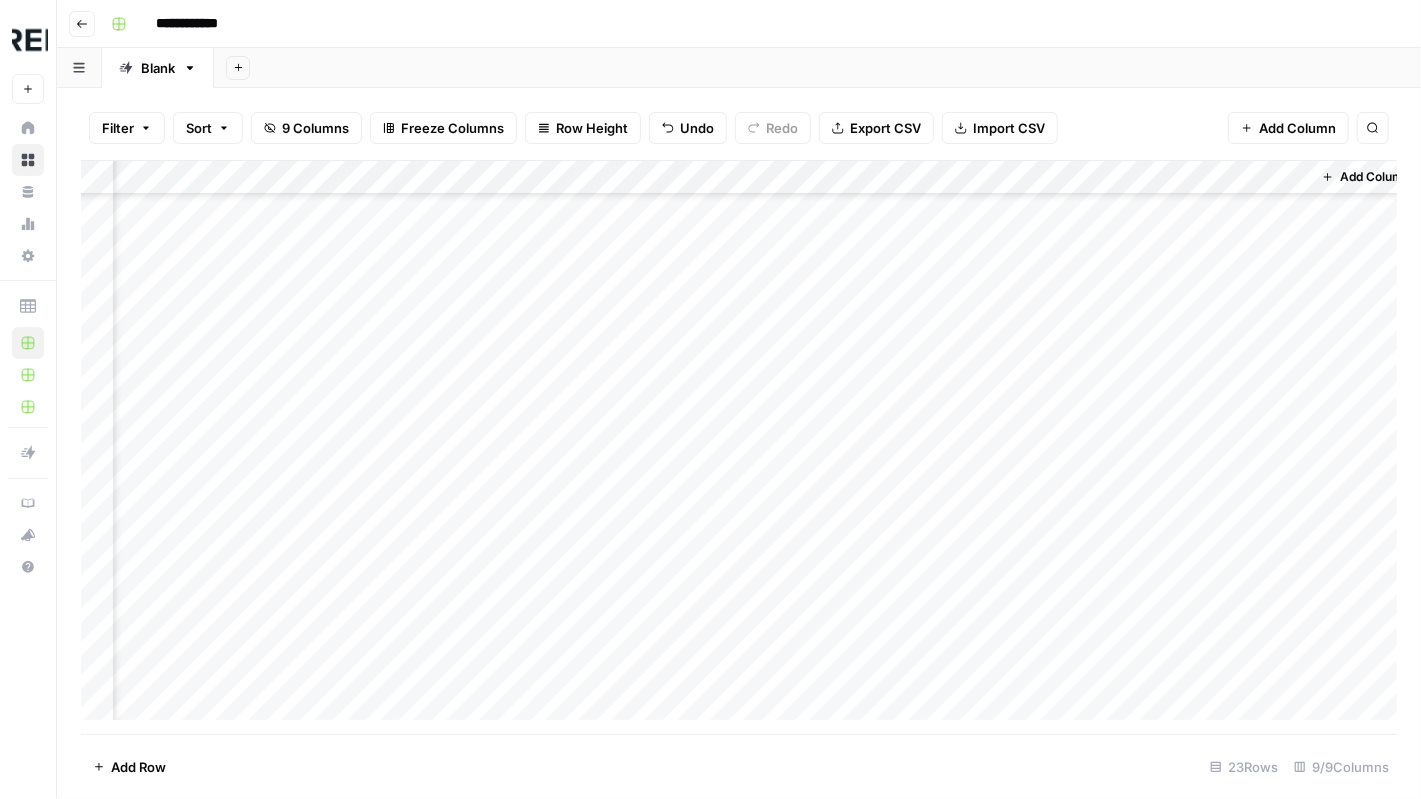 scroll, scrollTop: 289, scrollLeft: 588, axis: both 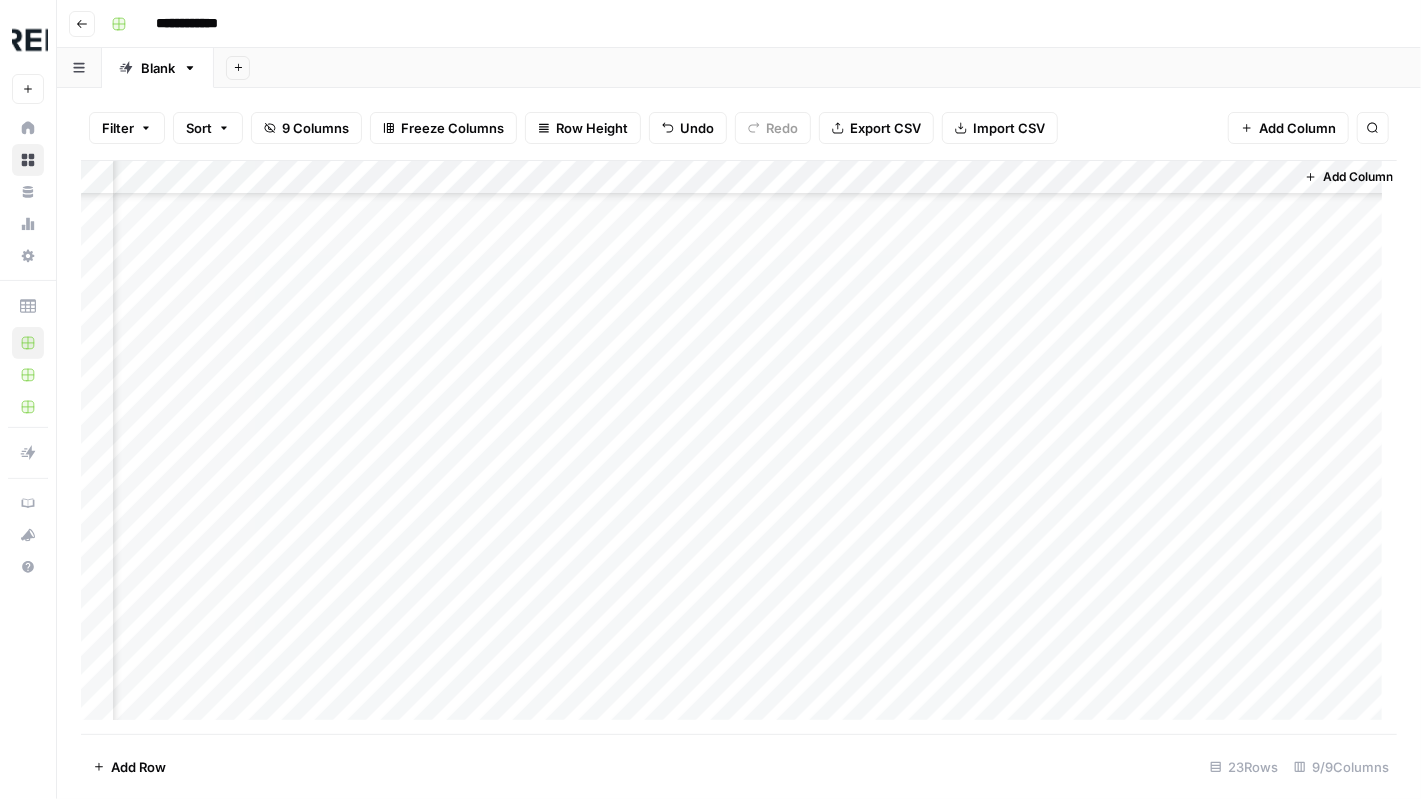 click on "Add Column" at bounding box center (739, 448) 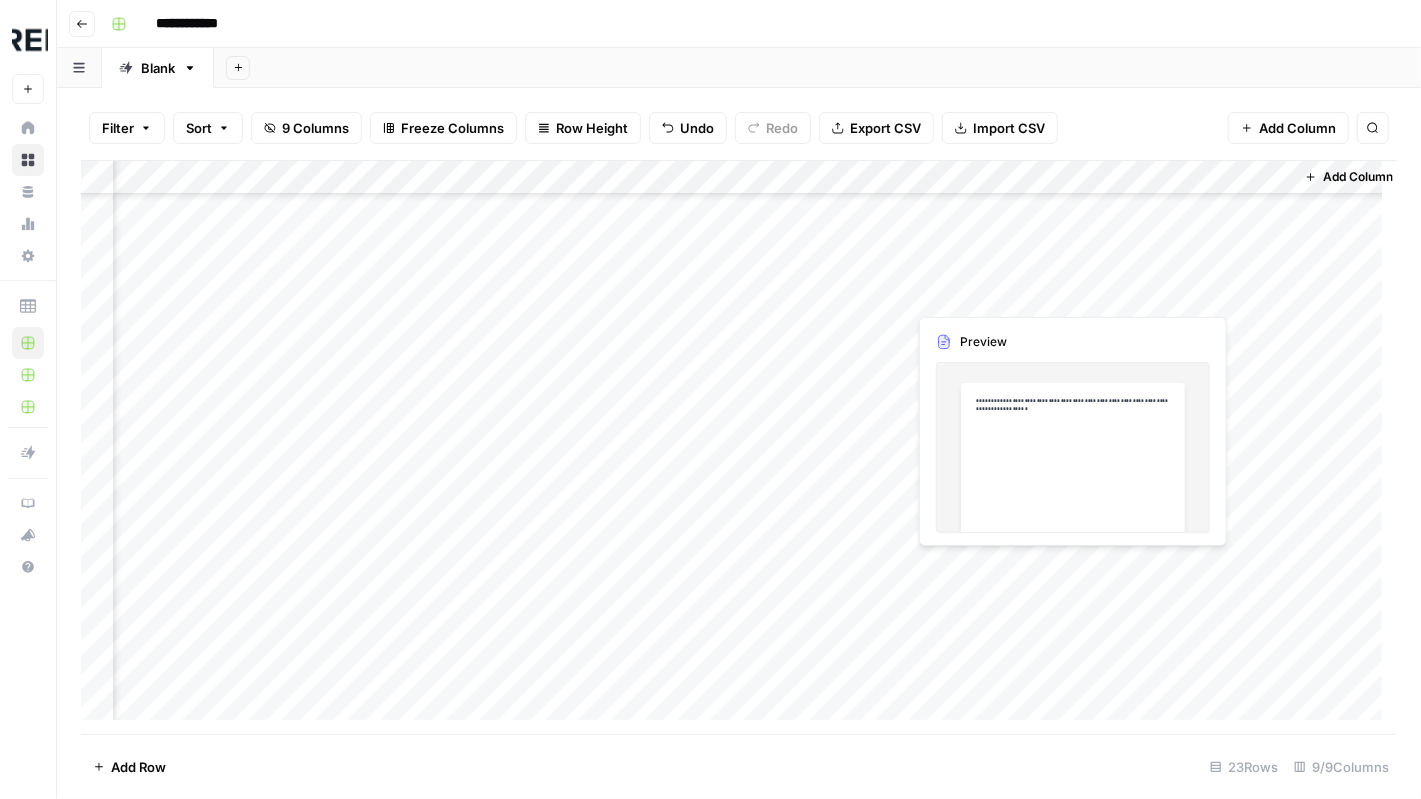 click on "Add Column" at bounding box center (739, 448) 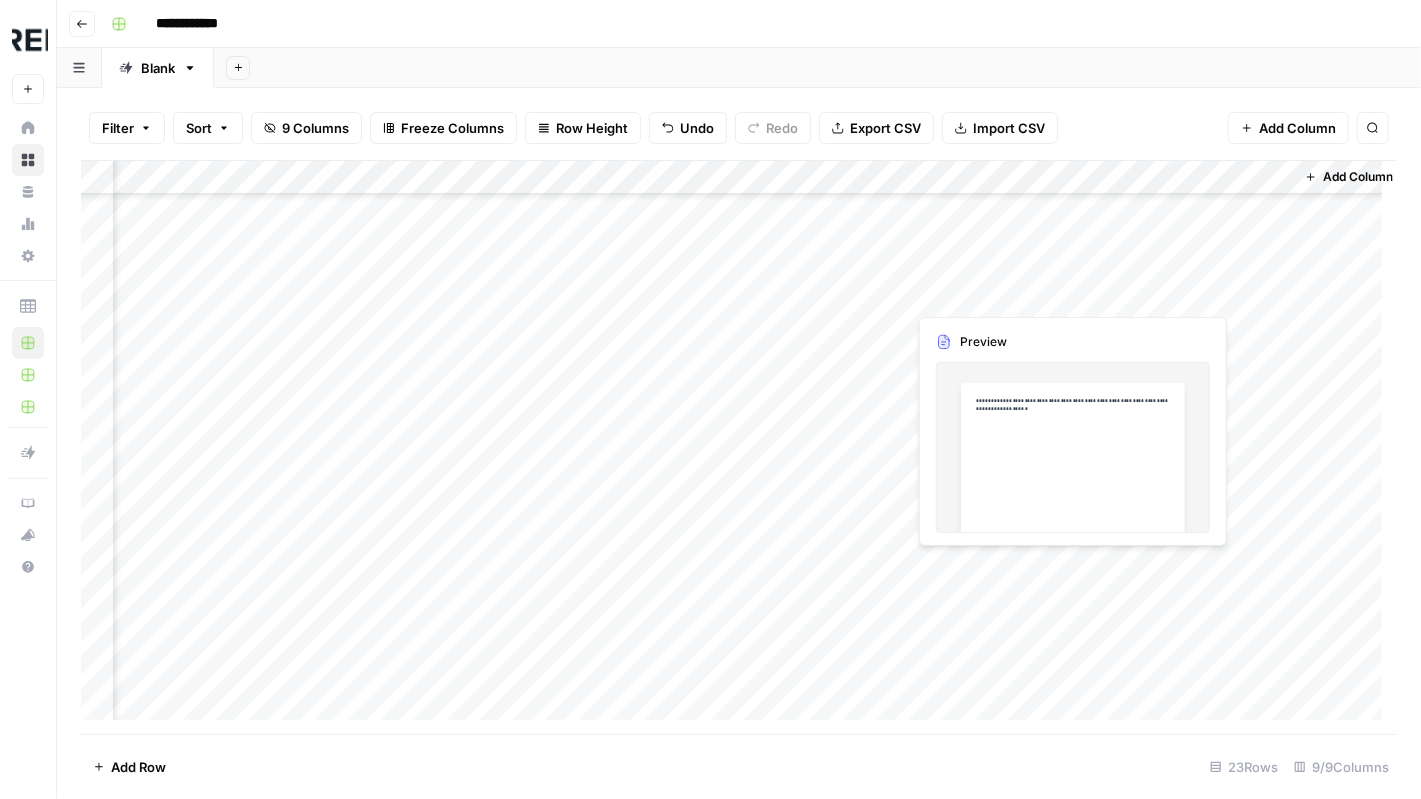 click on "Add Column" at bounding box center [739, 448] 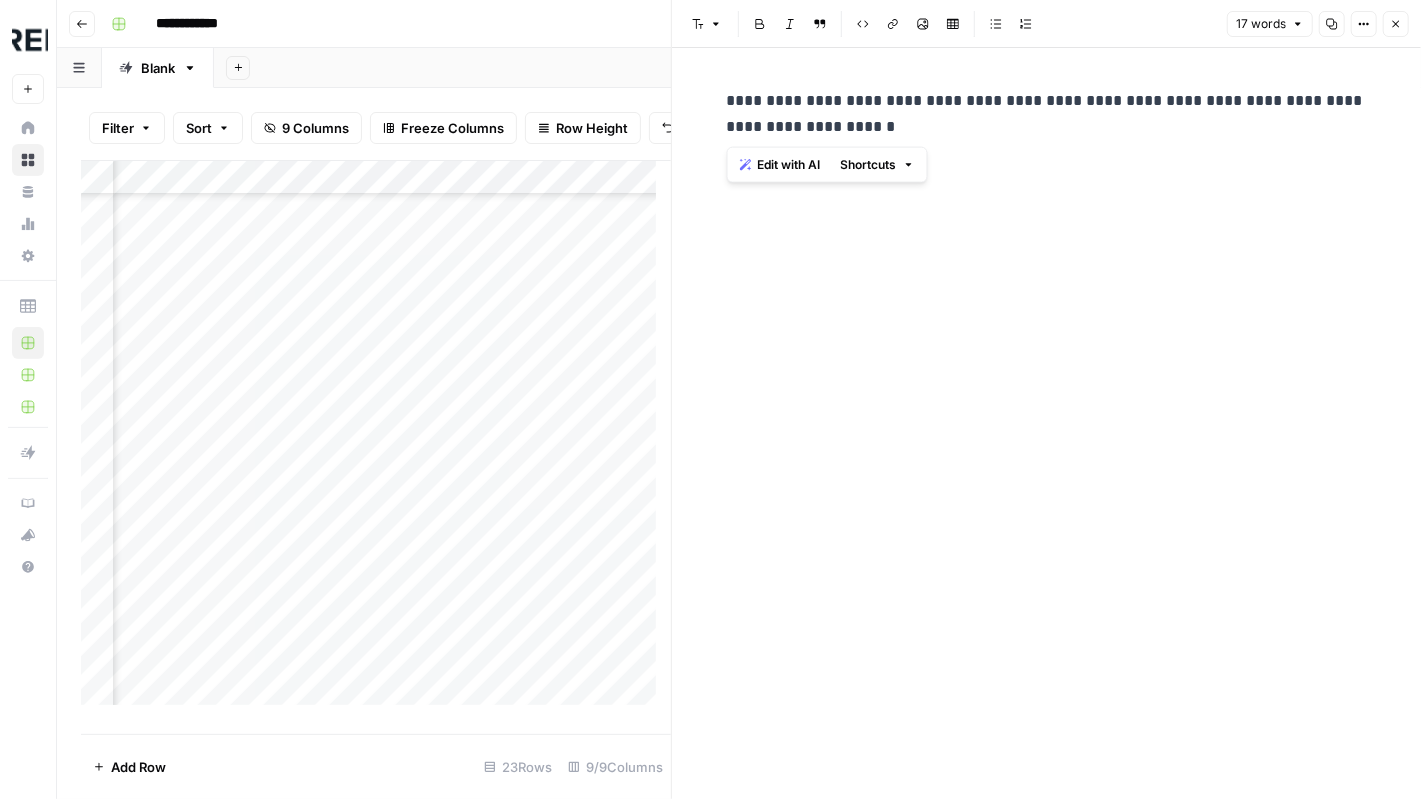 drag, startPoint x: 852, startPoint y: 146, endPoint x: 700, endPoint y: 68, distance: 170.84496 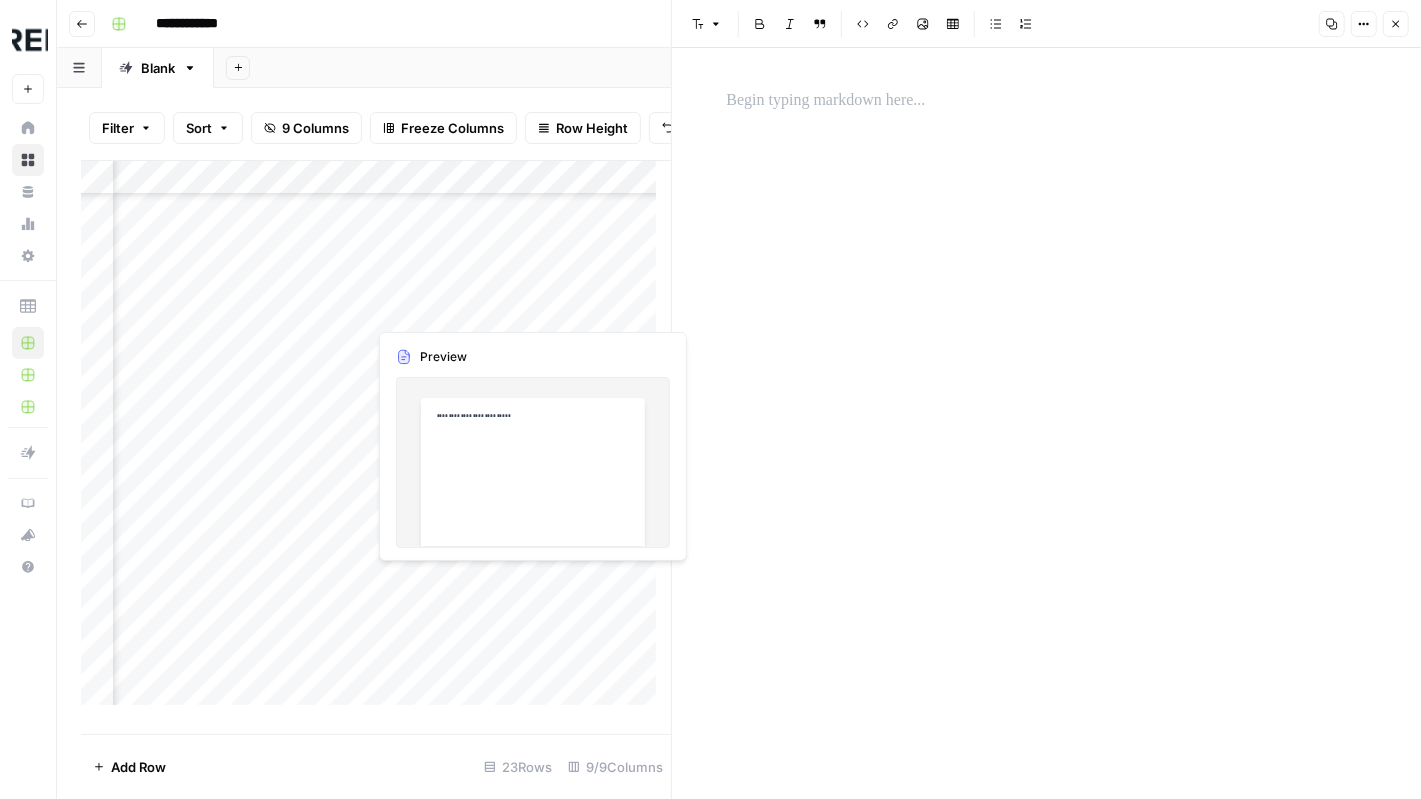 click on "Add Column" at bounding box center [376, 440] 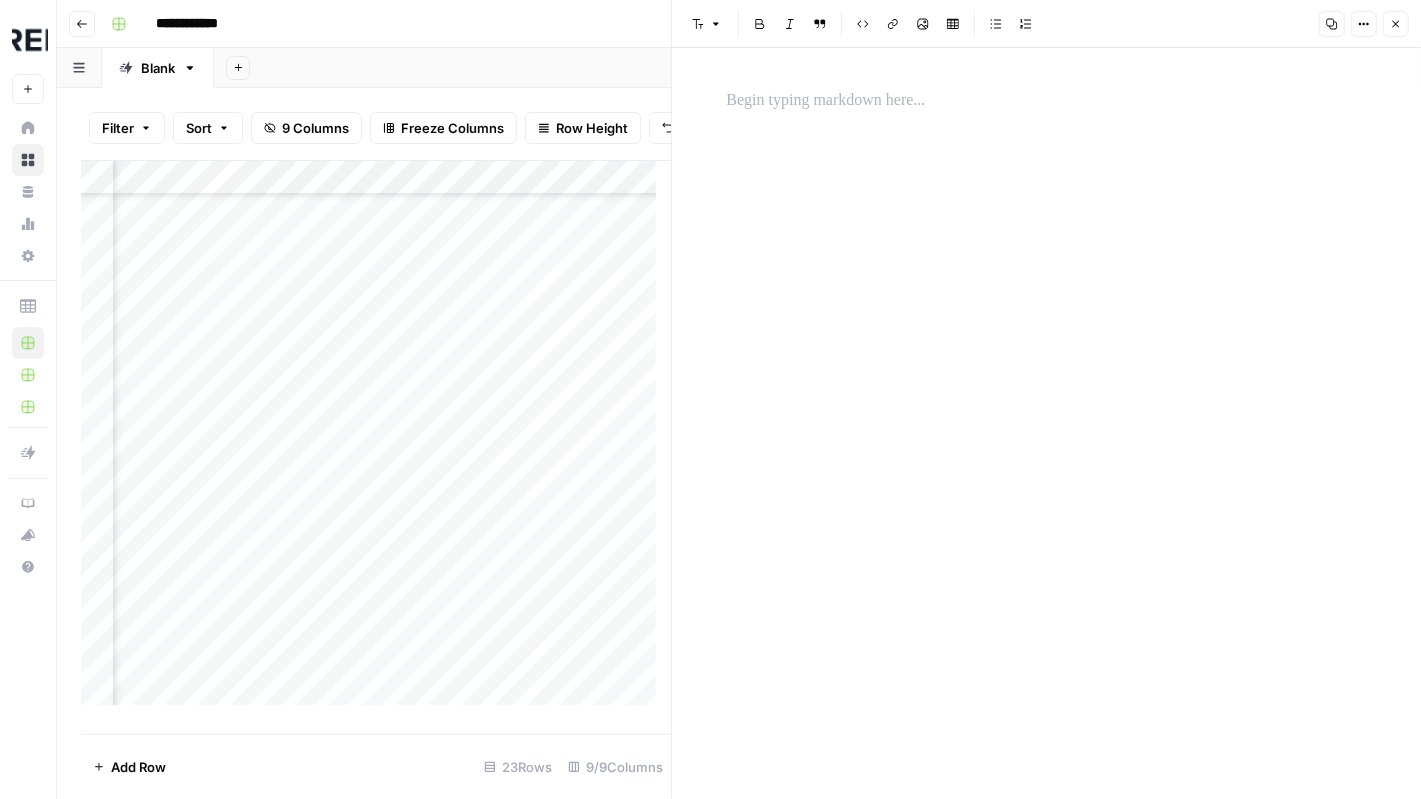 click on "Add Column" at bounding box center [376, 440] 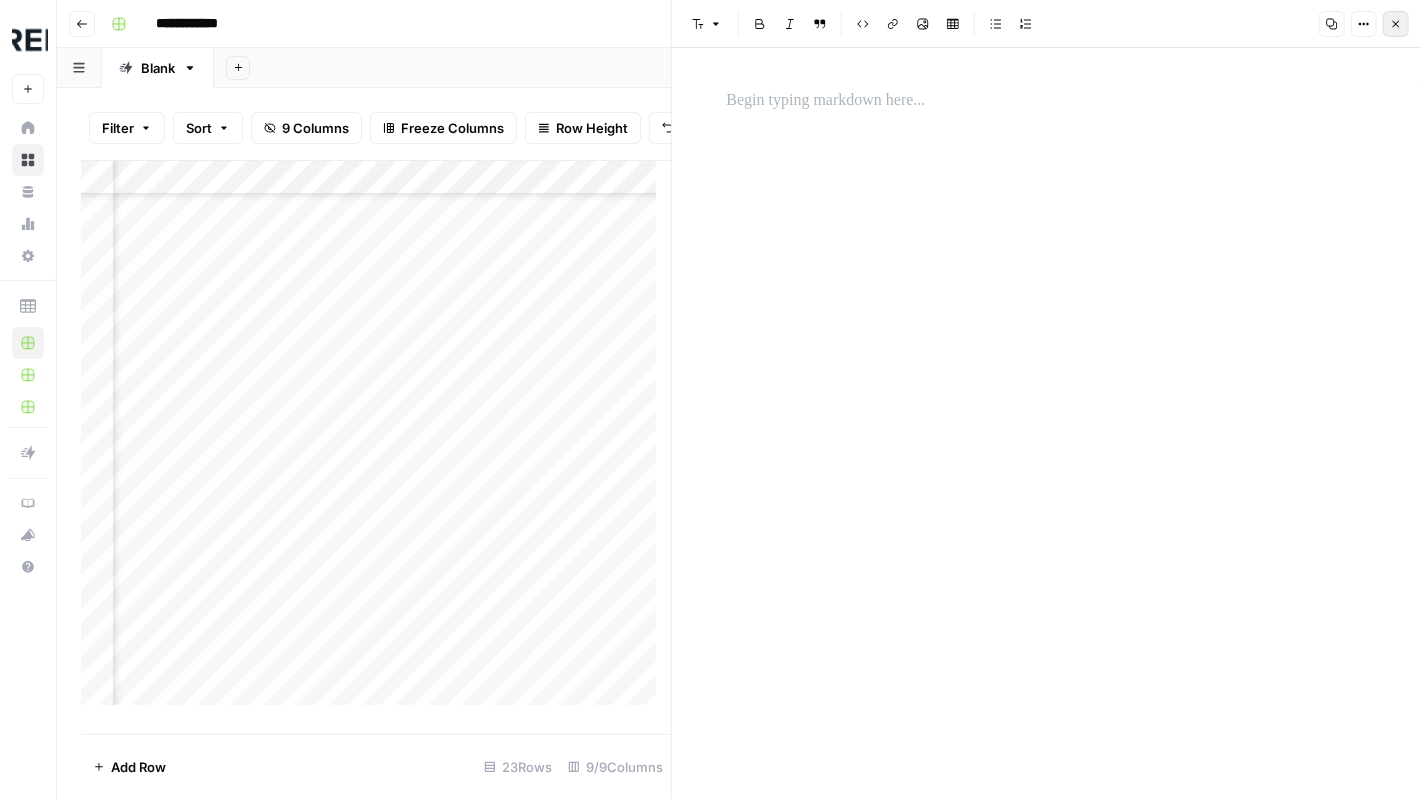 click on "Close" at bounding box center (1396, 24) 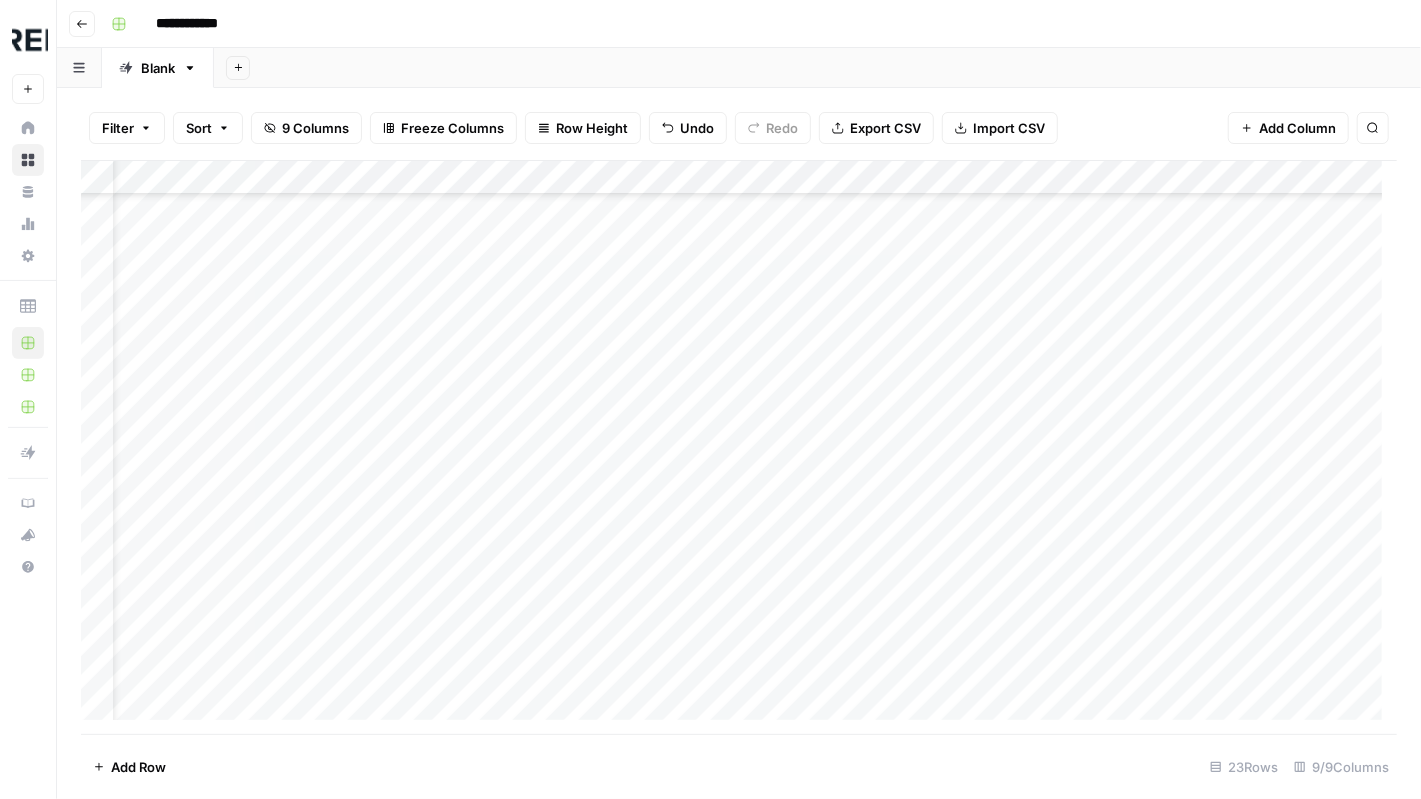 scroll, scrollTop: 289, scrollLeft: 0, axis: vertical 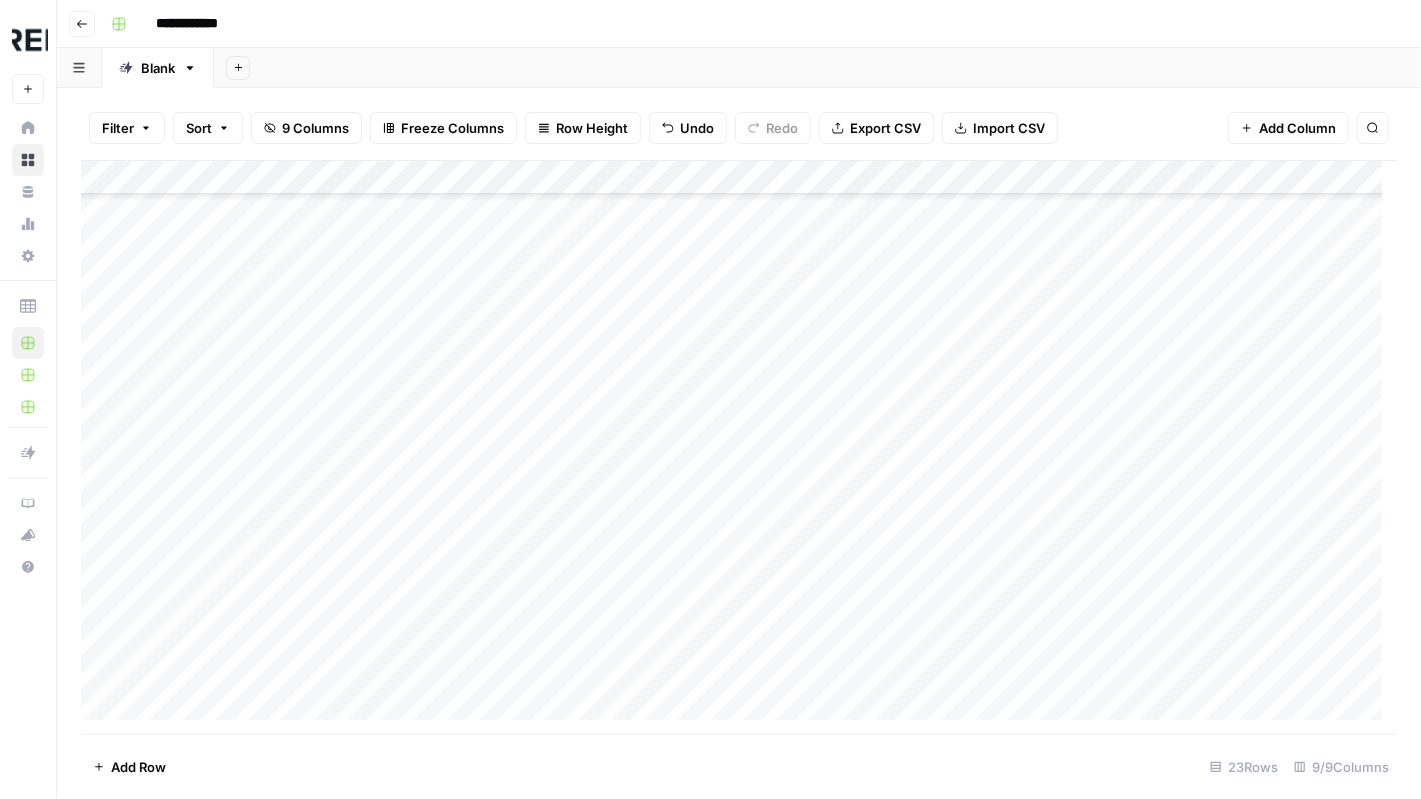 click on "Add Column" at bounding box center (739, 448) 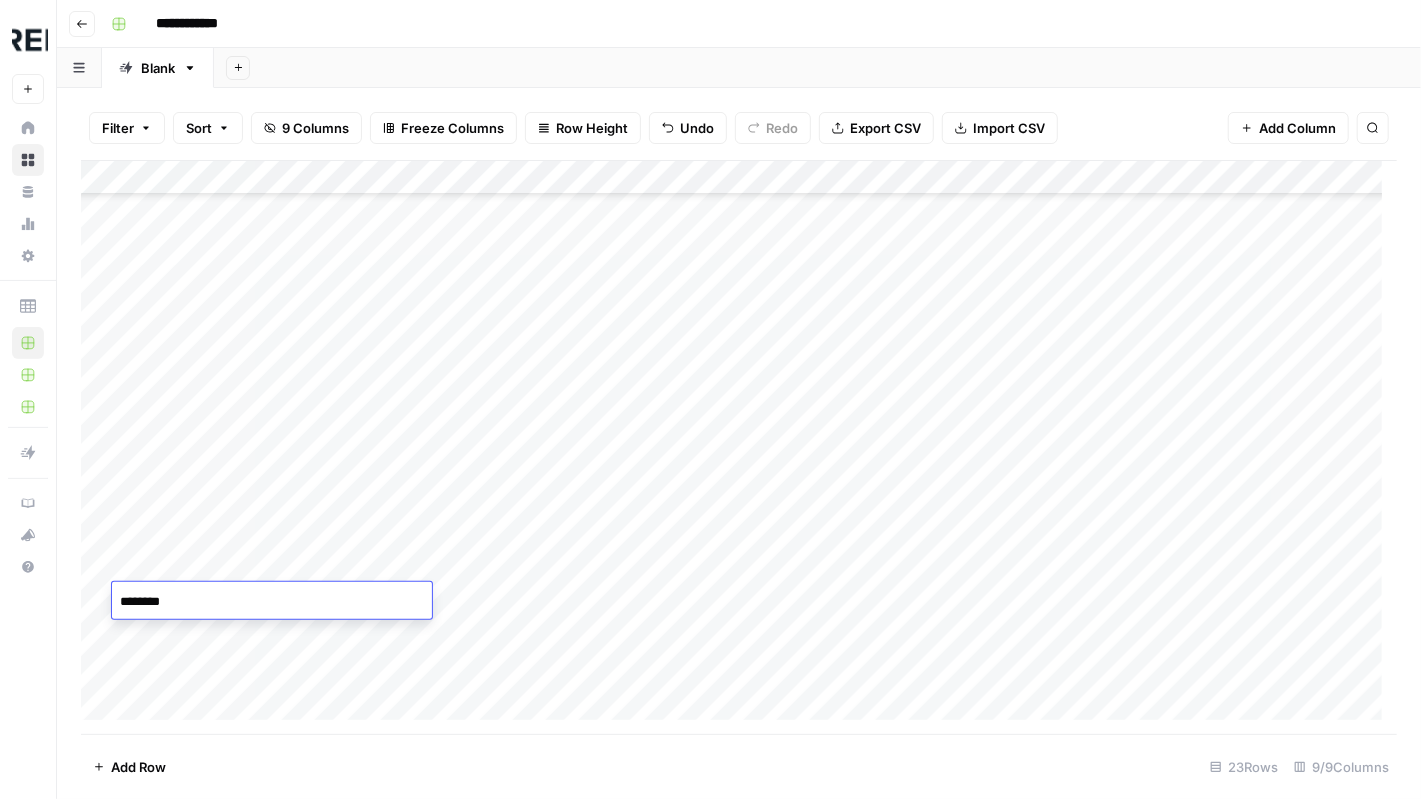 type on "*********" 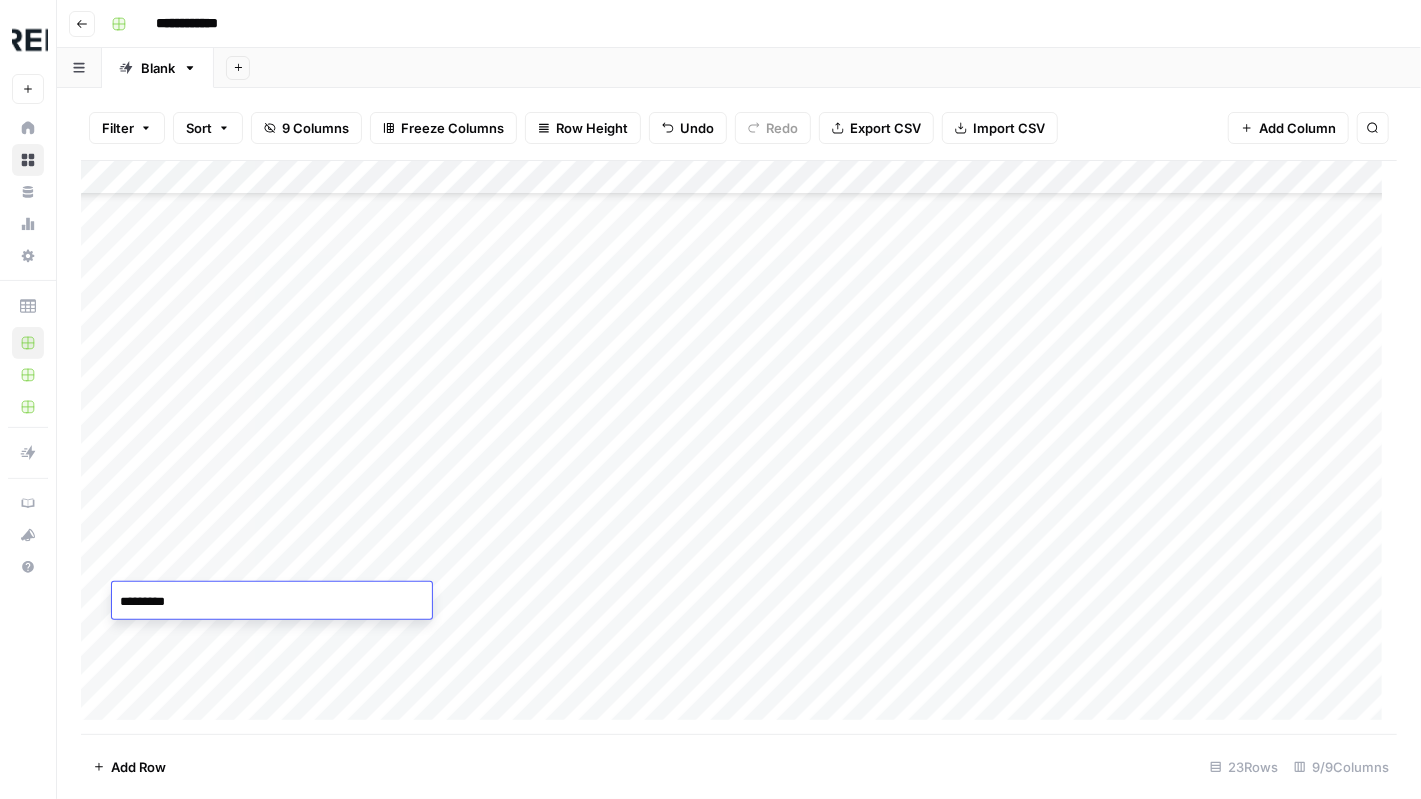 click on "Add Column" at bounding box center (739, 448) 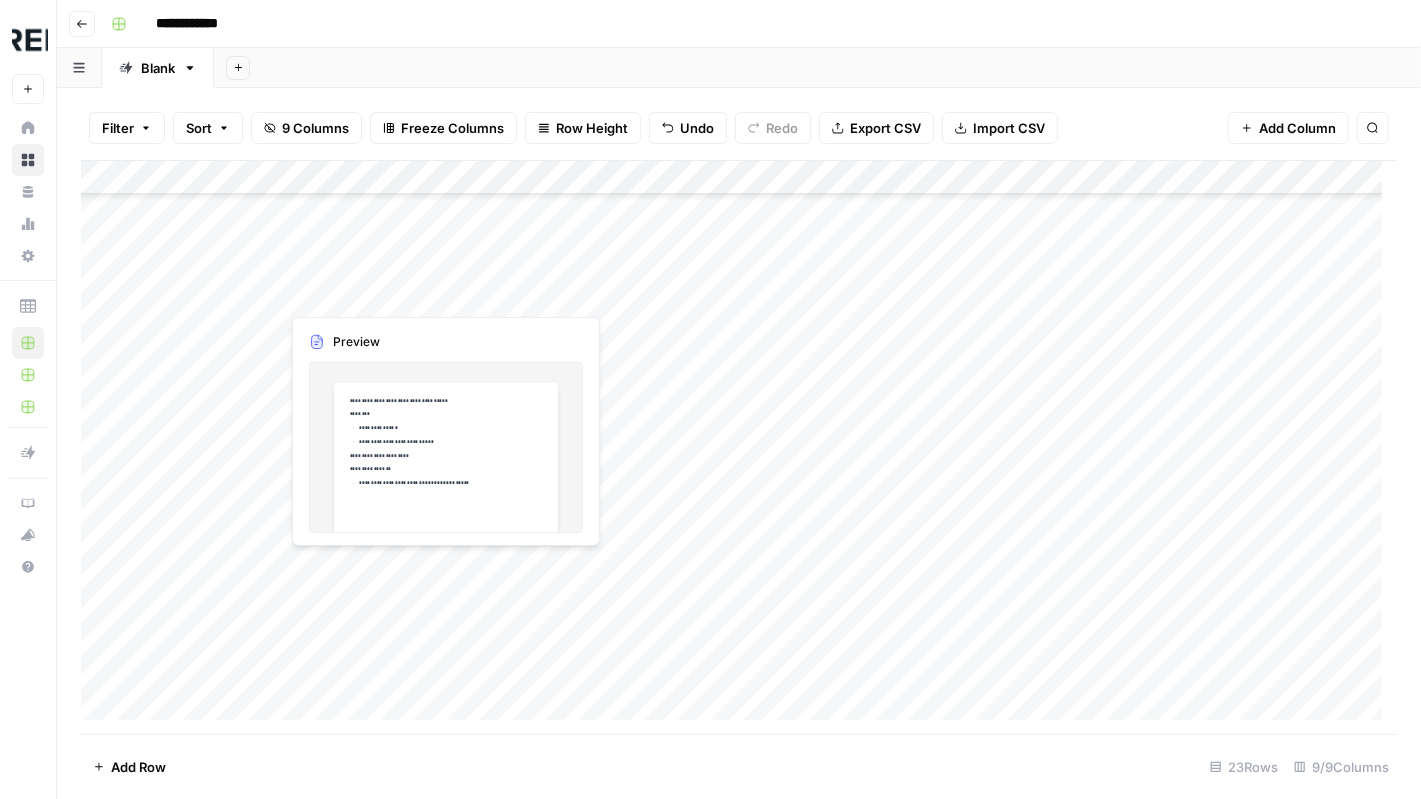 click on "Add Column" at bounding box center (739, 448) 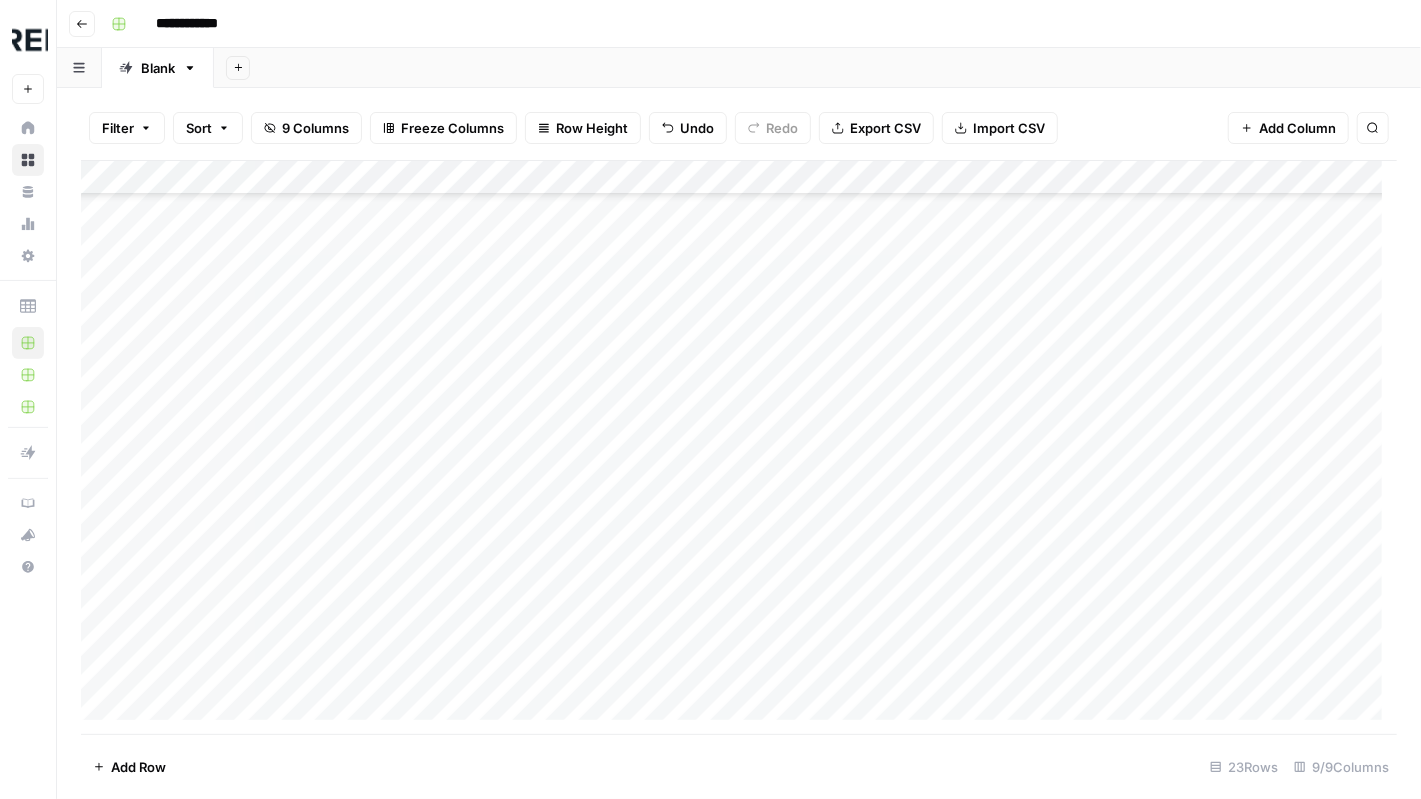 click on "Add Column" at bounding box center [739, 448] 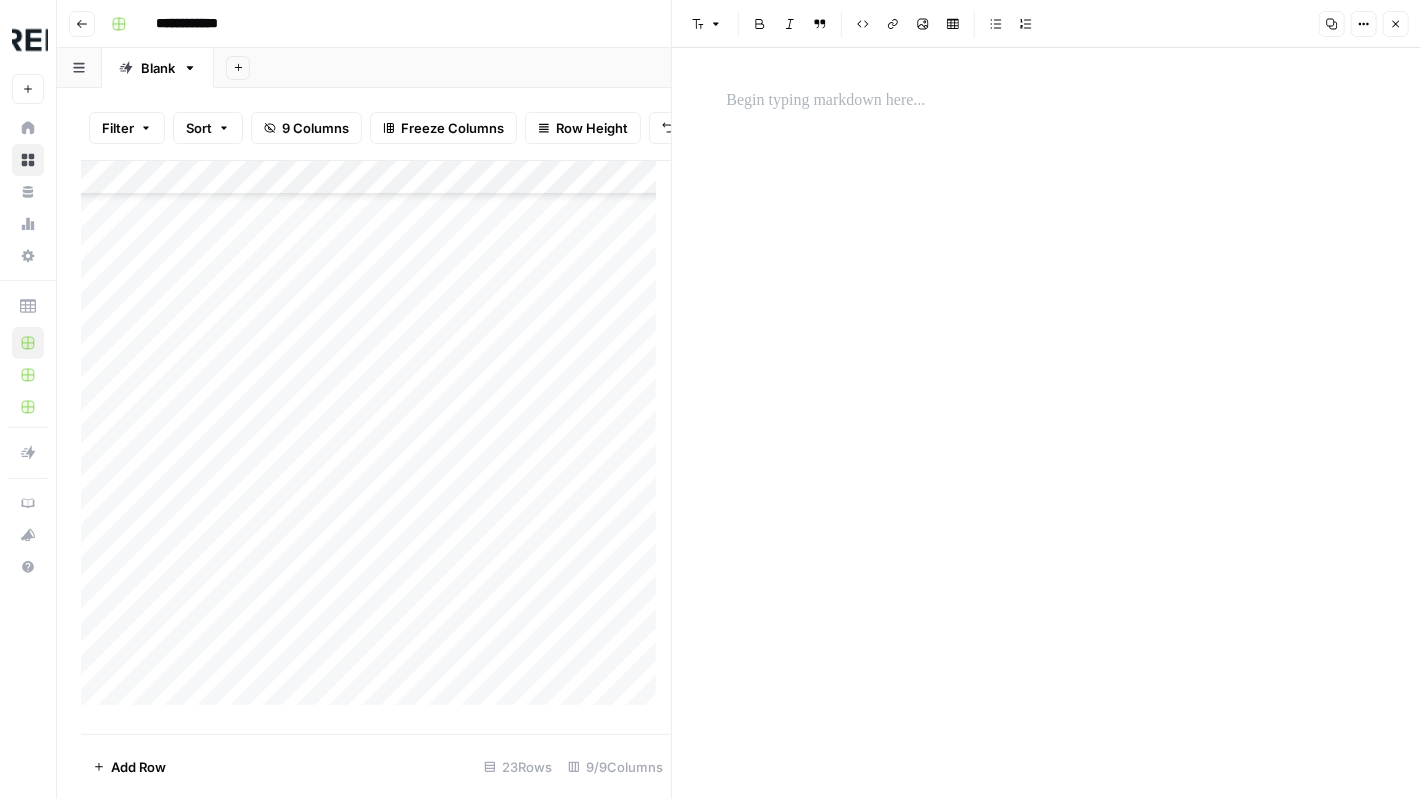 click at bounding box center [1047, 423] 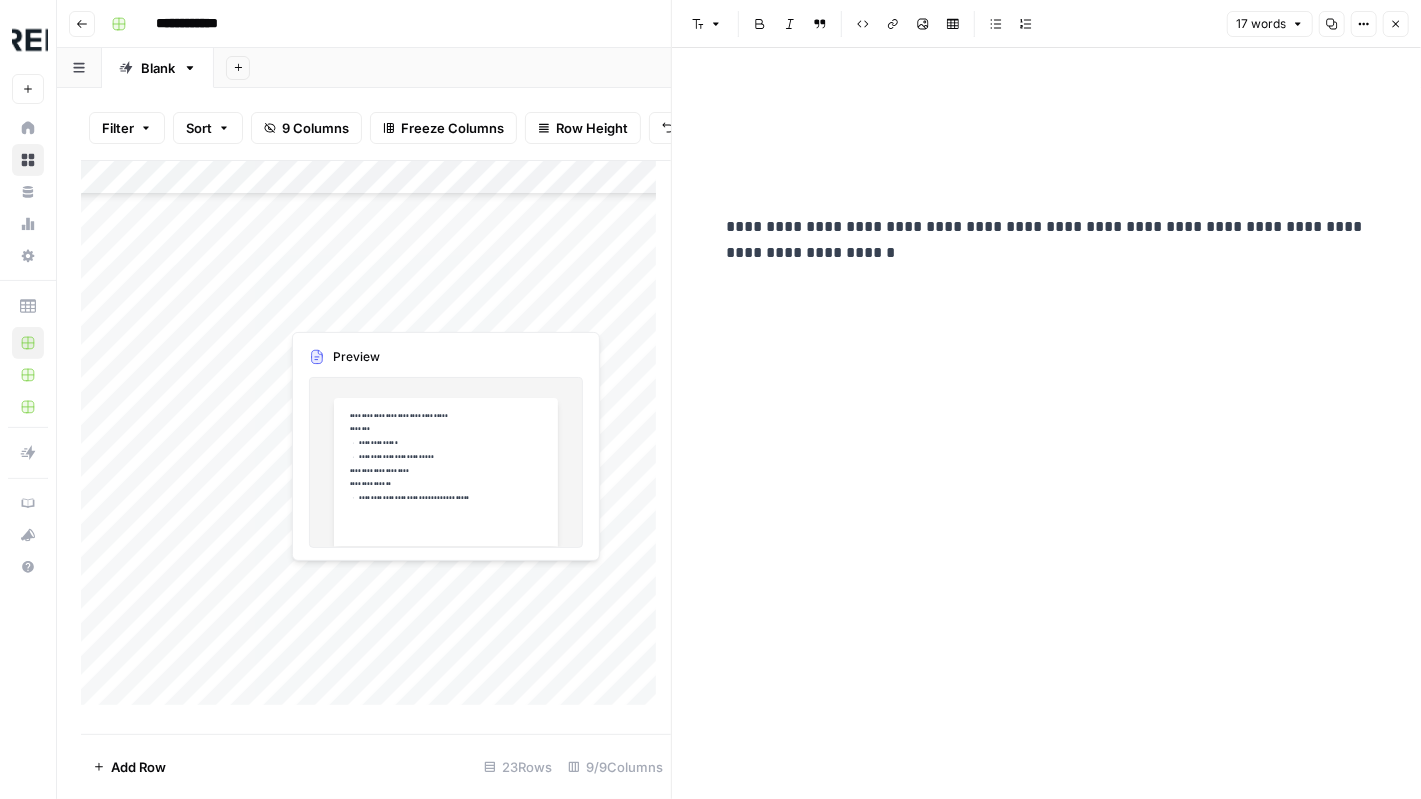 click on "Add Column" at bounding box center (376, 440) 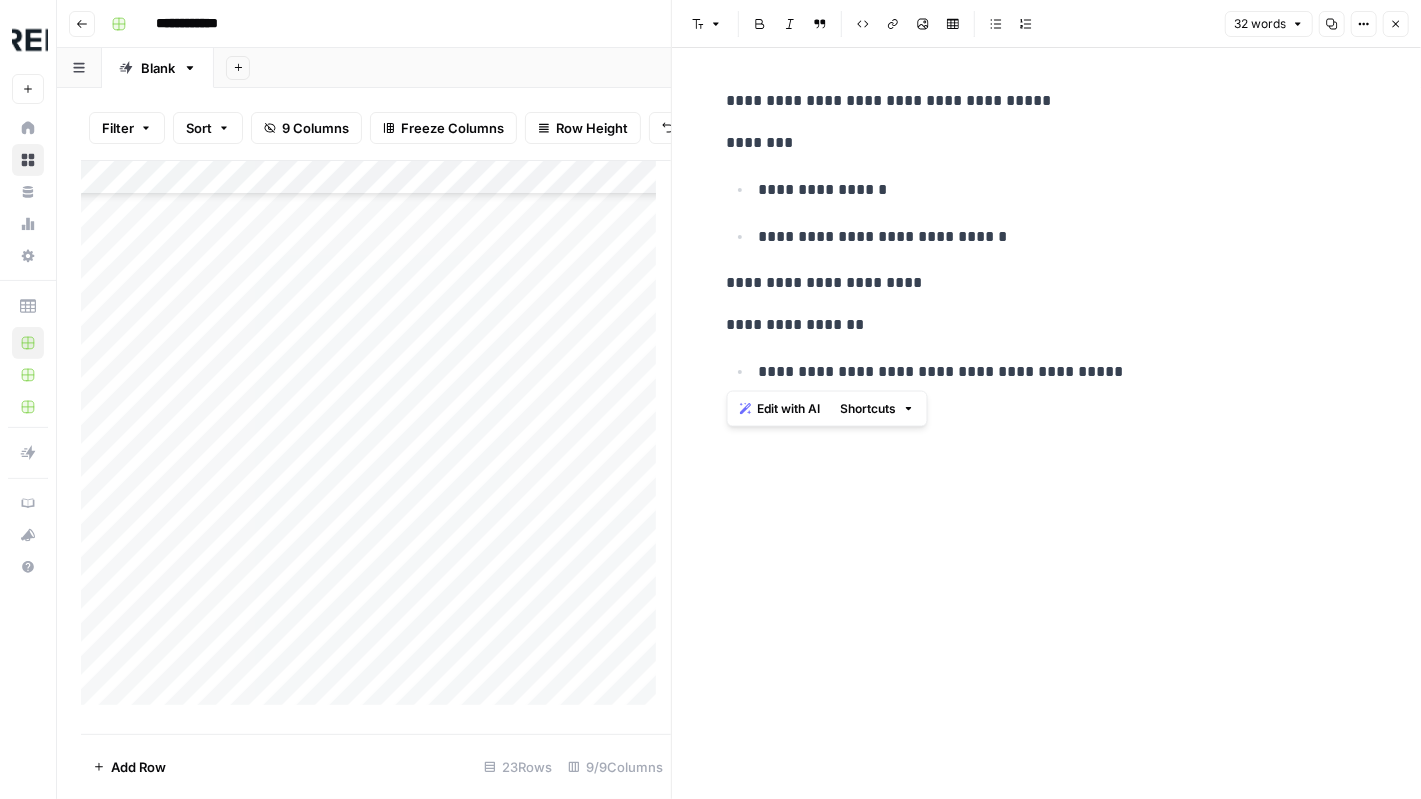 drag, startPoint x: 731, startPoint y: 101, endPoint x: 1133, endPoint y: 369, distance: 483.14386 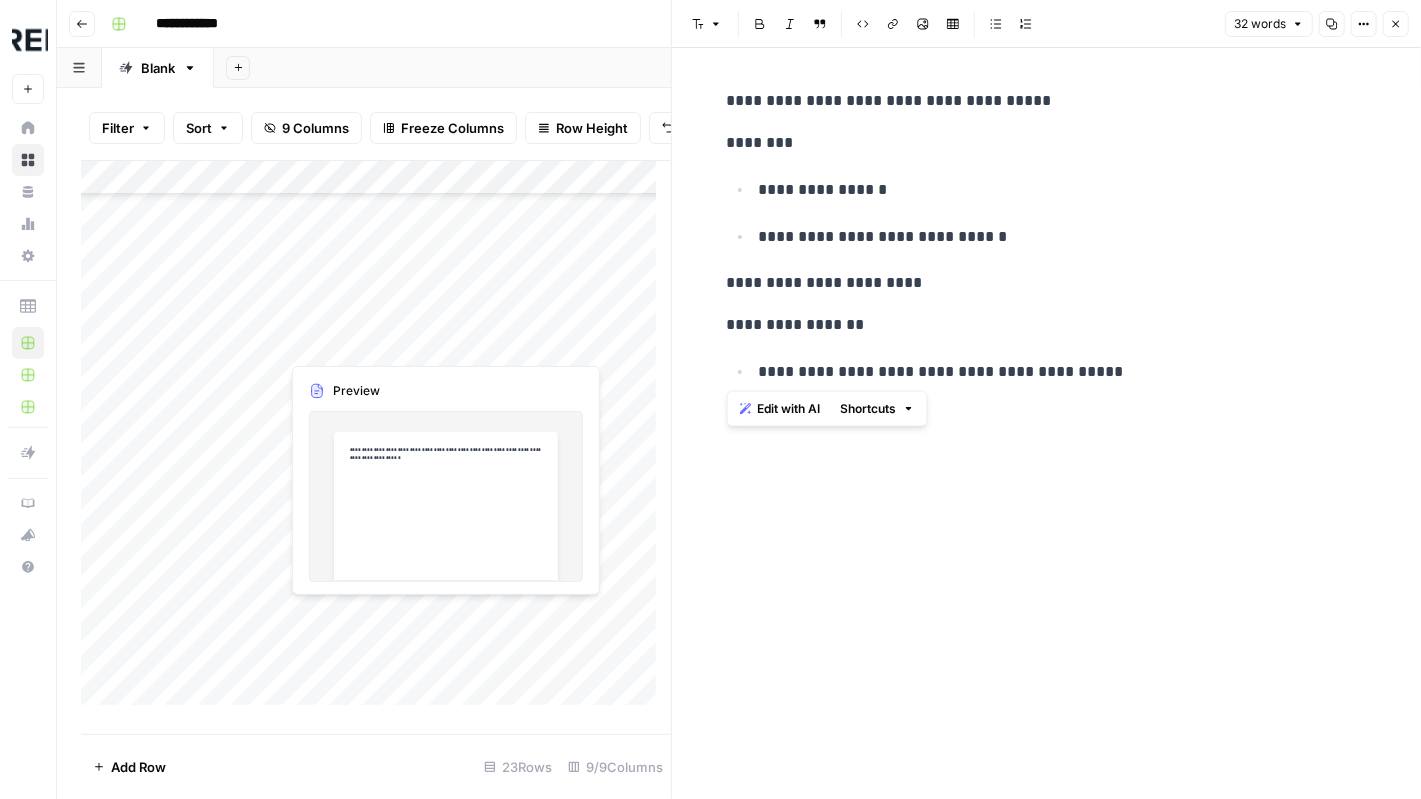 click on "Add Column" at bounding box center (376, 440) 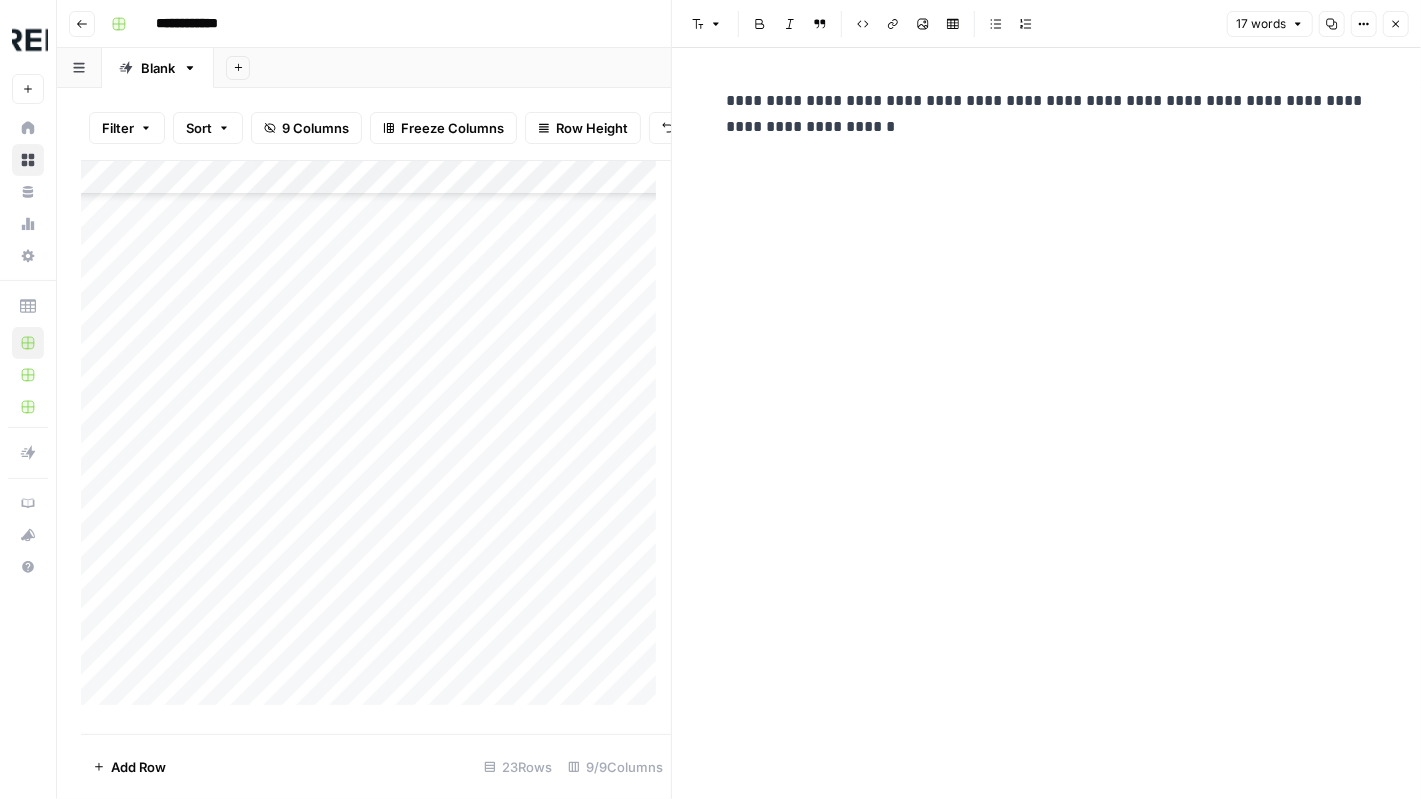 click on "**********" at bounding box center (1047, 114) 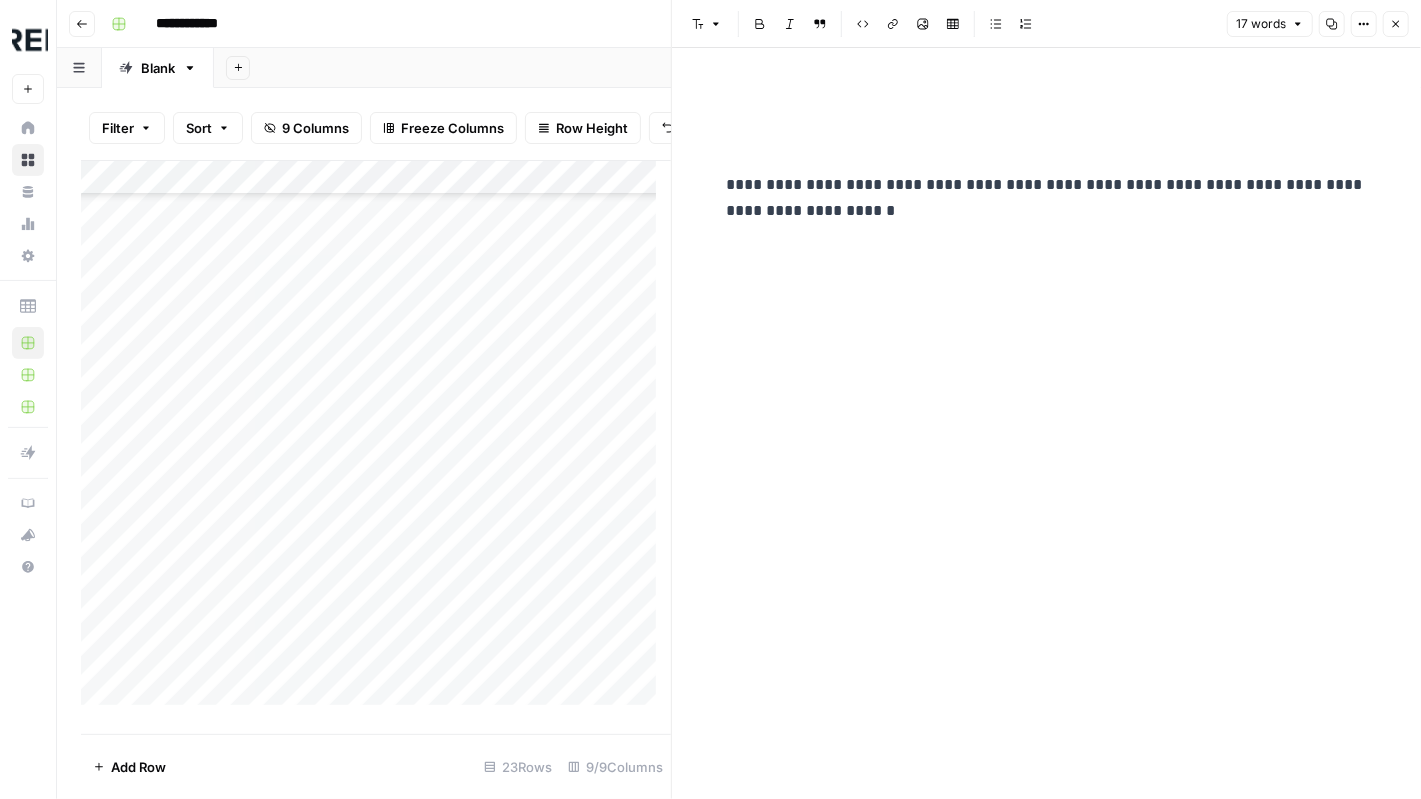 click on "**********" at bounding box center (1047, 156) 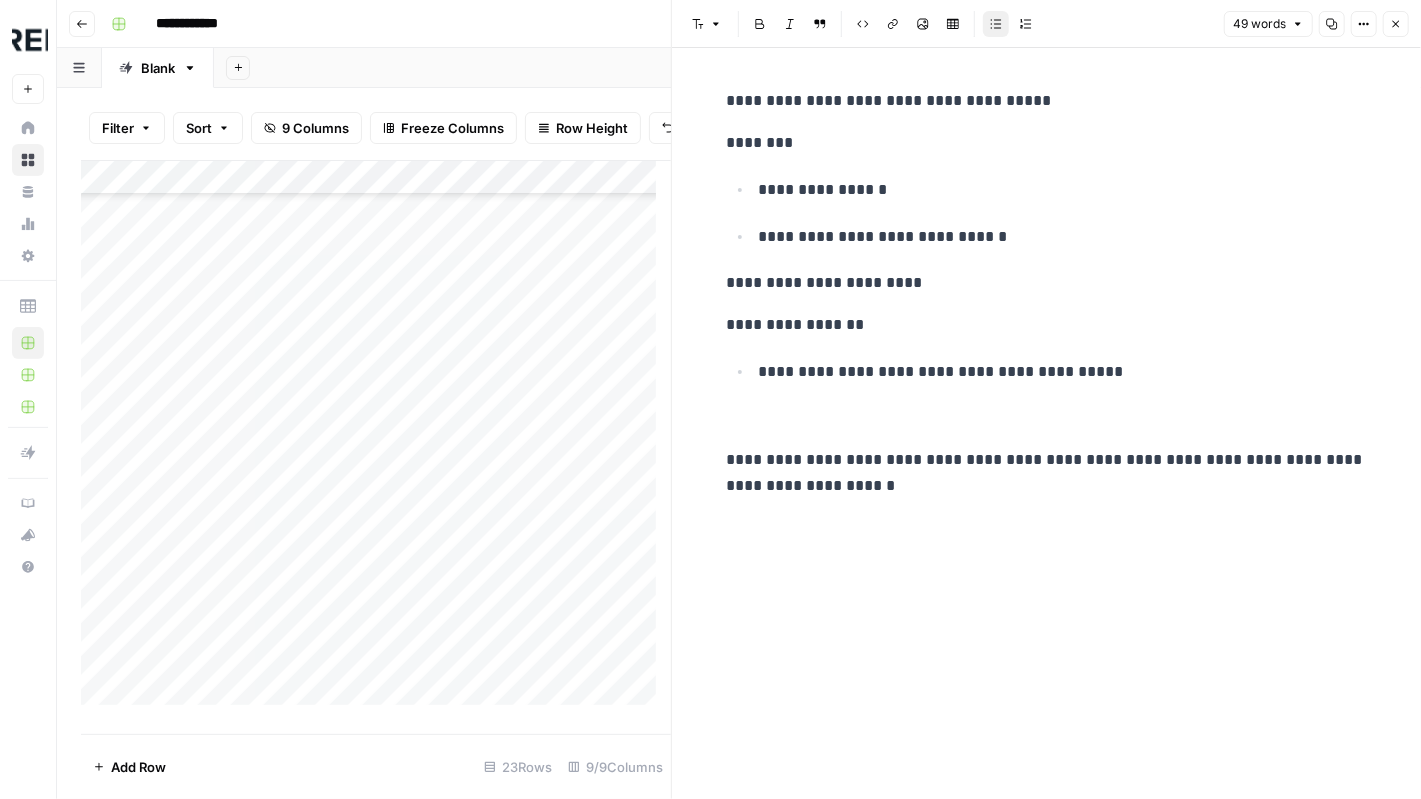 click on "**********" at bounding box center (1063, 372) 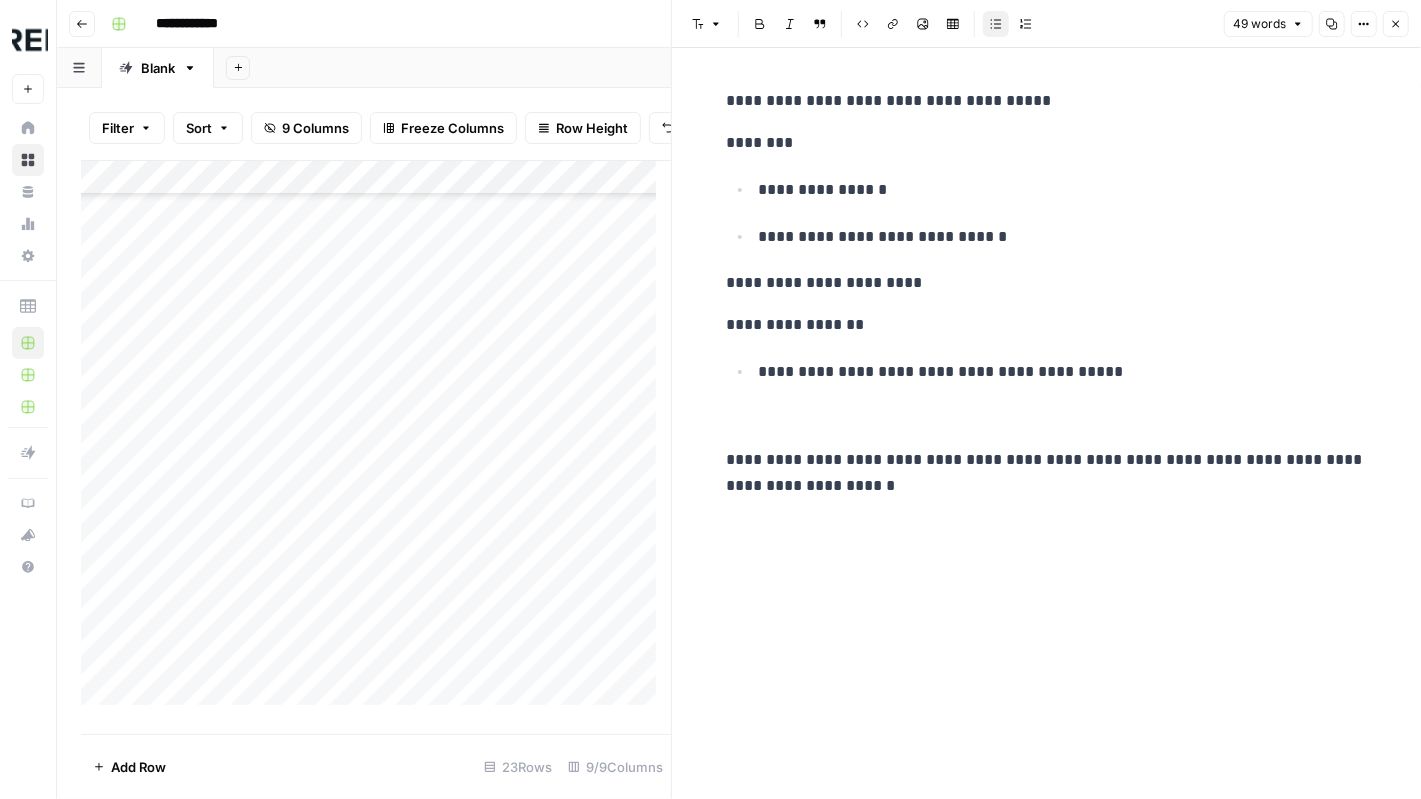 click on "**********" at bounding box center [1063, 372] 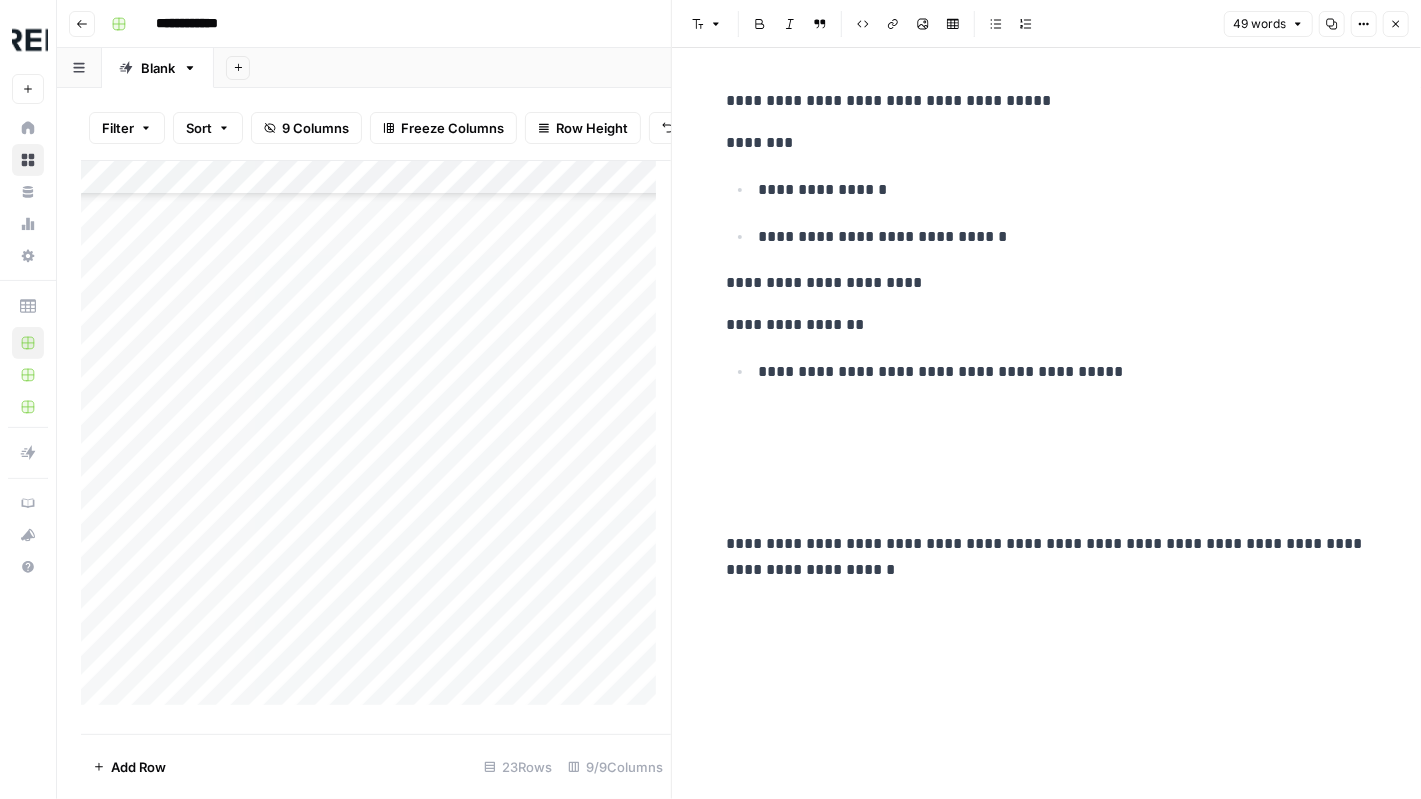 click on "Add Column" at bounding box center (376, 440) 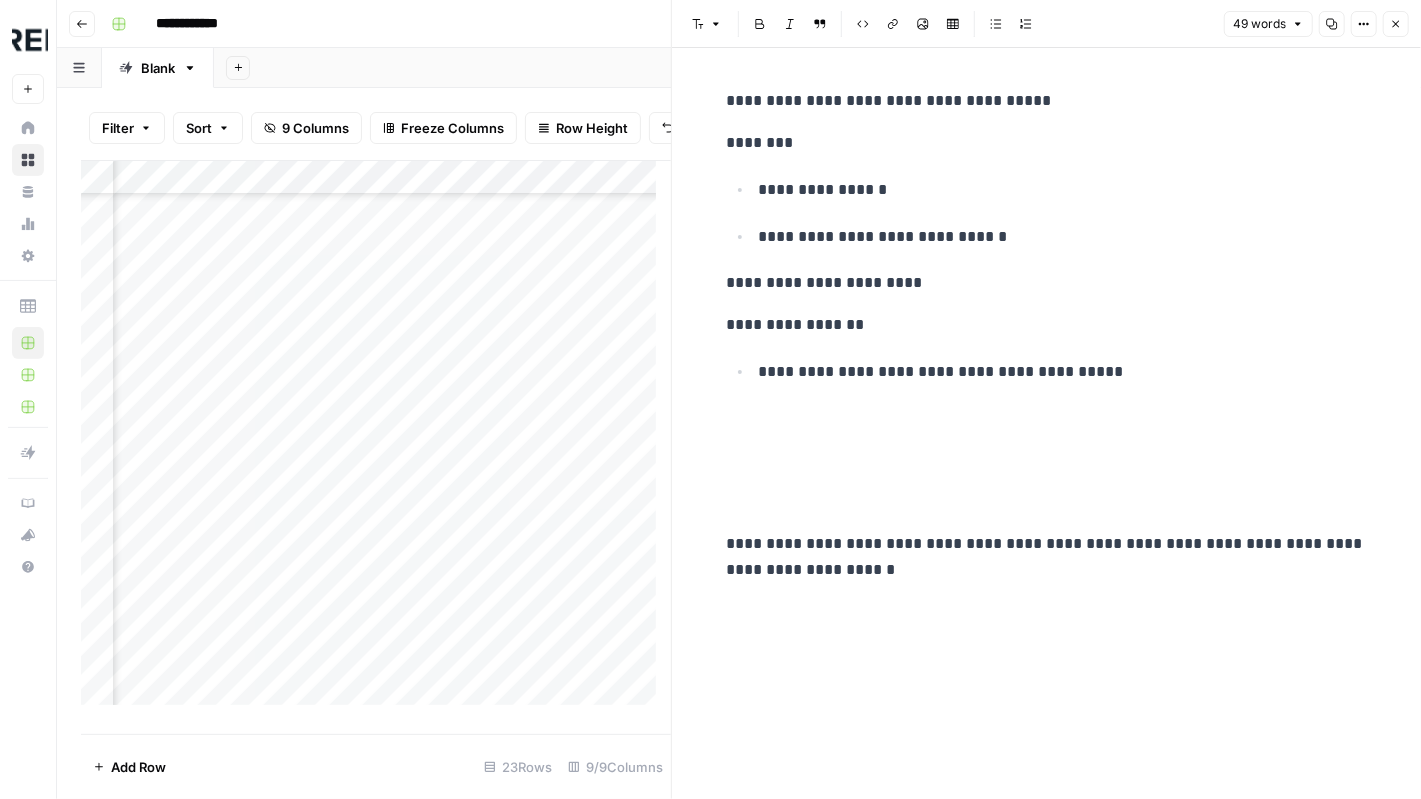 scroll, scrollTop: 289, scrollLeft: 528, axis: both 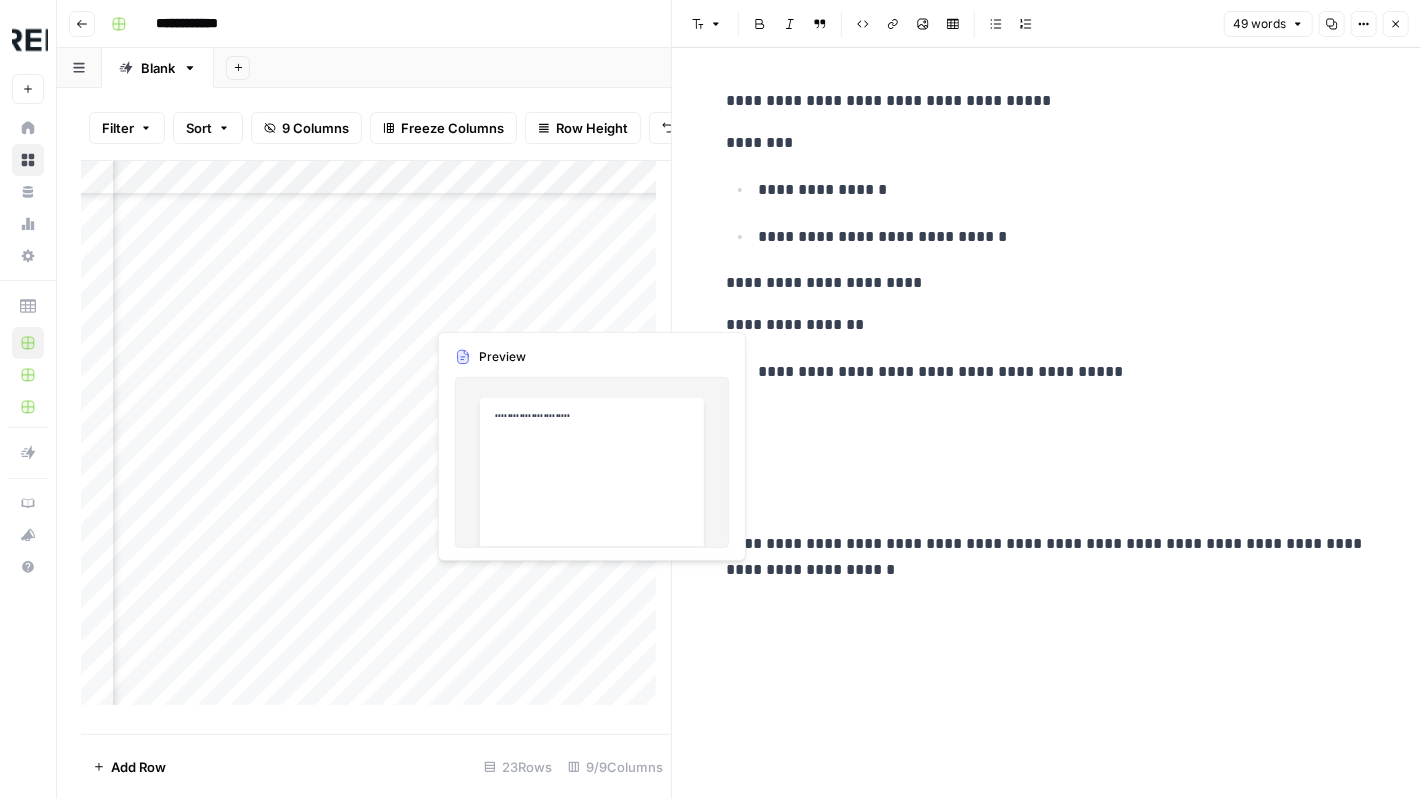 click on "Add Column" at bounding box center [376, 440] 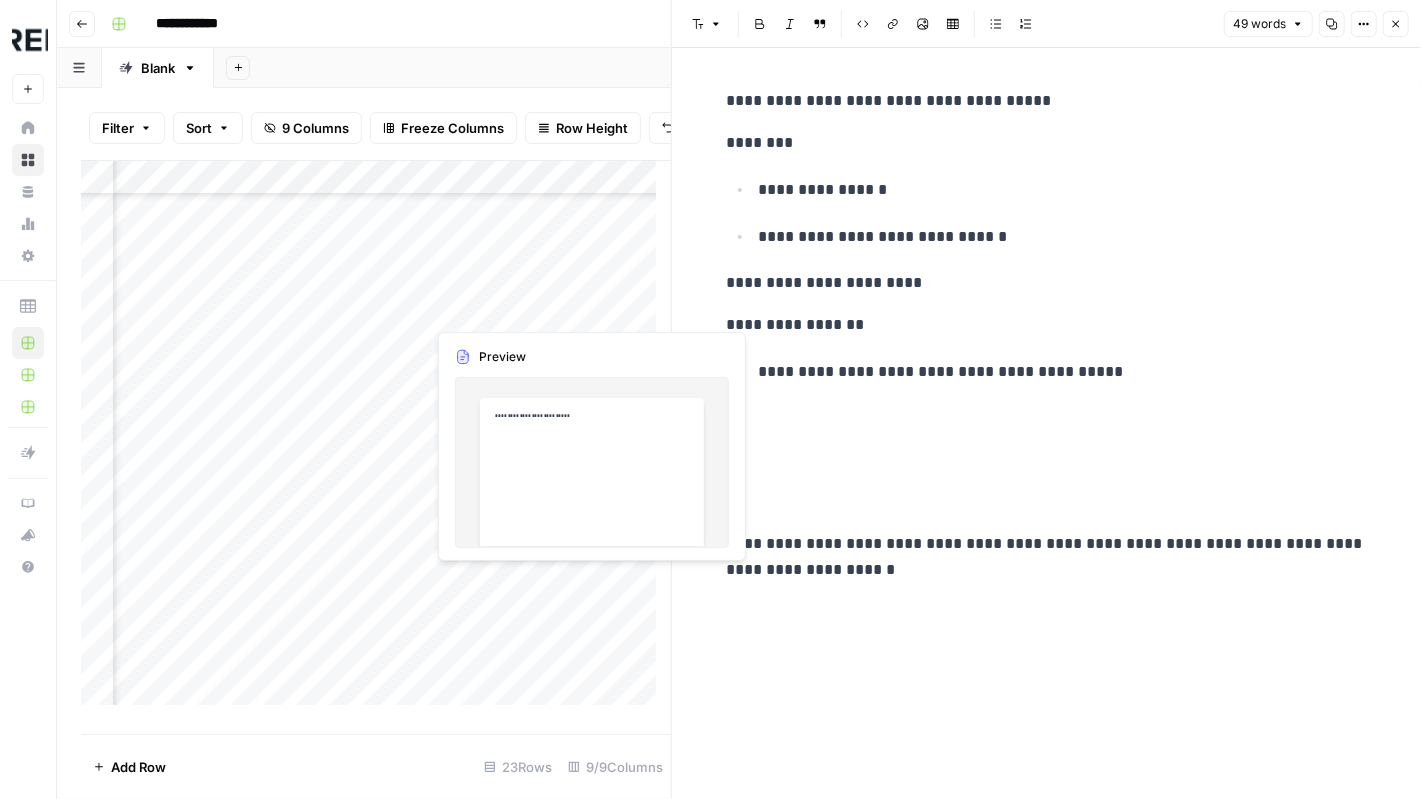 click on "Add Column" at bounding box center (376, 440) 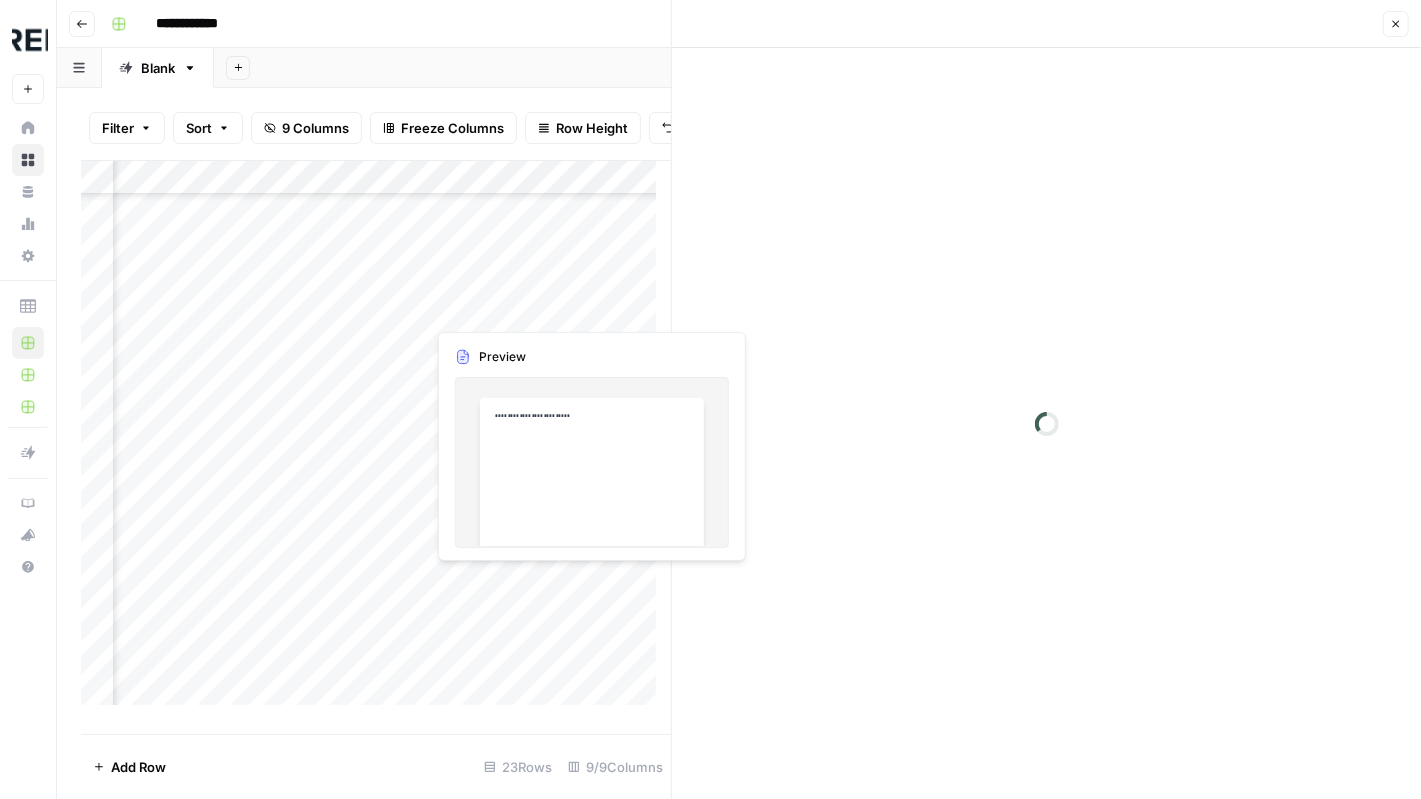 click at bounding box center [516, 581] 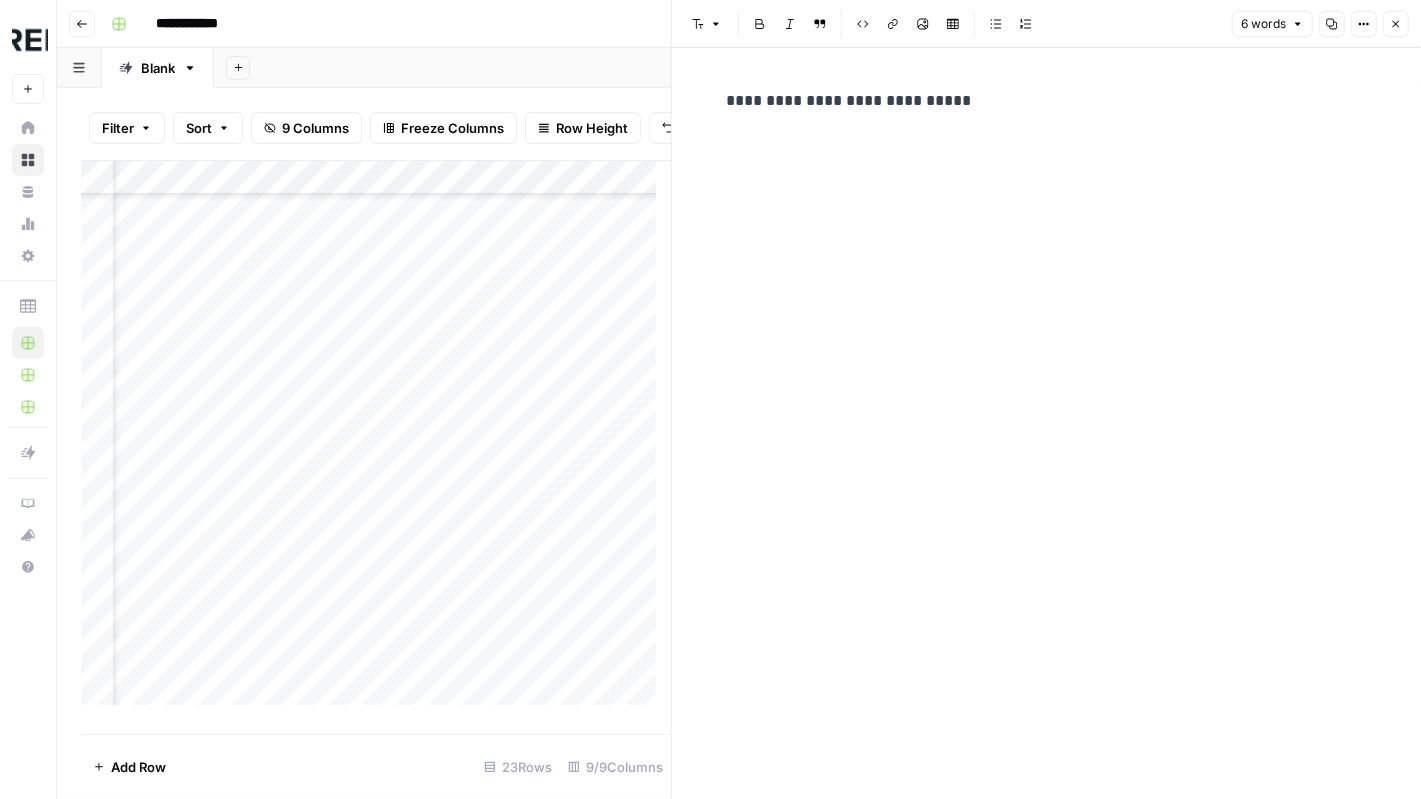 scroll, scrollTop: 289, scrollLeft: 0, axis: vertical 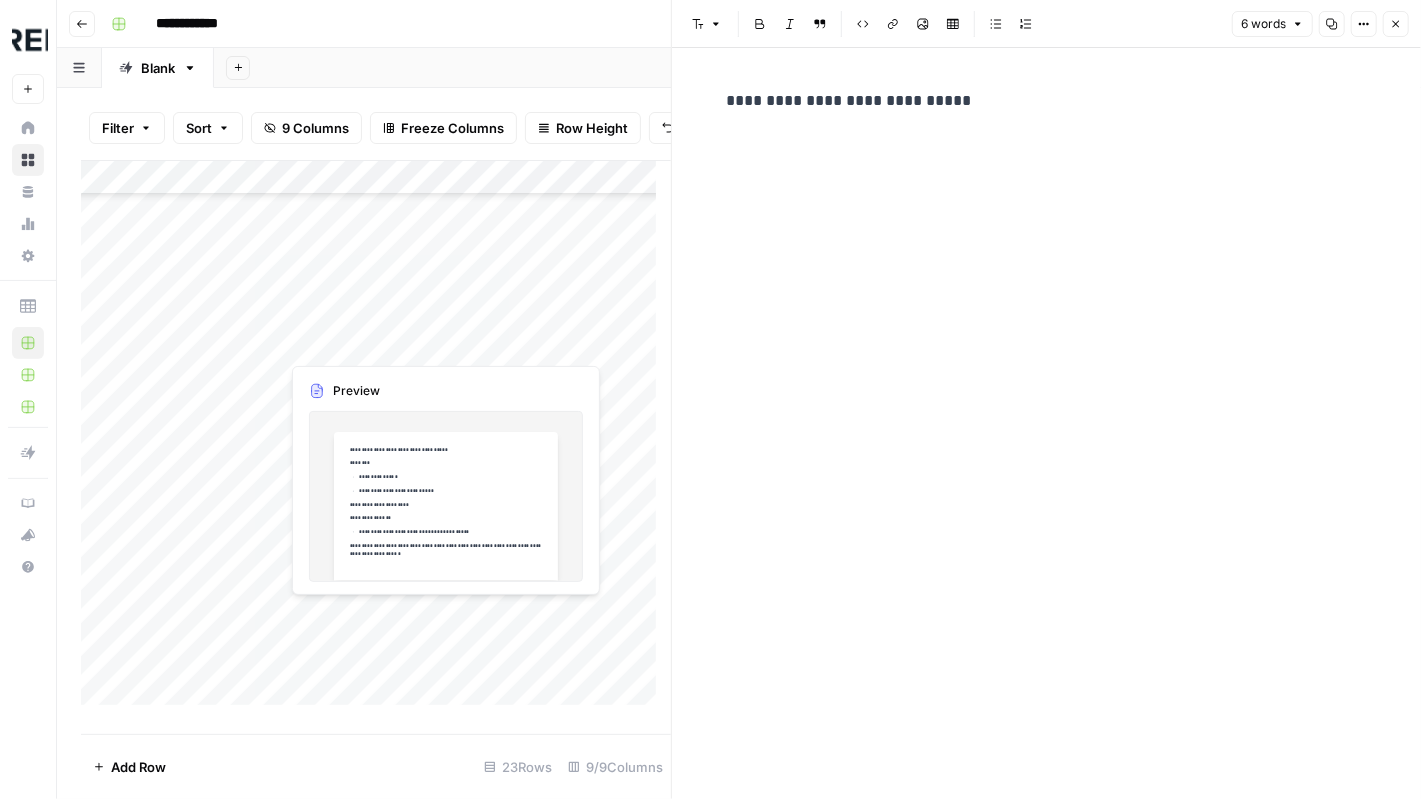 click on "Add Column" at bounding box center (376, 440) 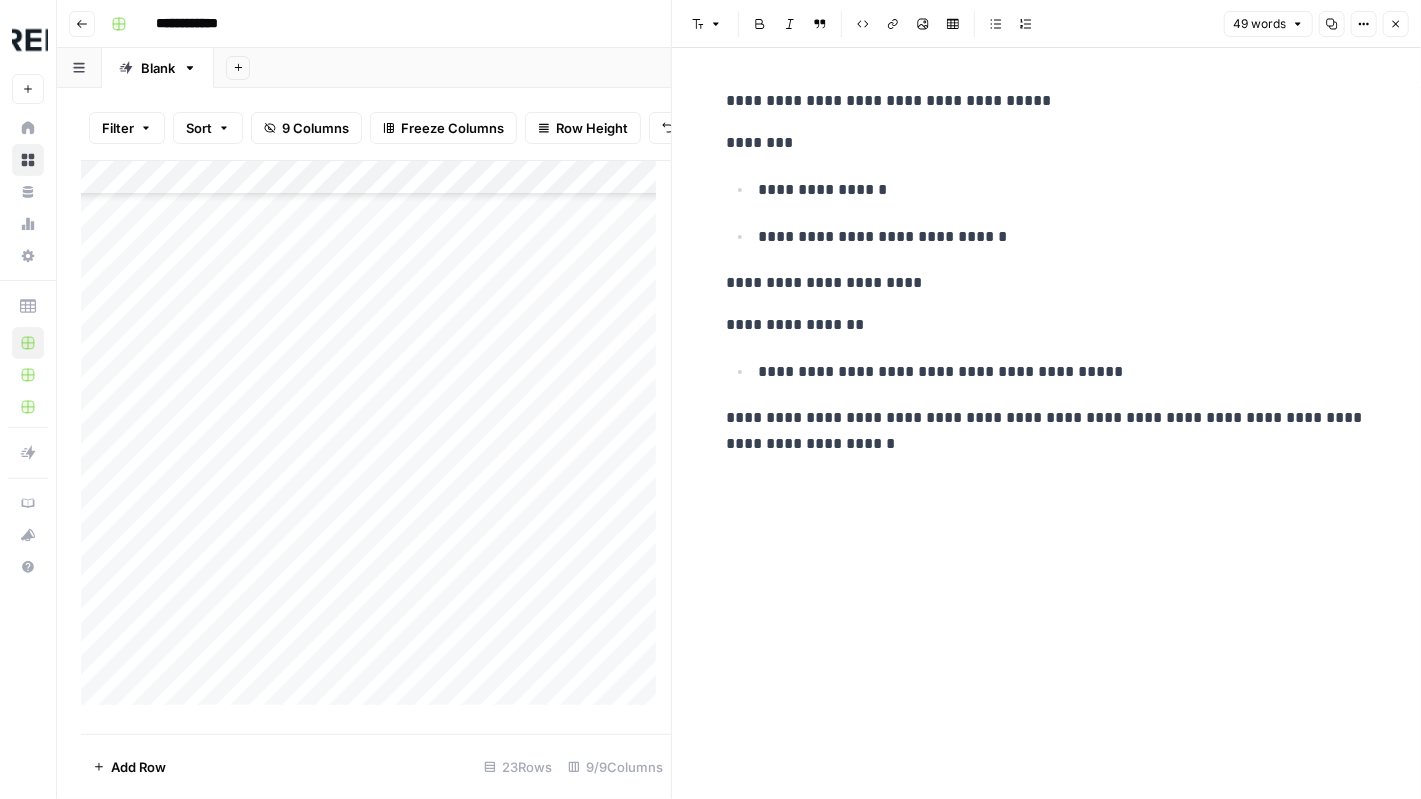 click on "**********" at bounding box center [1047, 272] 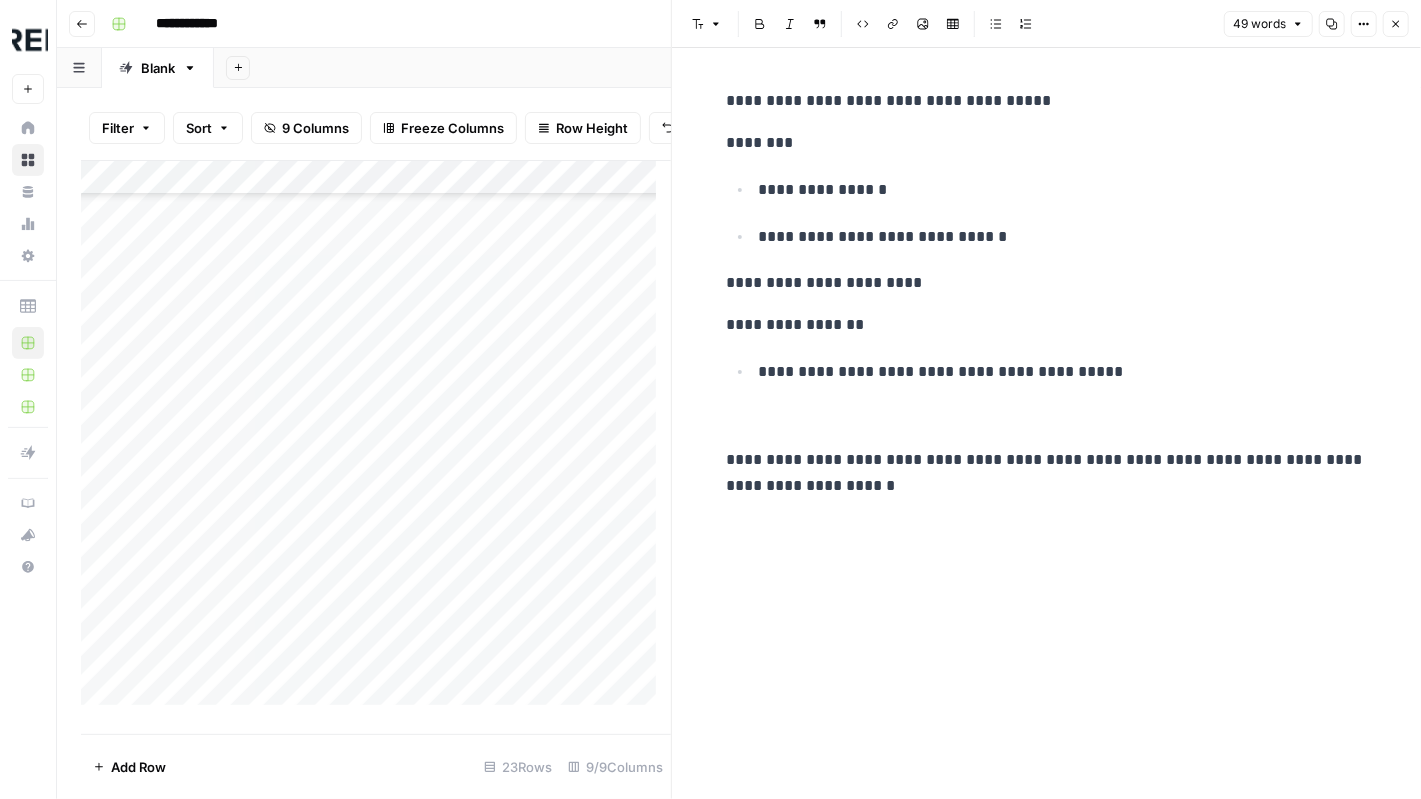 type 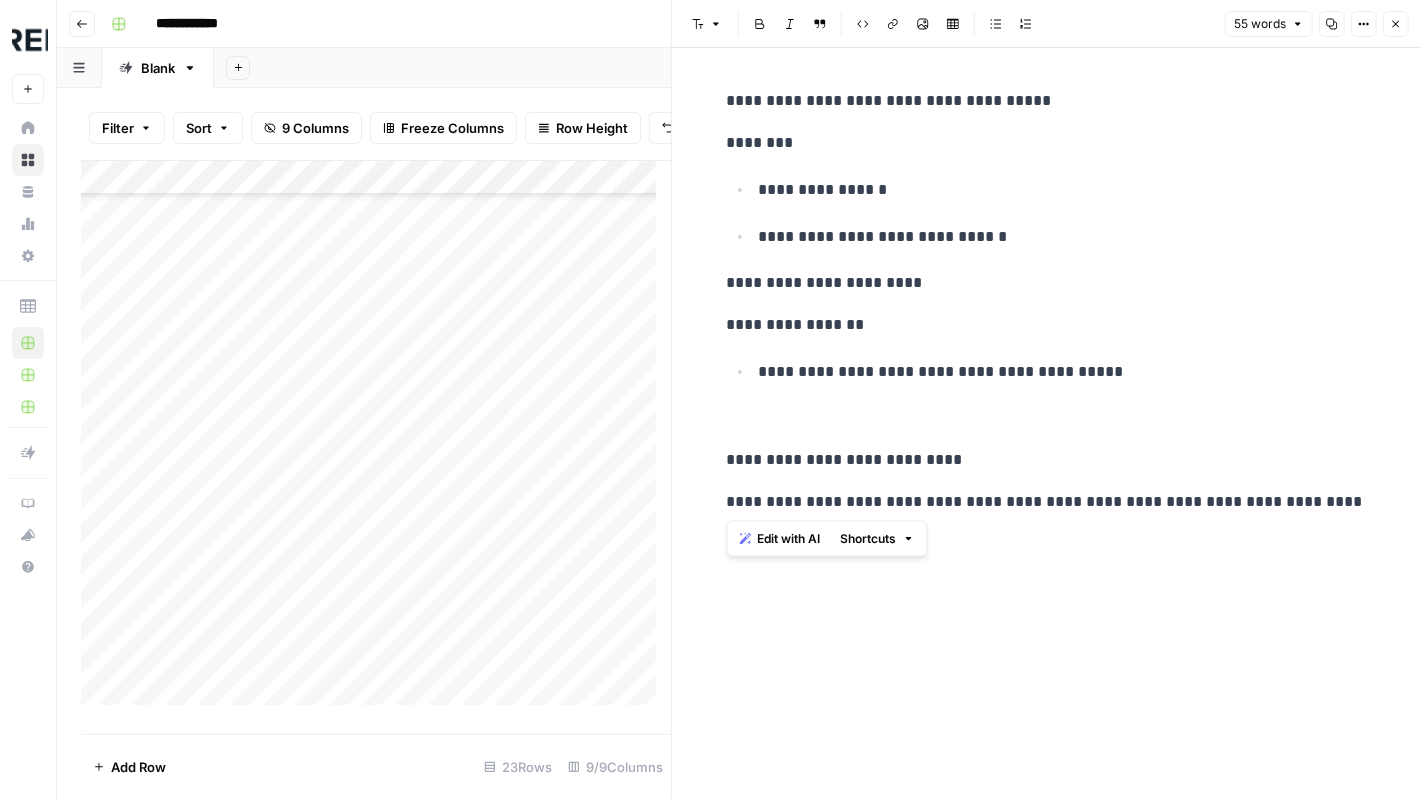 drag, startPoint x: 720, startPoint y: 497, endPoint x: 961, endPoint y: 502, distance: 241.05186 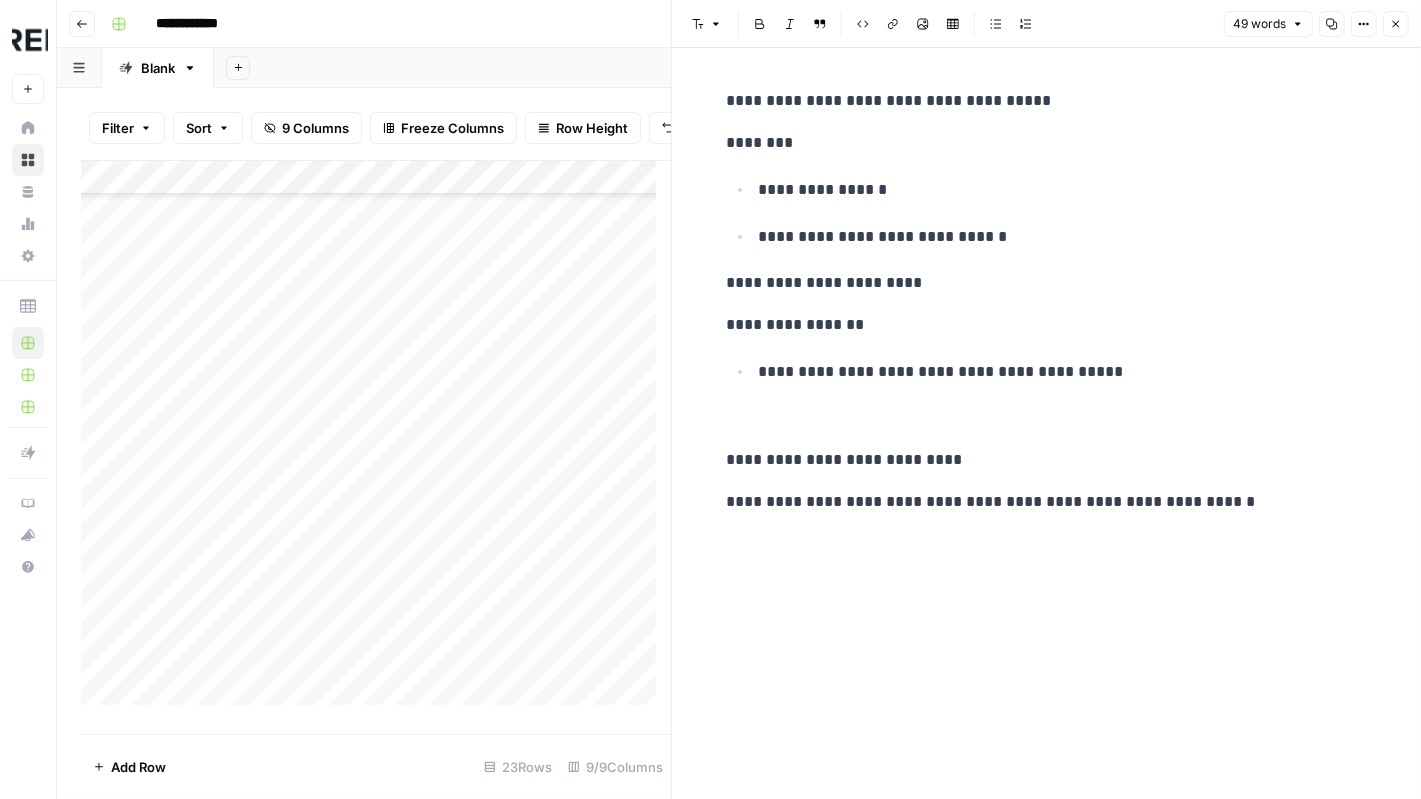 click on "**********" at bounding box center [1047, 502] 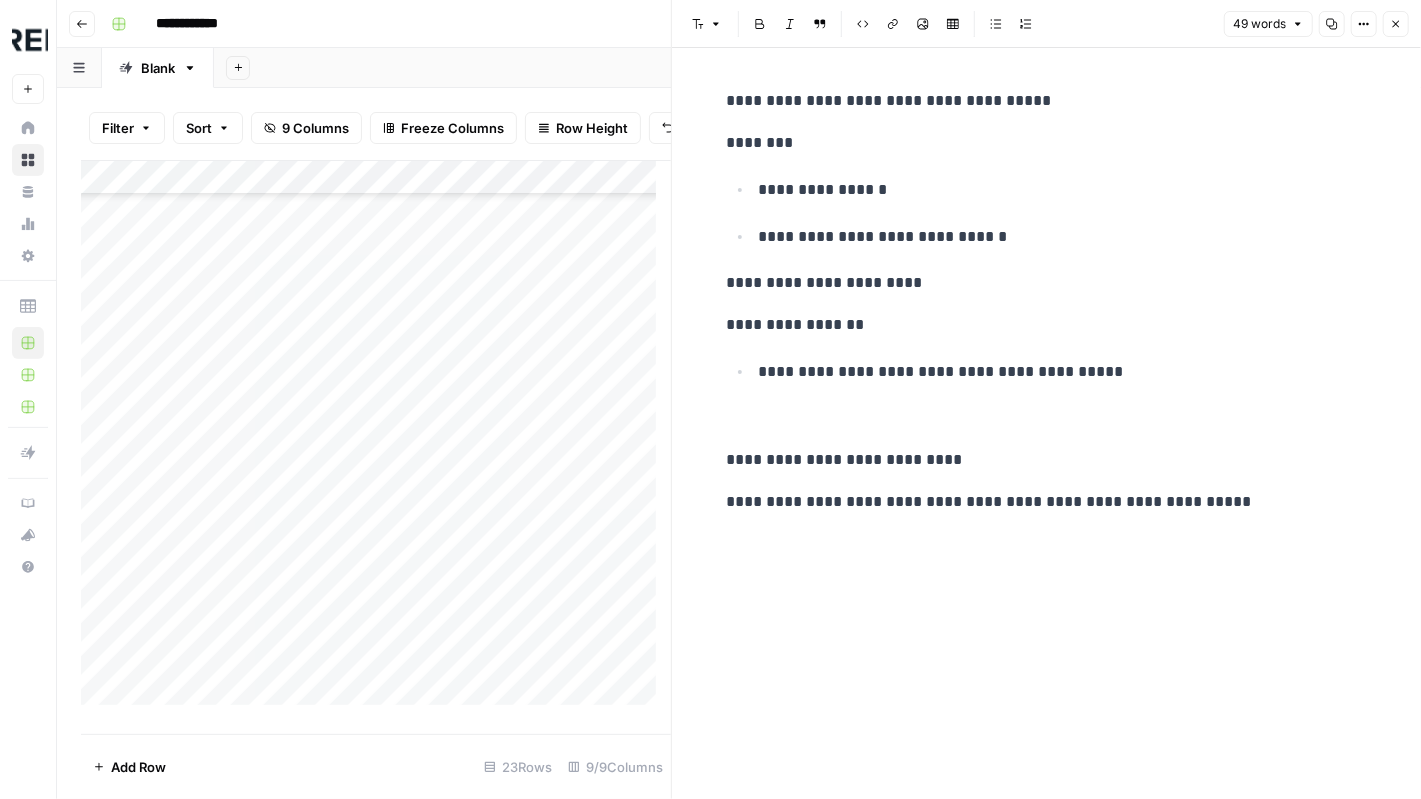click on "Add Column" at bounding box center (376, 440) 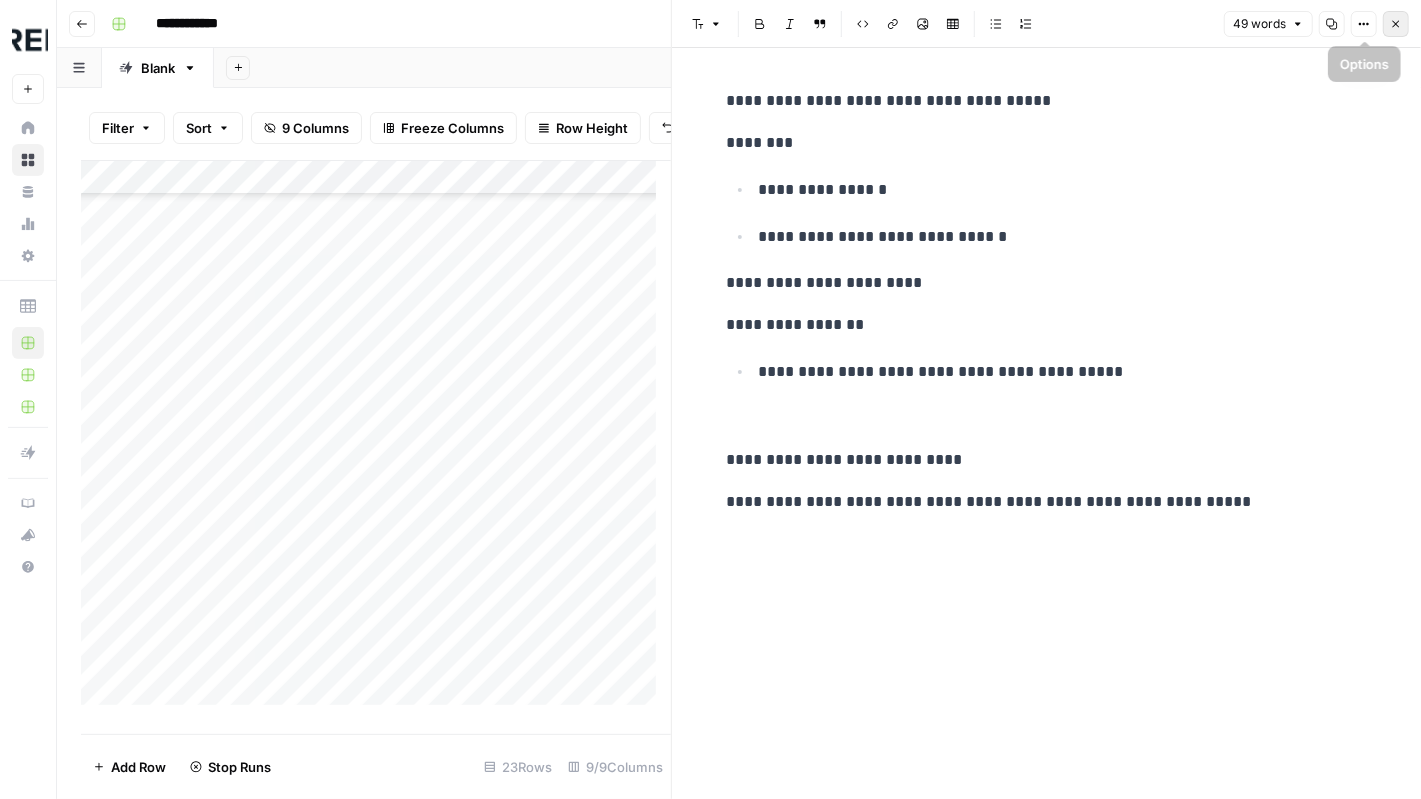 click 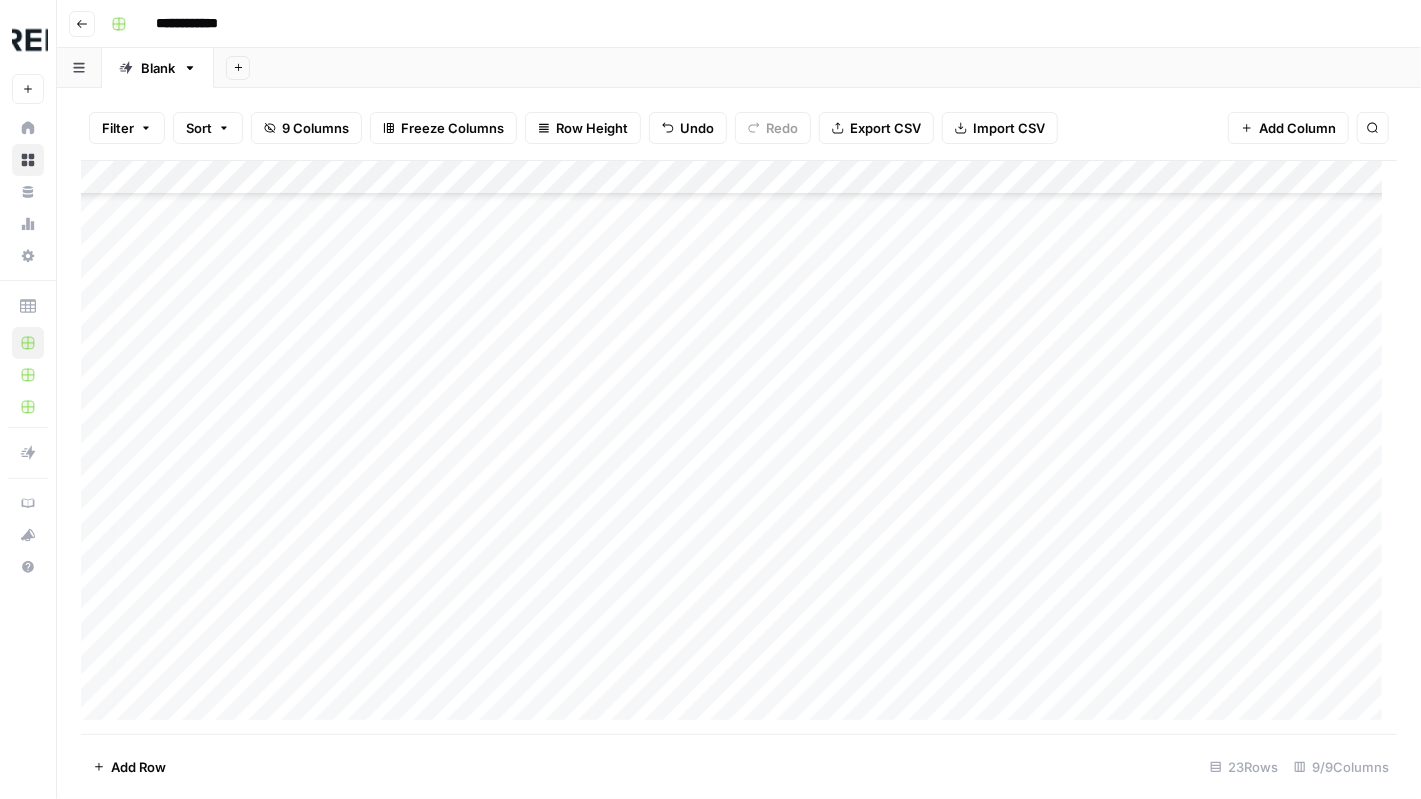 scroll, scrollTop: 289, scrollLeft: 0, axis: vertical 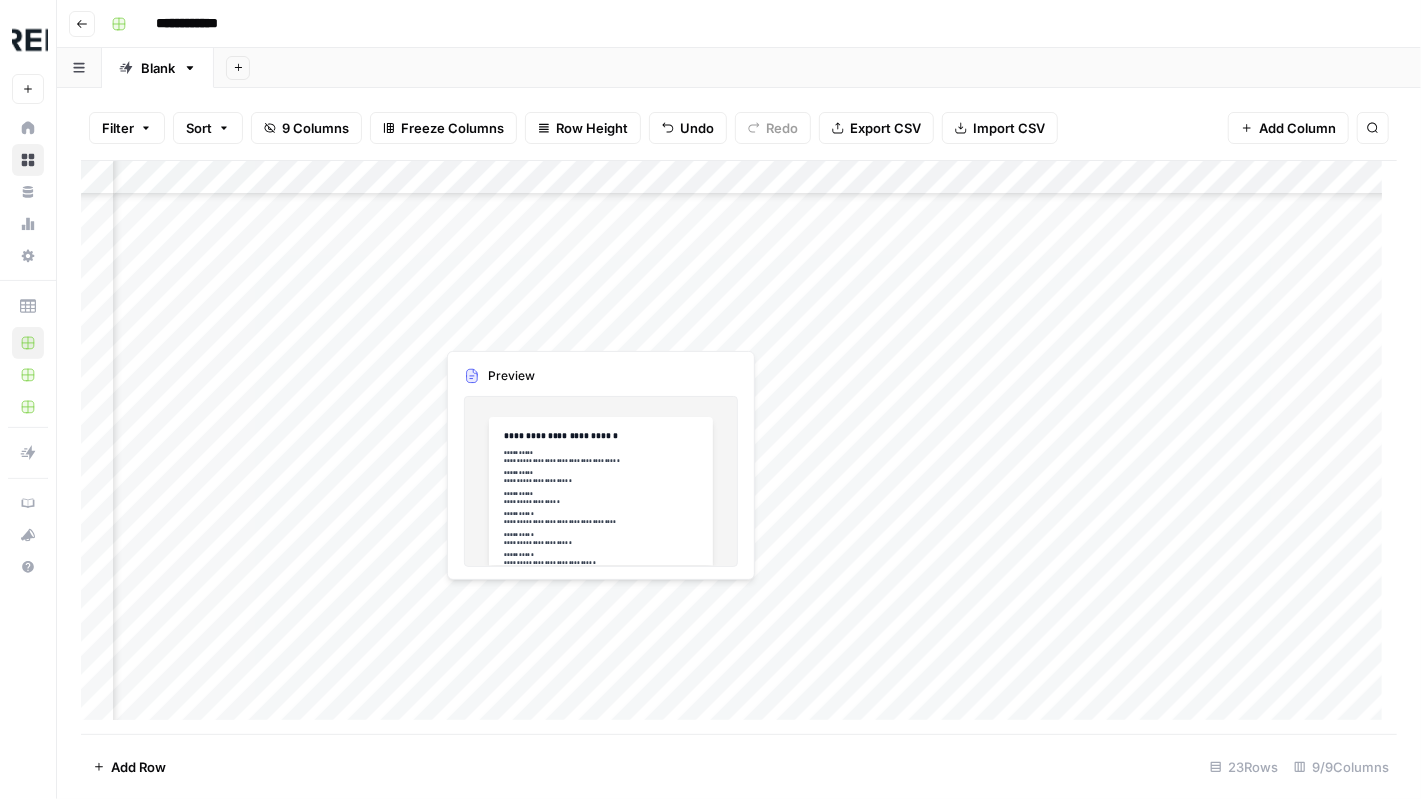 click on "Add Column" at bounding box center (739, 448) 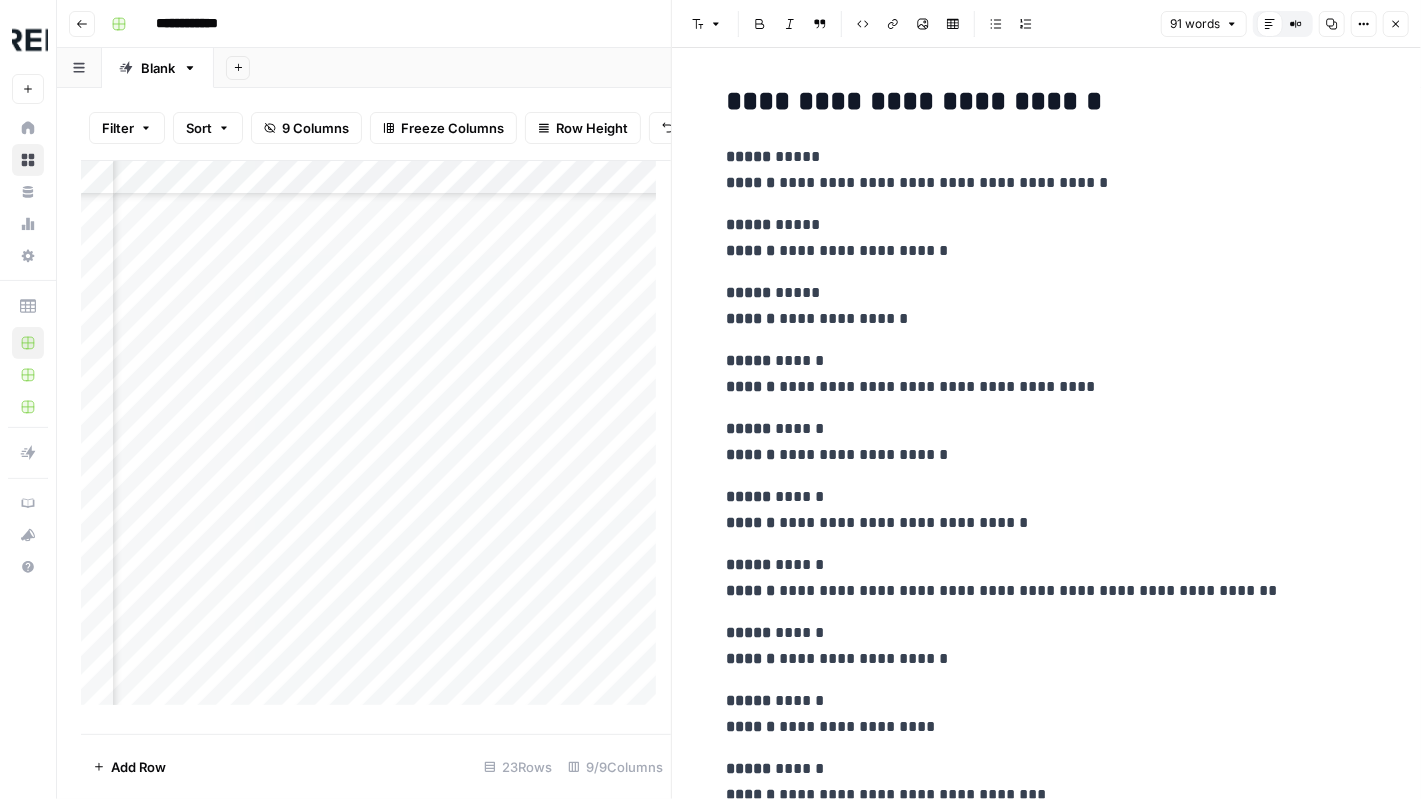 scroll, scrollTop: 0, scrollLeft: 0, axis: both 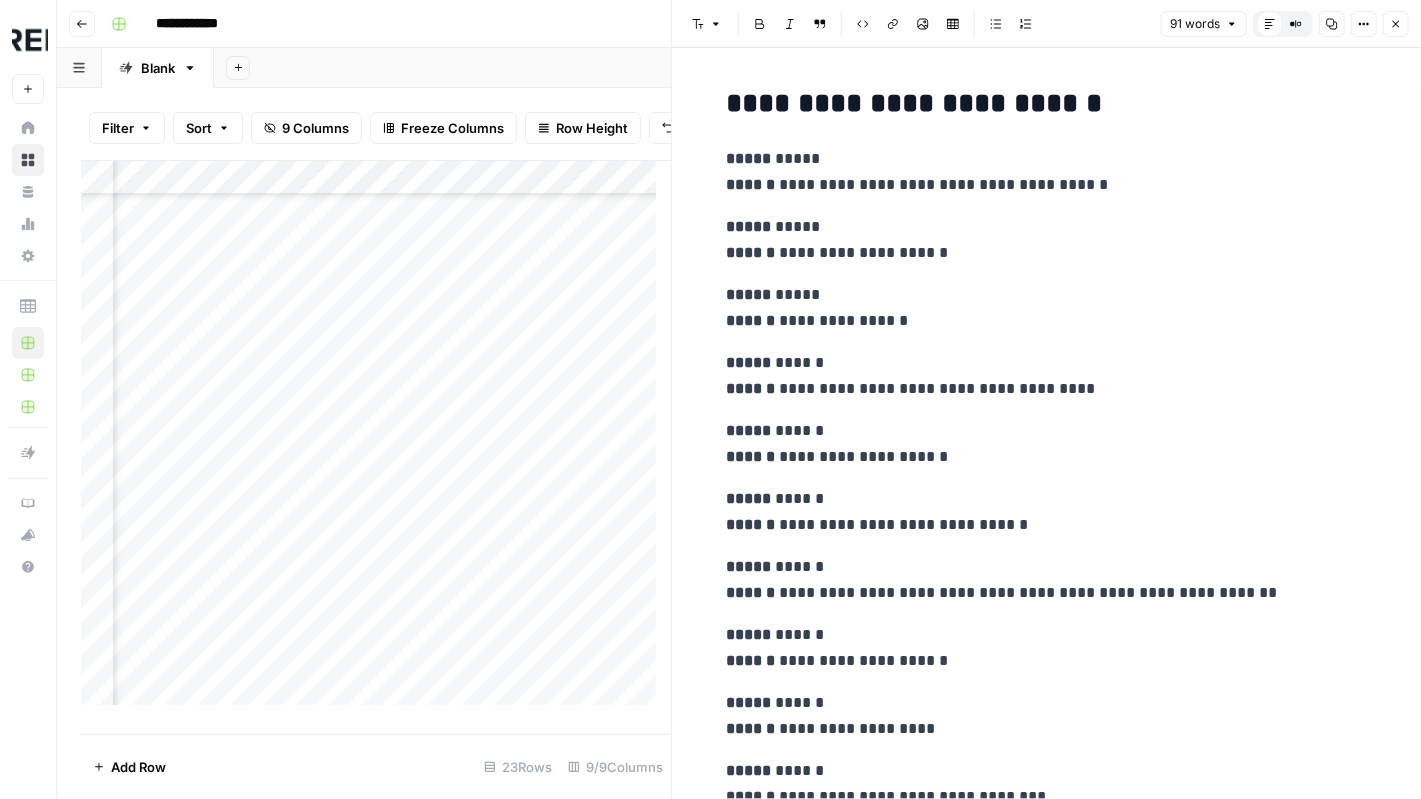 click on "**********" at bounding box center (1047, 376) 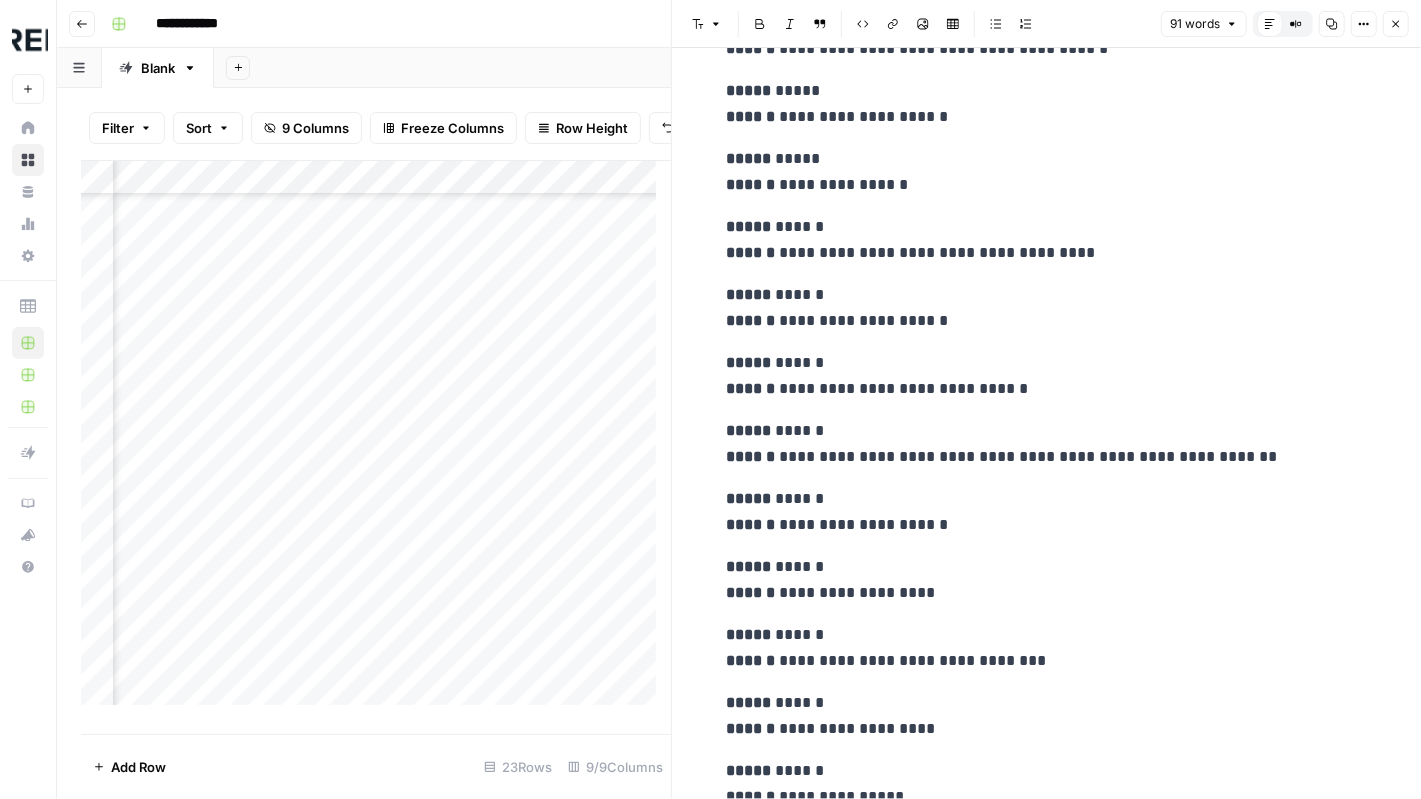 scroll, scrollTop: 154, scrollLeft: 0, axis: vertical 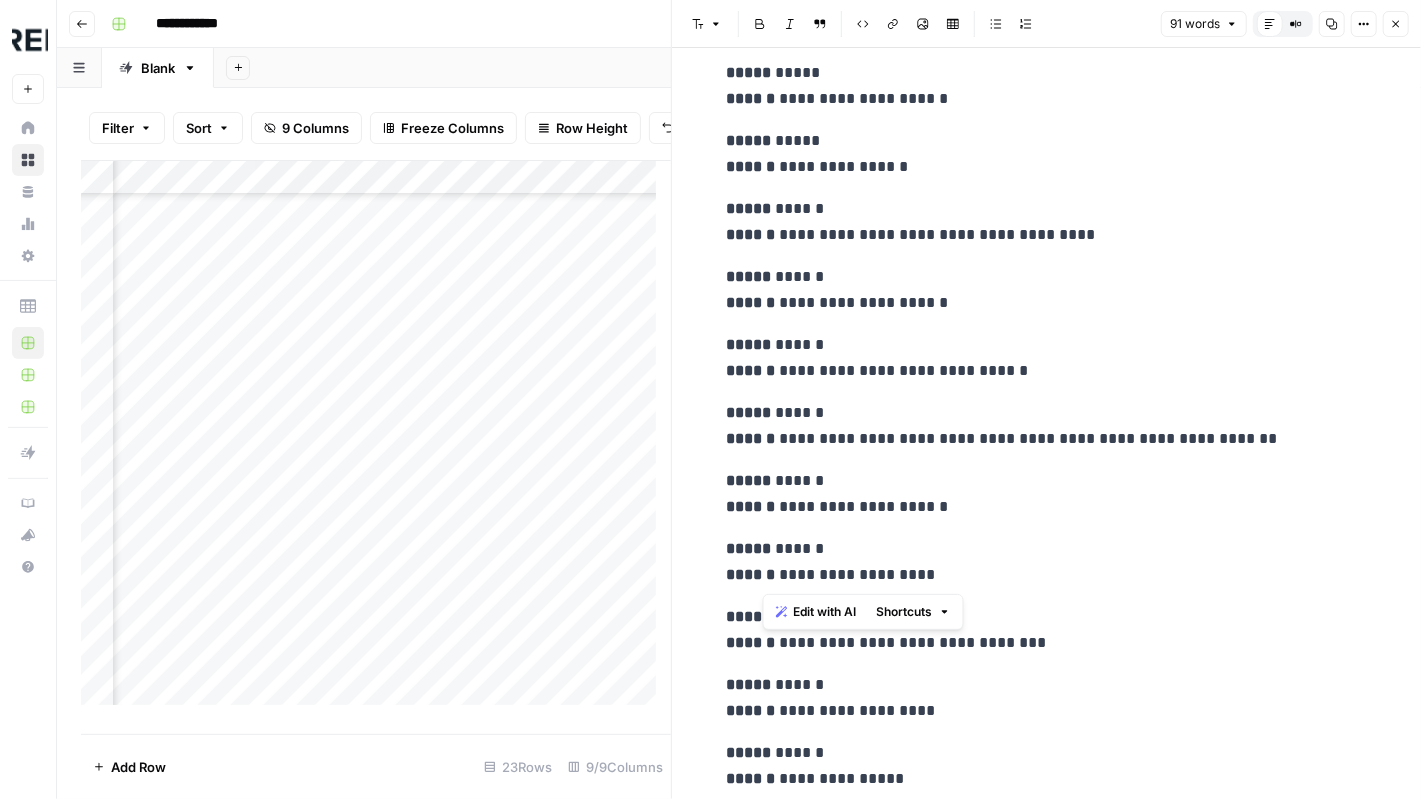 drag, startPoint x: 956, startPoint y: 582, endPoint x: 765, endPoint y: 477, distance: 217.95871 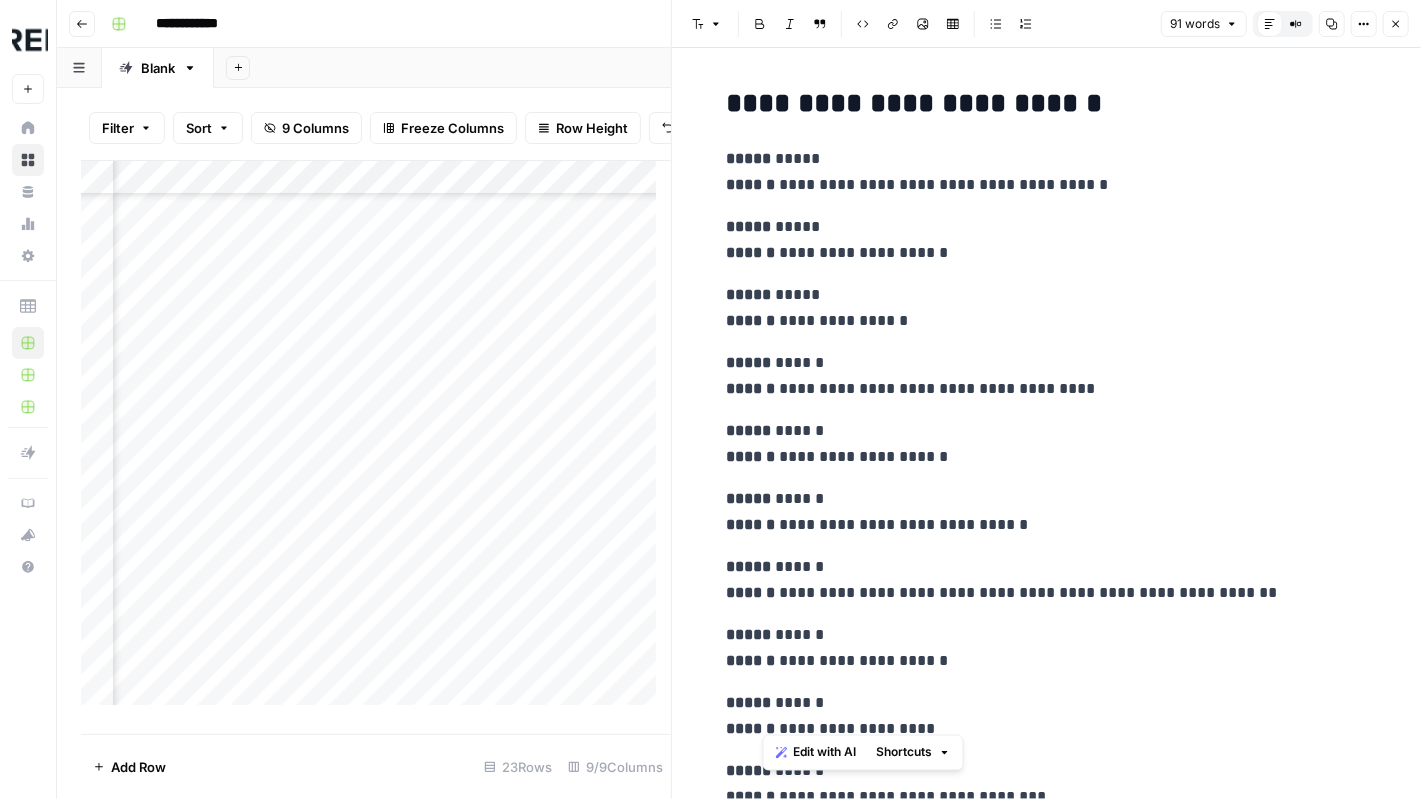 scroll, scrollTop: 154, scrollLeft: 0, axis: vertical 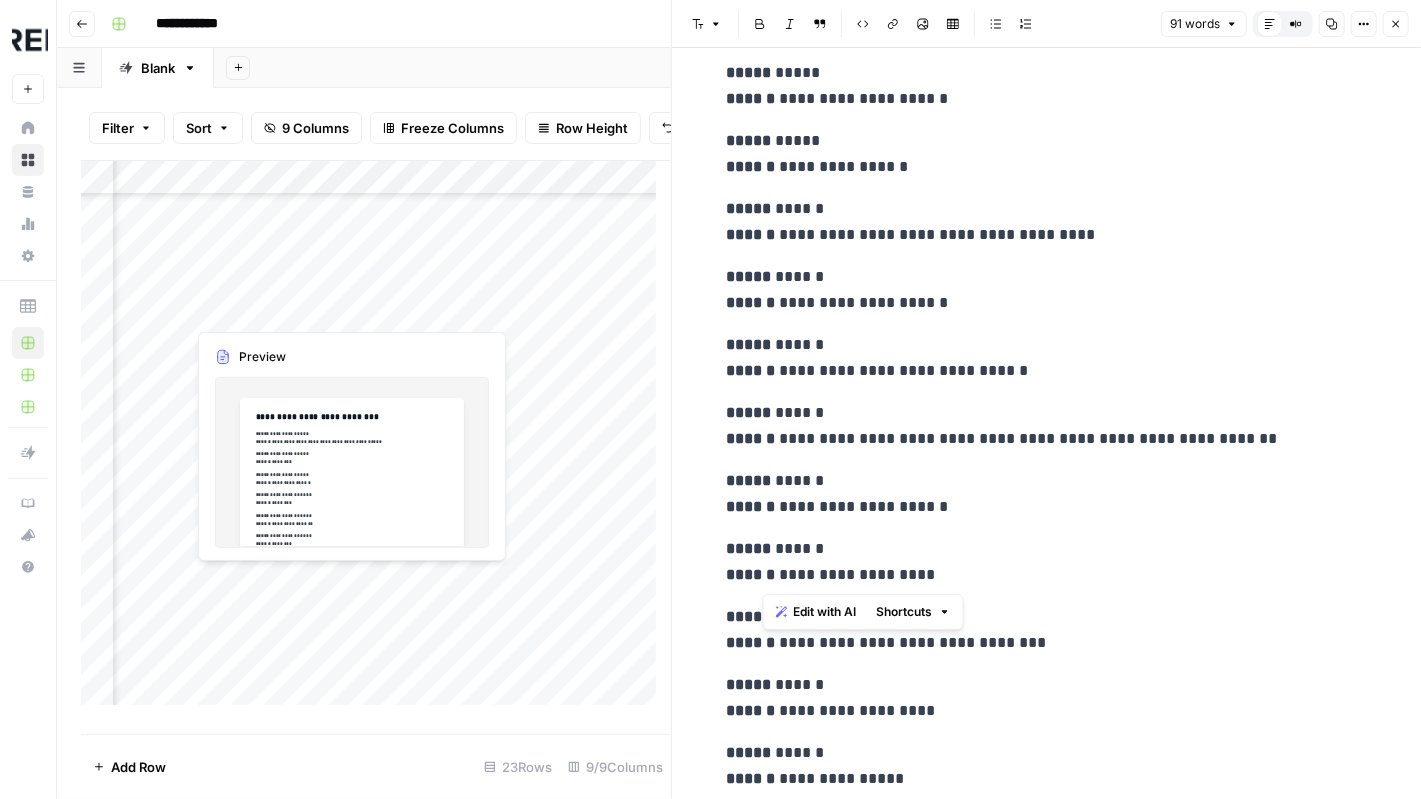 click on "Add Column" at bounding box center [376, 440] 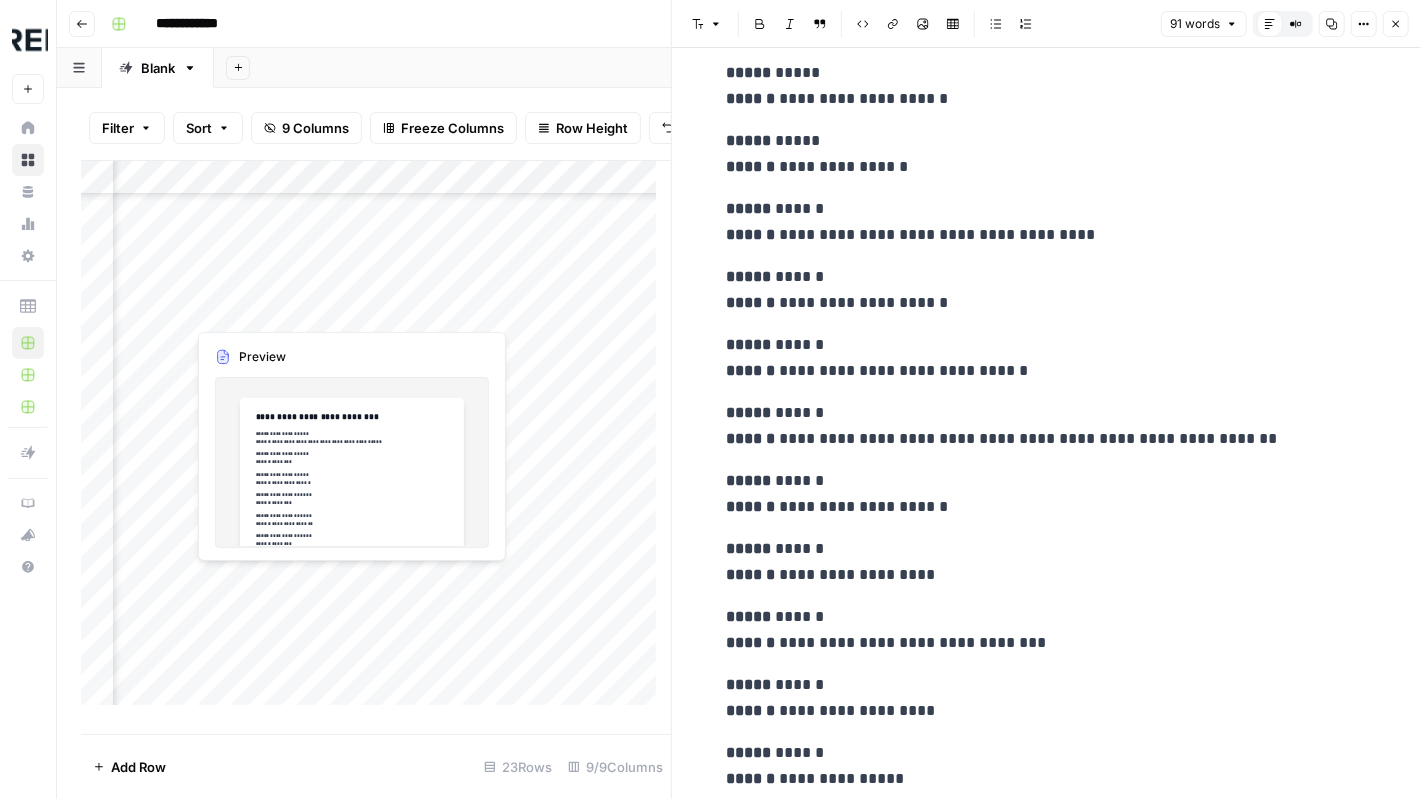 click on "Add Column" at bounding box center [376, 440] 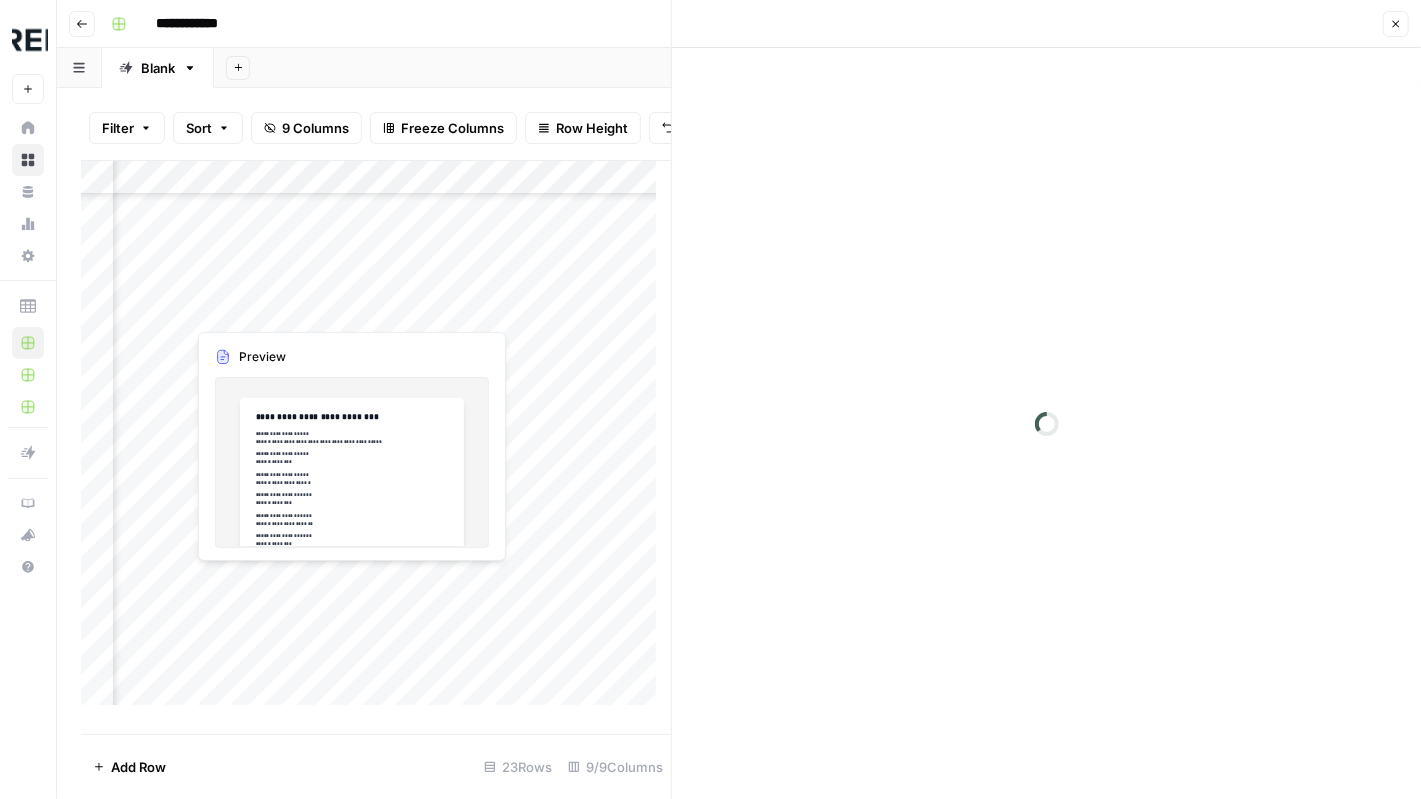 click at bounding box center (299, 581) 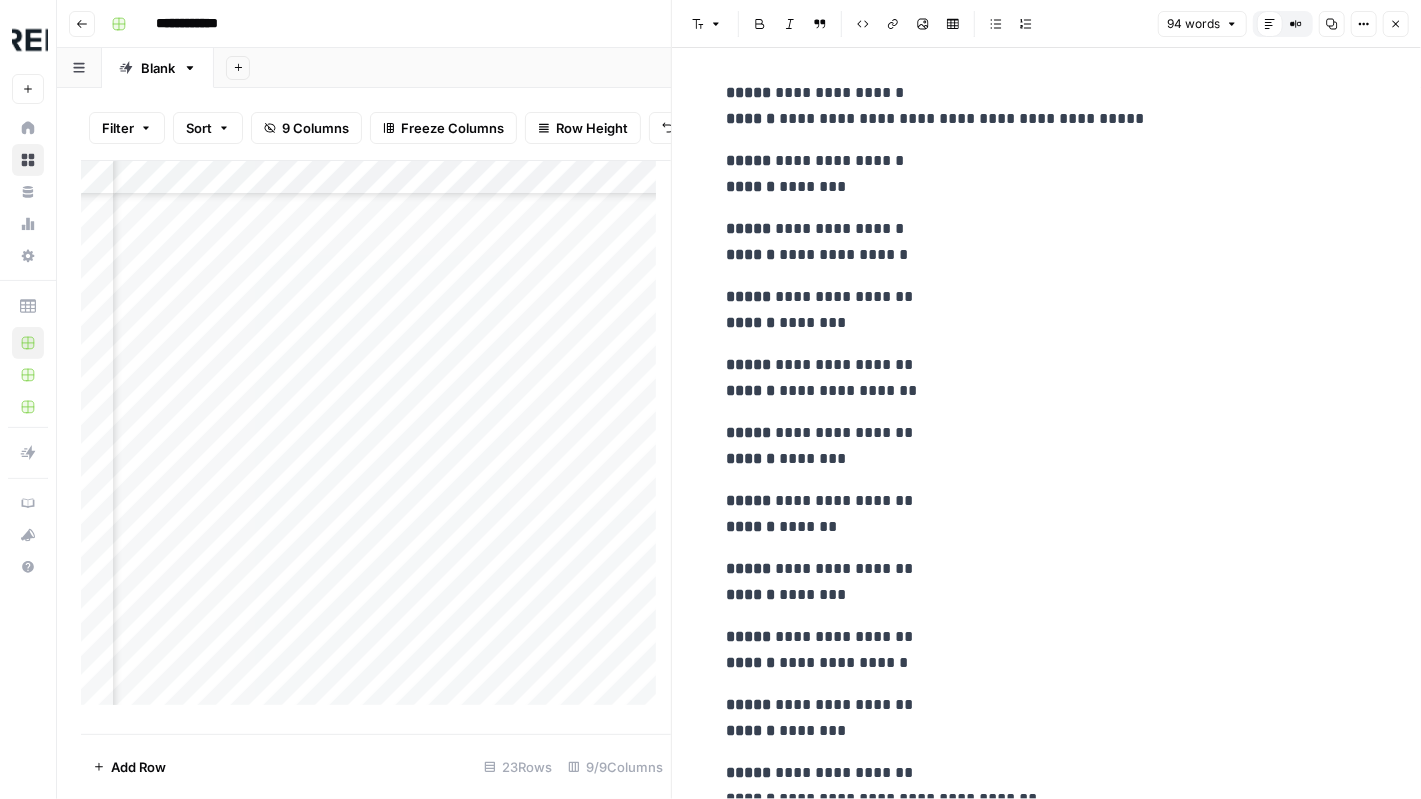scroll, scrollTop: 0, scrollLeft: 0, axis: both 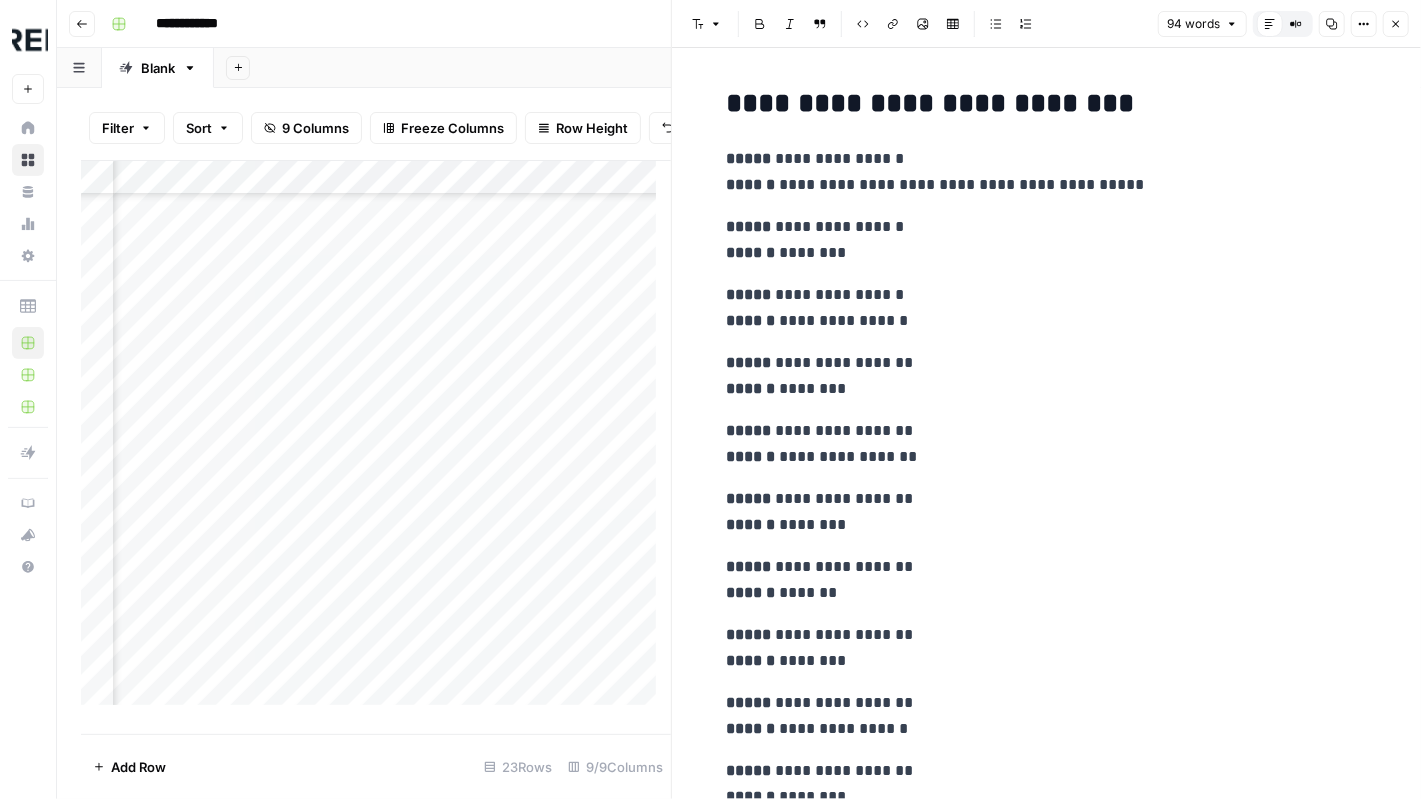click on "Add Column" at bounding box center (376, 440) 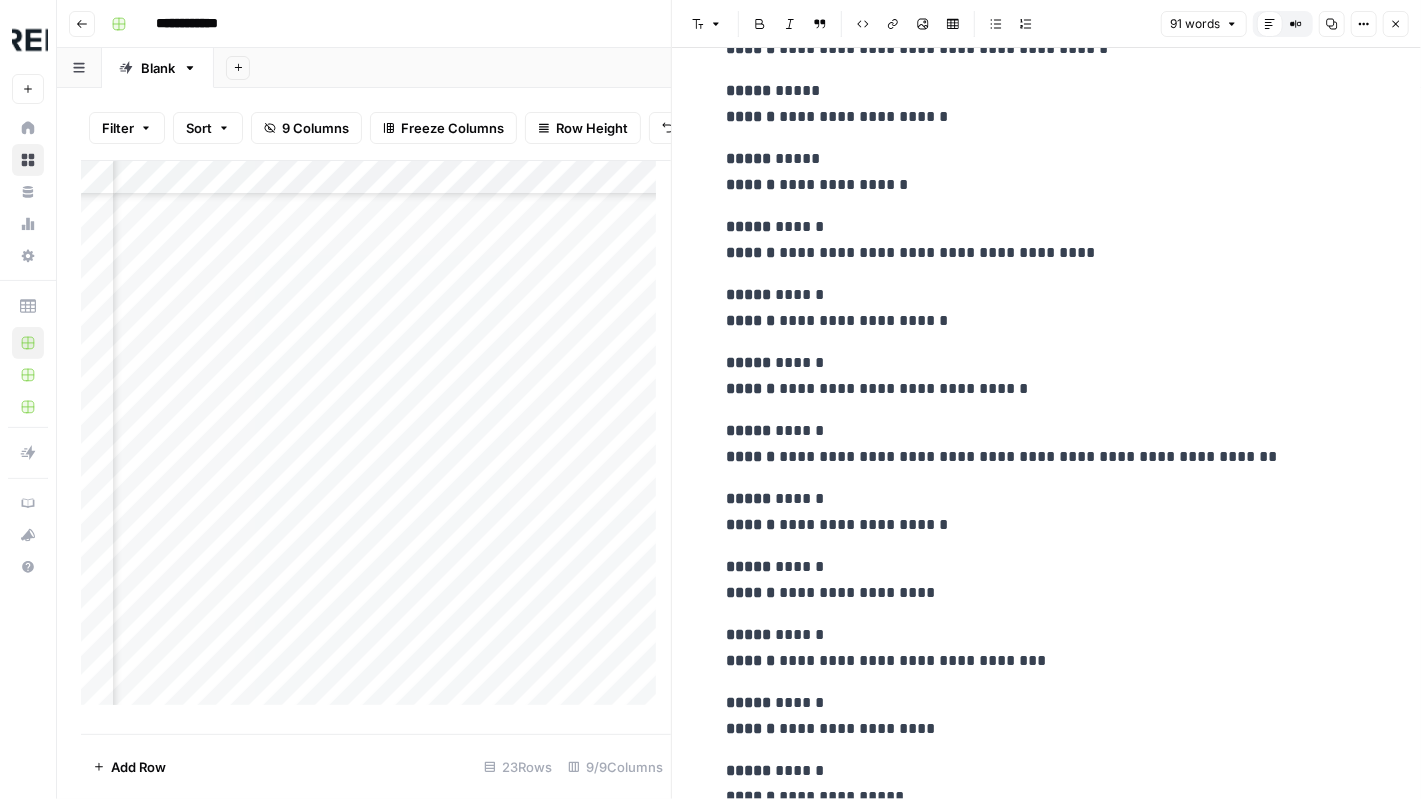 scroll, scrollTop: 154, scrollLeft: 0, axis: vertical 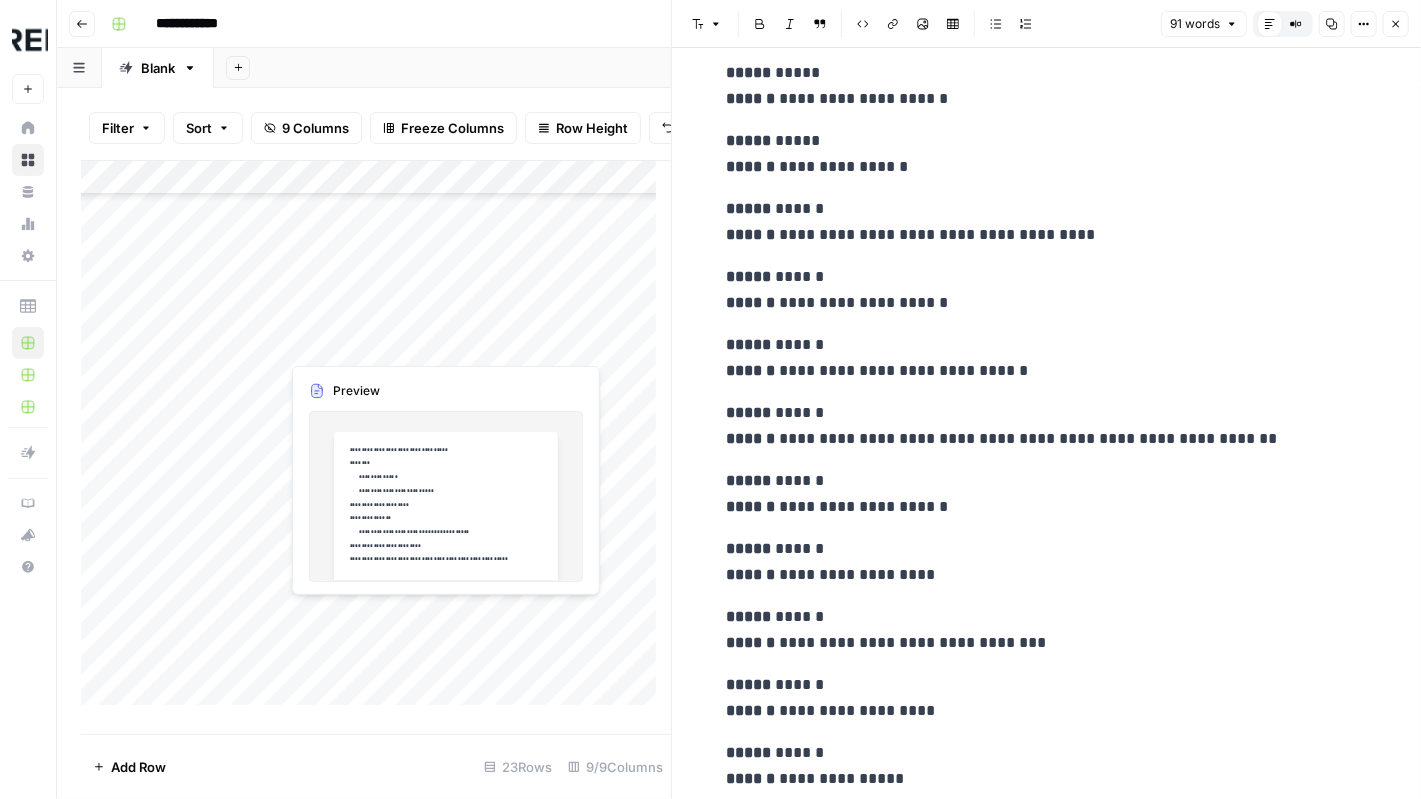 click on "Add Column" at bounding box center (376, 440) 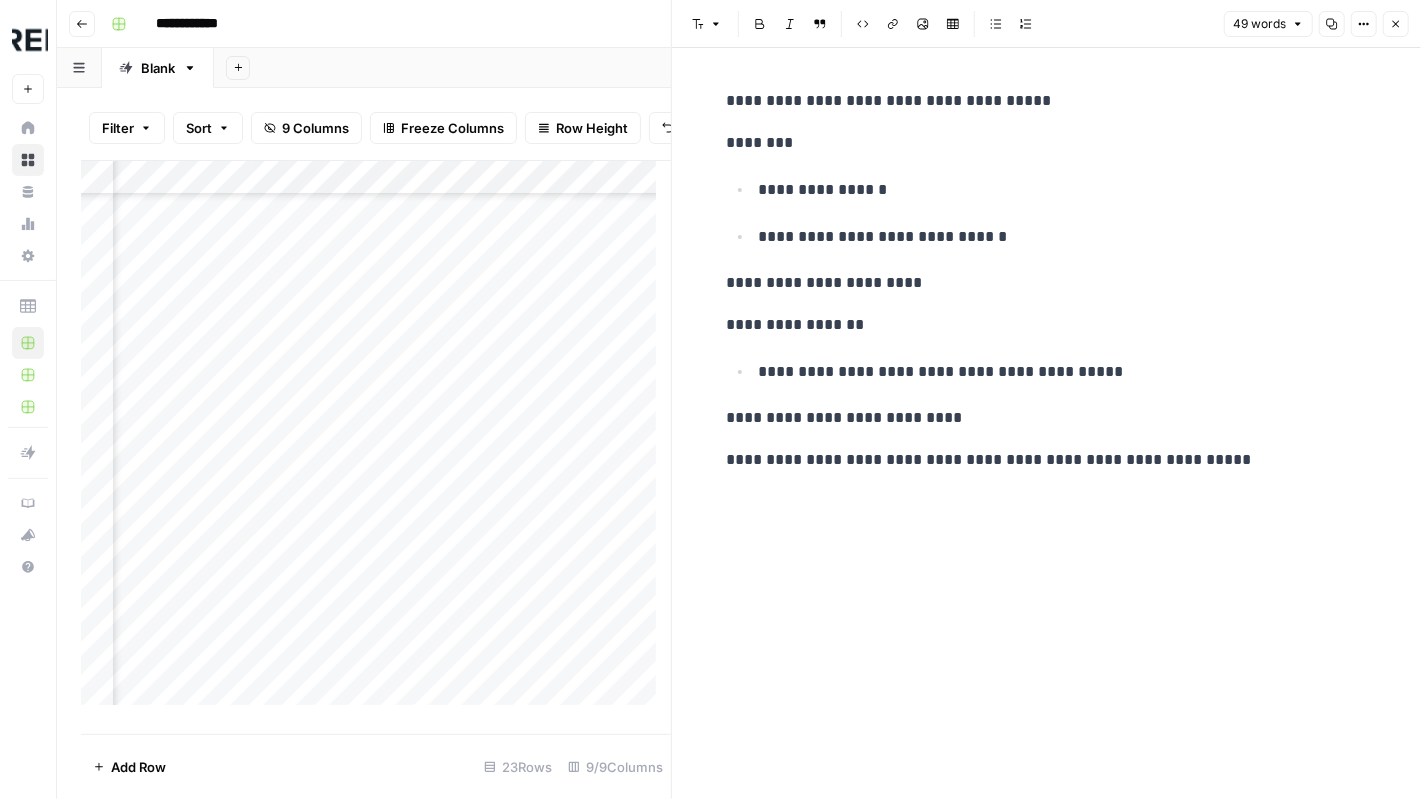 scroll, scrollTop: 289, scrollLeft: 661, axis: both 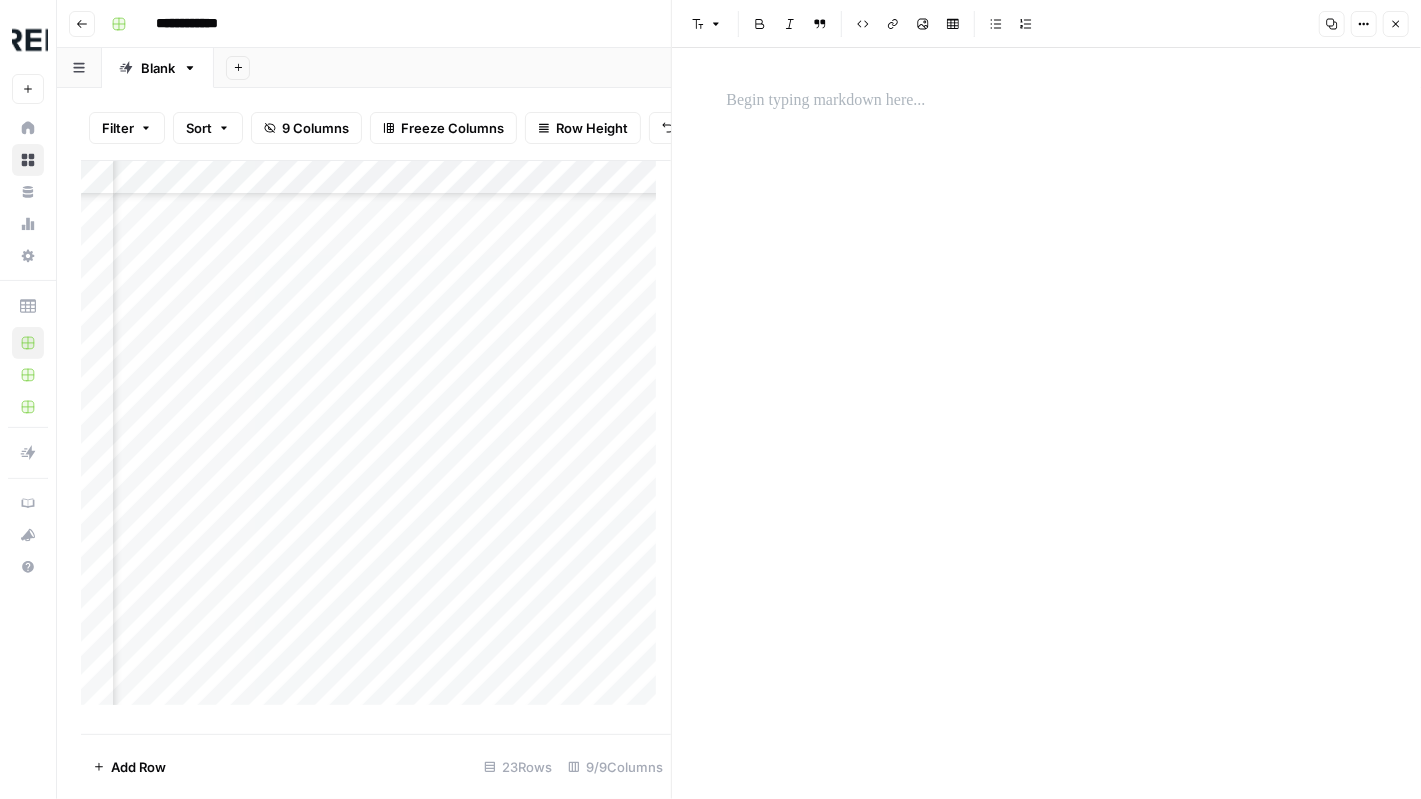 click at bounding box center (1047, 101) 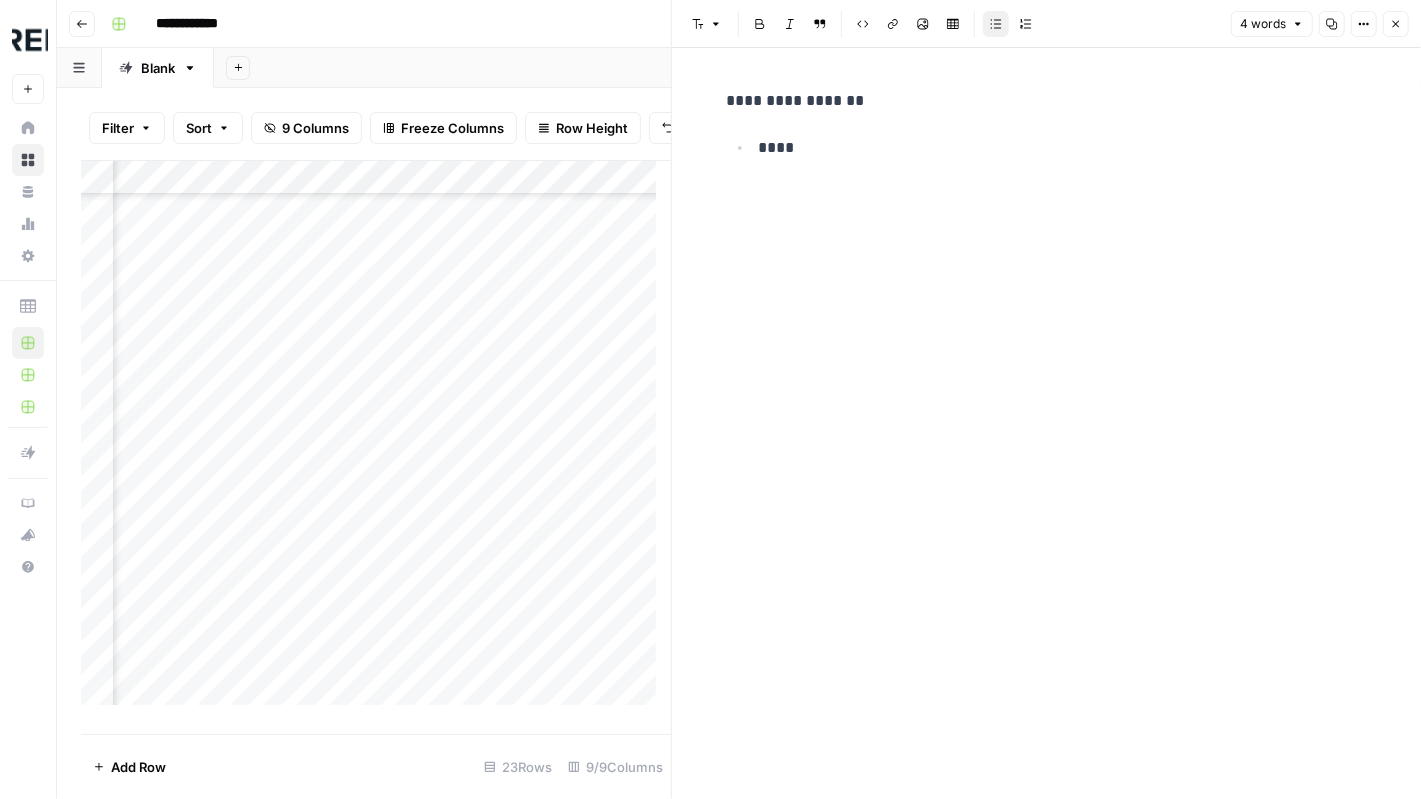 scroll, scrollTop: 289, scrollLeft: 869, axis: both 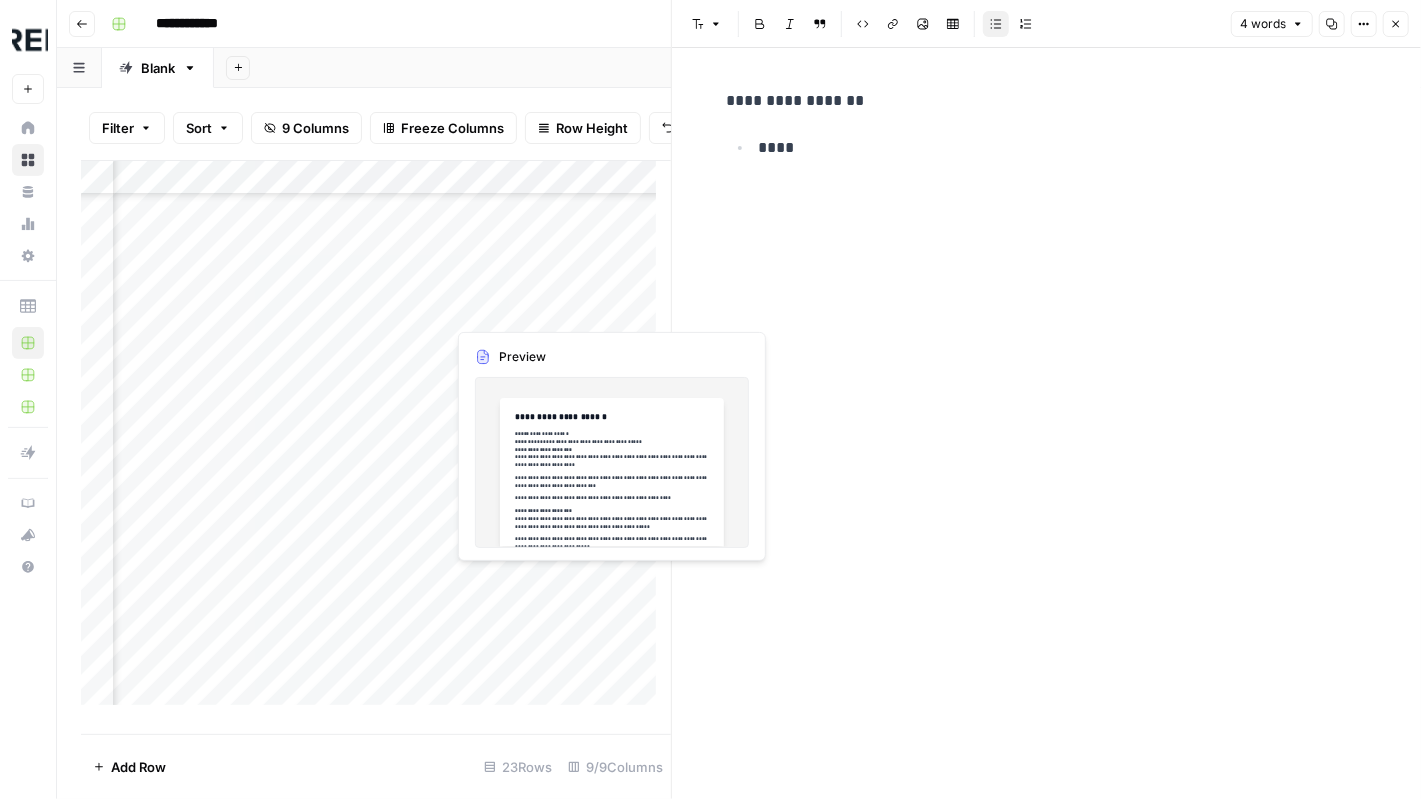 click on "Add Column" at bounding box center [376, 440] 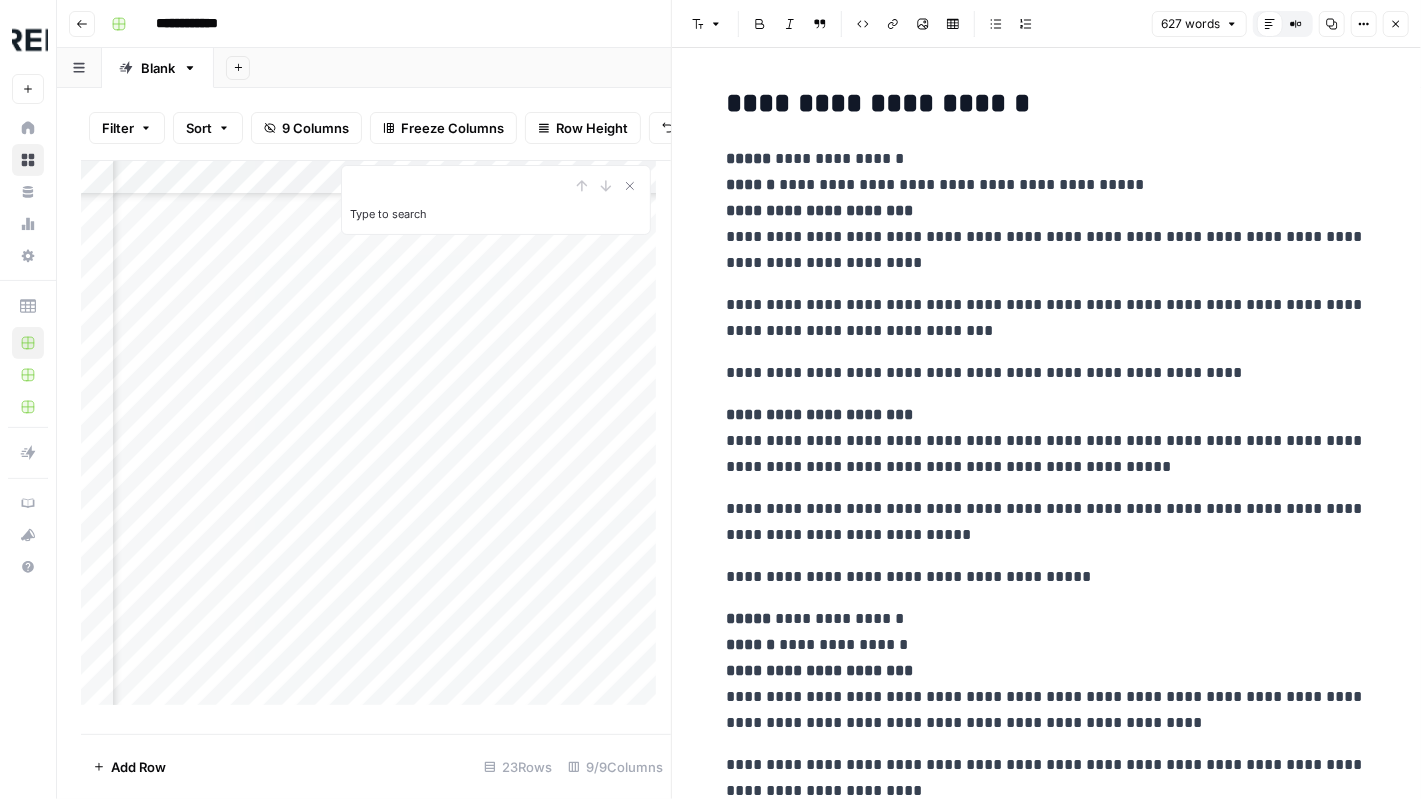 click on "**********" at bounding box center (1047, 1489) 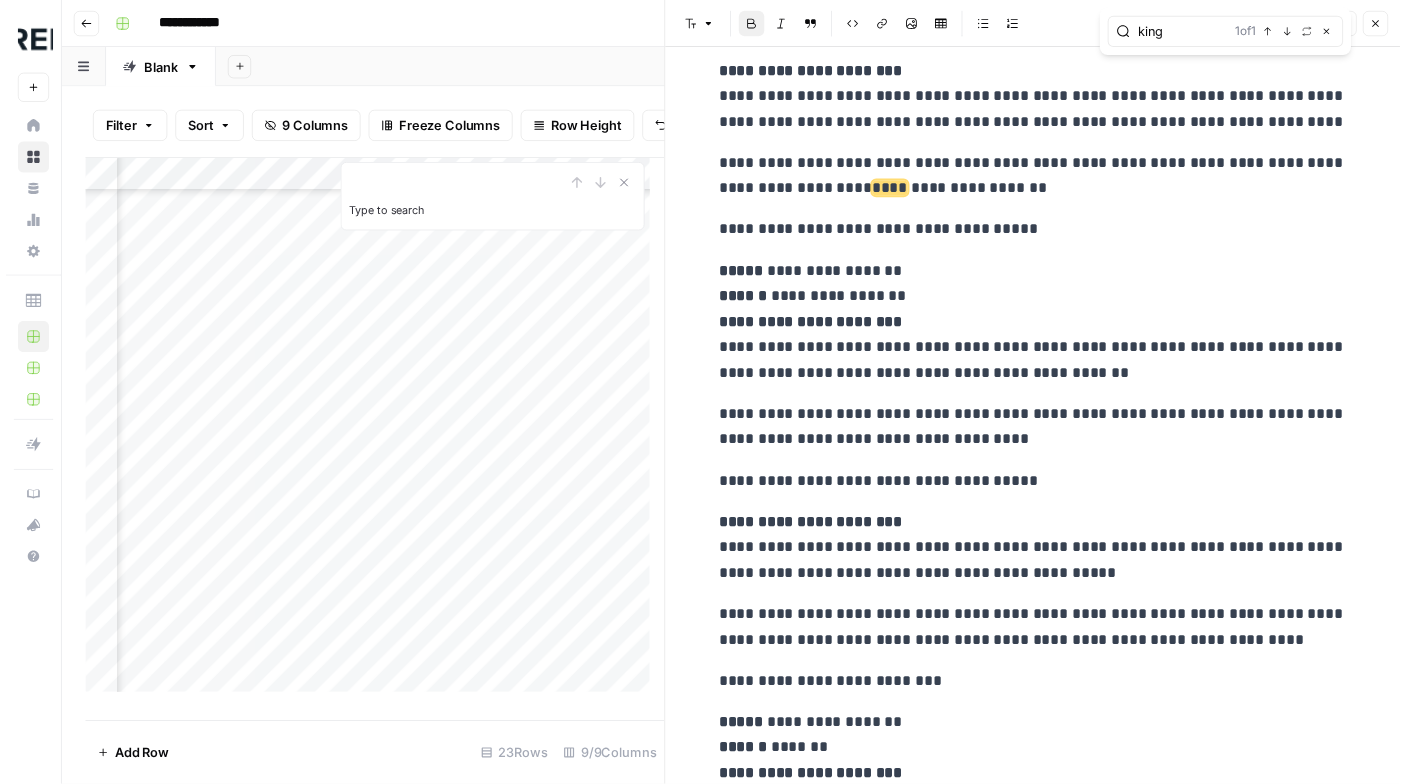 scroll, scrollTop: 917, scrollLeft: 0, axis: vertical 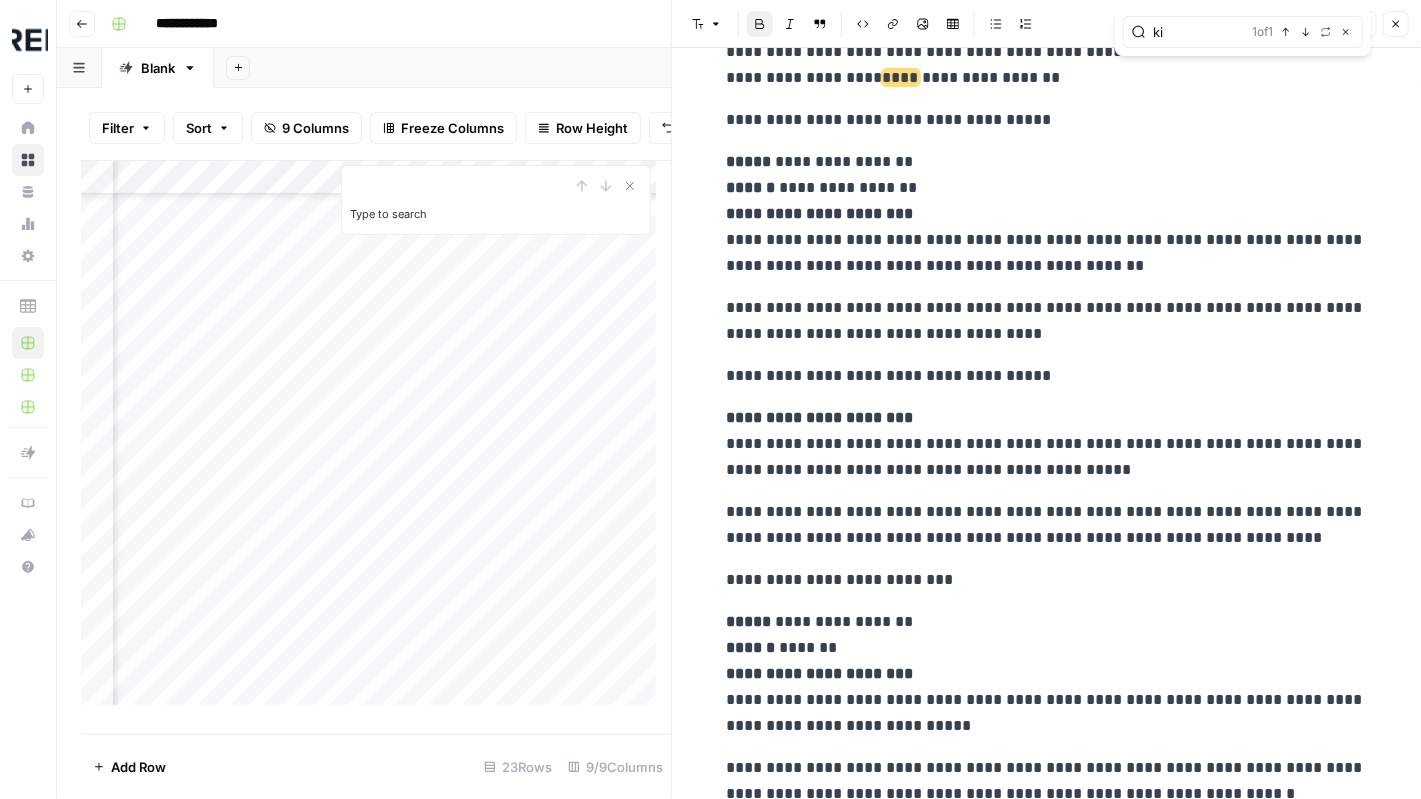 type on "k" 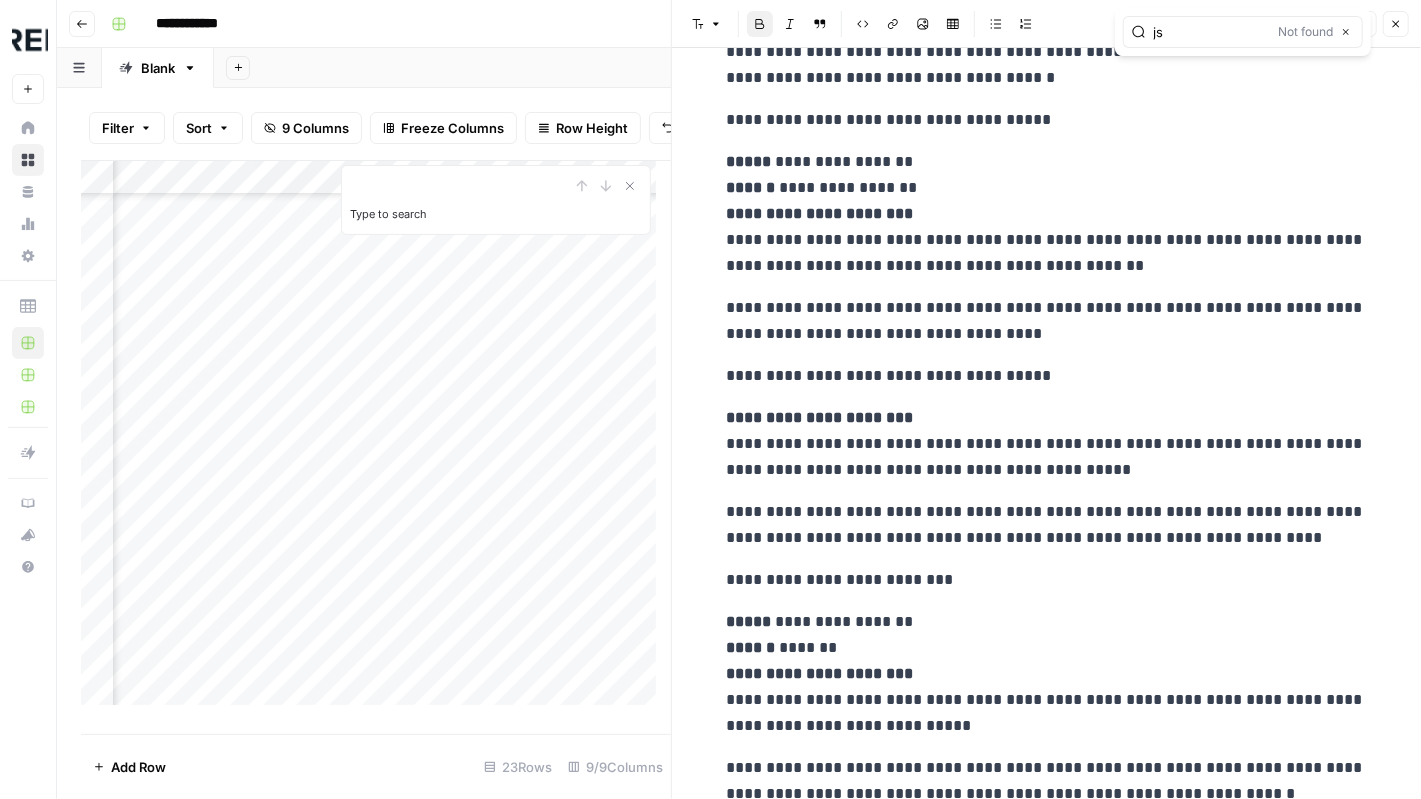 type on "j" 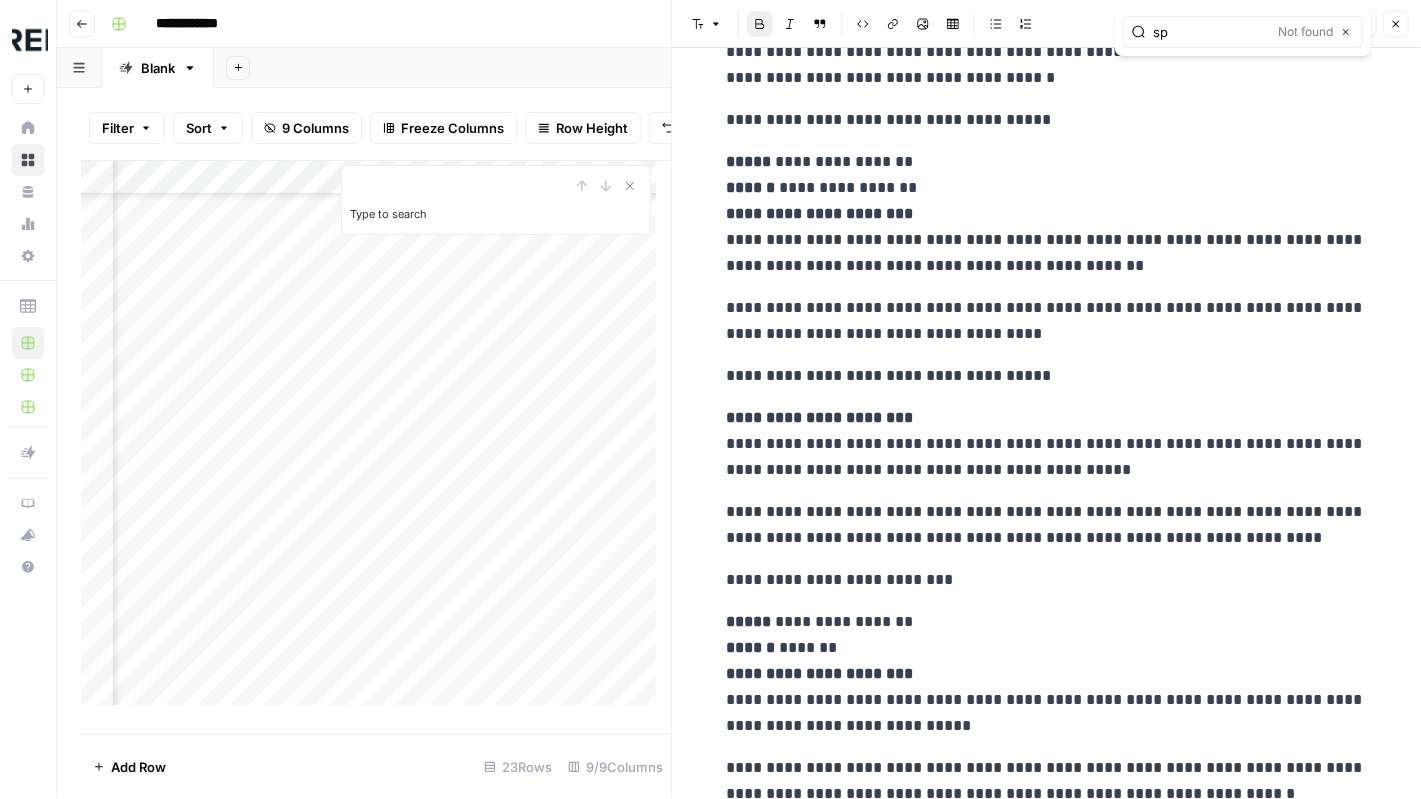 type on "s" 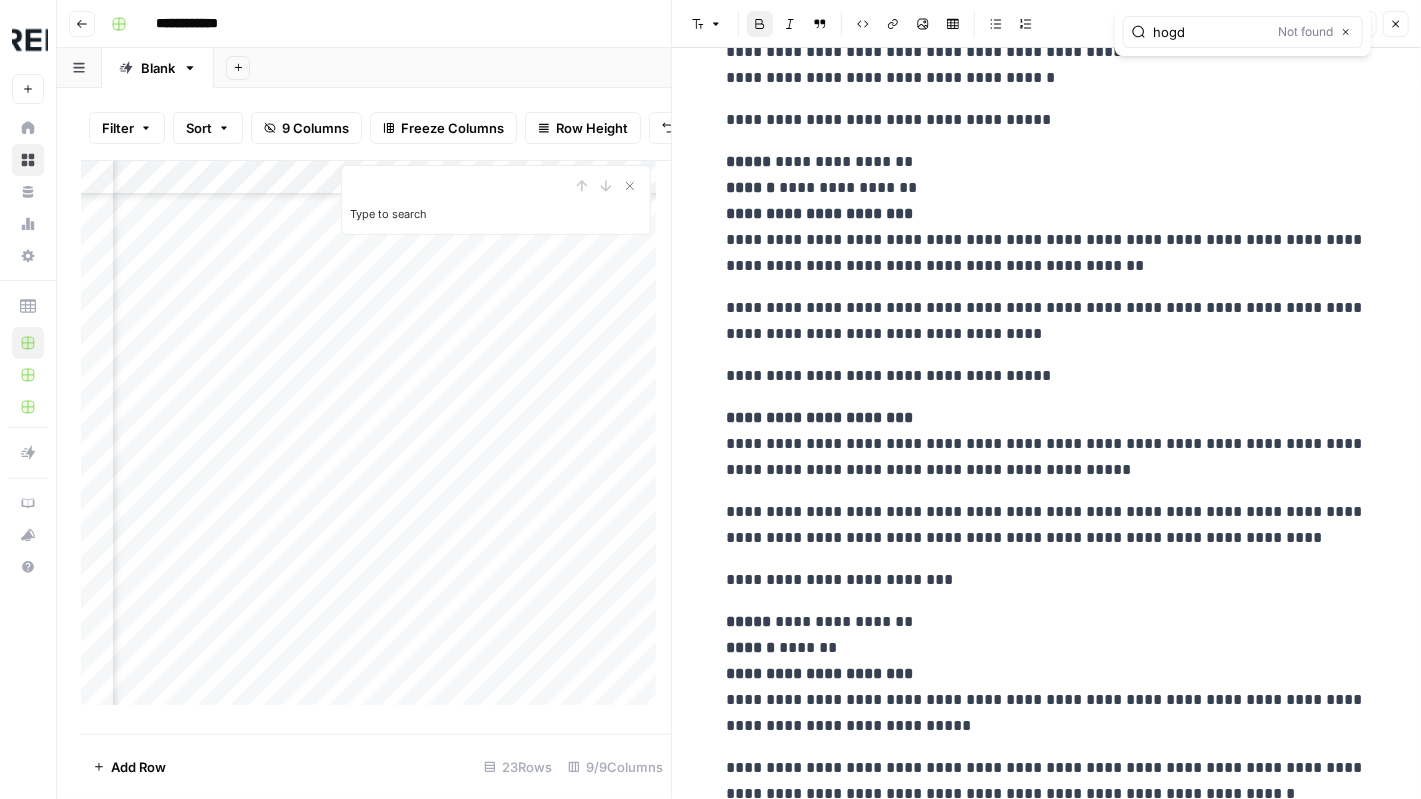 type on "hogd" 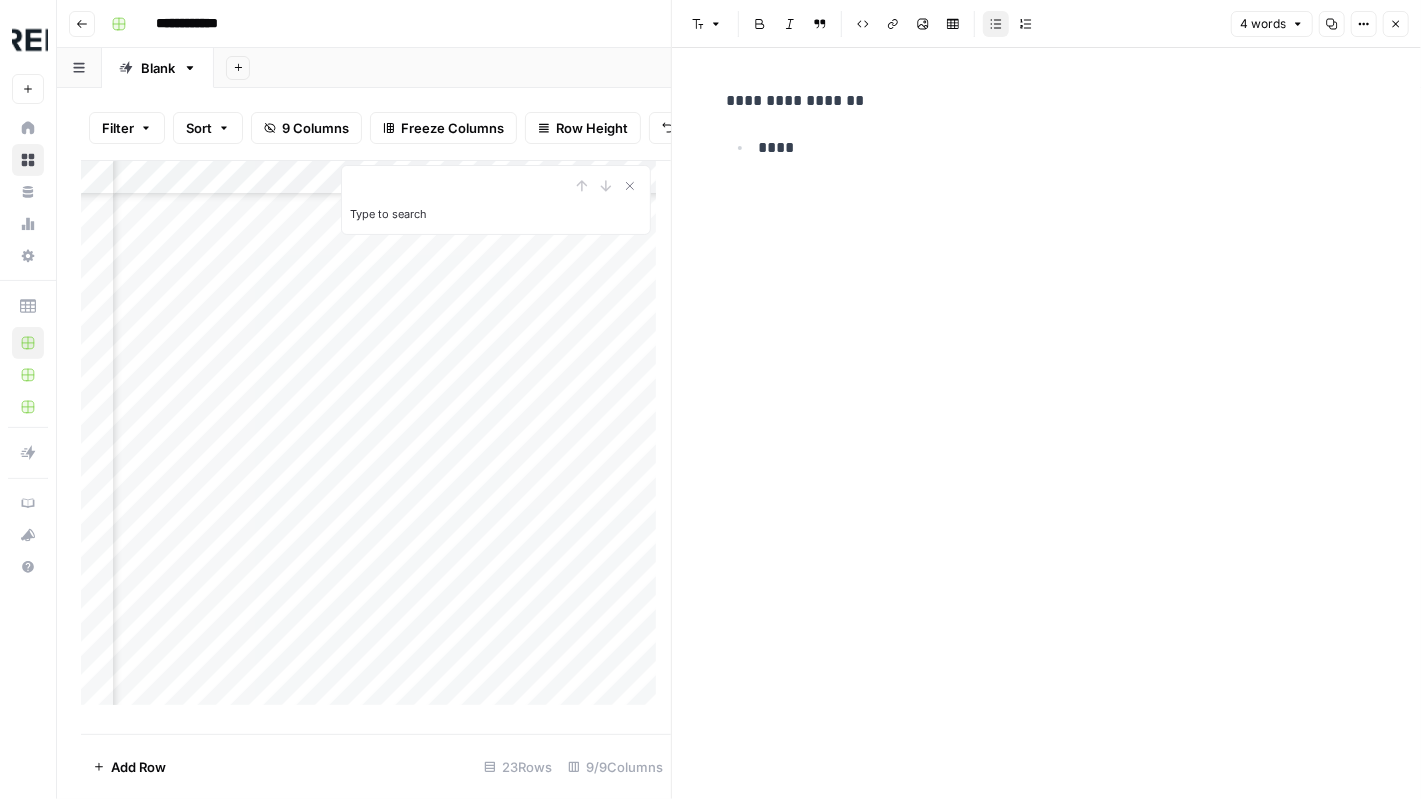 click on "****" at bounding box center [1063, 148] 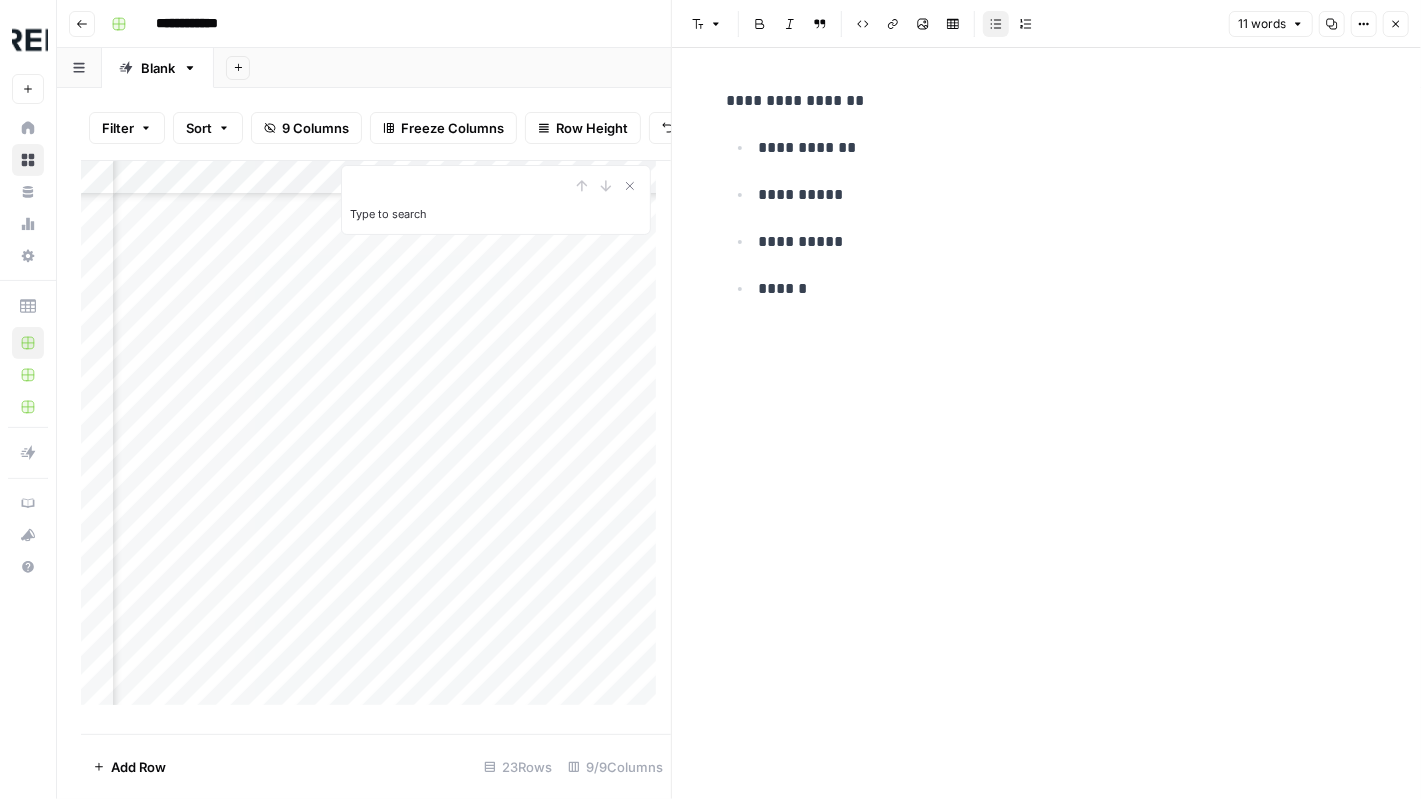 click on "Add Column" at bounding box center [376, 440] 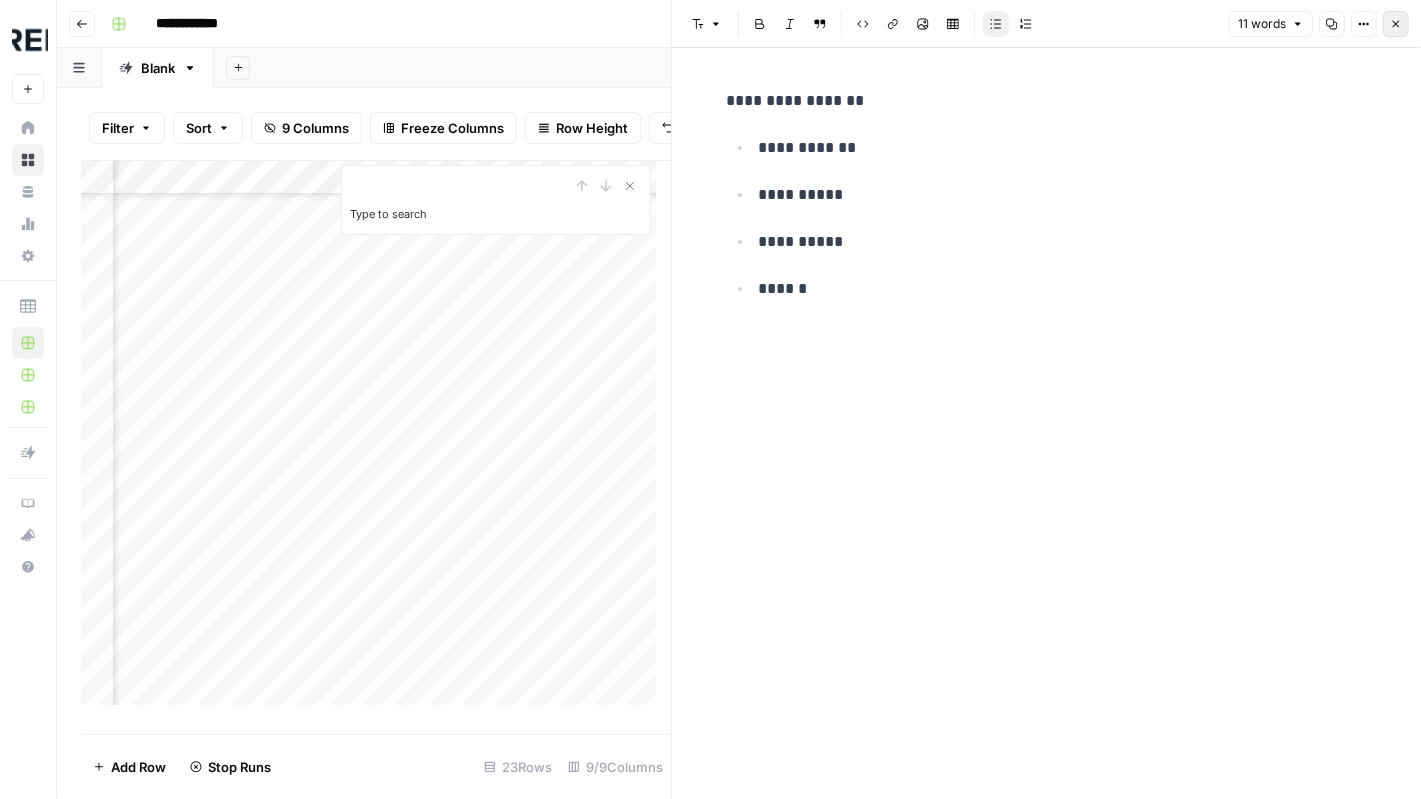 click on "Close" at bounding box center [1396, 24] 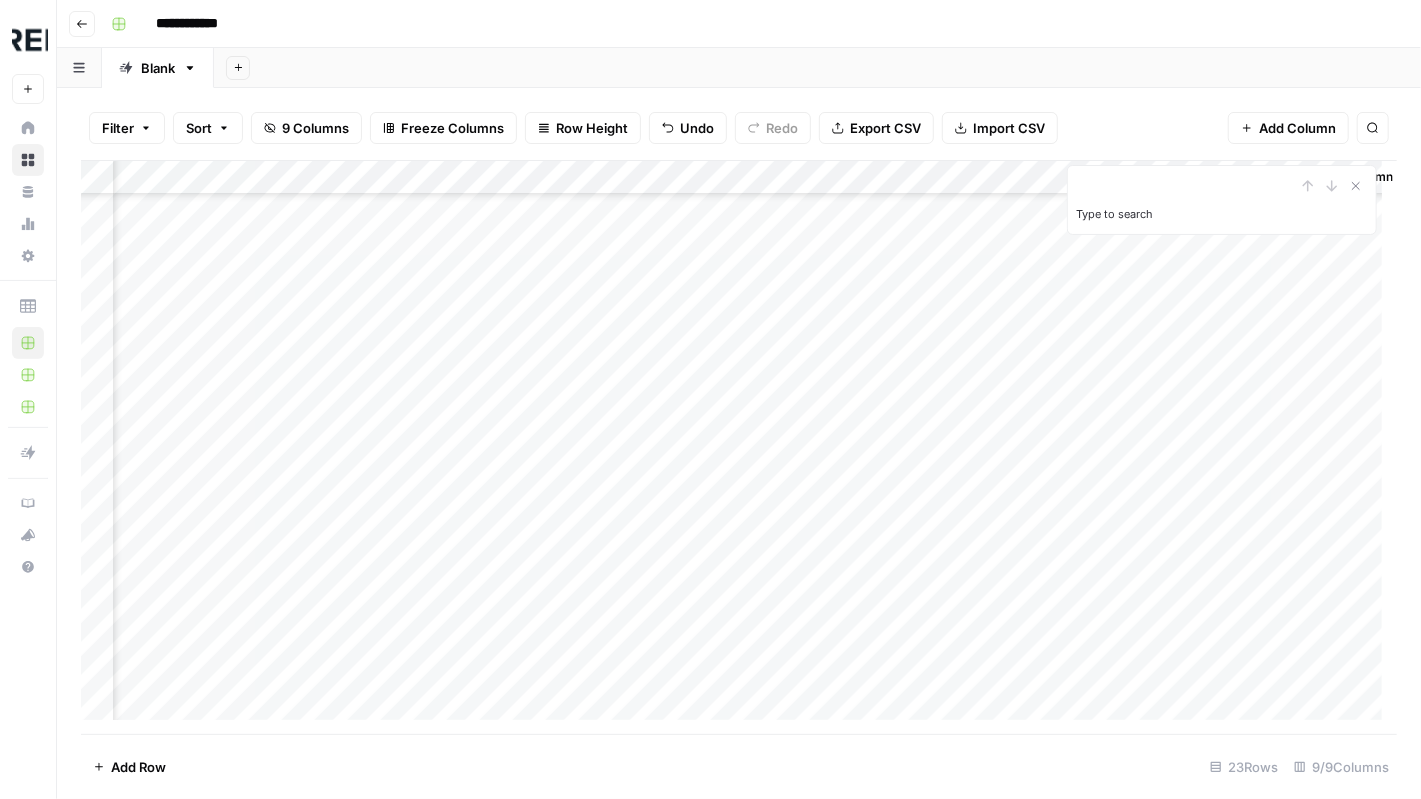 scroll, scrollTop: 289, scrollLeft: 588, axis: both 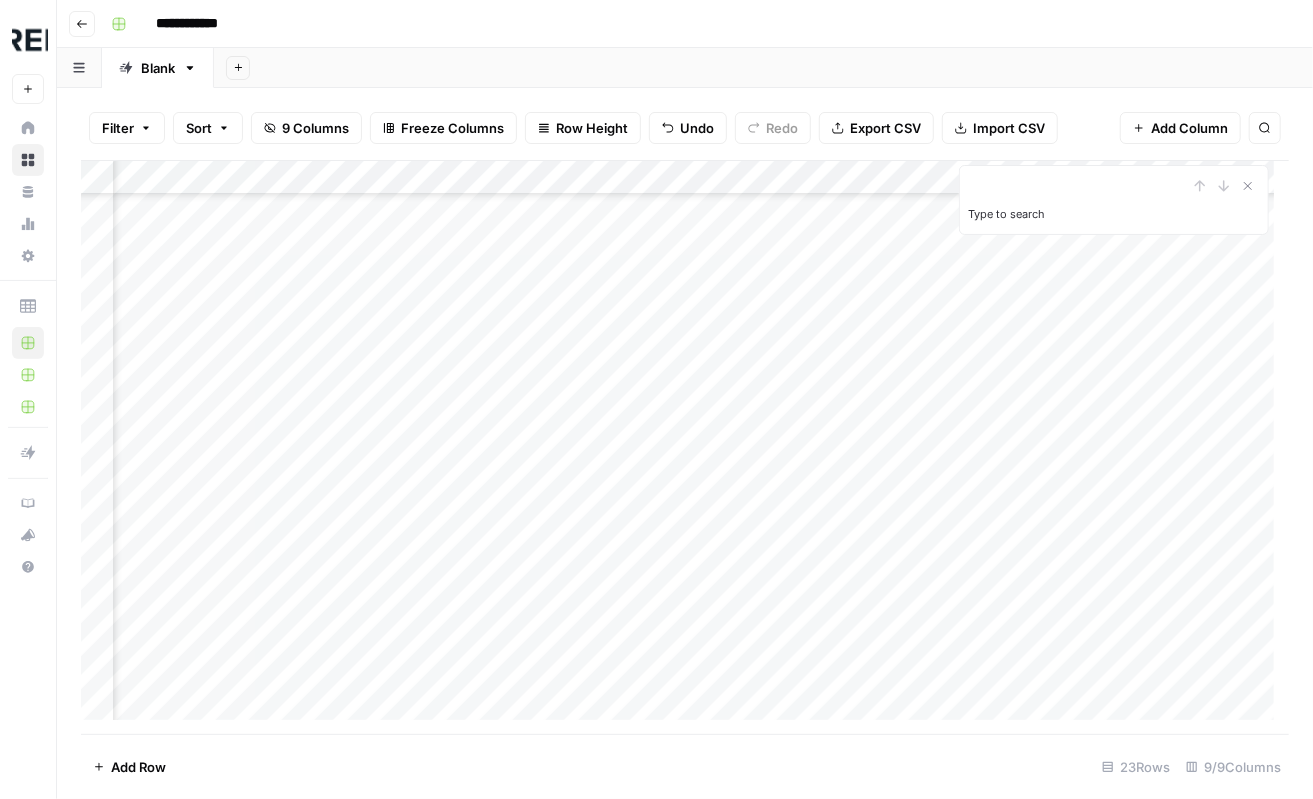 click on "Add Column" at bounding box center (685, 448) 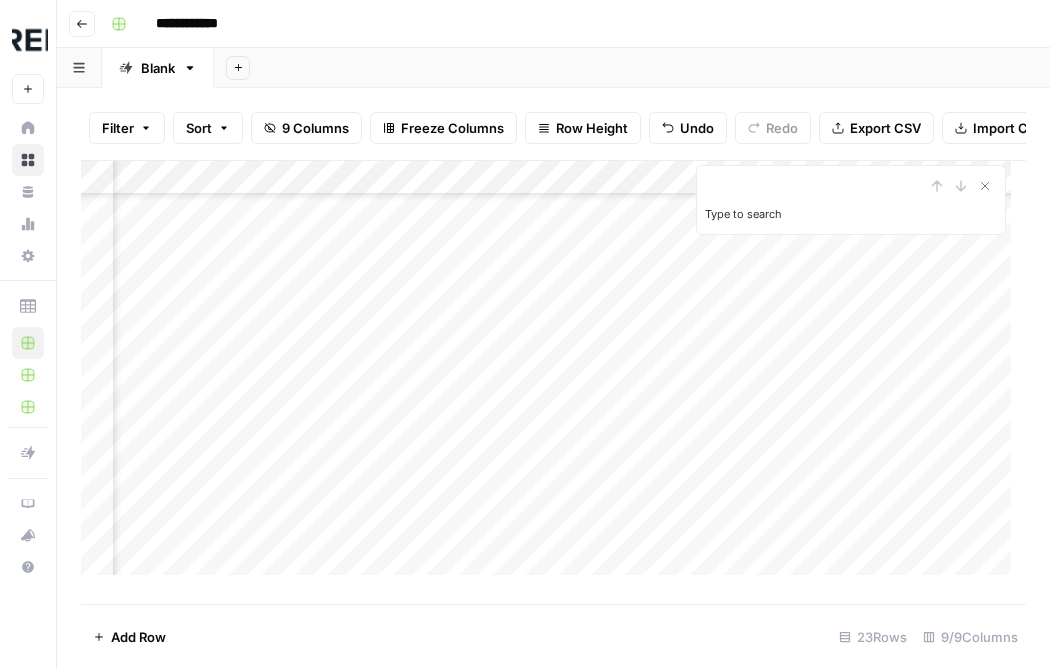 scroll, scrollTop: 434, scrollLeft: 564, axis: both 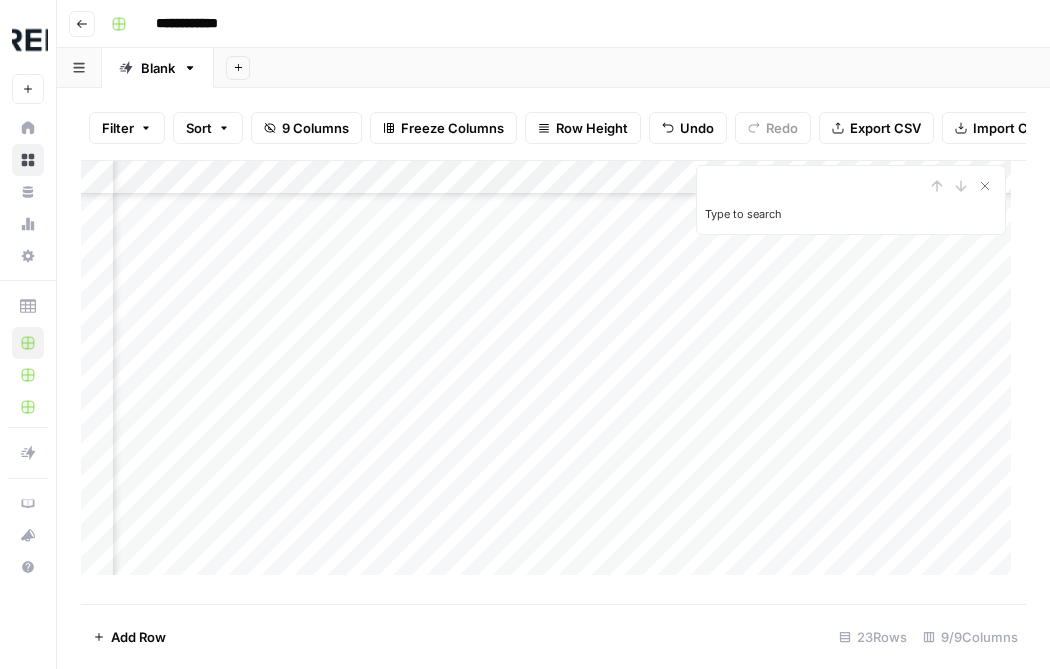 click on "Add Column" at bounding box center [553, 375] 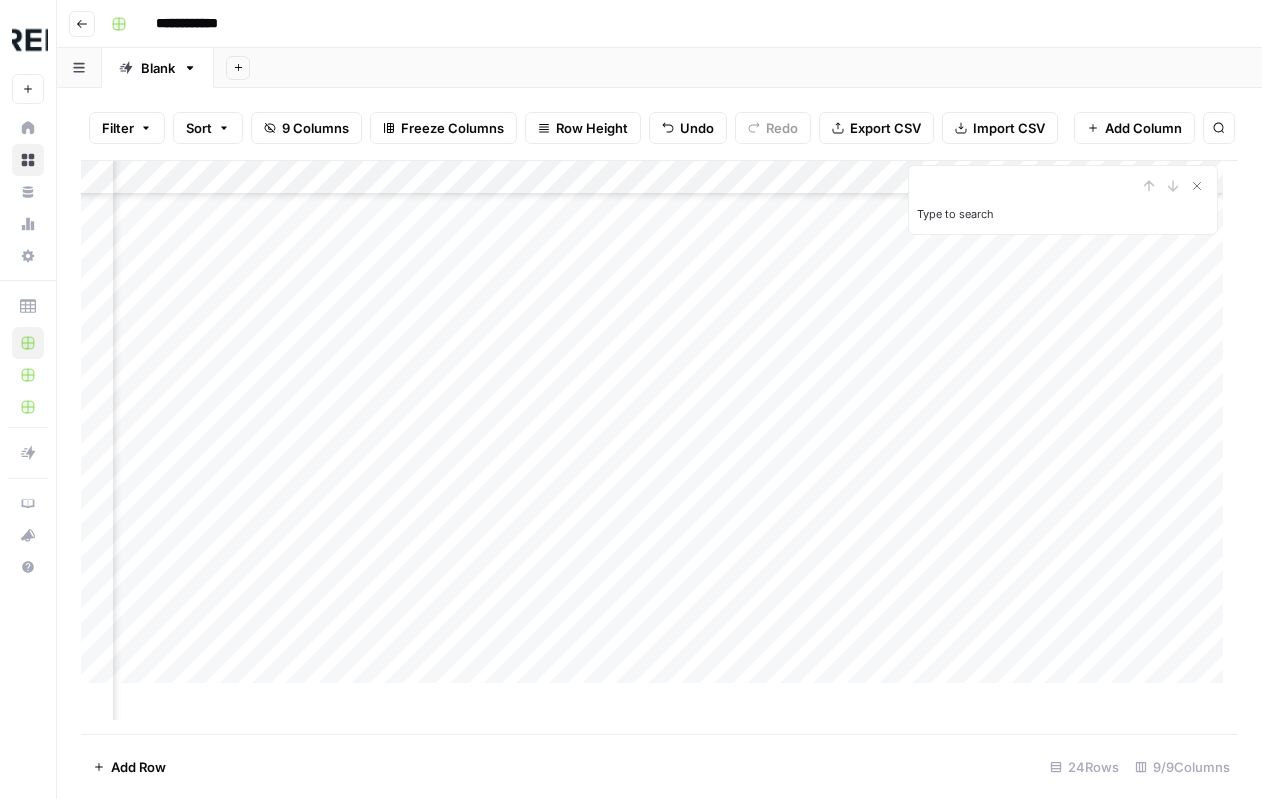 scroll, scrollTop: 323, scrollLeft: 564, axis: both 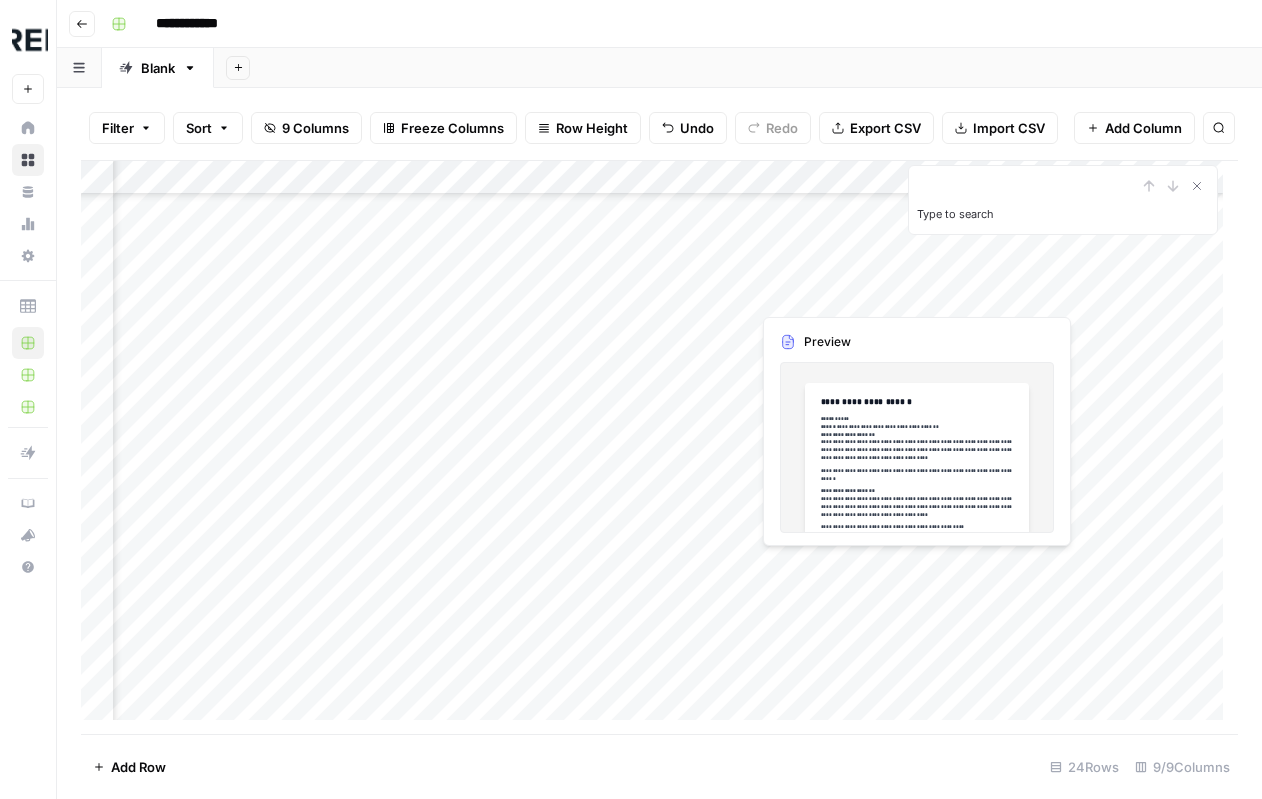 click on "Add Column" at bounding box center (659, 448) 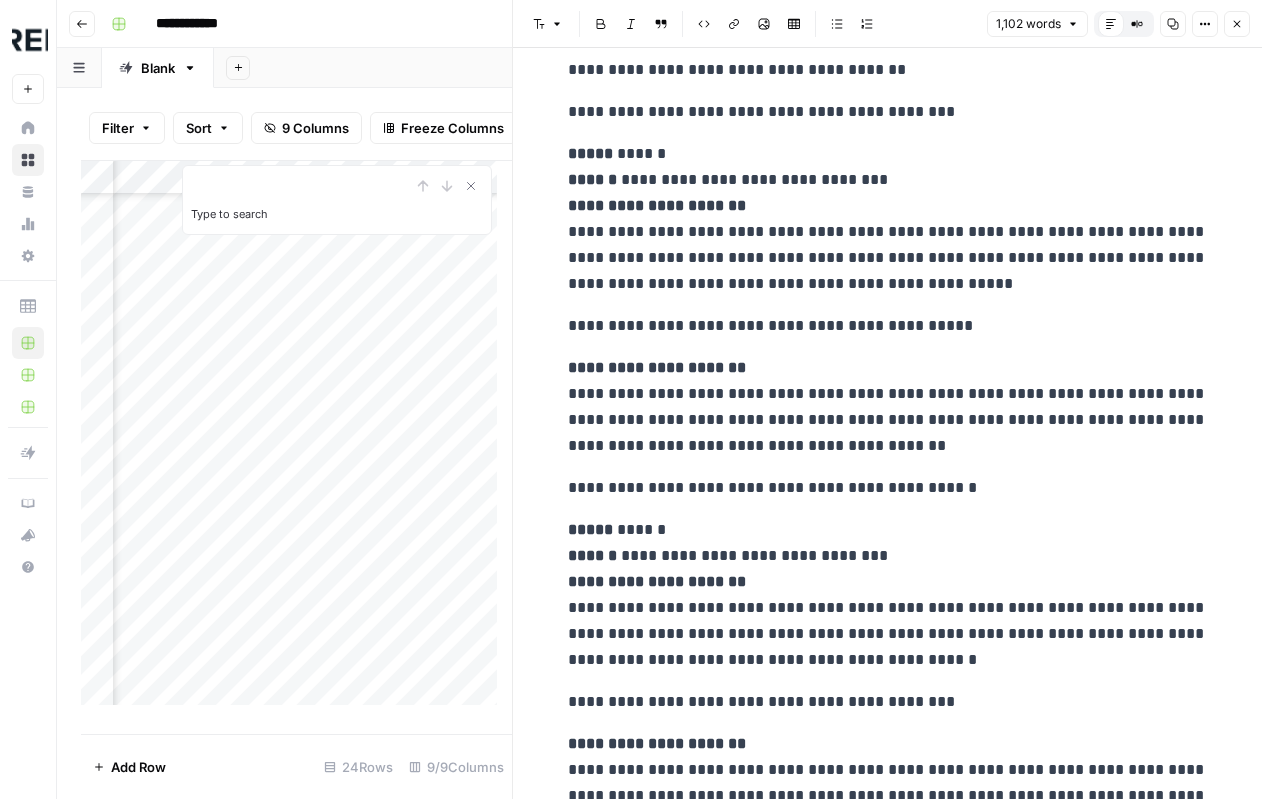 scroll, scrollTop: 3876, scrollLeft: 0, axis: vertical 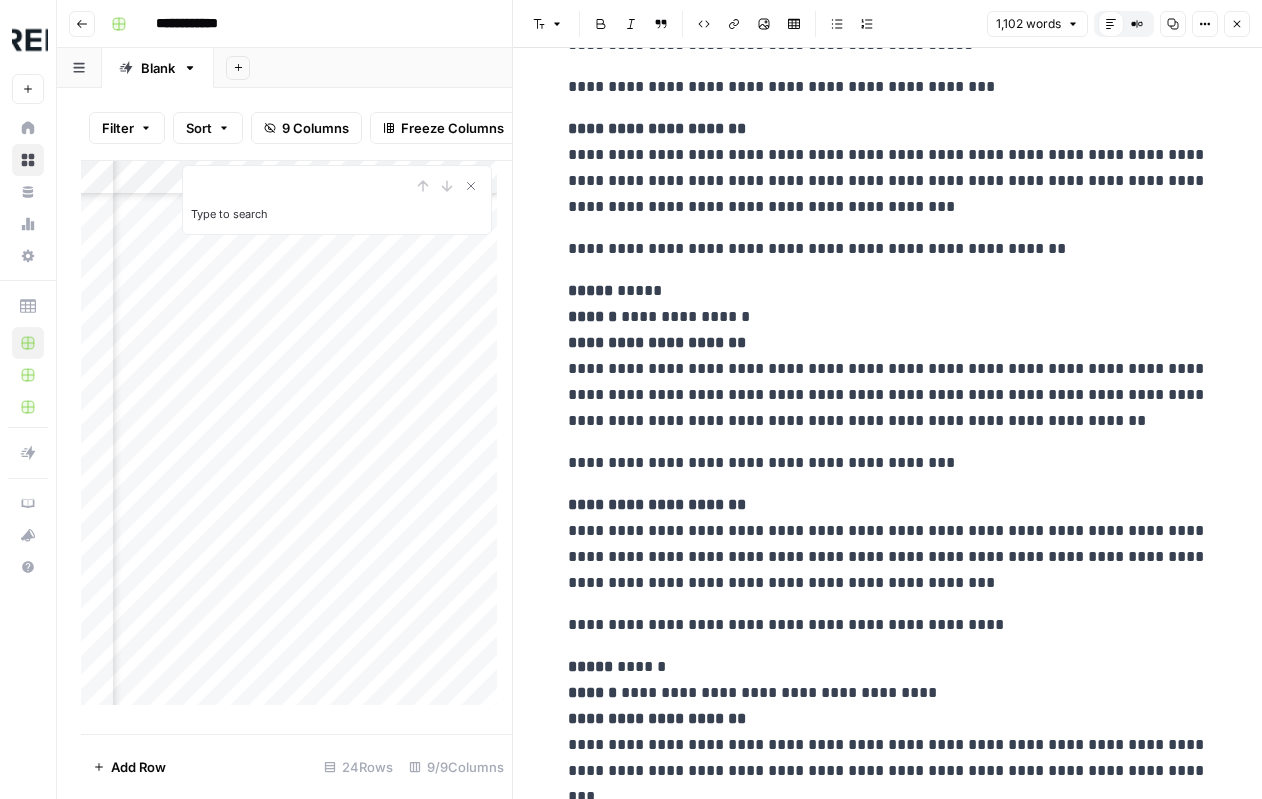 drag, startPoint x: 1217, startPoint y: 83, endPoint x: 1213, endPoint y: 69, distance: 14.56022 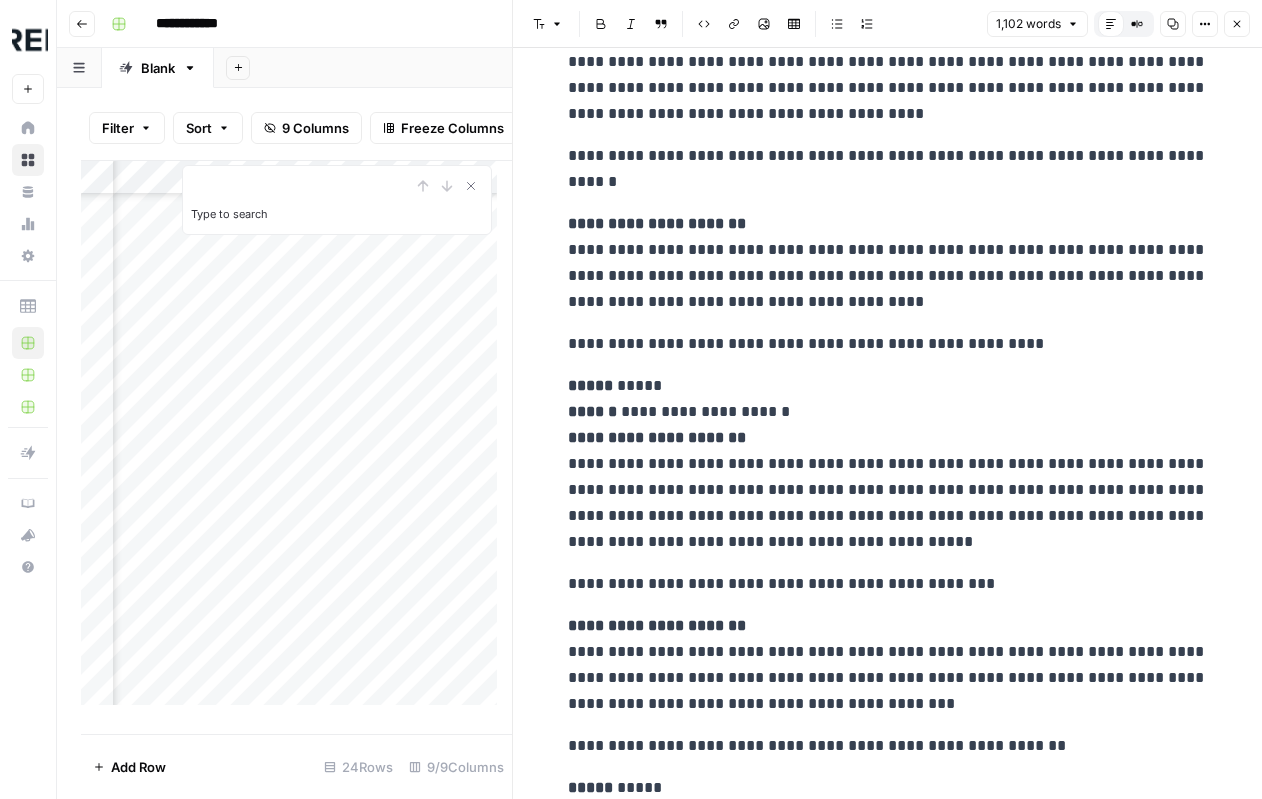scroll, scrollTop: 0, scrollLeft: 0, axis: both 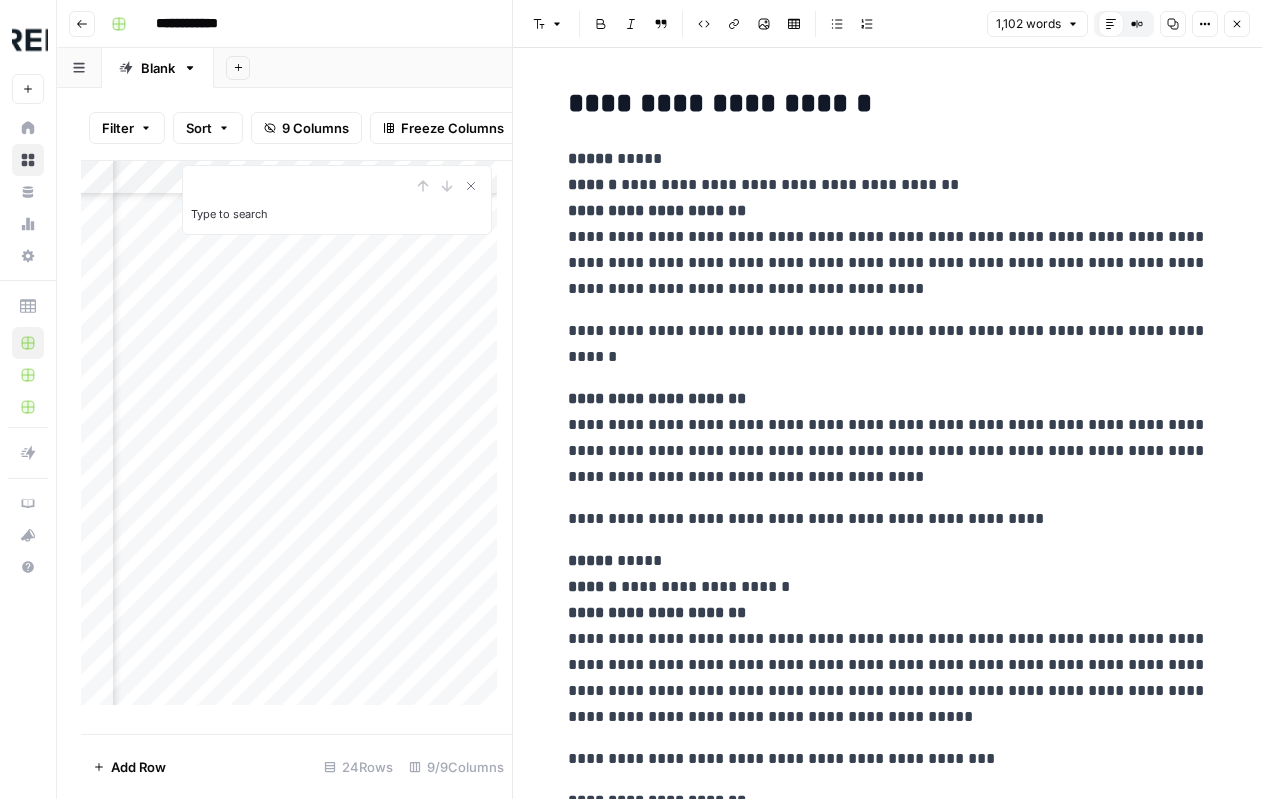 click on "**********" at bounding box center [888, 438] 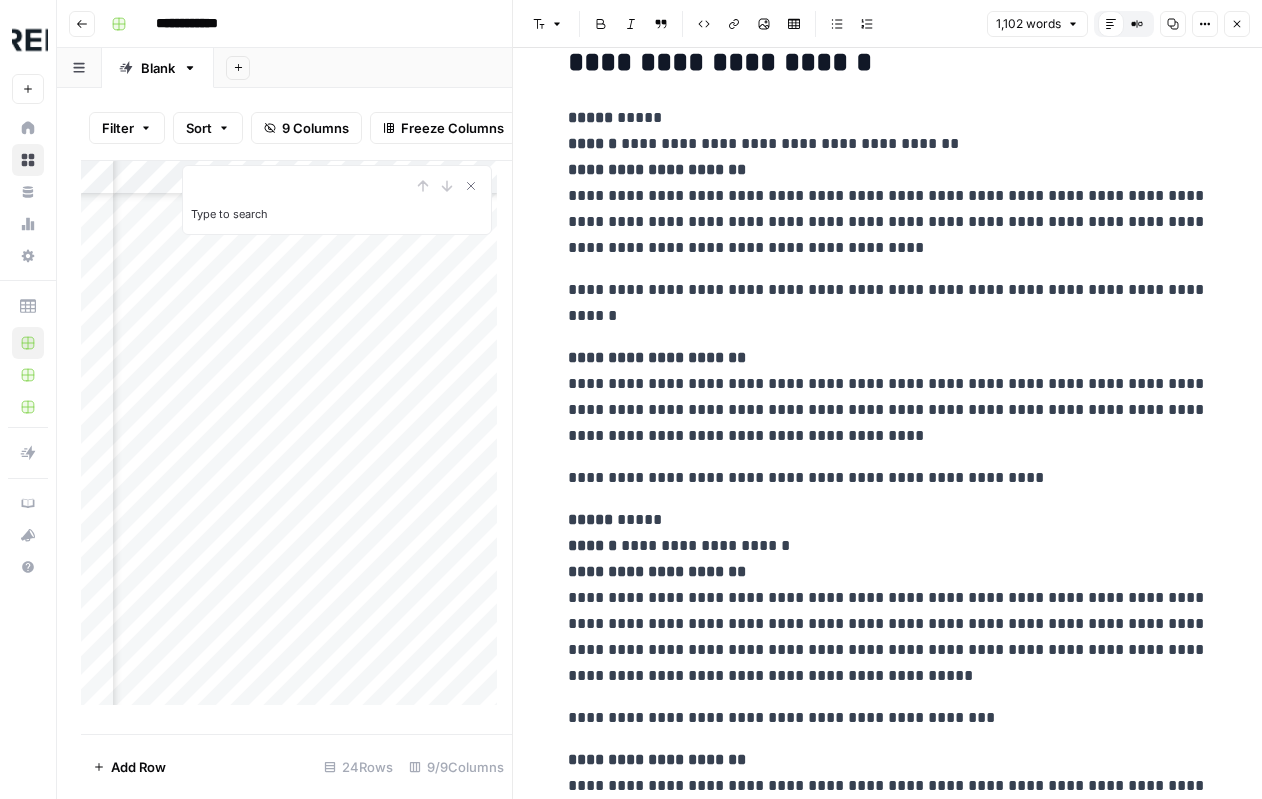 scroll, scrollTop: 0, scrollLeft: 0, axis: both 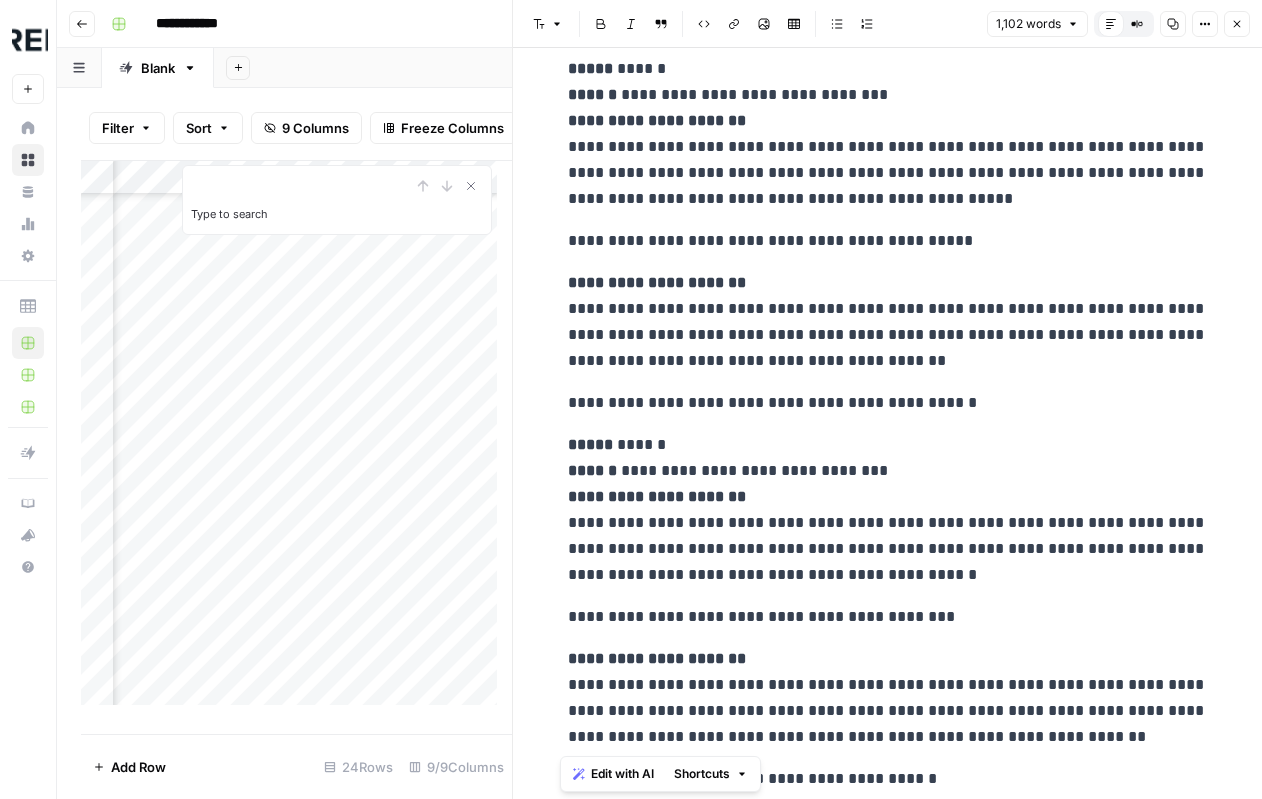 drag, startPoint x: 560, startPoint y: 93, endPoint x: 909, endPoint y: 851, distance: 834.48486 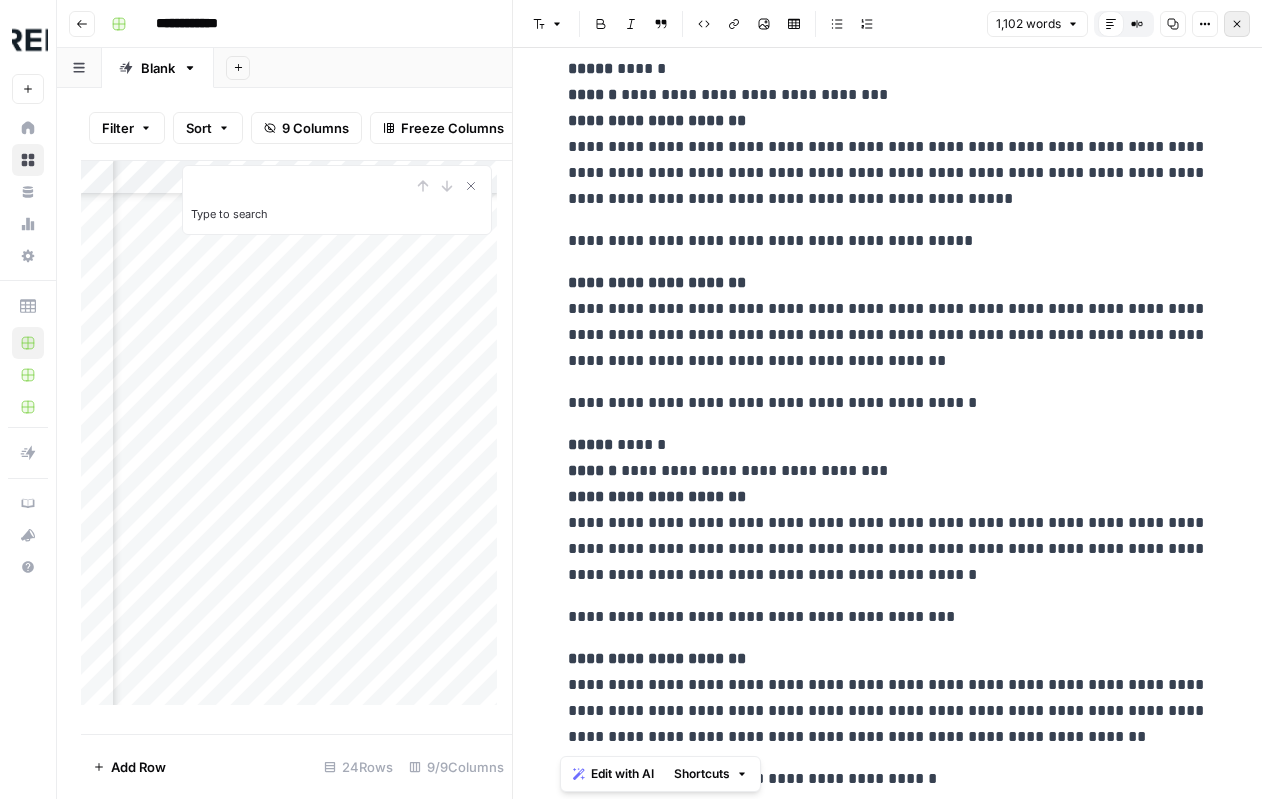 click on "Close" at bounding box center [1237, 24] 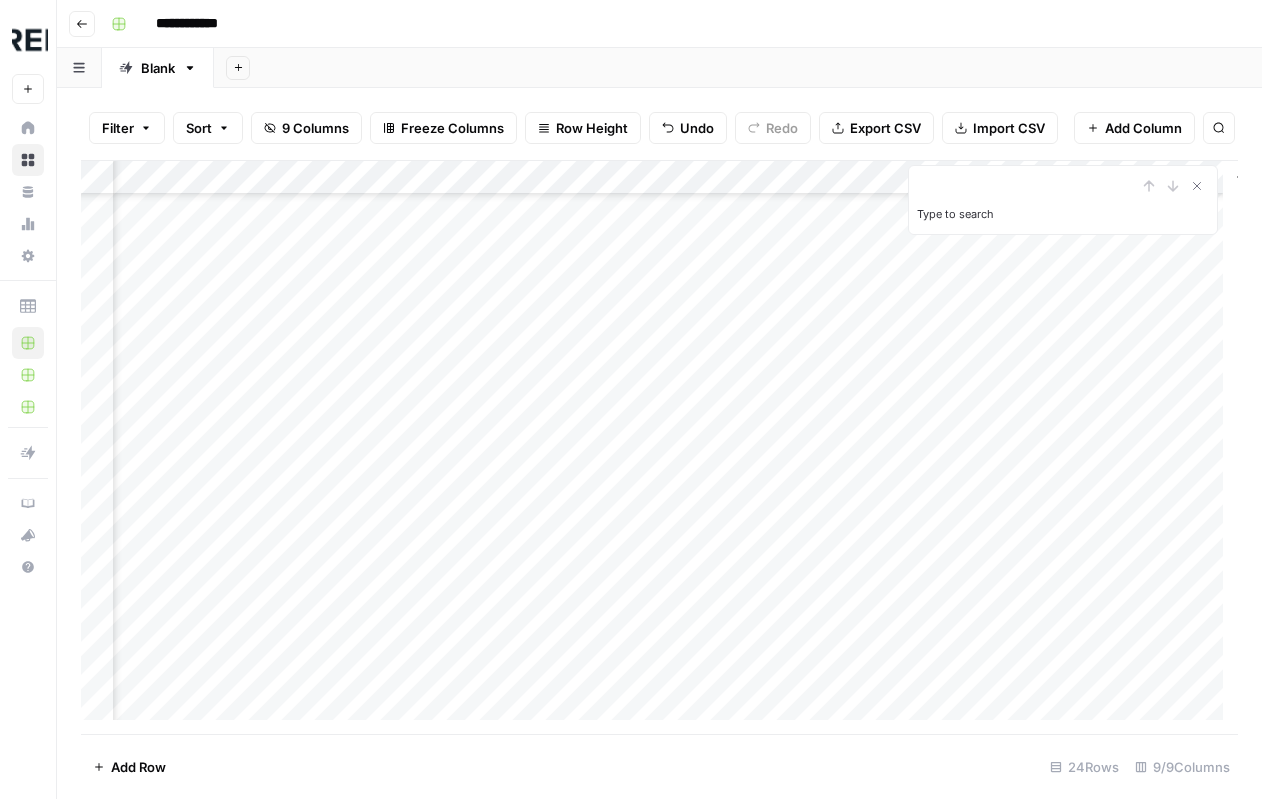 scroll, scrollTop: 323, scrollLeft: 770, axis: both 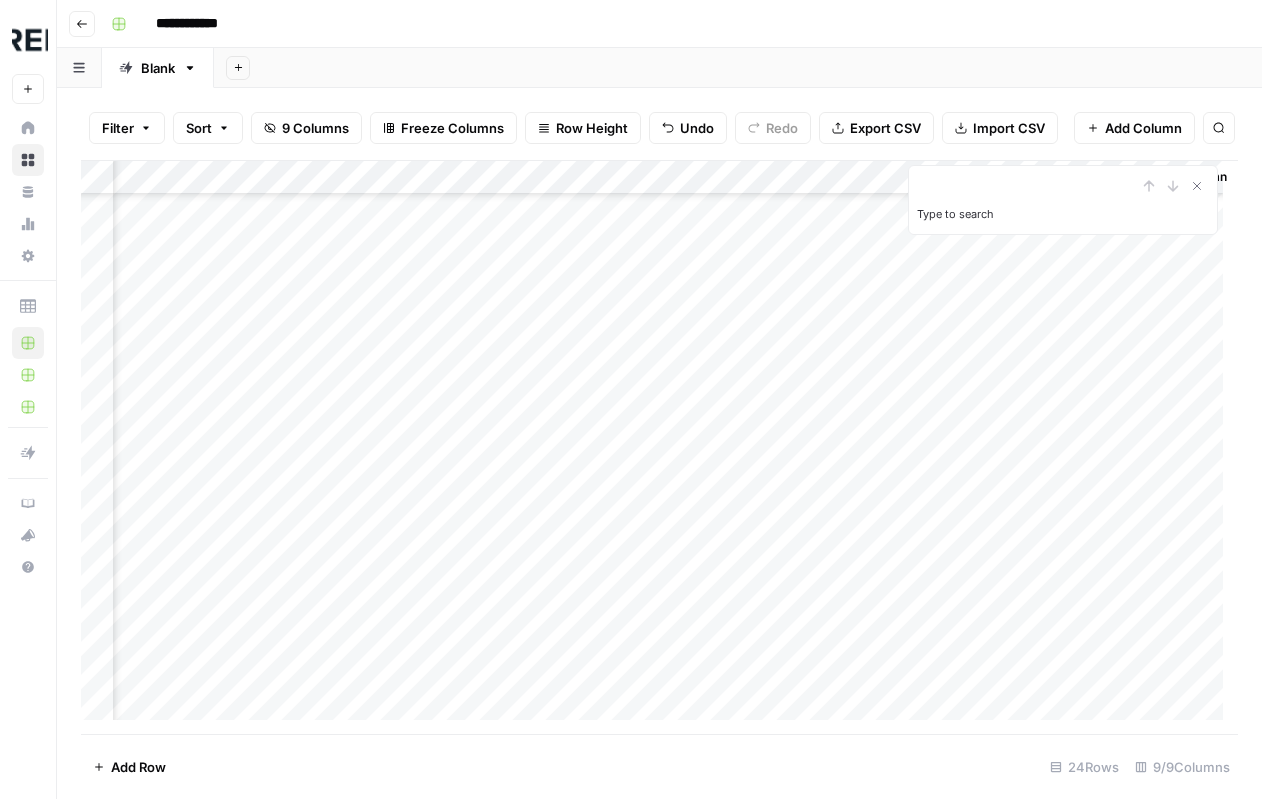 click on "Add Column" at bounding box center [659, 448] 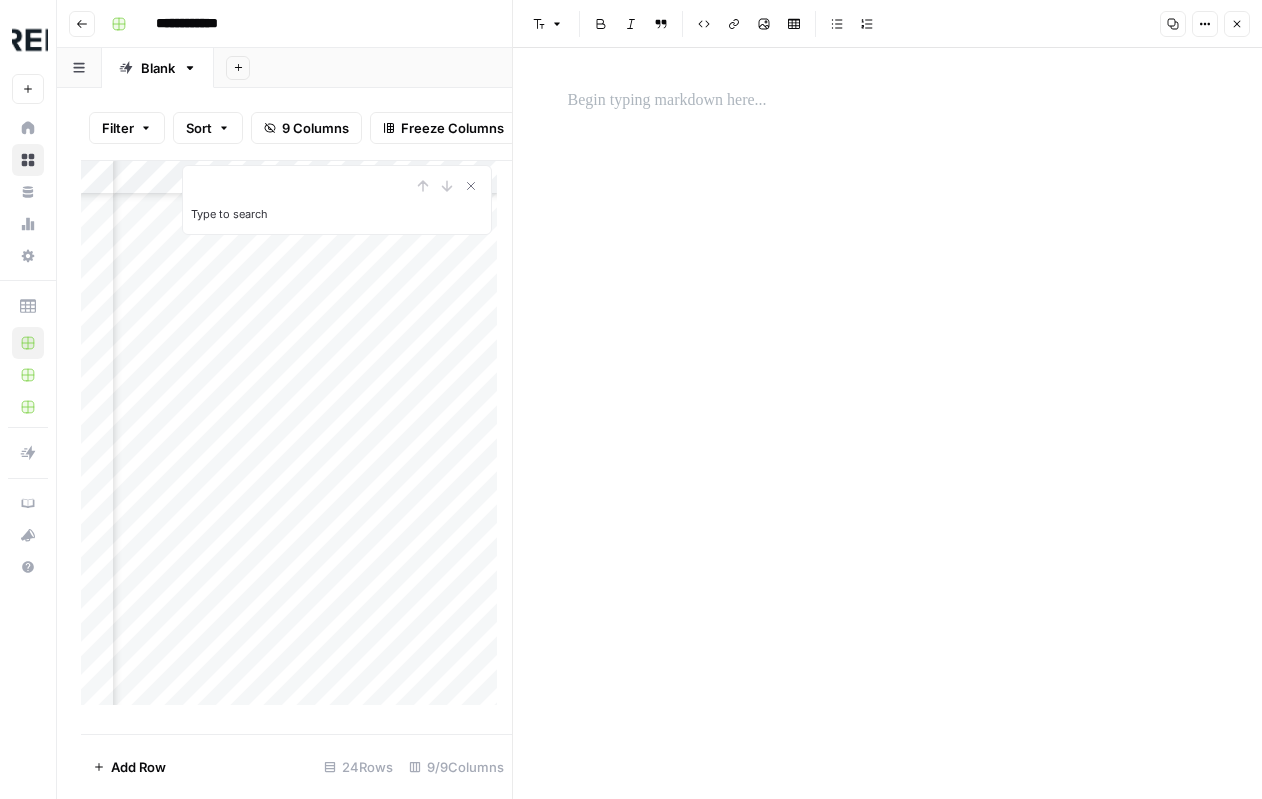 click at bounding box center (888, 101) 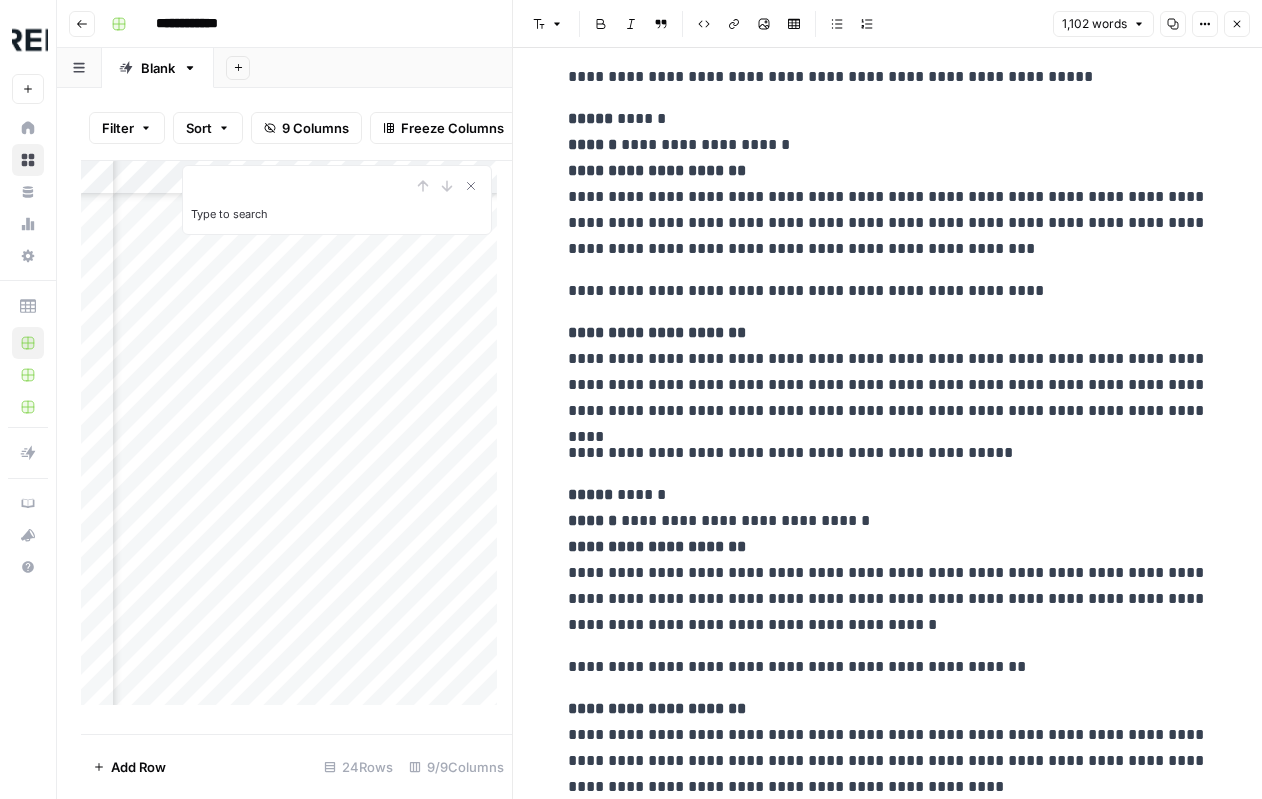 scroll, scrollTop: 1170, scrollLeft: 0, axis: vertical 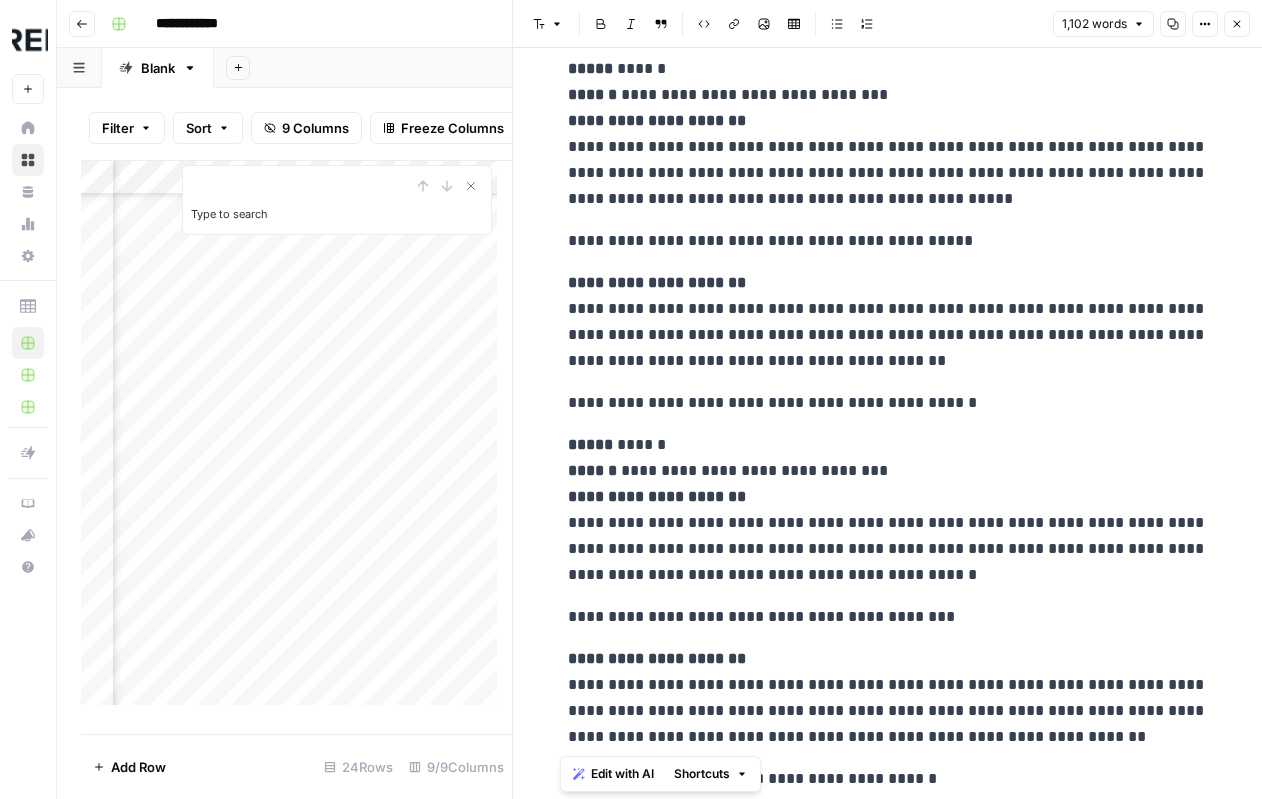 drag, startPoint x: 552, startPoint y: 439, endPoint x: 962, endPoint y: 791, distance: 540.37396 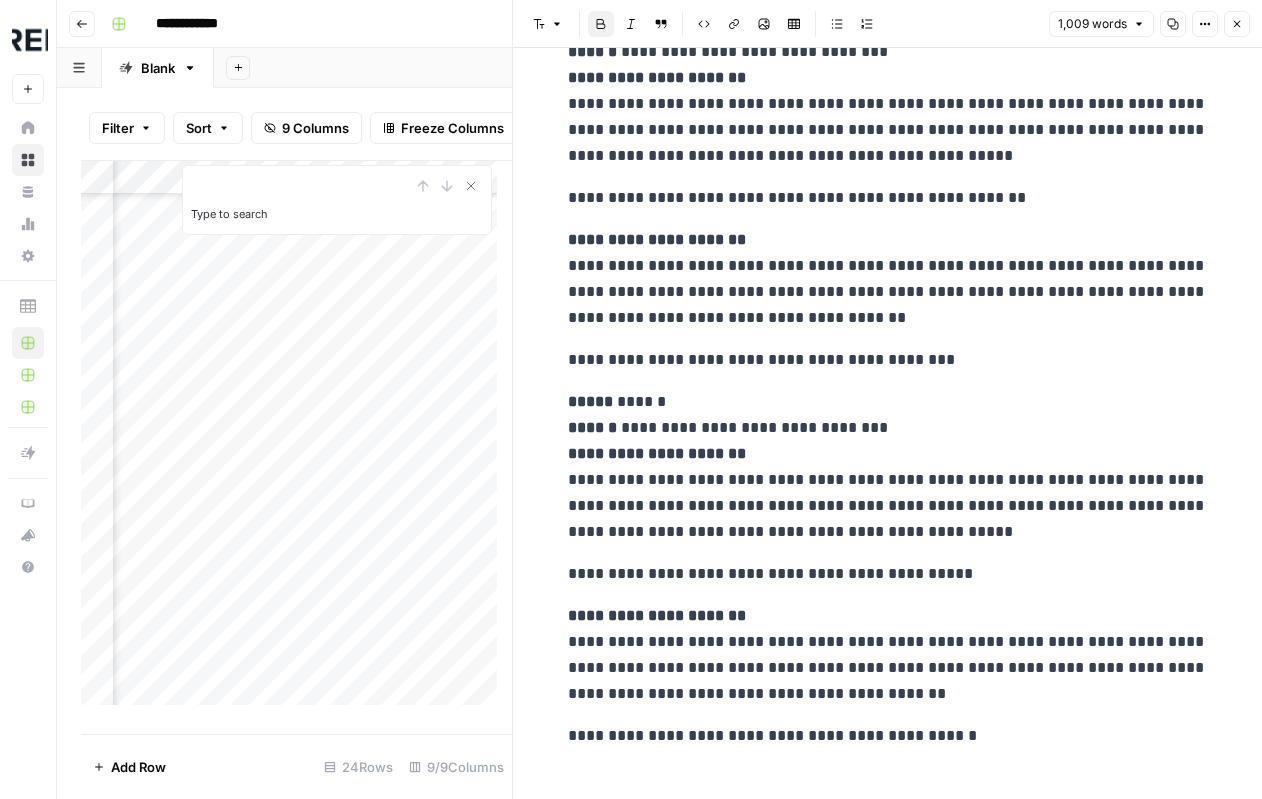 scroll, scrollTop: 3542, scrollLeft: 0, axis: vertical 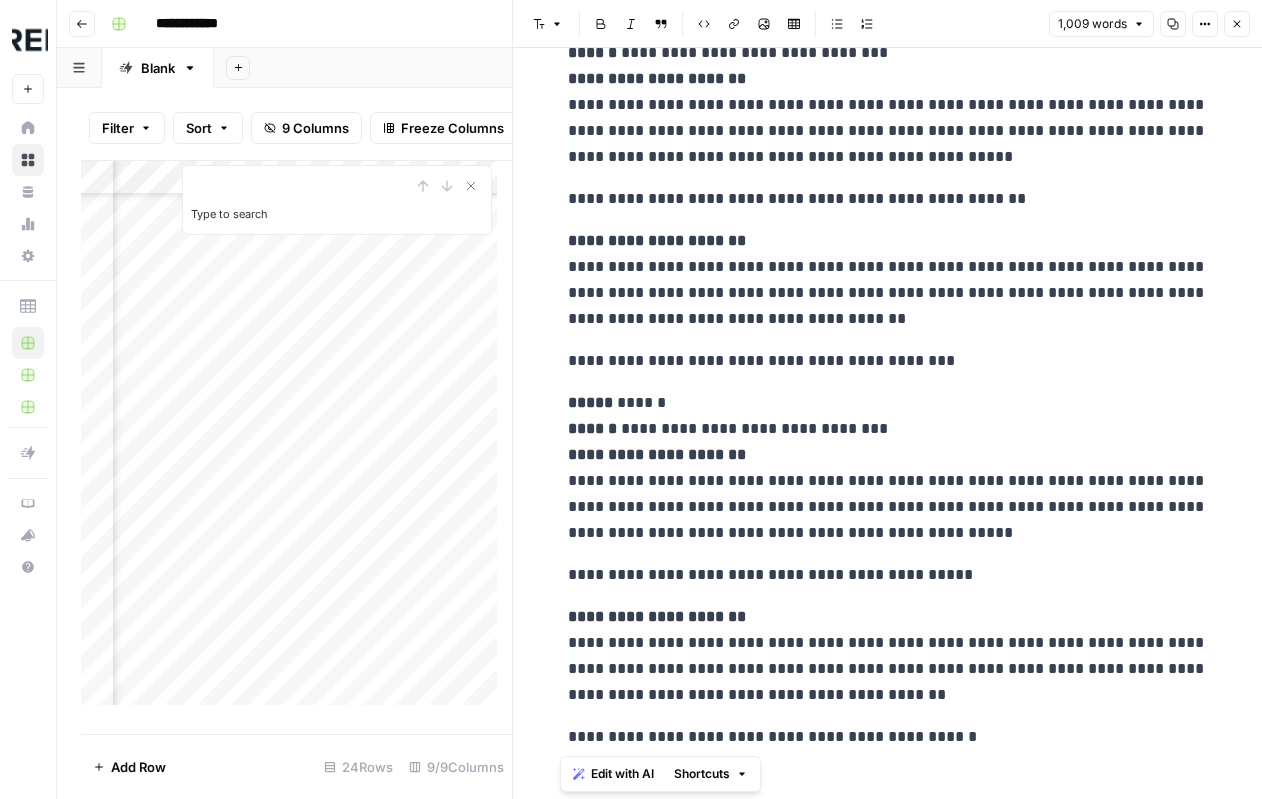 drag, startPoint x: 553, startPoint y: 403, endPoint x: 999, endPoint y: 740, distance: 559.0036 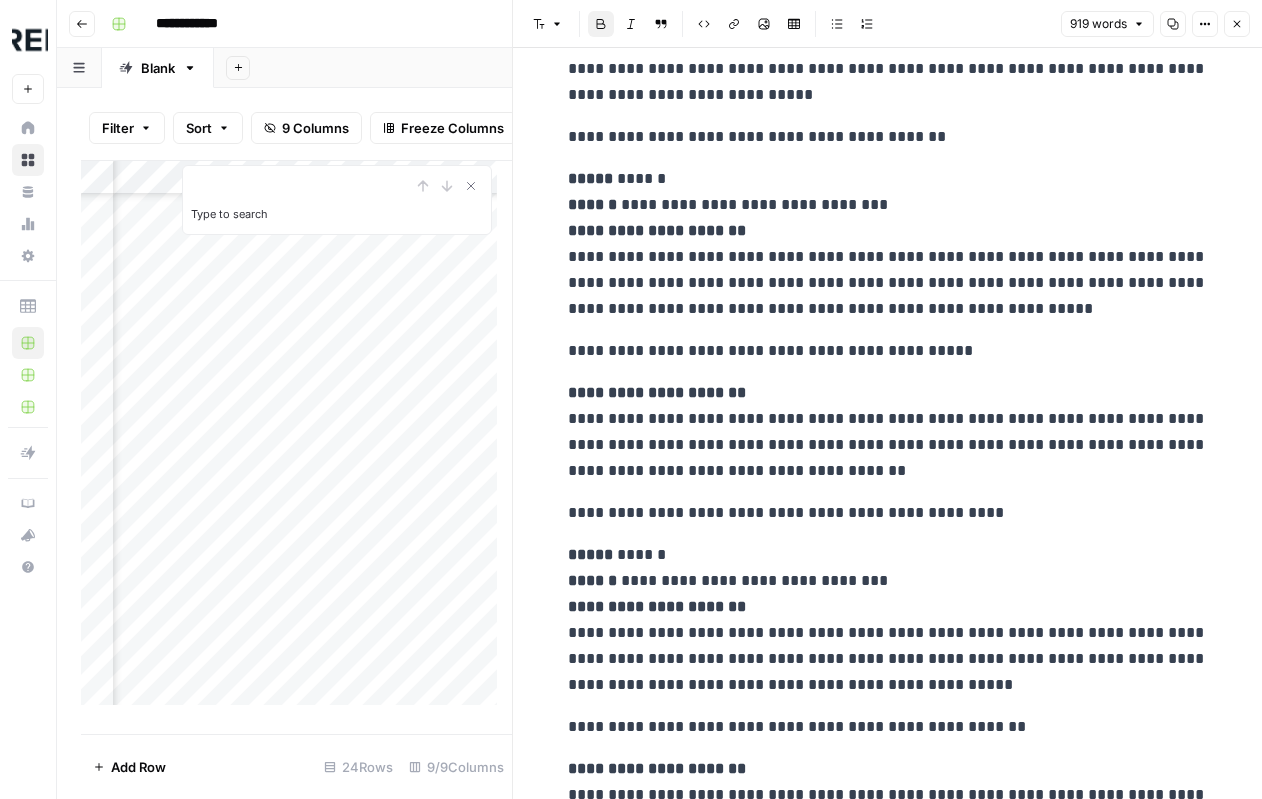 scroll, scrollTop: 3008, scrollLeft: 0, axis: vertical 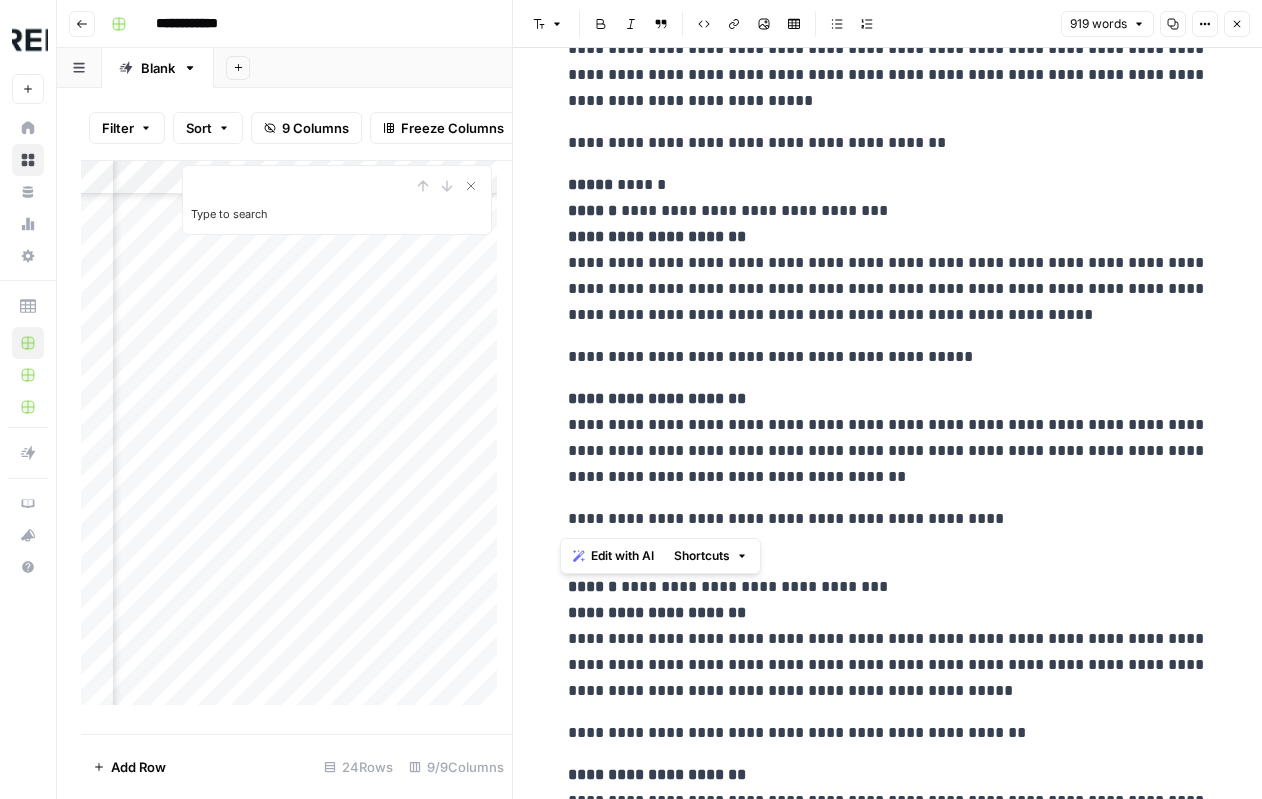 drag, startPoint x: 564, startPoint y: 179, endPoint x: 980, endPoint y: 519, distance: 537.26715 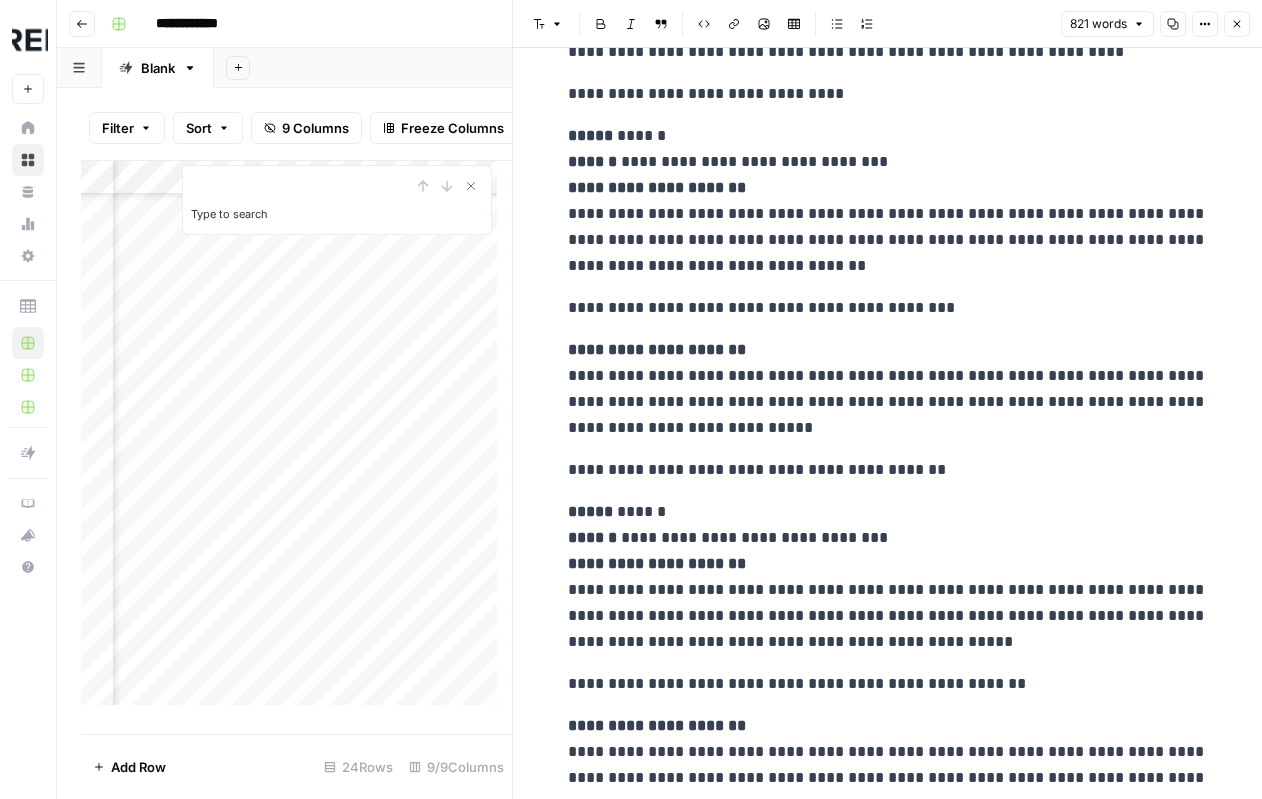 scroll, scrollTop: 2632, scrollLeft: 0, axis: vertical 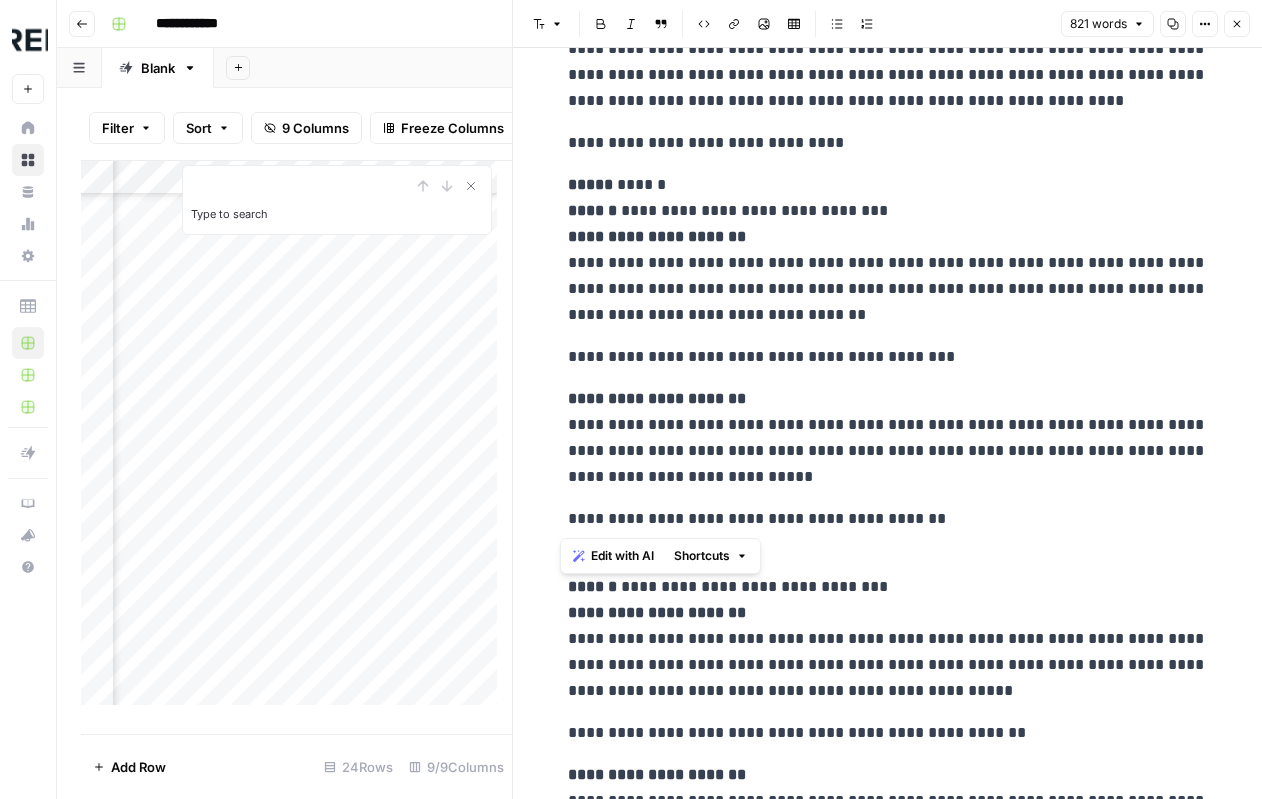 drag, startPoint x: 558, startPoint y: 181, endPoint x: 911, endPoint y: 512, distance: 483.91116 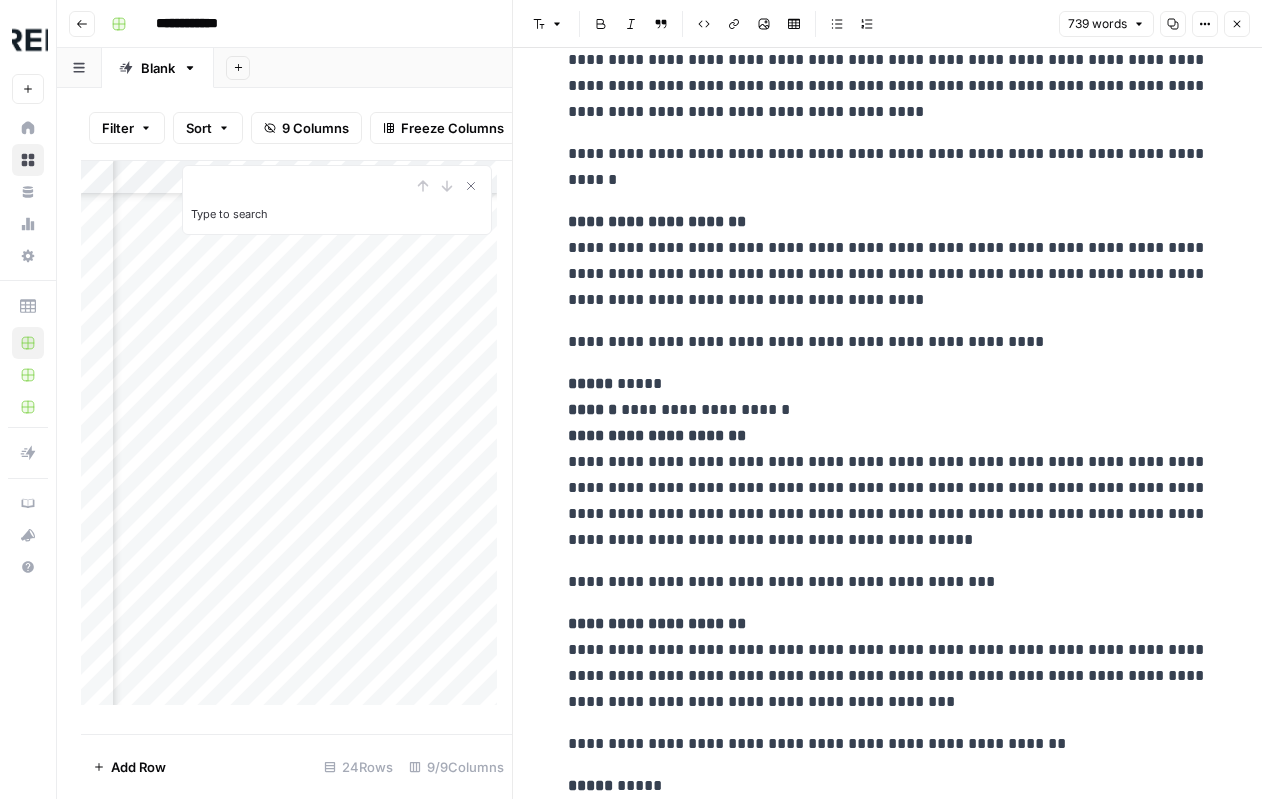 scroll, scrollTop: 0, scrollLeft: 0, axis: both 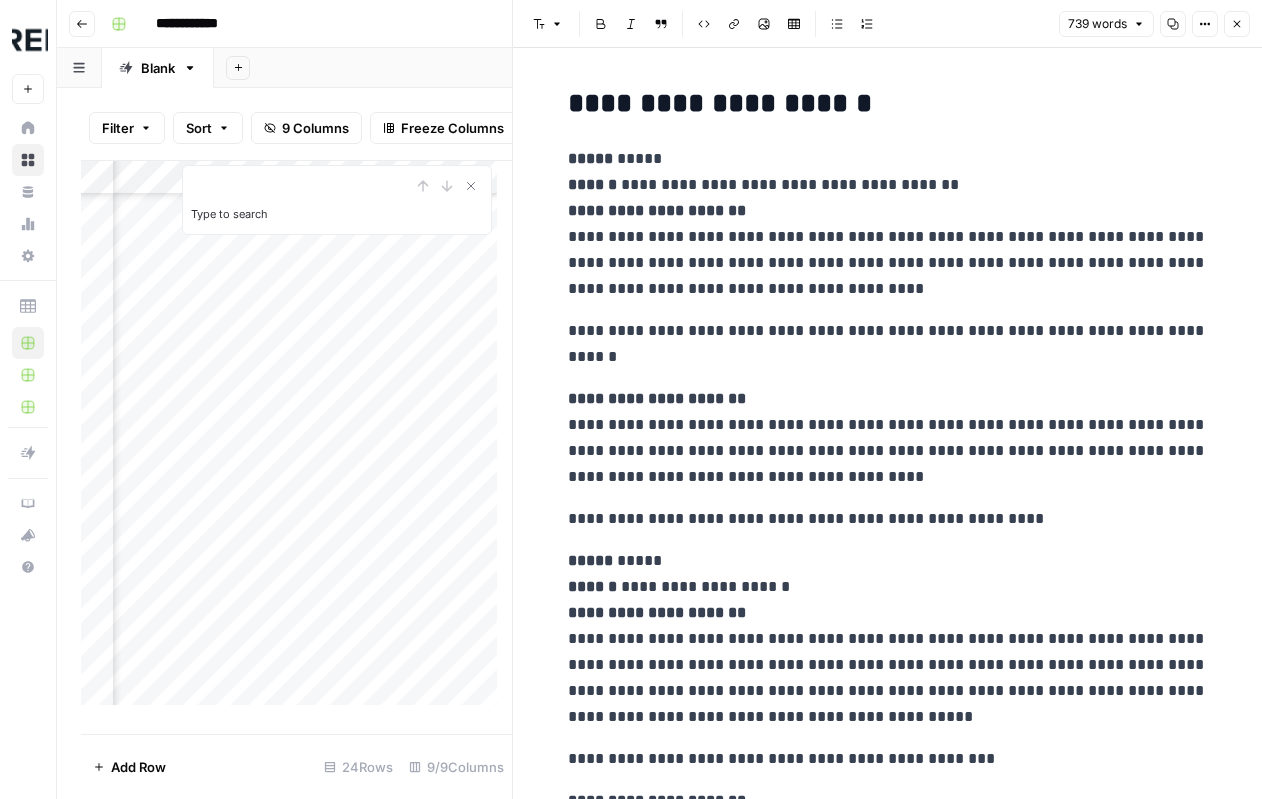 click on "**********" at bounding box center [888, 639] 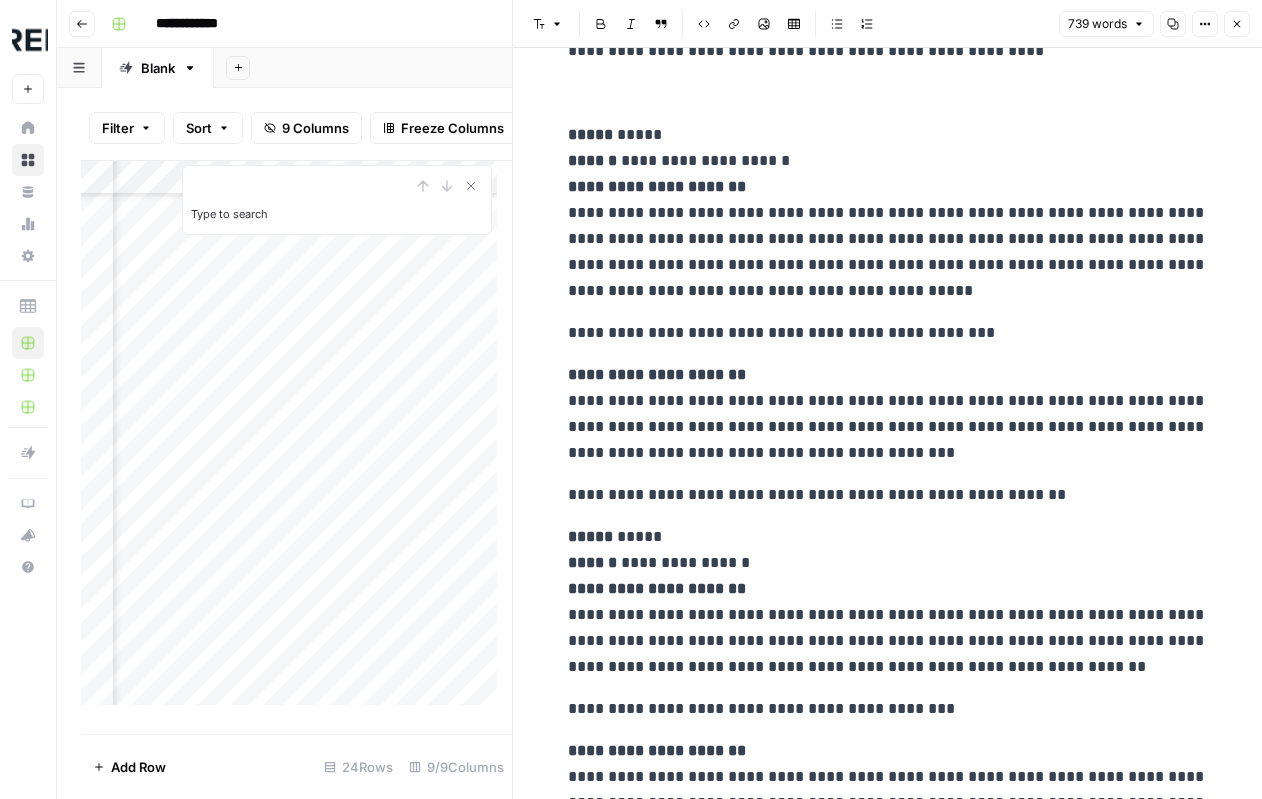 scroll, scrollTop: 500, scrollLeft: 0, axis: vertical 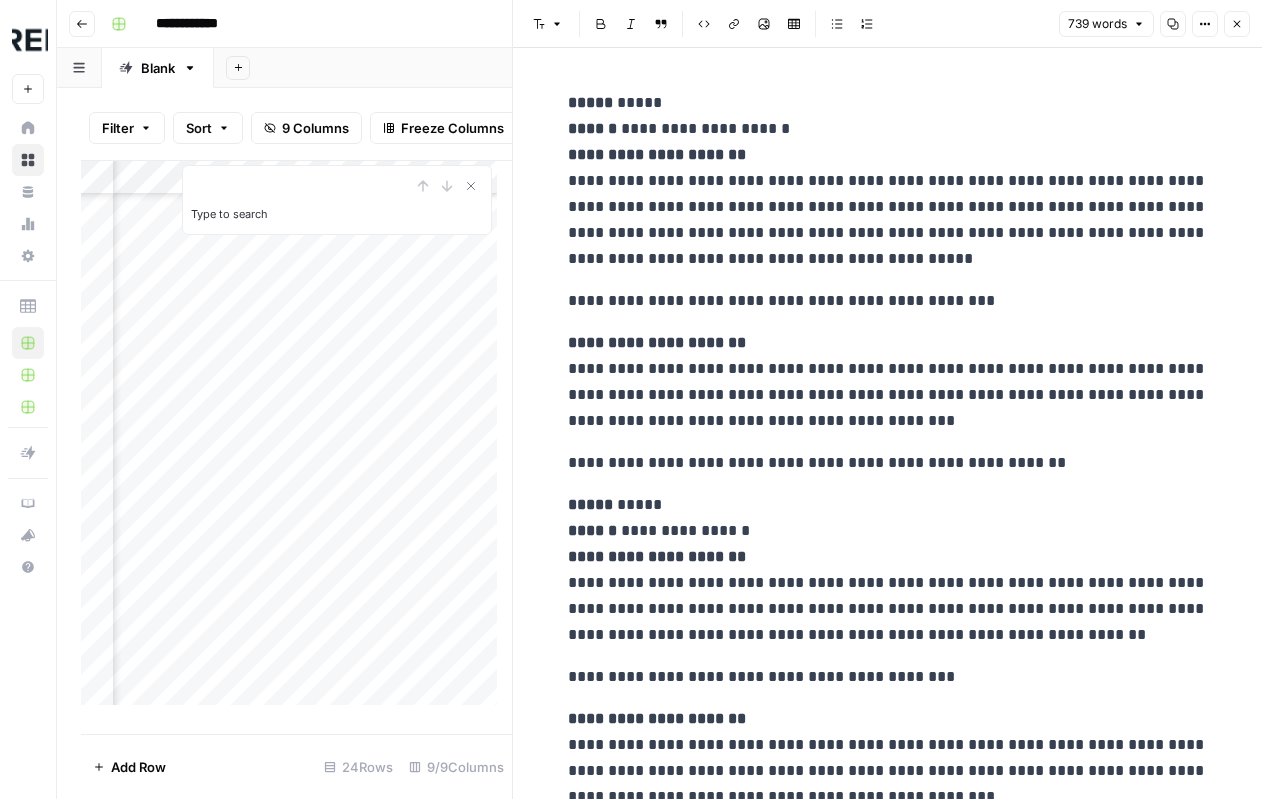 click on "**********" at bounding box center [888, 463] 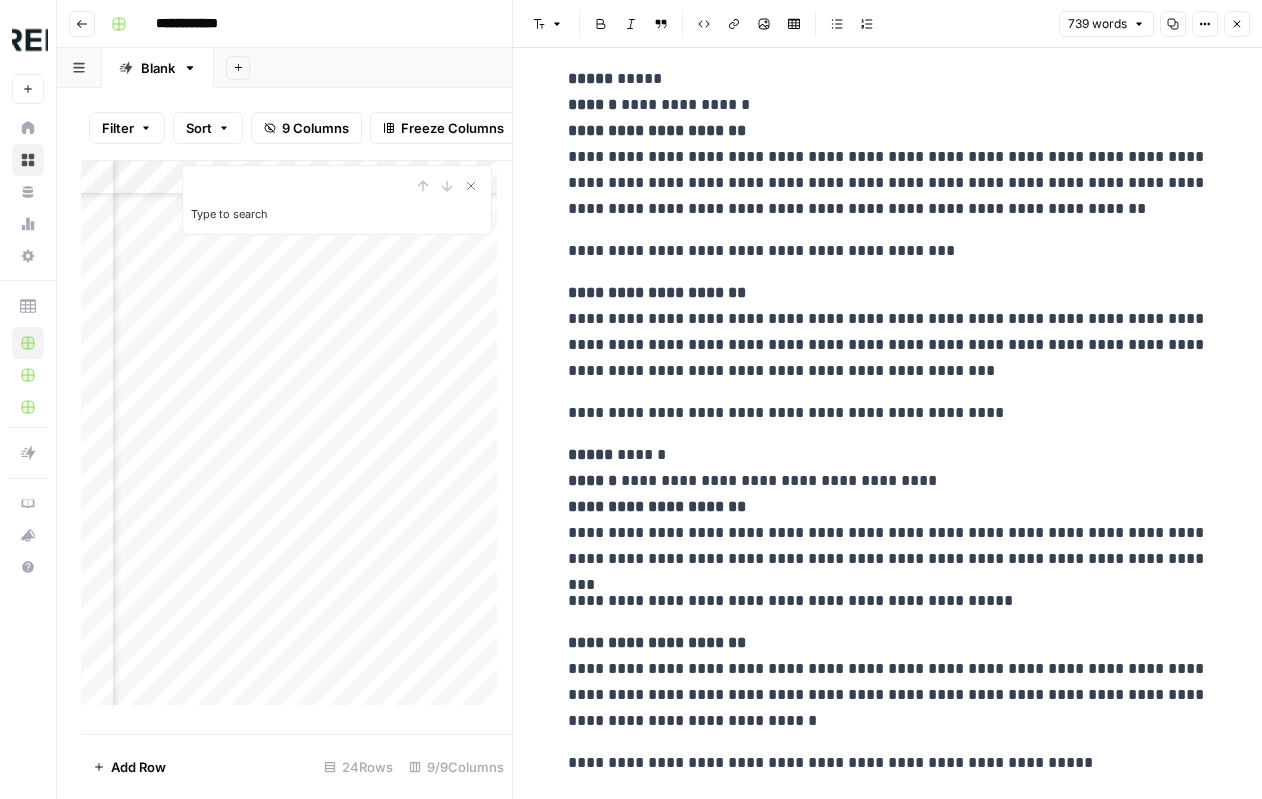scroll, scrollTop: 1000, scrollLeft: 0, axis: vertical 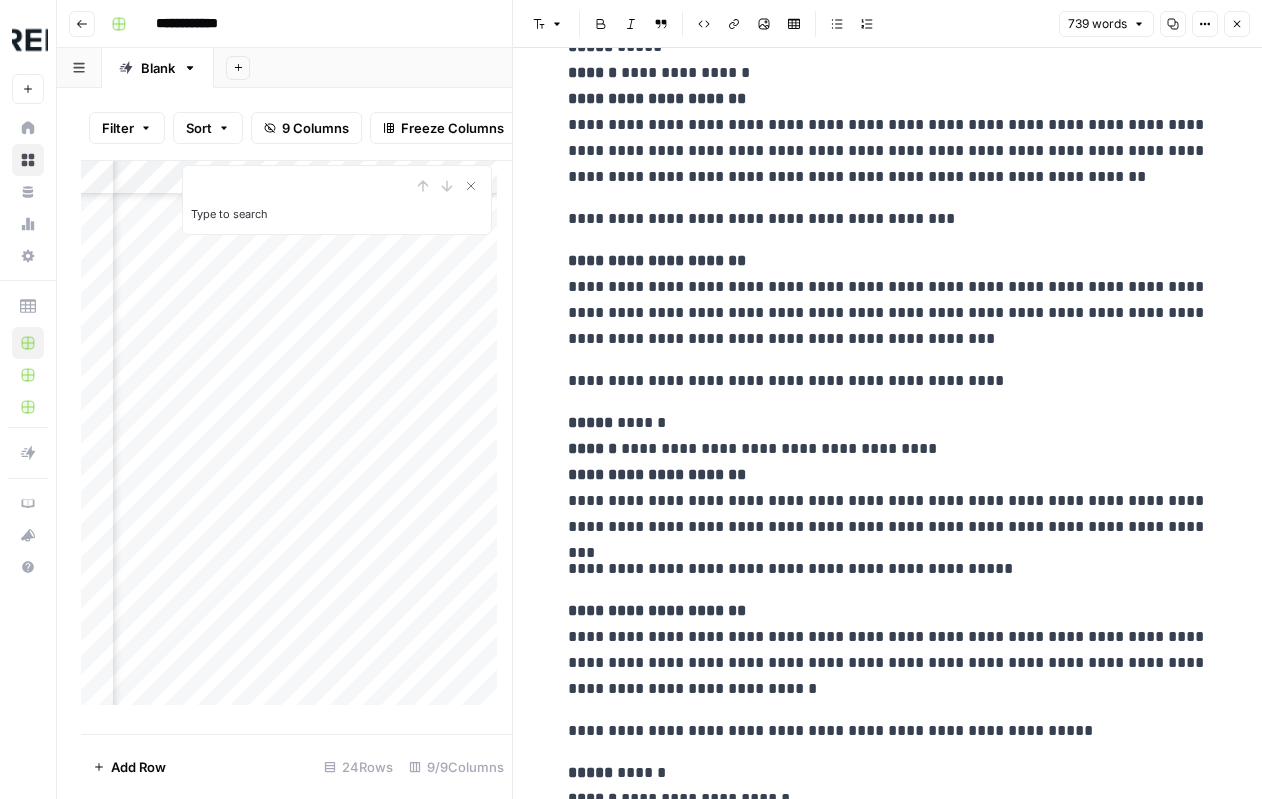 click on "**********" at bounding box center (888, 381) 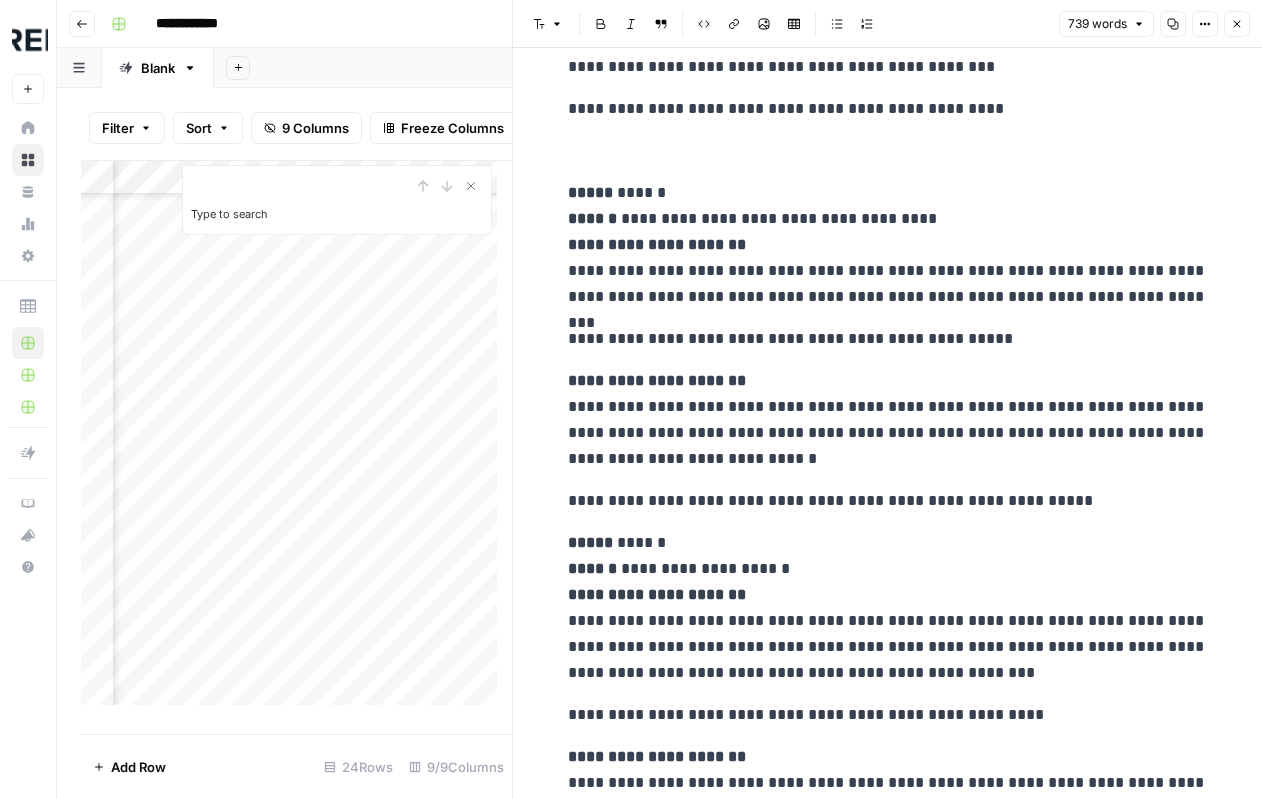 scroll, scrollTop: 1400, scrollLeft: 0, axis: vertical 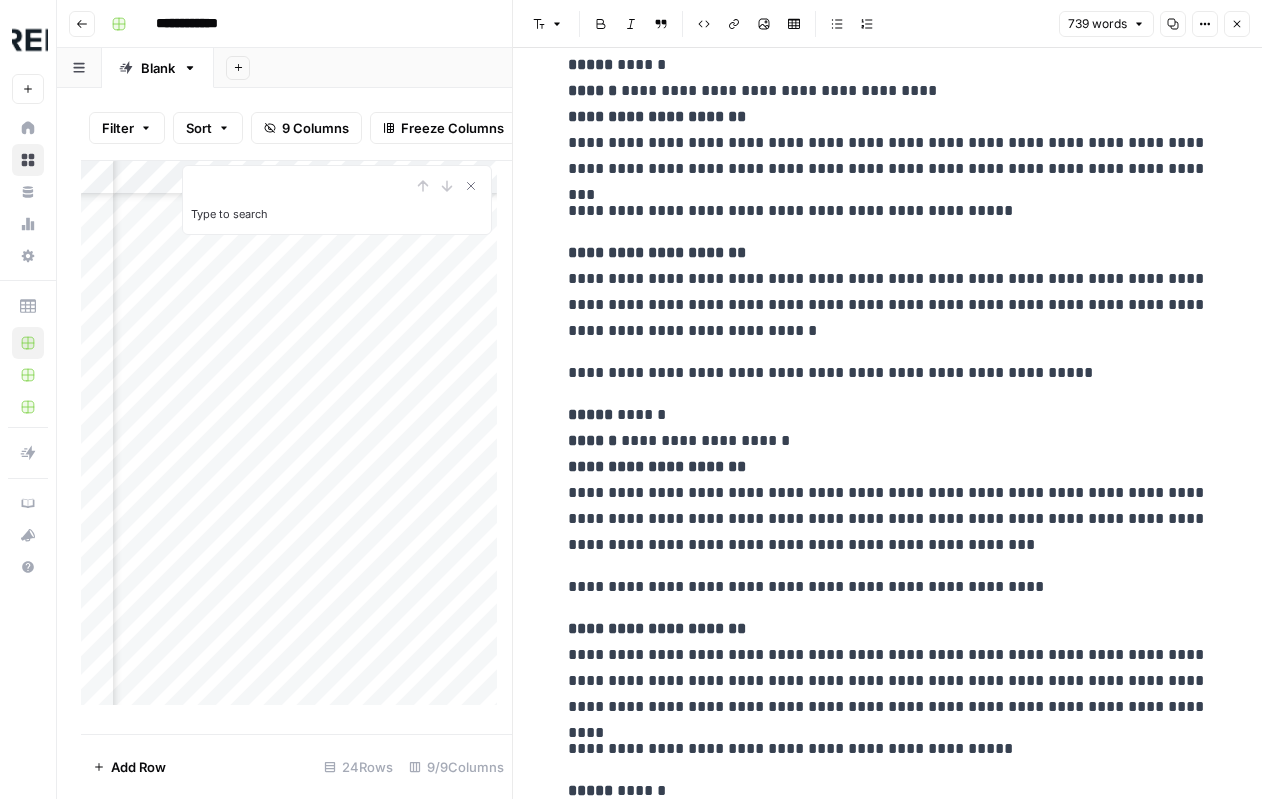 click on "**********" at bounding box center [888, 373] 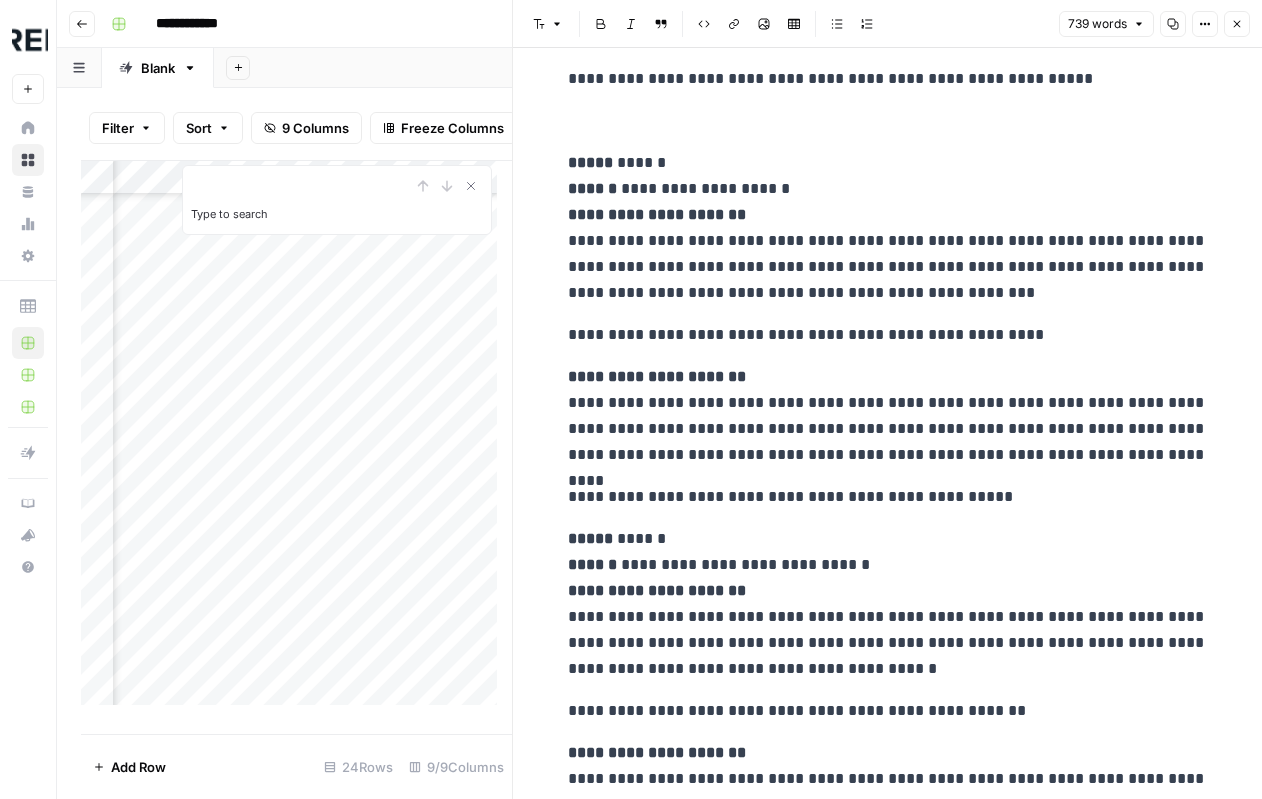 scroll, scrollTop: 1700, scrollLeft: 0, axis: vertical 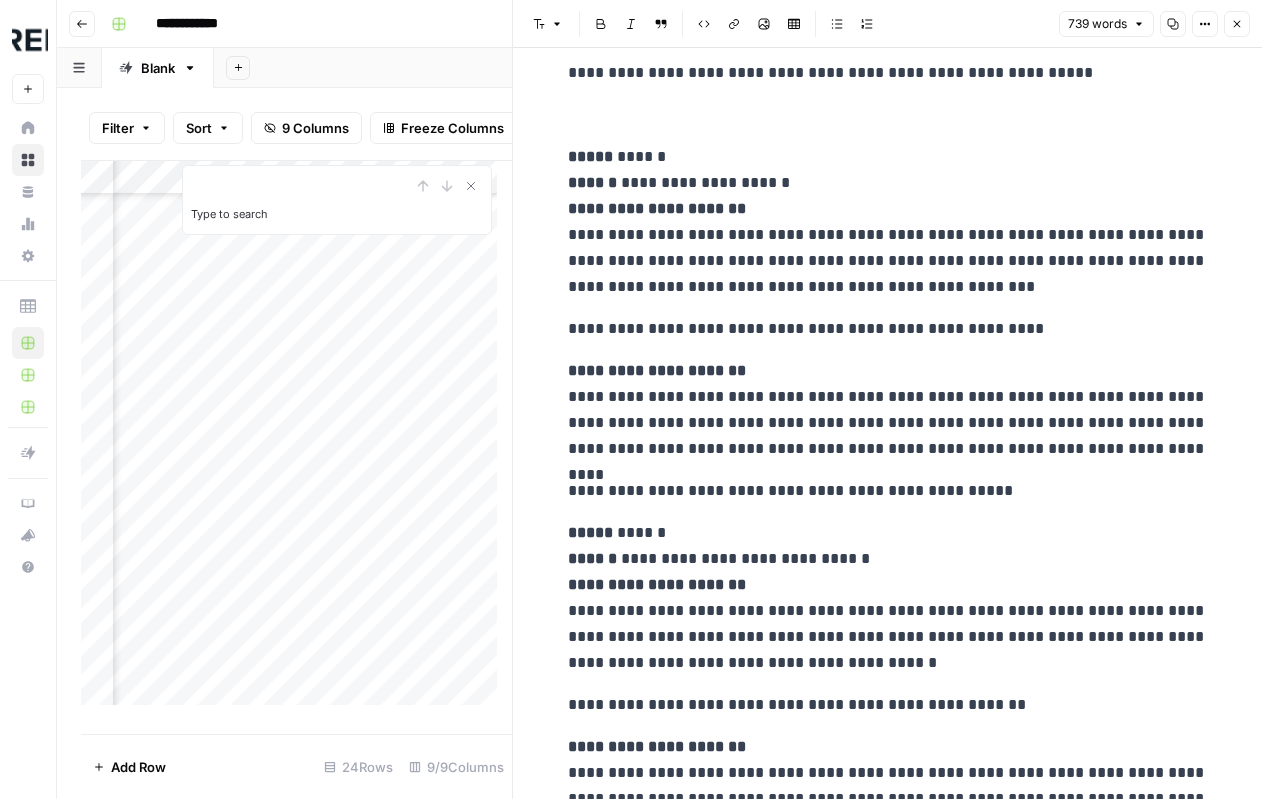 click on "**********" at bounding box center [888, 491] 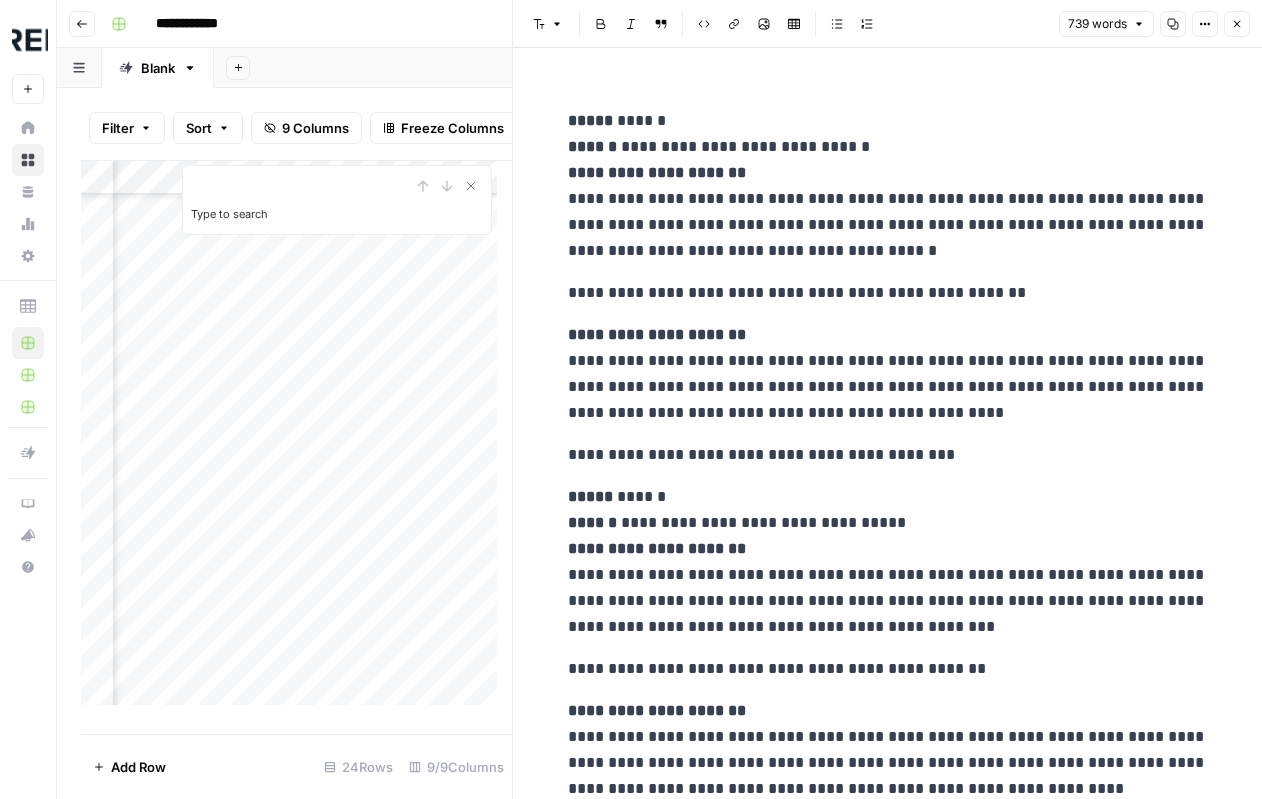 scroll, scrollTop: 2200, scrollLeft: 0, axis: vertical 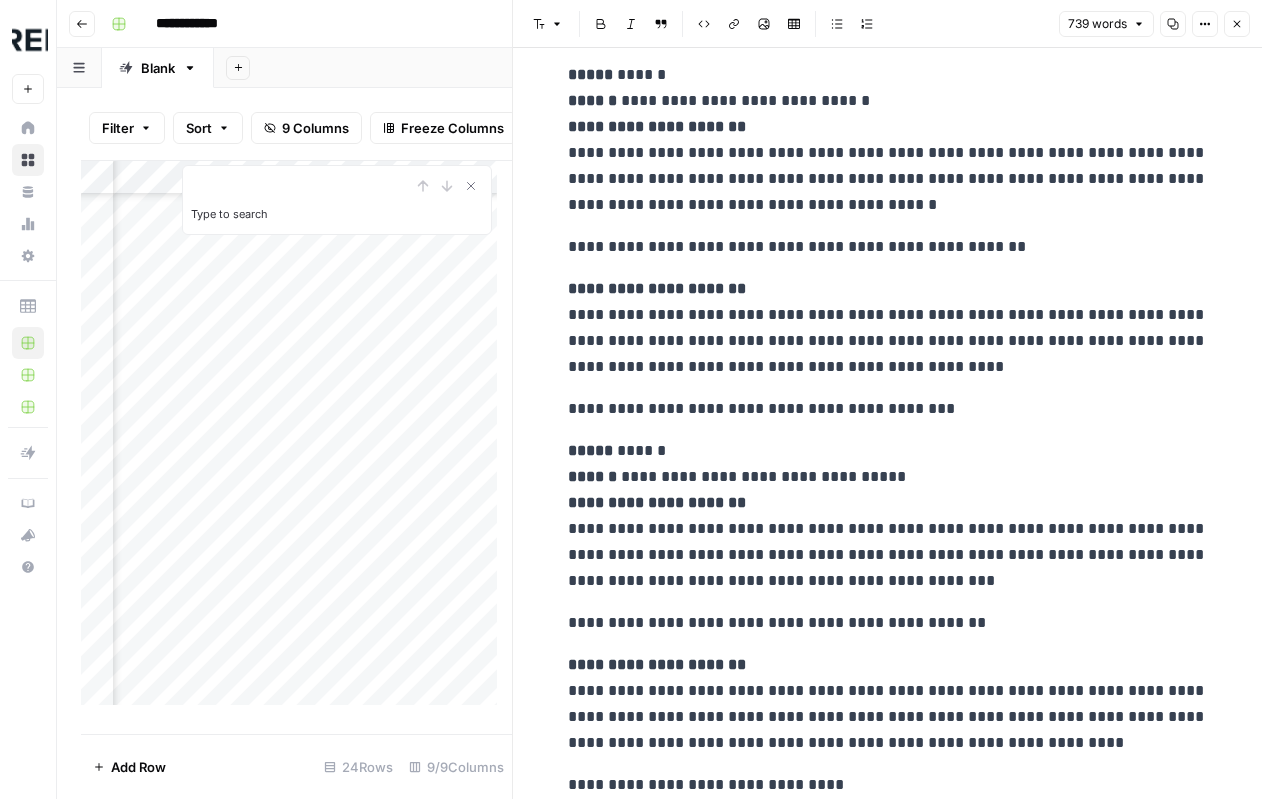 click on "**********" at bounding box center [888, 409] 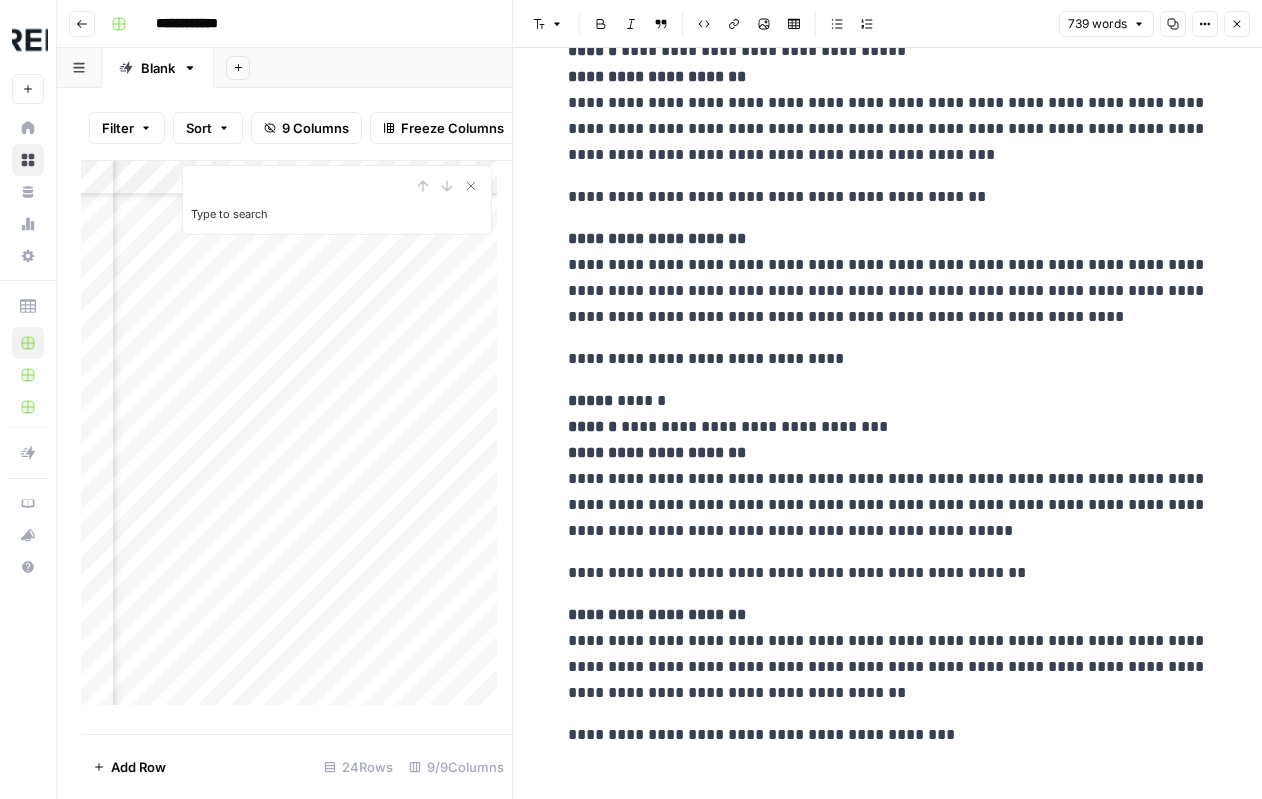 scroll, scrollTop: 2700, scrollLeft: 0, axis: vertical 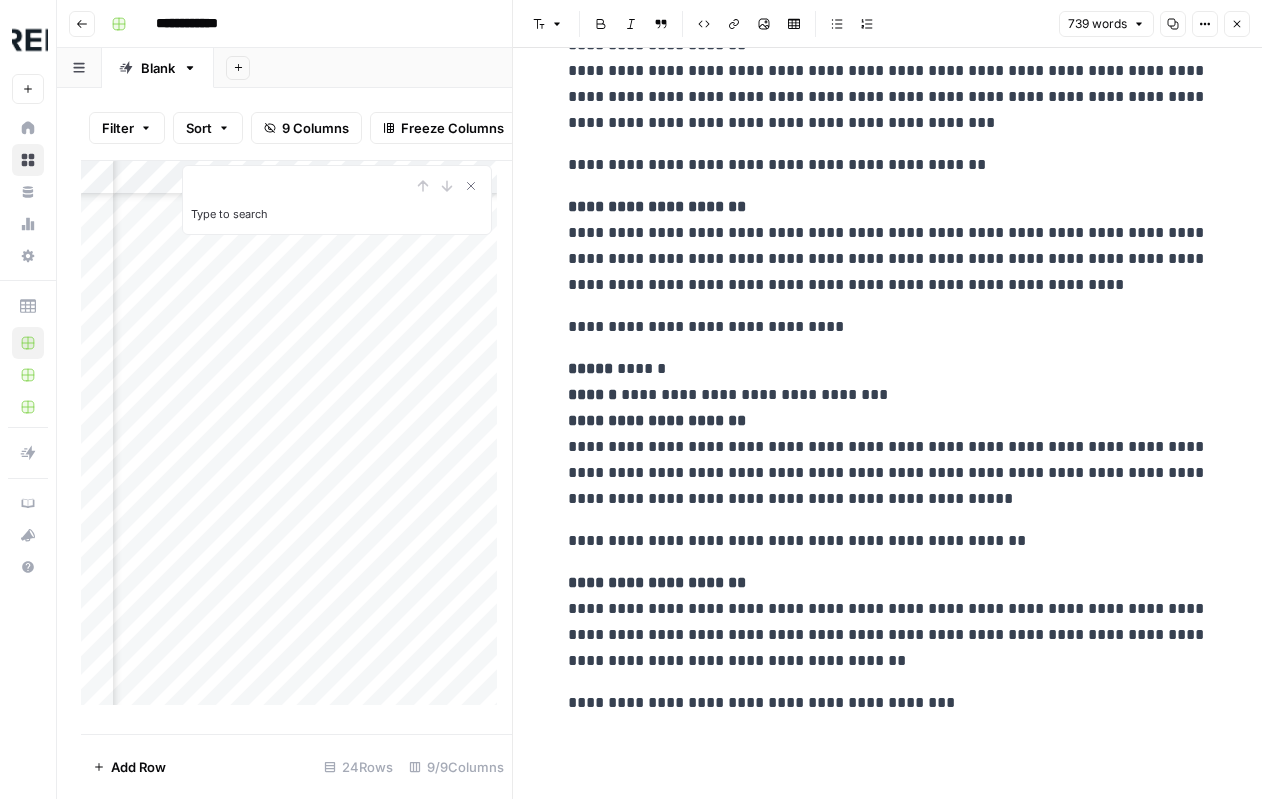 click on "**********" at bounding box center (888, 327) 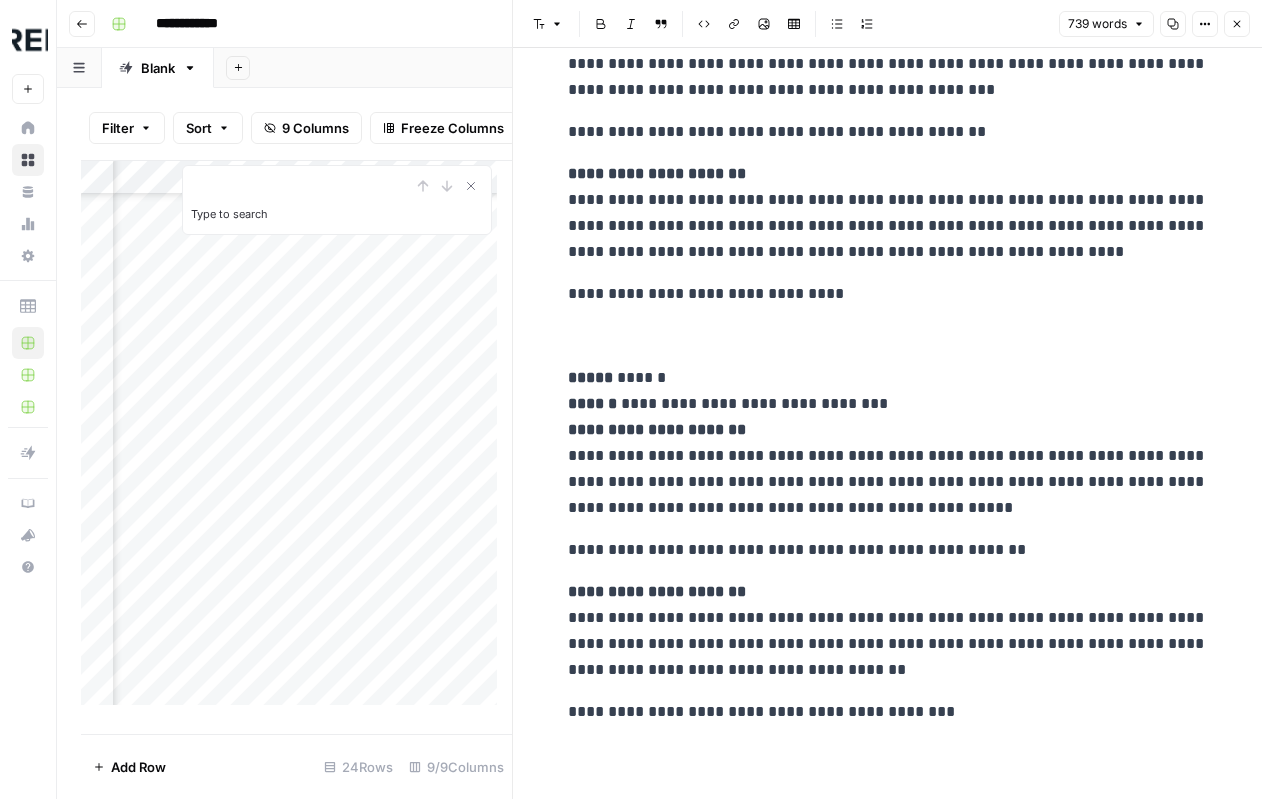 scroll, scrollTop: 2750, scrollLeft: 0, axis: vertical 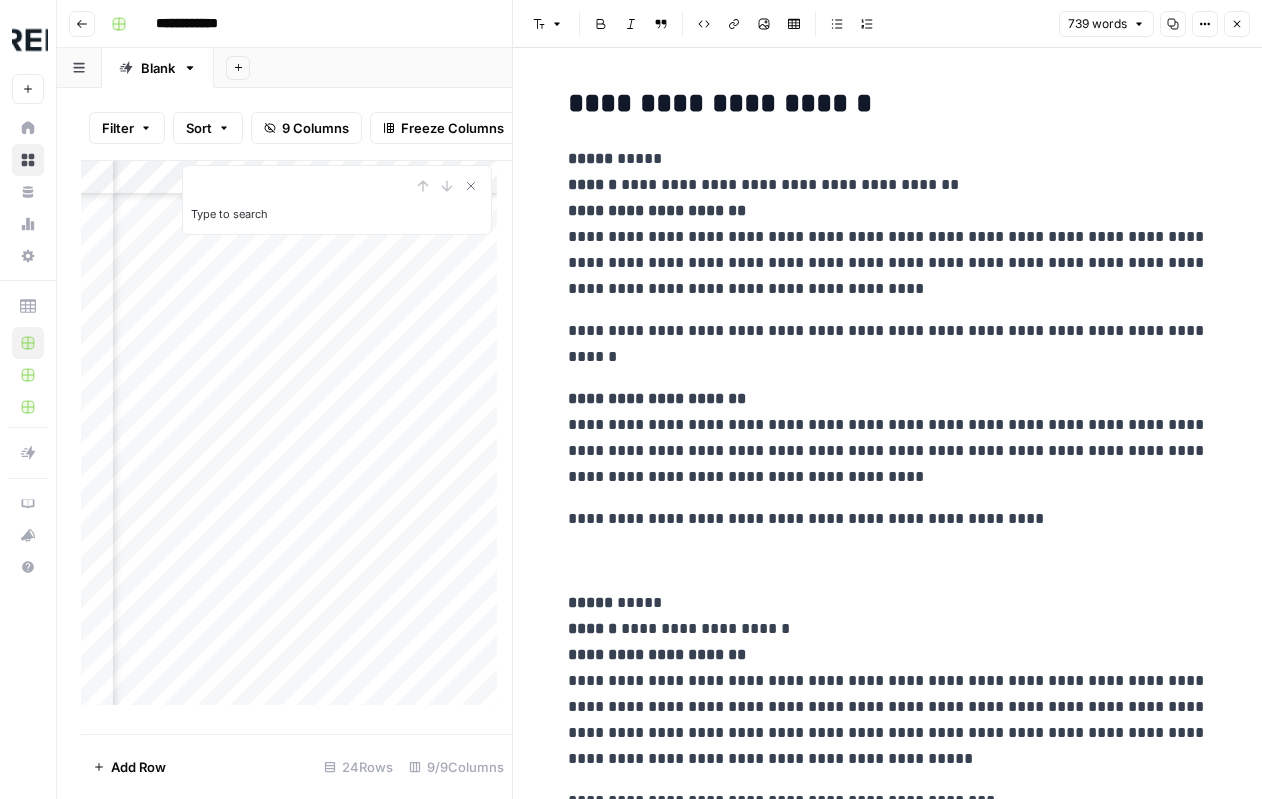 click on "Add Column" at bounding box center [296, 440] 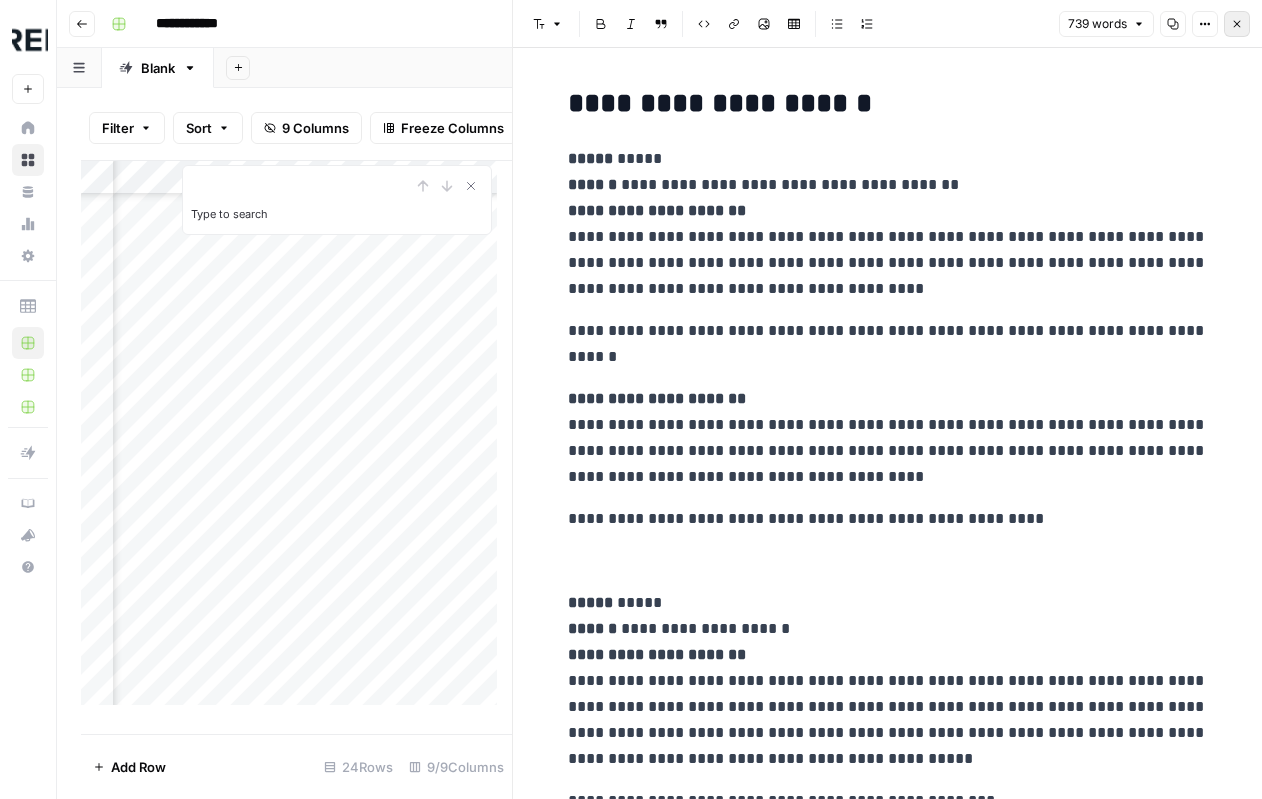 click 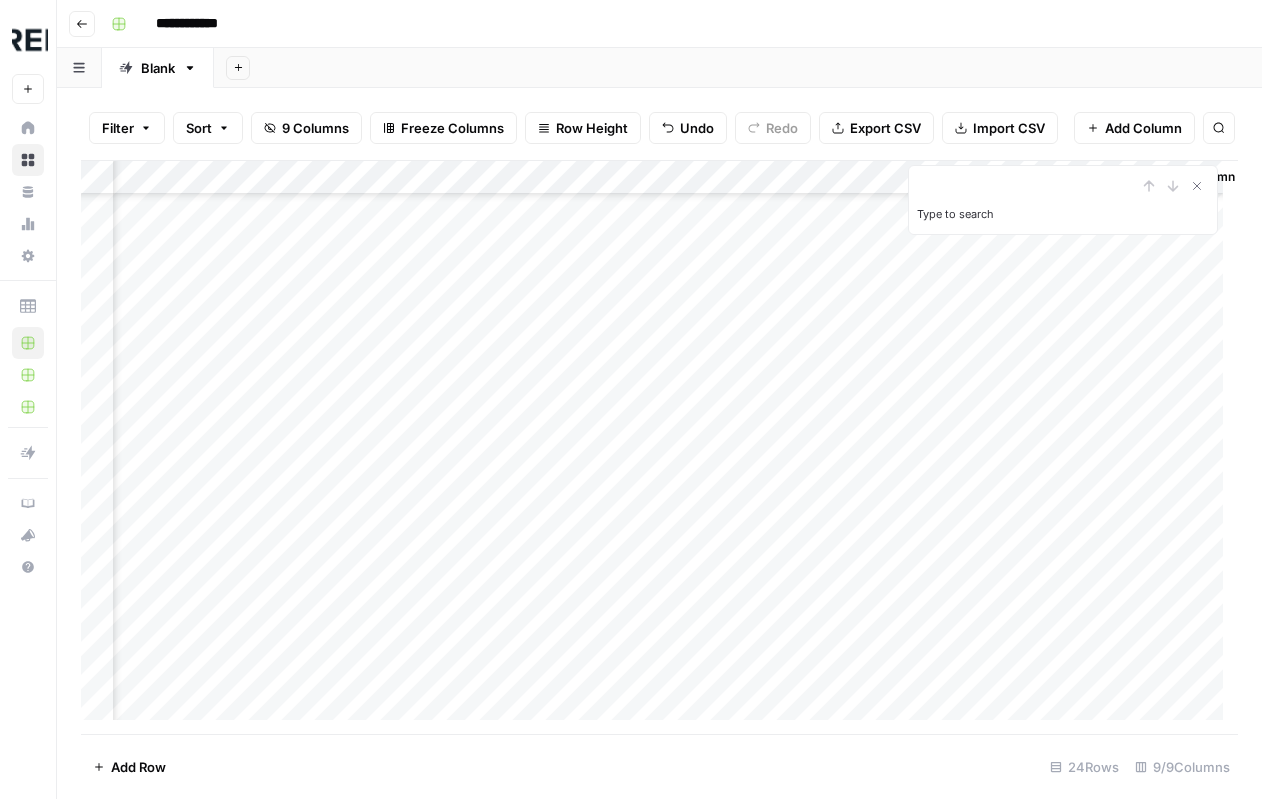scroll, scrollTop: 323, scrollLeft: 770, axis: both 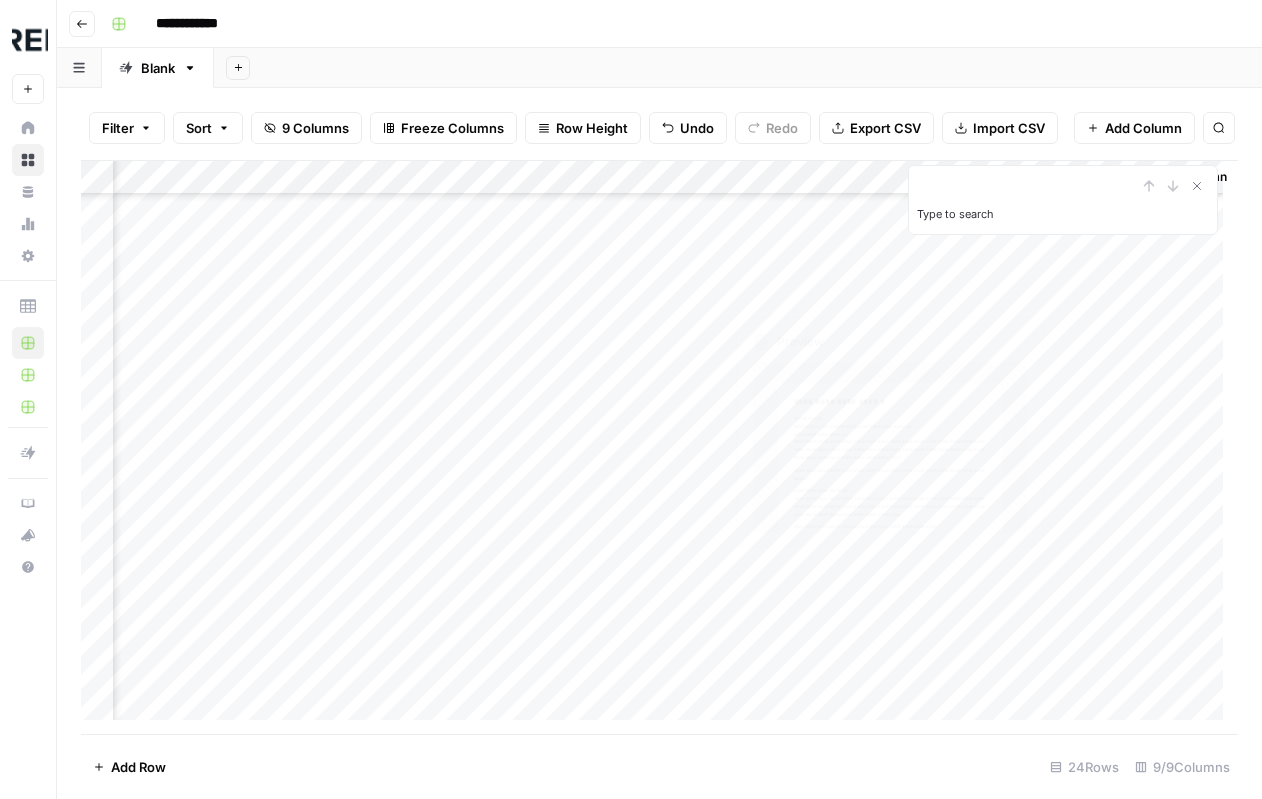 click on "Add Column" at bounding box center [659, 448] 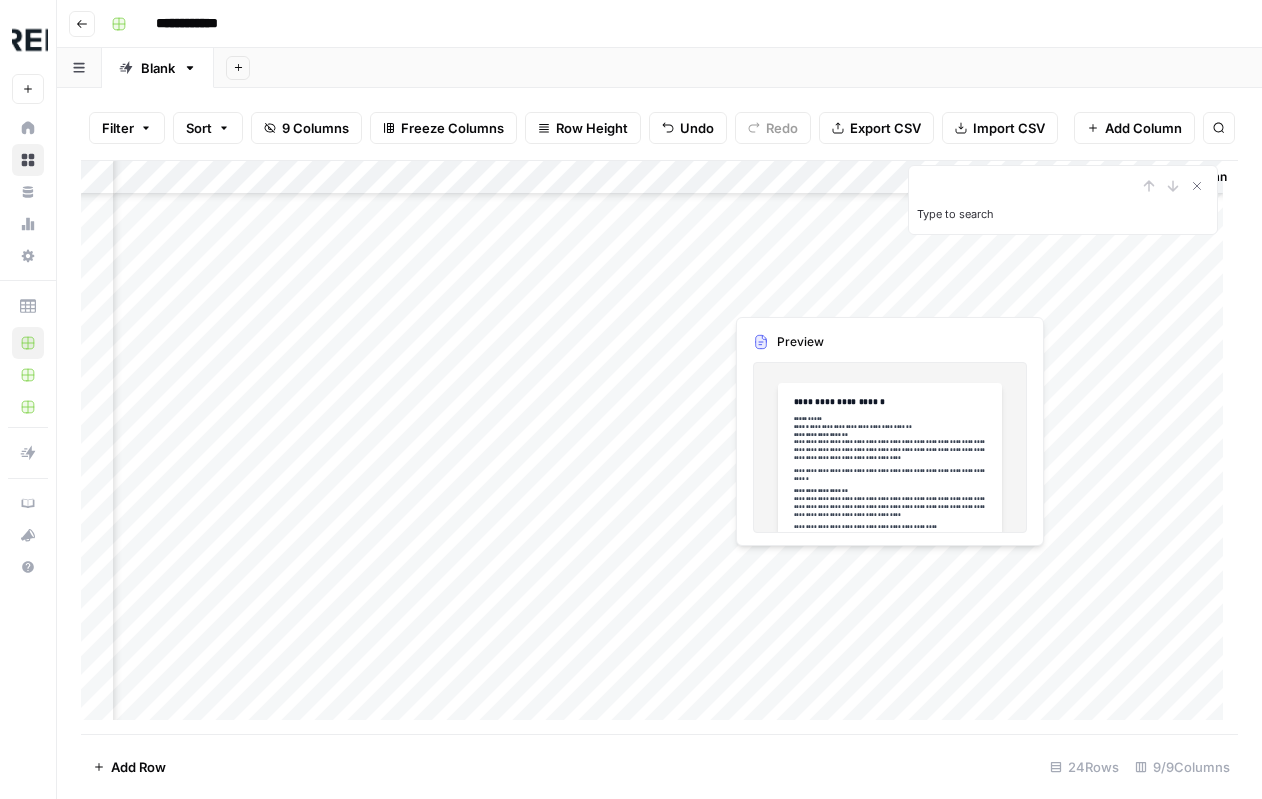 click on "Add Column" at bounding box center [659, 448] 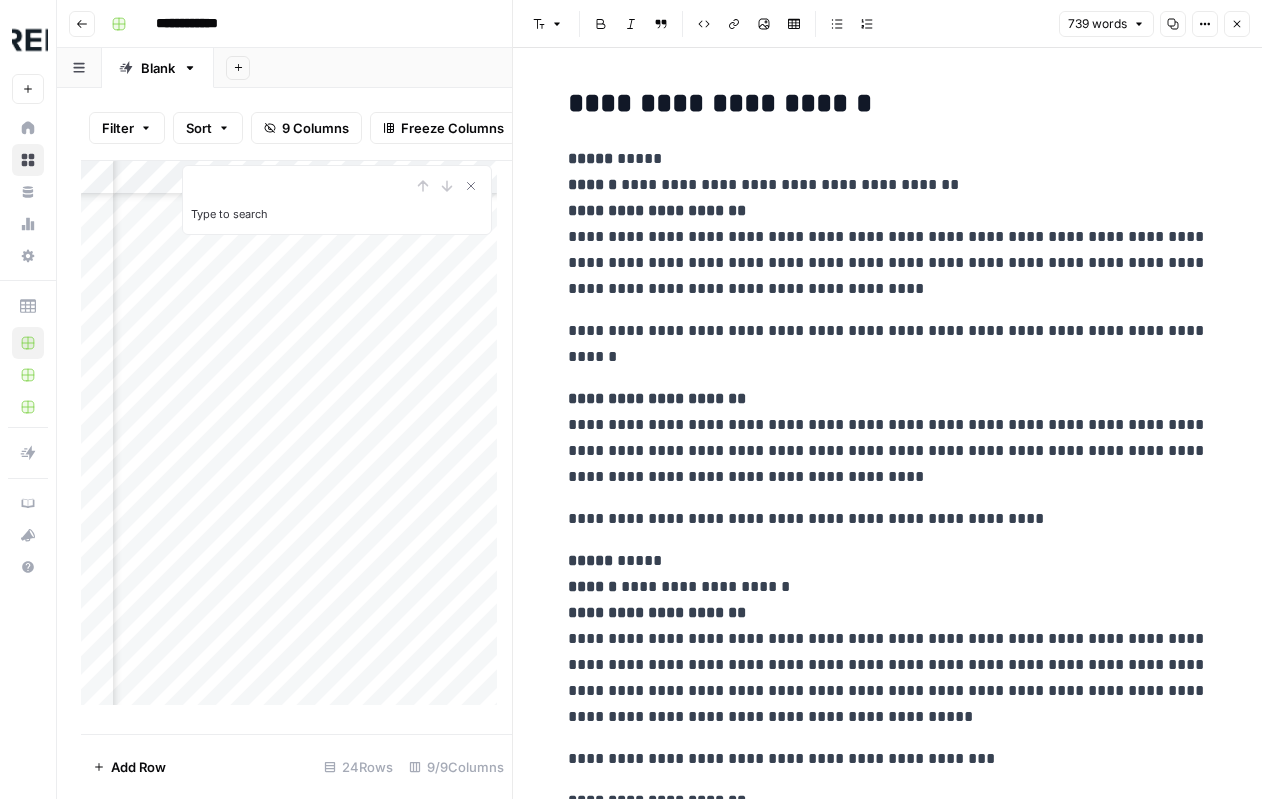 click on "**********" at bounding box center [888, 104] 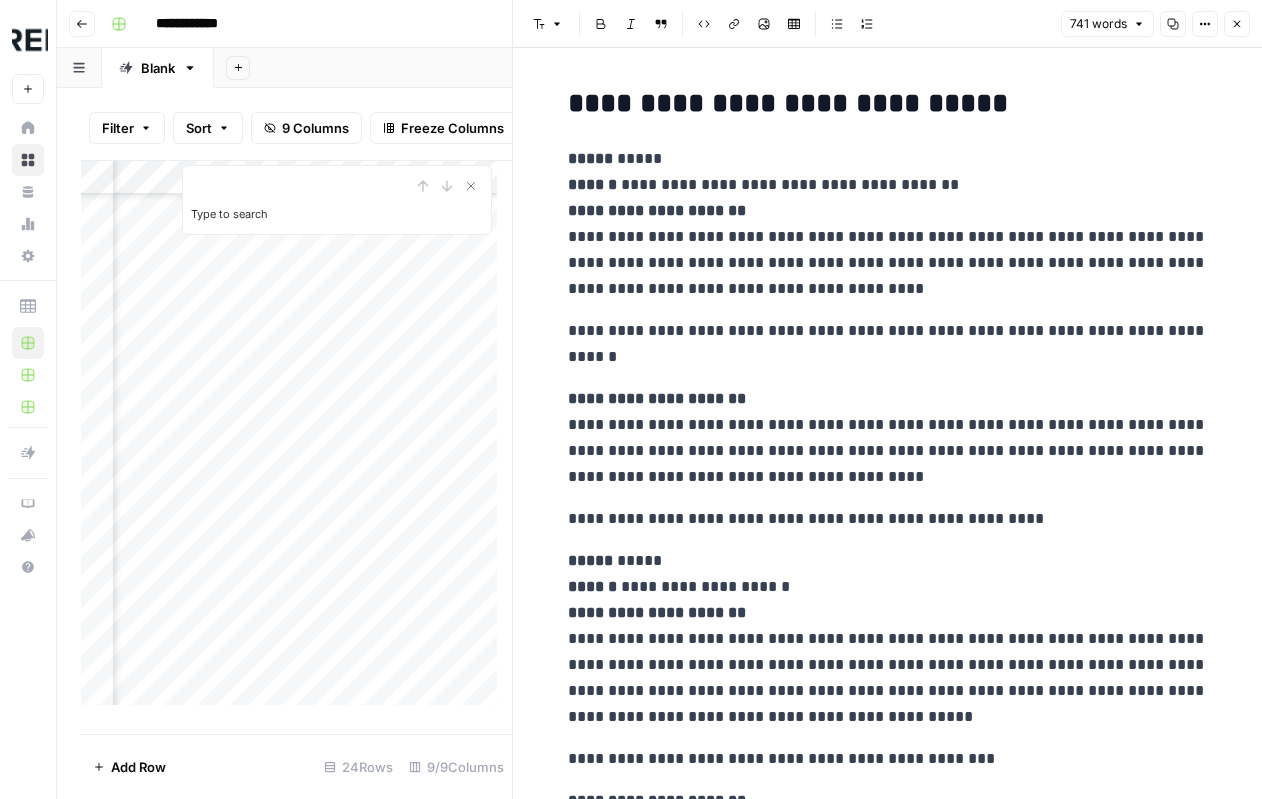 click on "Add Column" at bounding box center [296, 440] 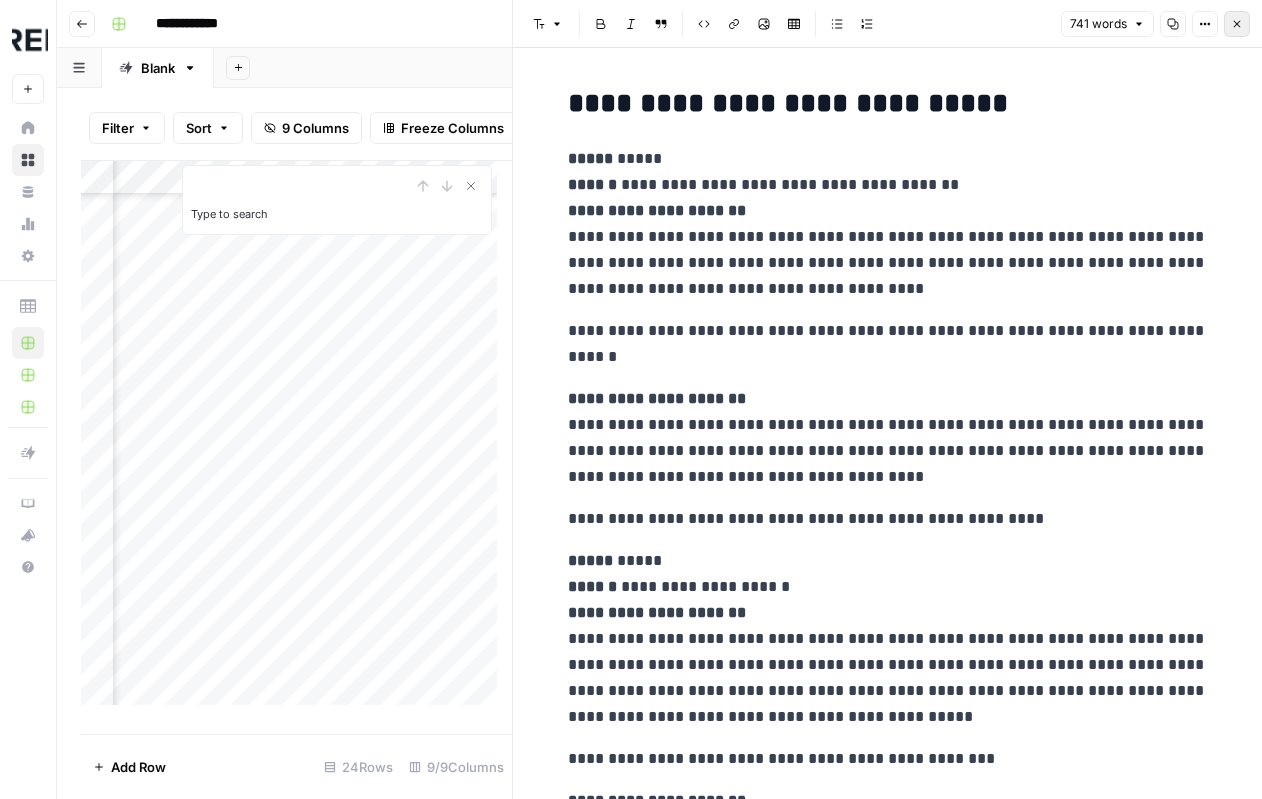 click on "Close" at bounding box center (1237, 24) 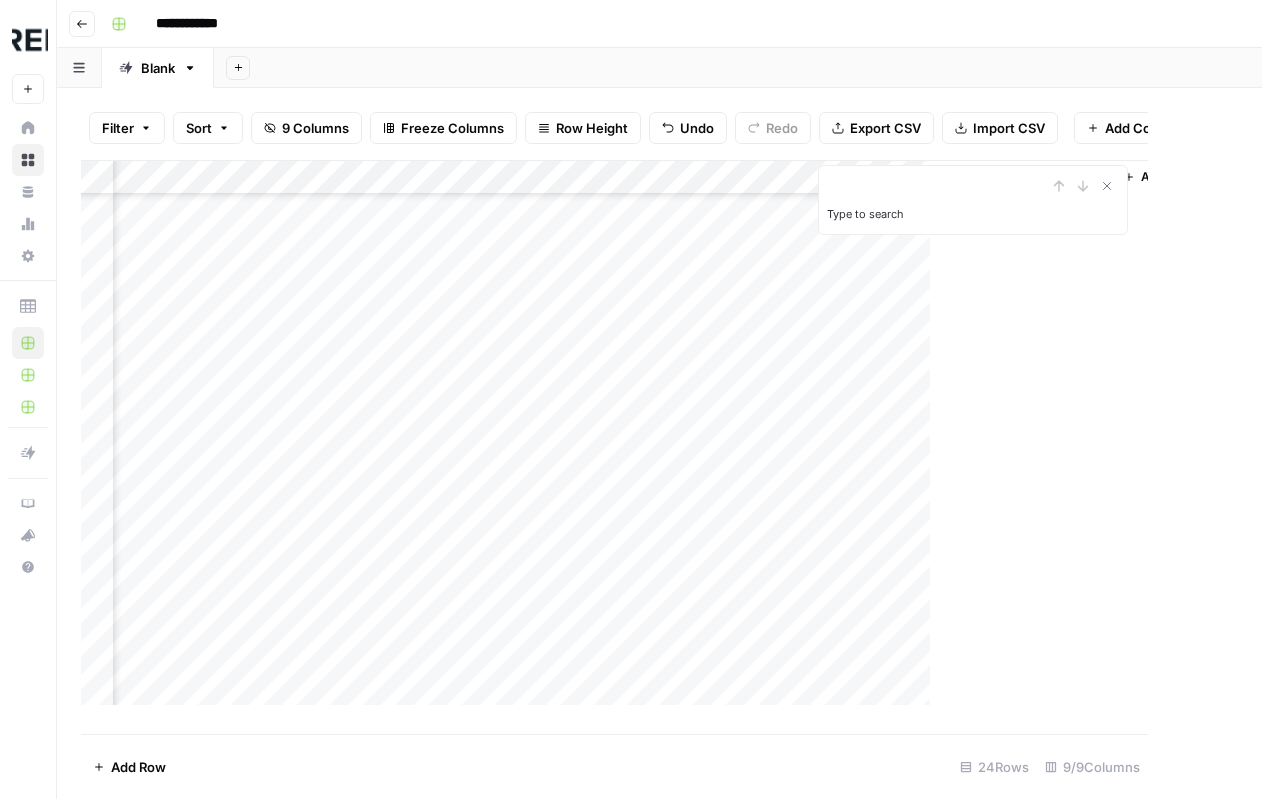 scroll, scrollTop: 323, scrollLeft: 746, axis: both 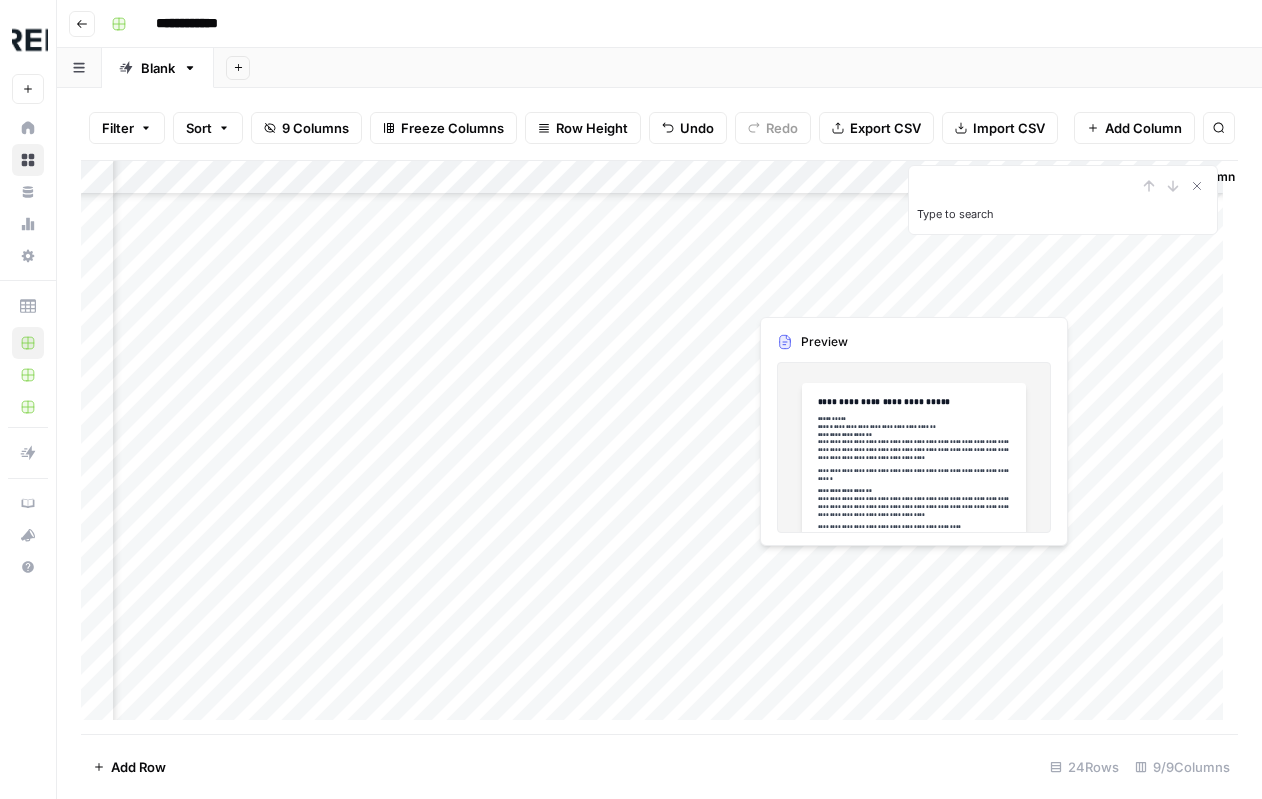 click on "Add Column" at bounding box center [659, 448] 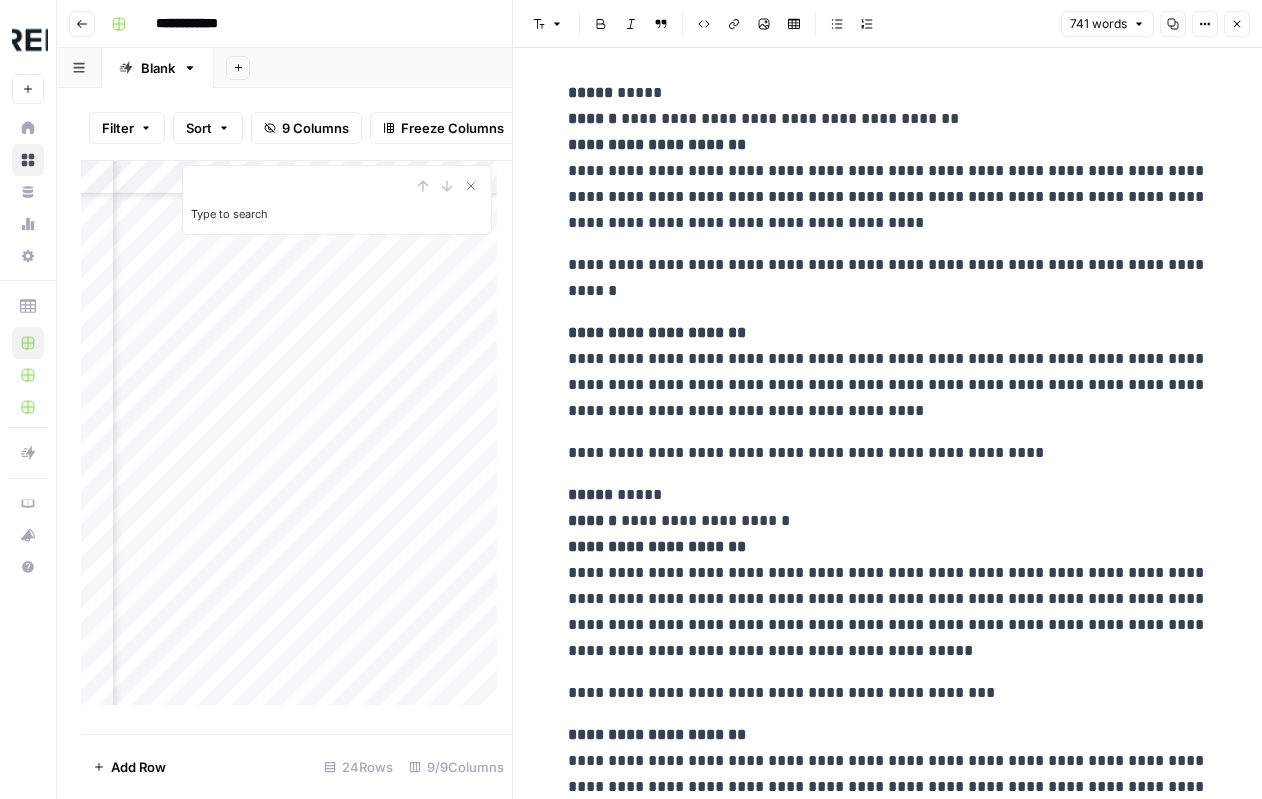 scroll, scrollTop: 0, scrollLeft: 0, axis: both 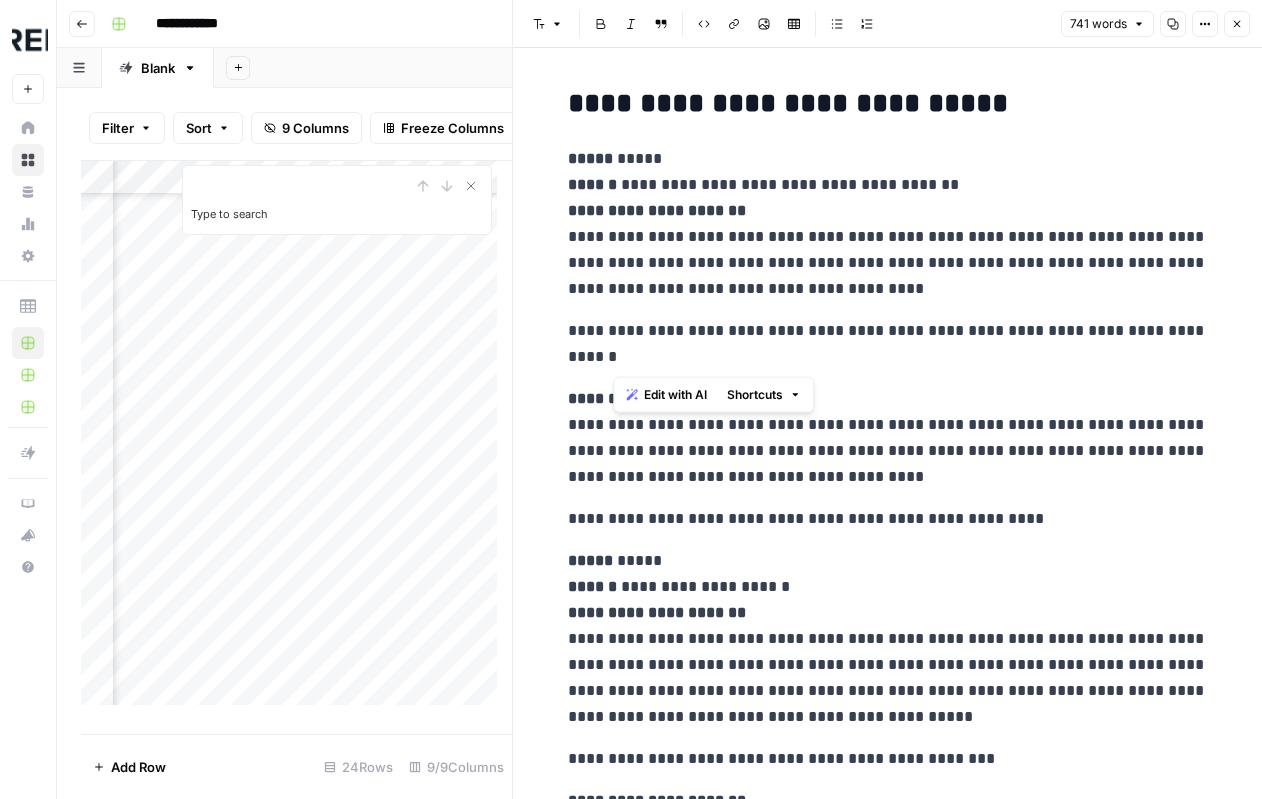 drag, startPoint x: 1078, startPoint y: 345, endPoint x: 942, endPoint y: 288, distance: 147.46185 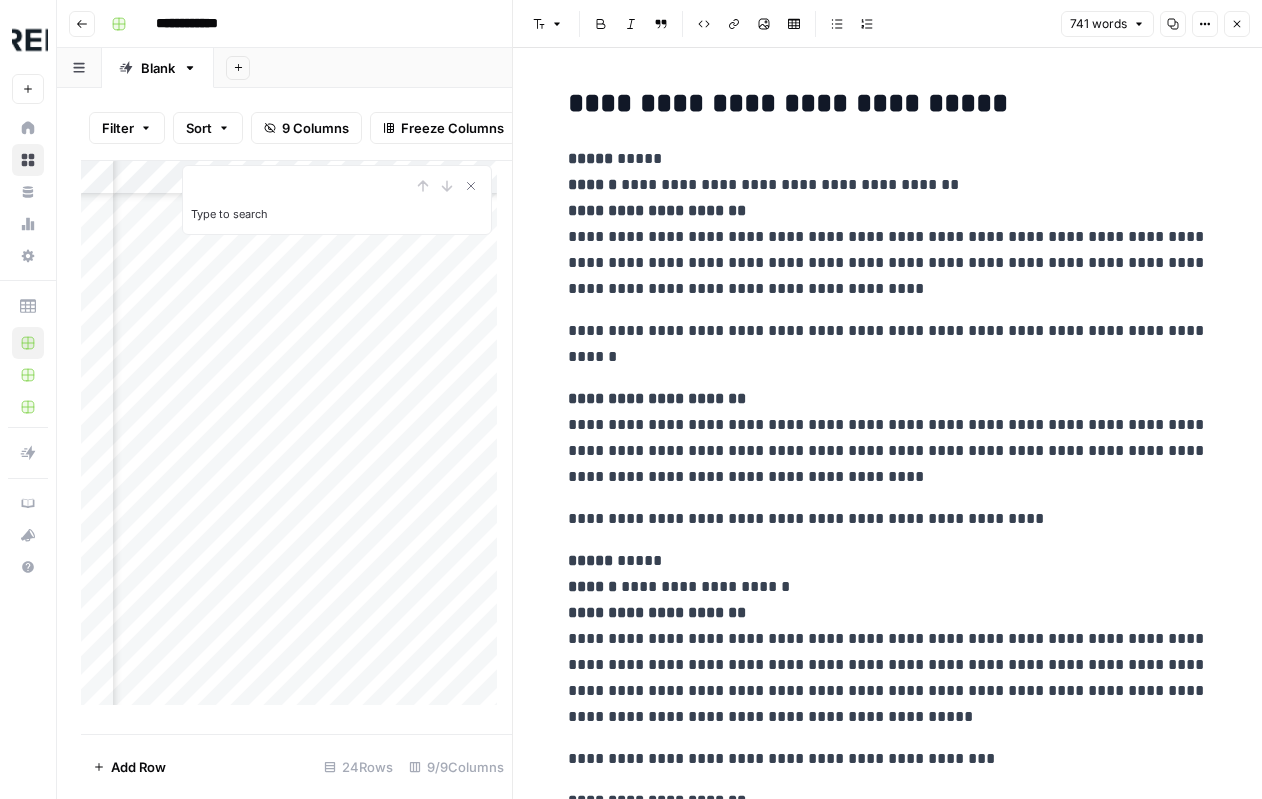drag, startPoint x: 958, startPoint y: 235, endPoint x: 955, endPoint y: 163, distance: 72.06247 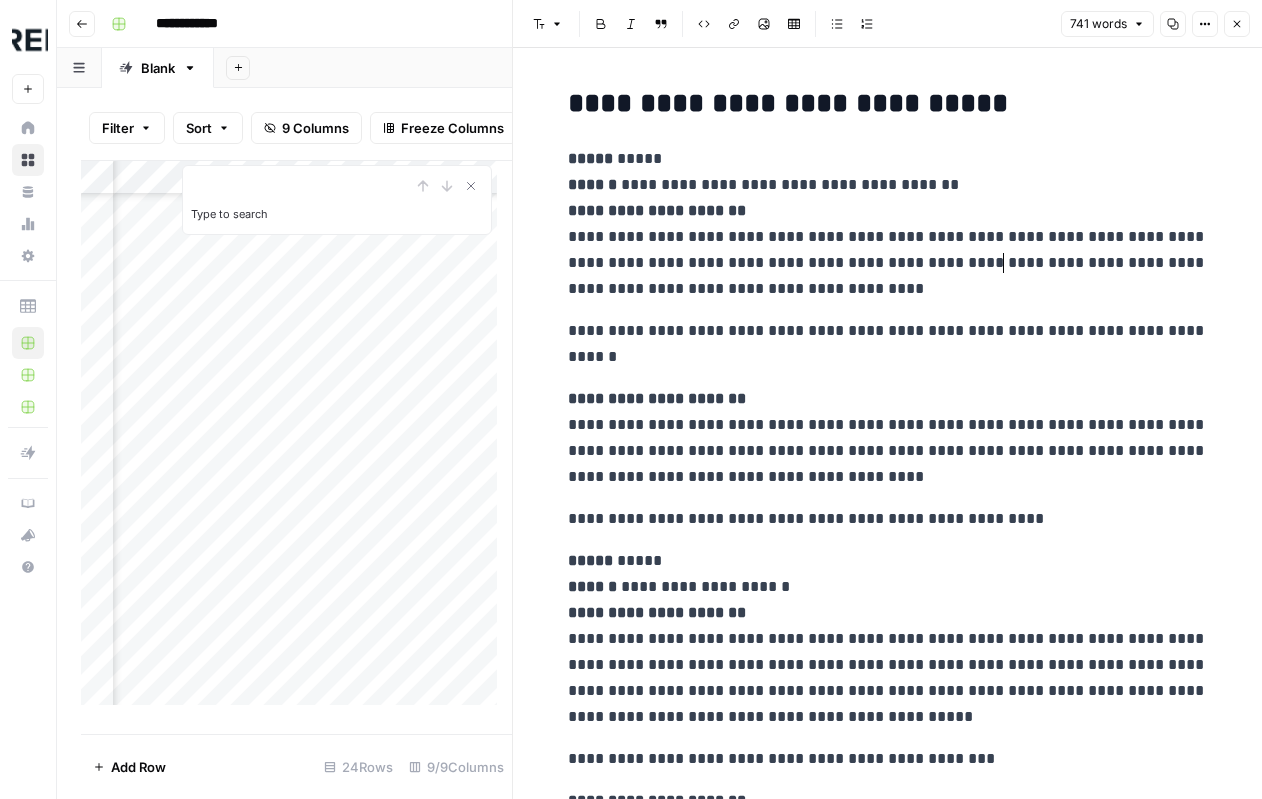 click on "**********" at bounding box center [888, 1626] 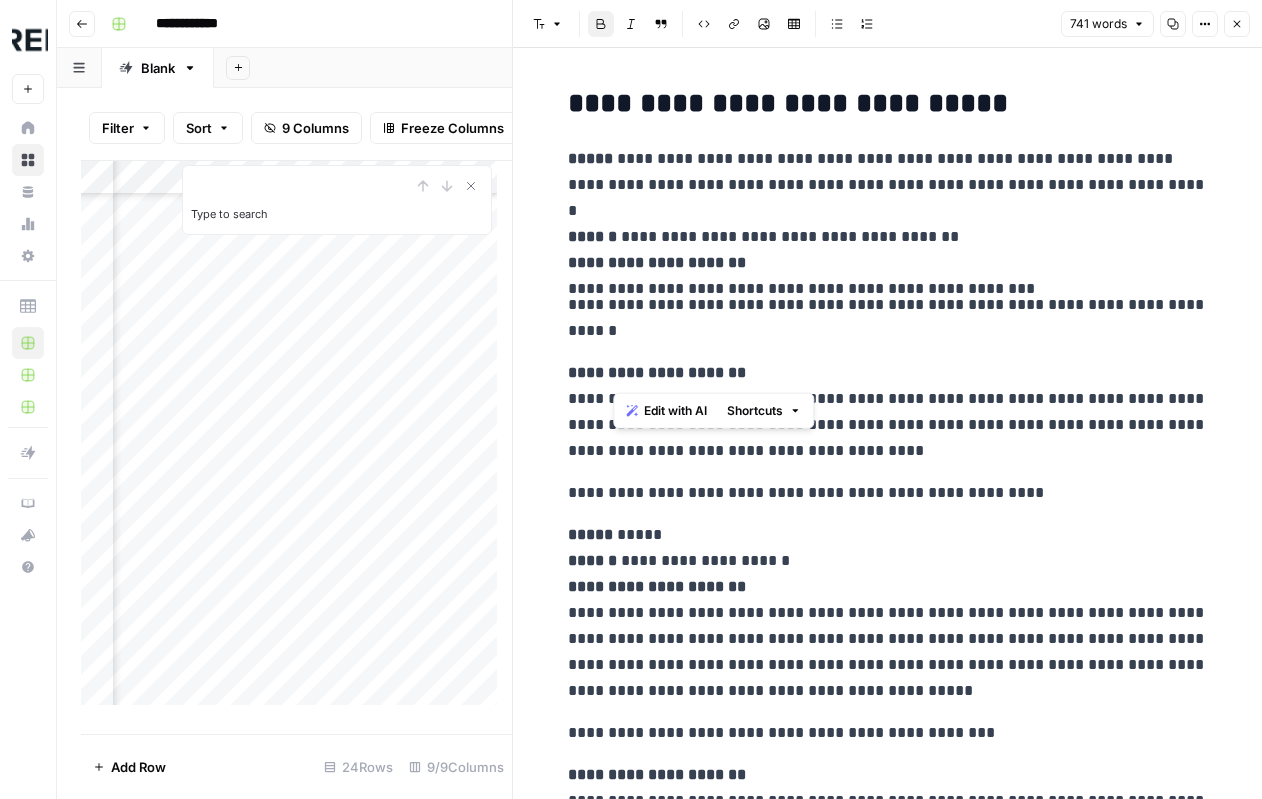 click on "**********" at bounding box center [888, 412] 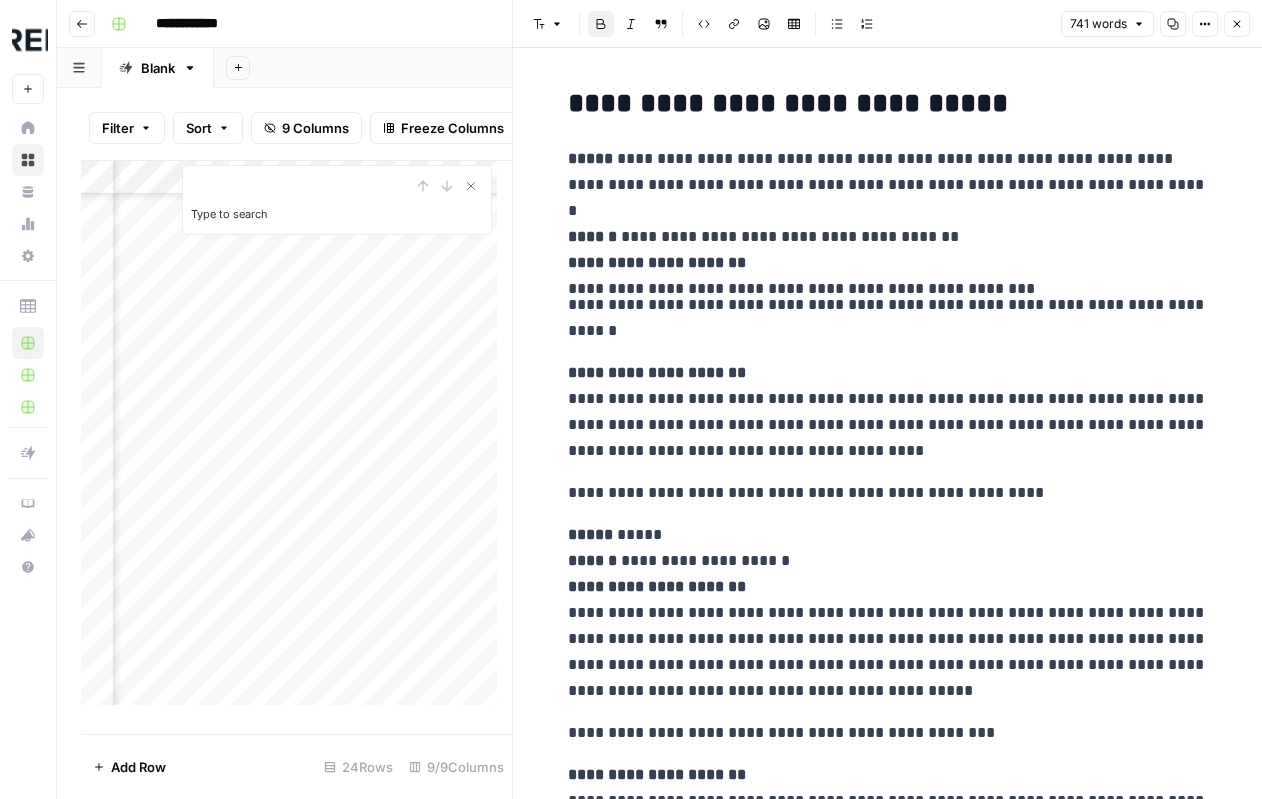 drag, startPoint x: 1058, startPoint y: 375, endPoint x: 963, endPoint y: 371, distance: 95.084175 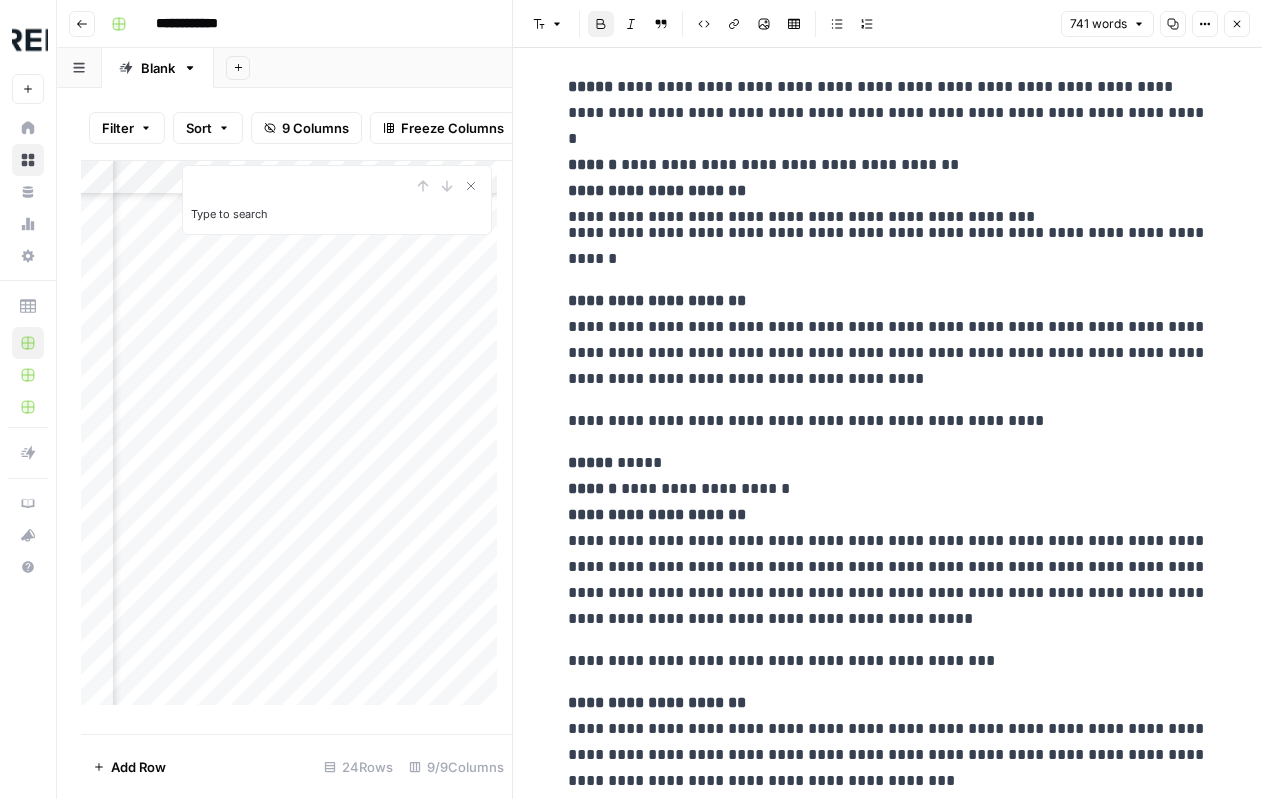 scroll, scrollTop: 0, scrollLeft: 0, axis: both 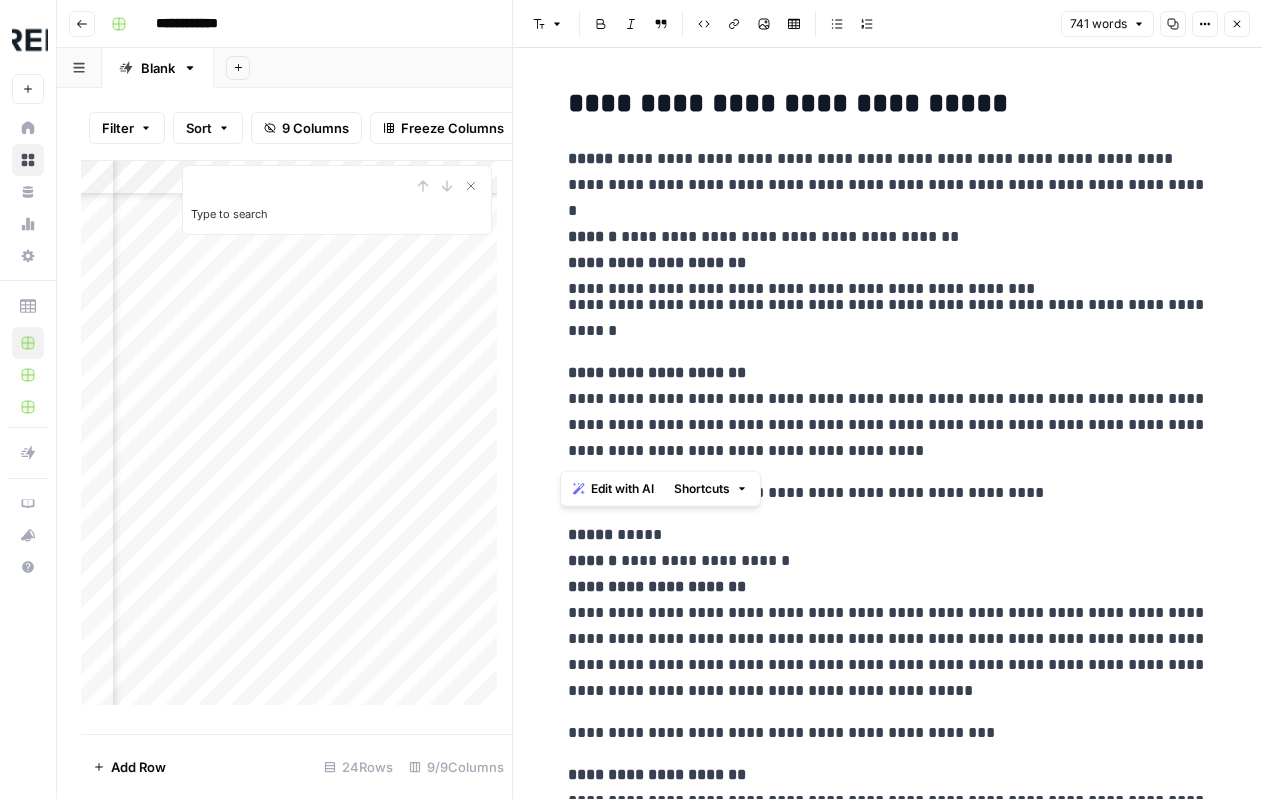 click on "**********" at bounding box center [888, 211] 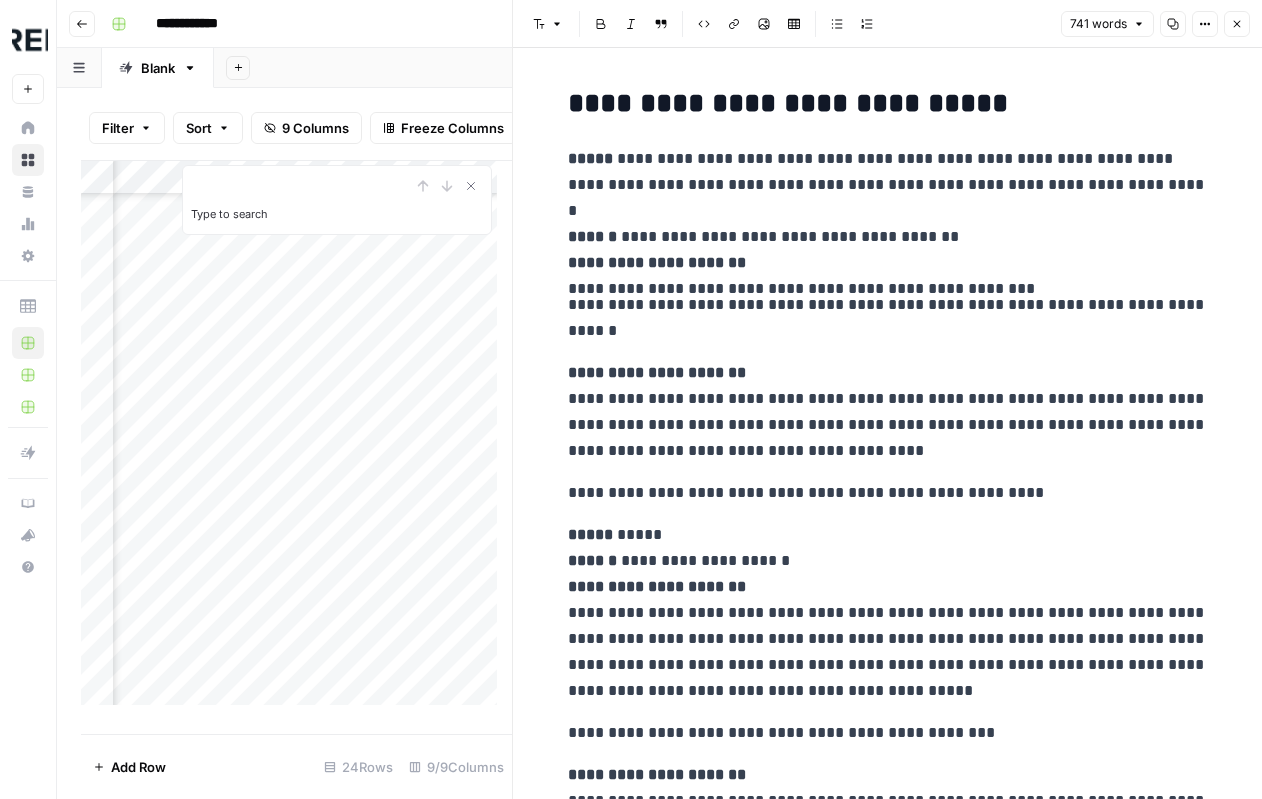 click on "**********" at bounding box center (888, 318) 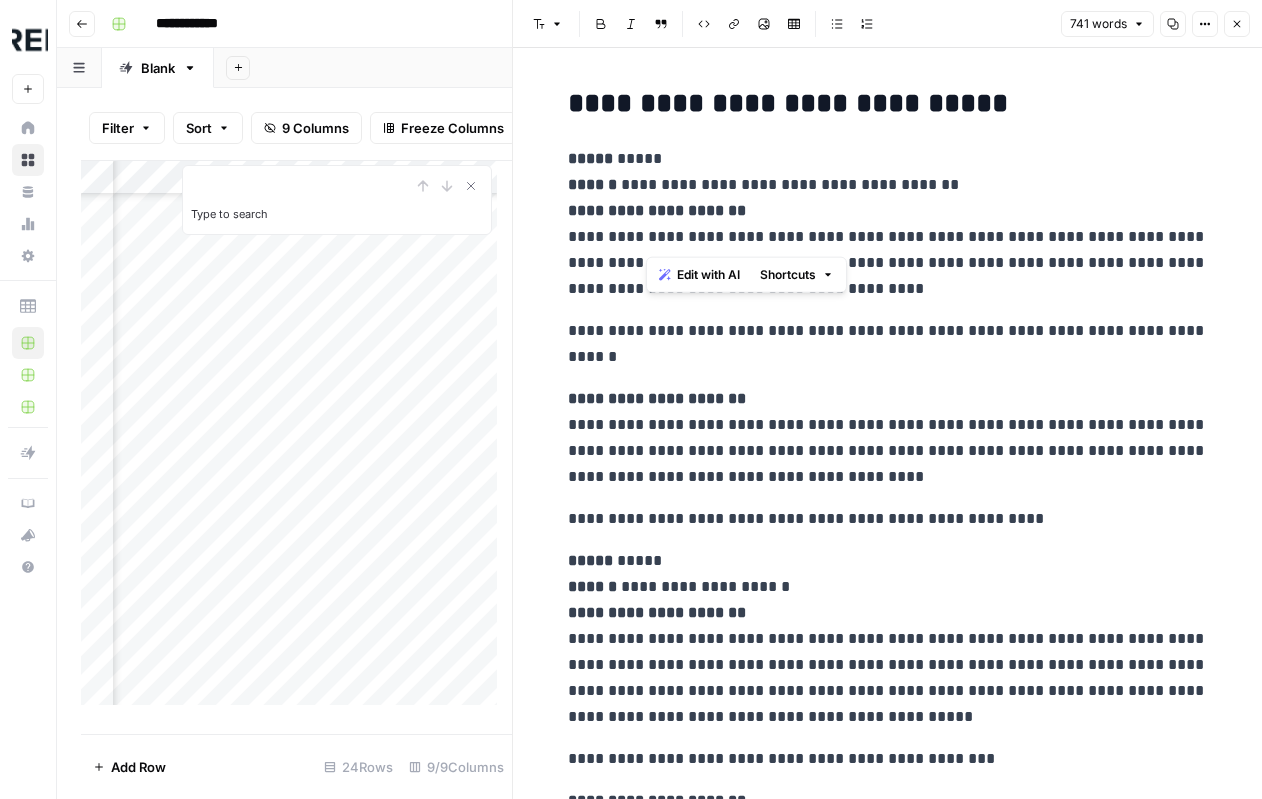 click on "**********" at bounding box center (888, 224) 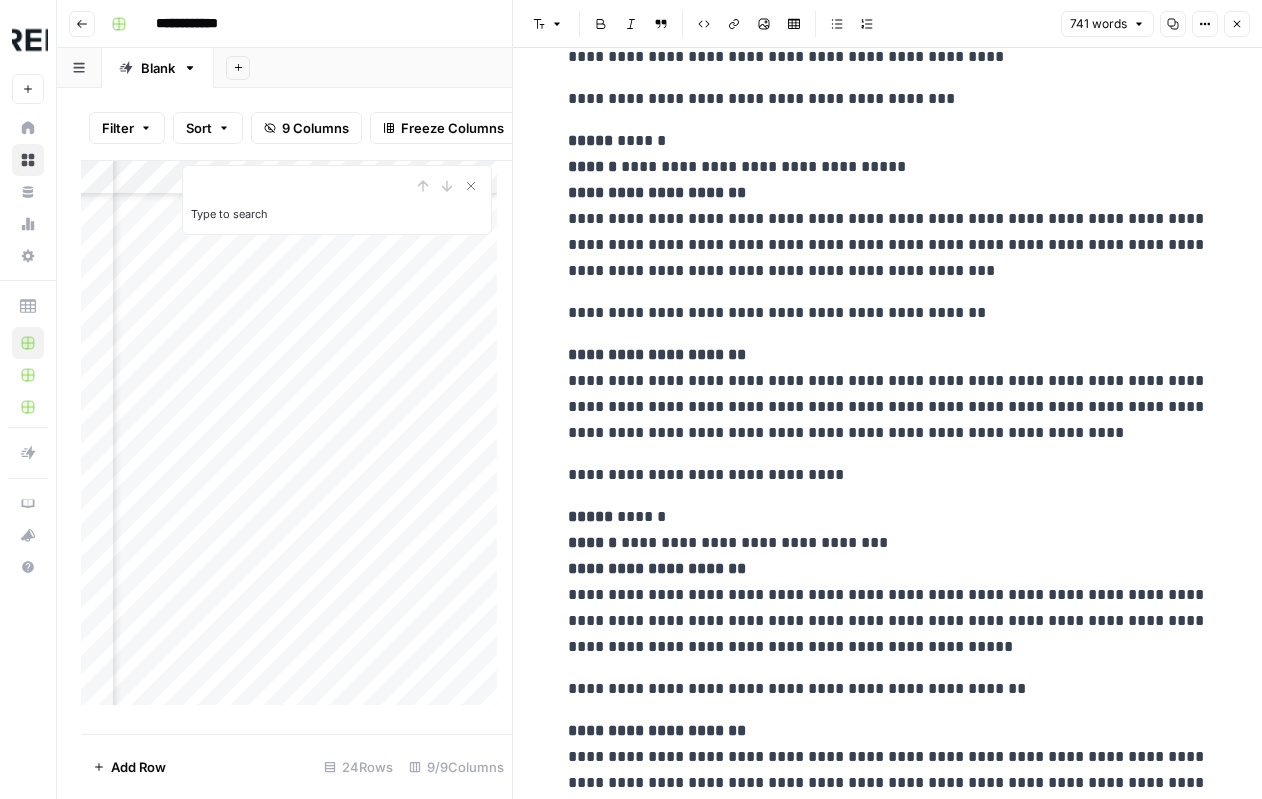 scroll, scrollTop: 2372, scrollLeft: 0, axis: vertical 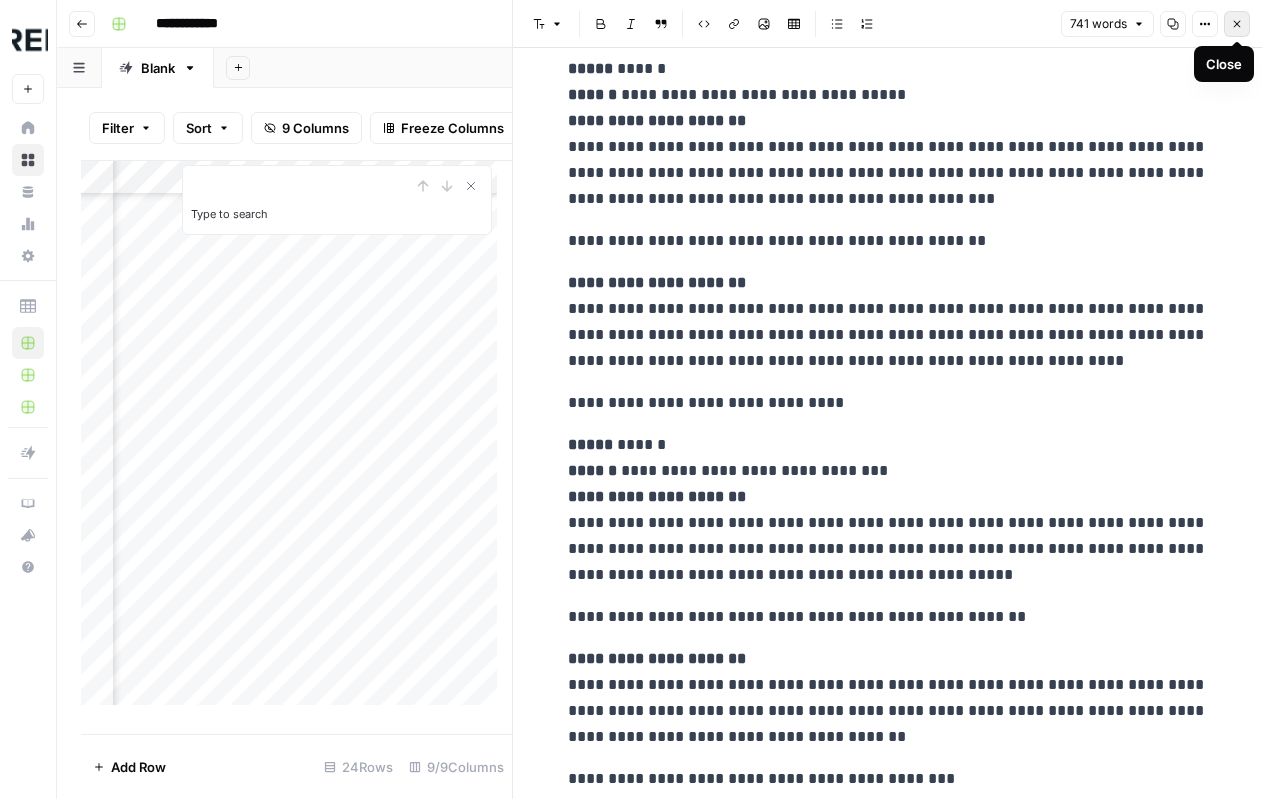 click 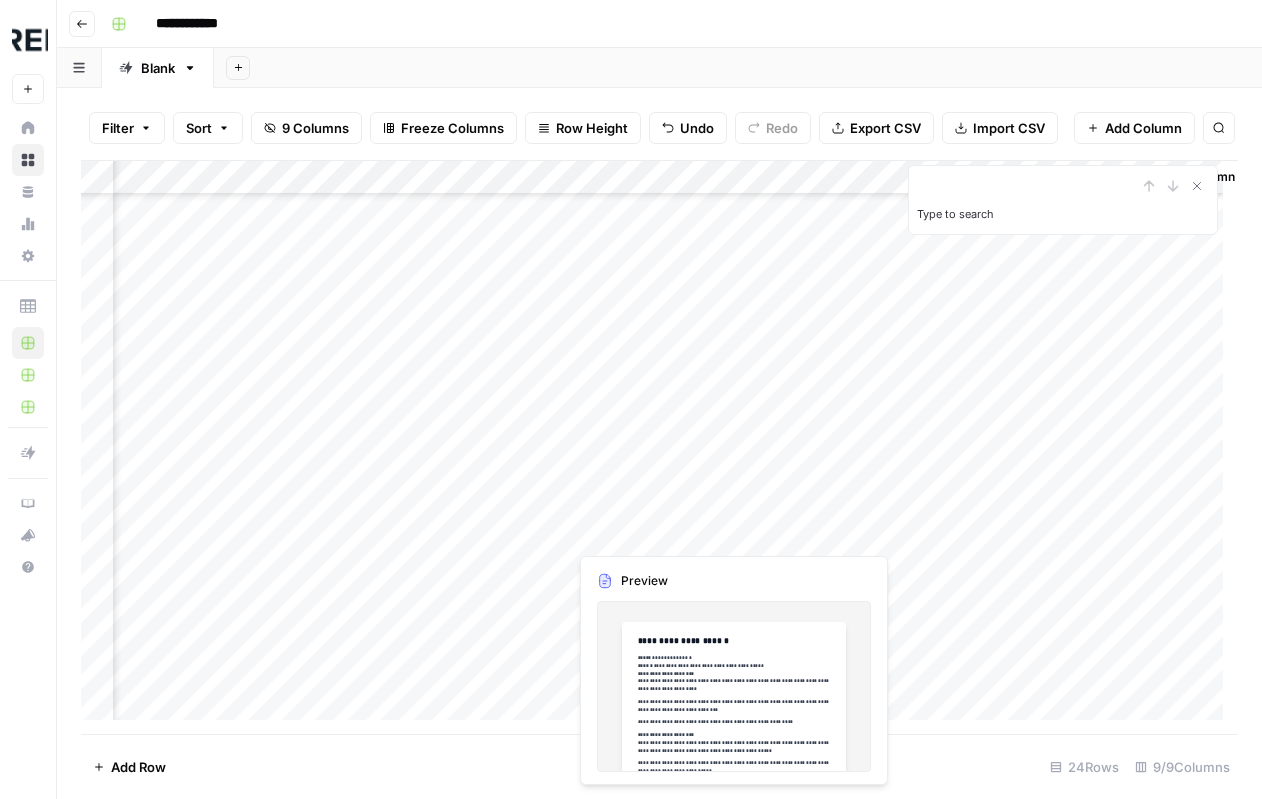 click on "Add Column" at bounding box center (659, 448) 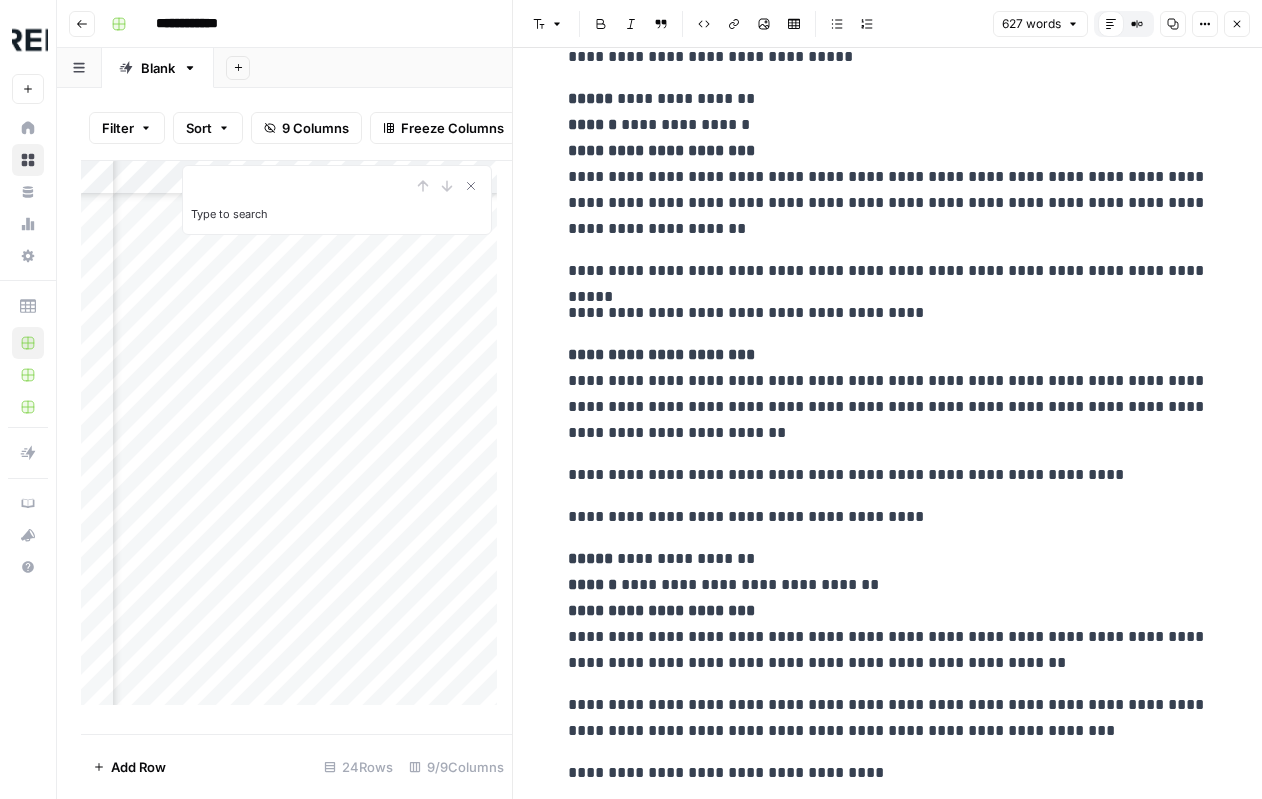 scroll, scrollTop: 2098, scrollLeft: 0, axis: vertical 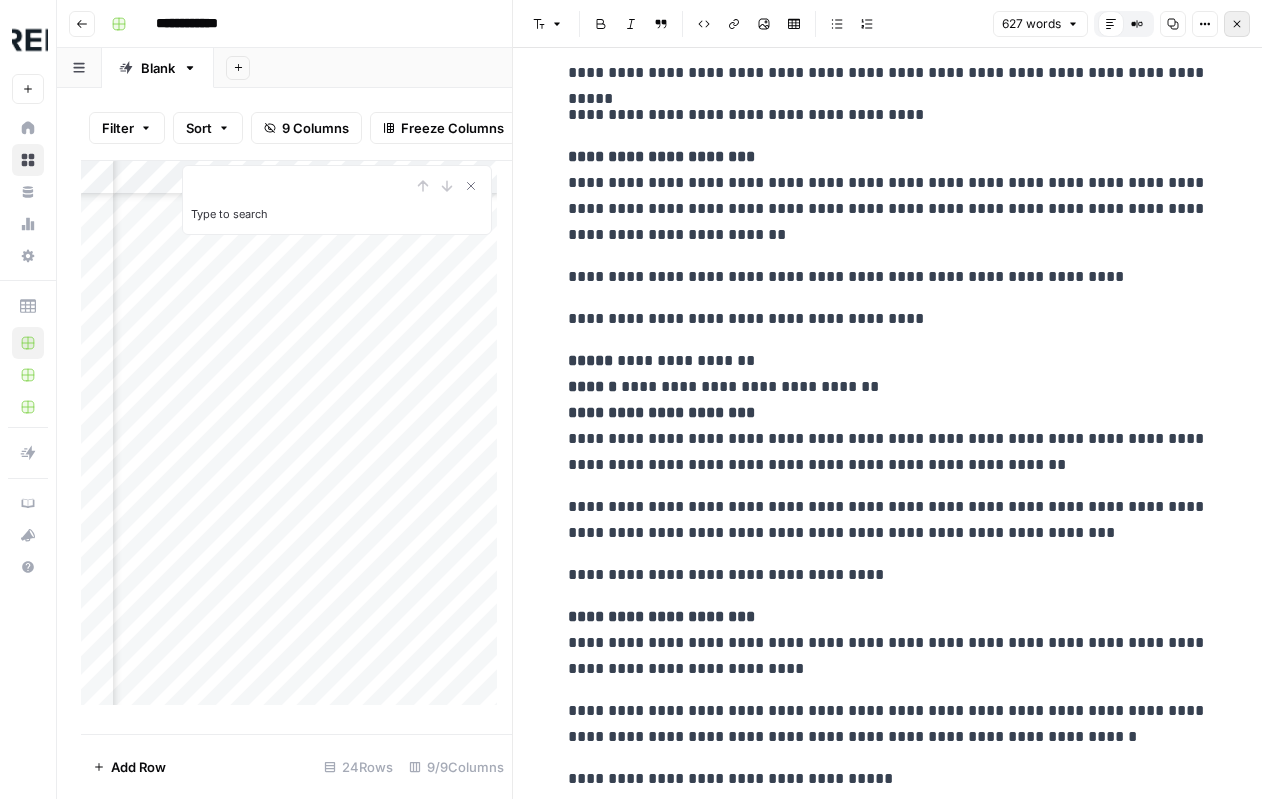 click 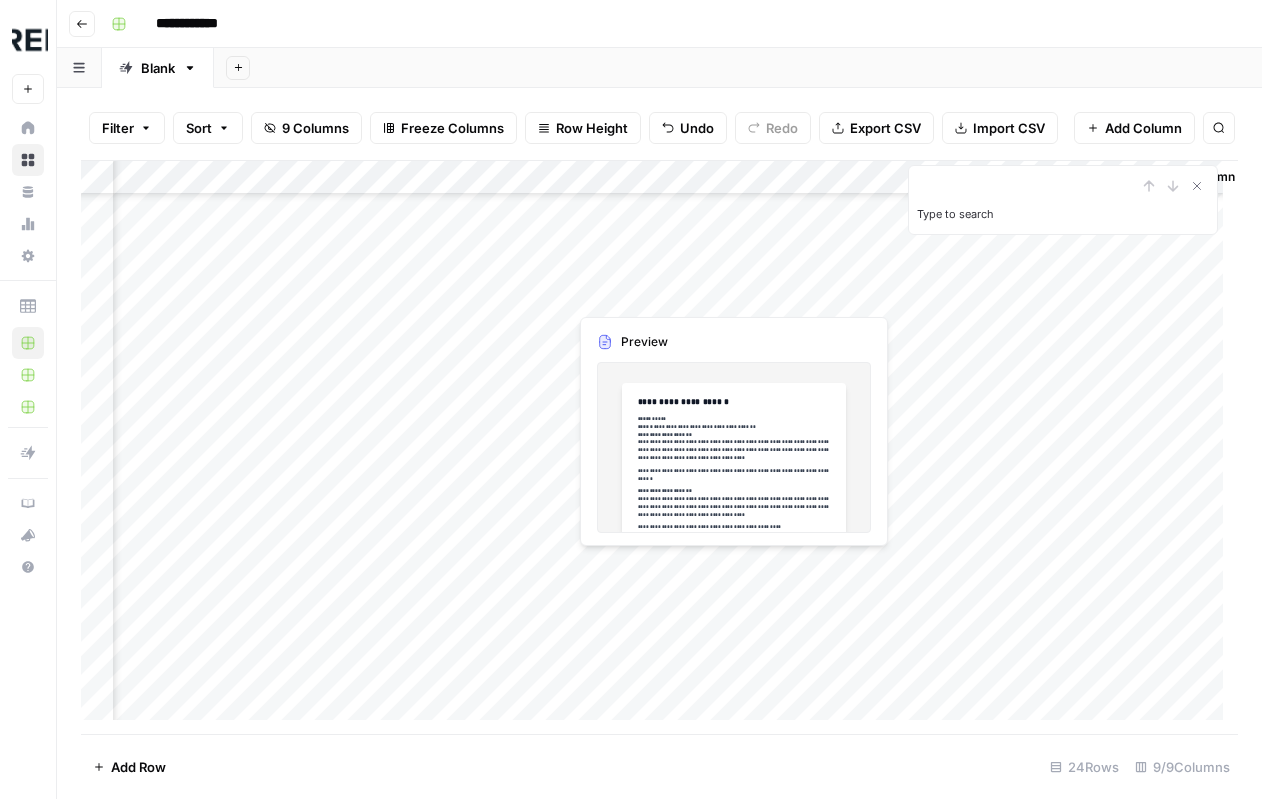 click on "Add Column" at bounding box center (659, 448) 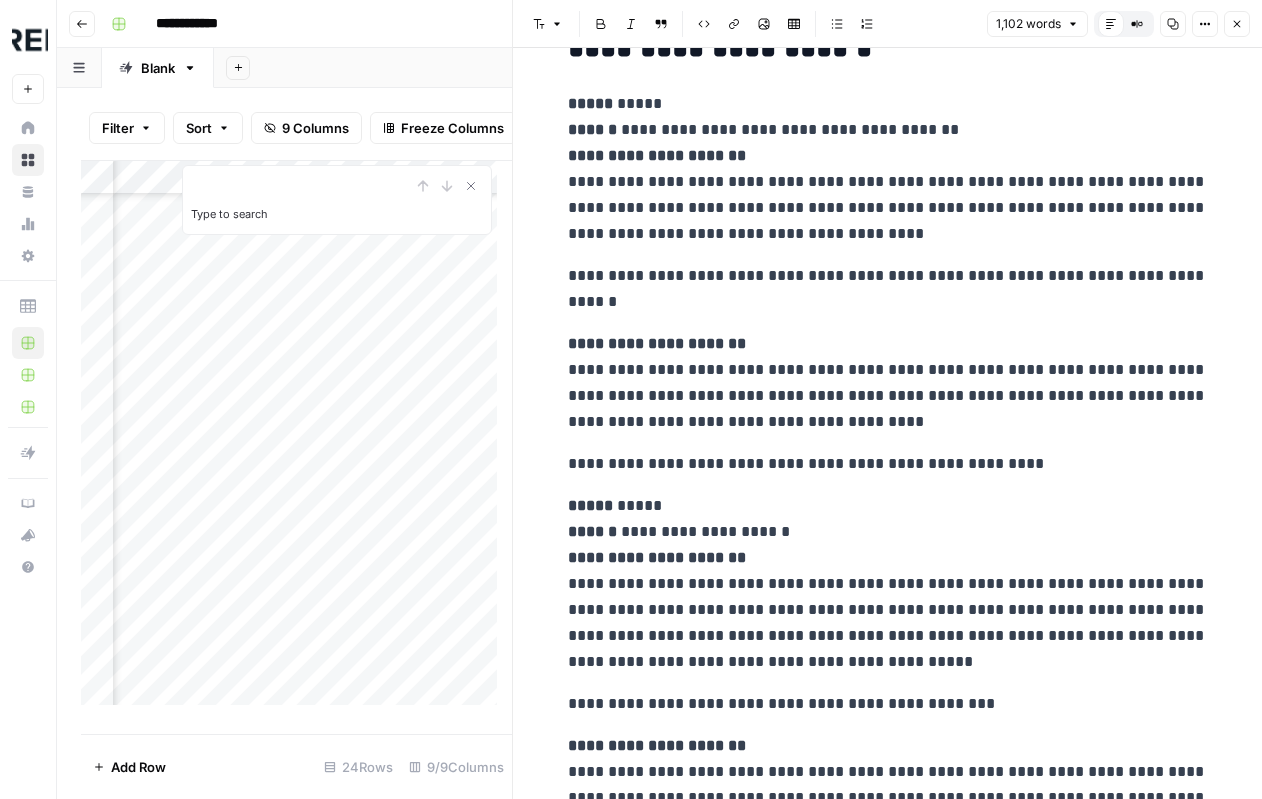 scroll, scrollTop: 0, scrollLeft: 0, axis: both 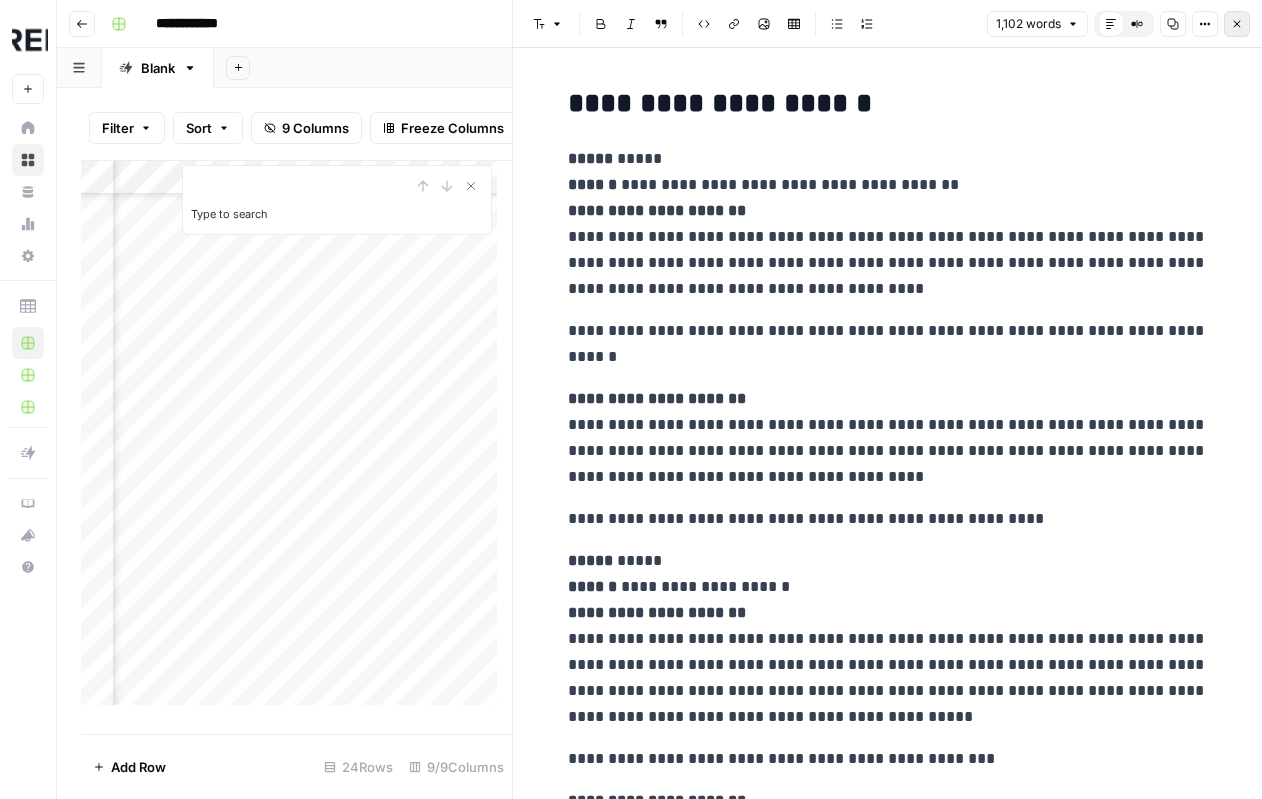click on "Close" at bounding box center (1237, 24) 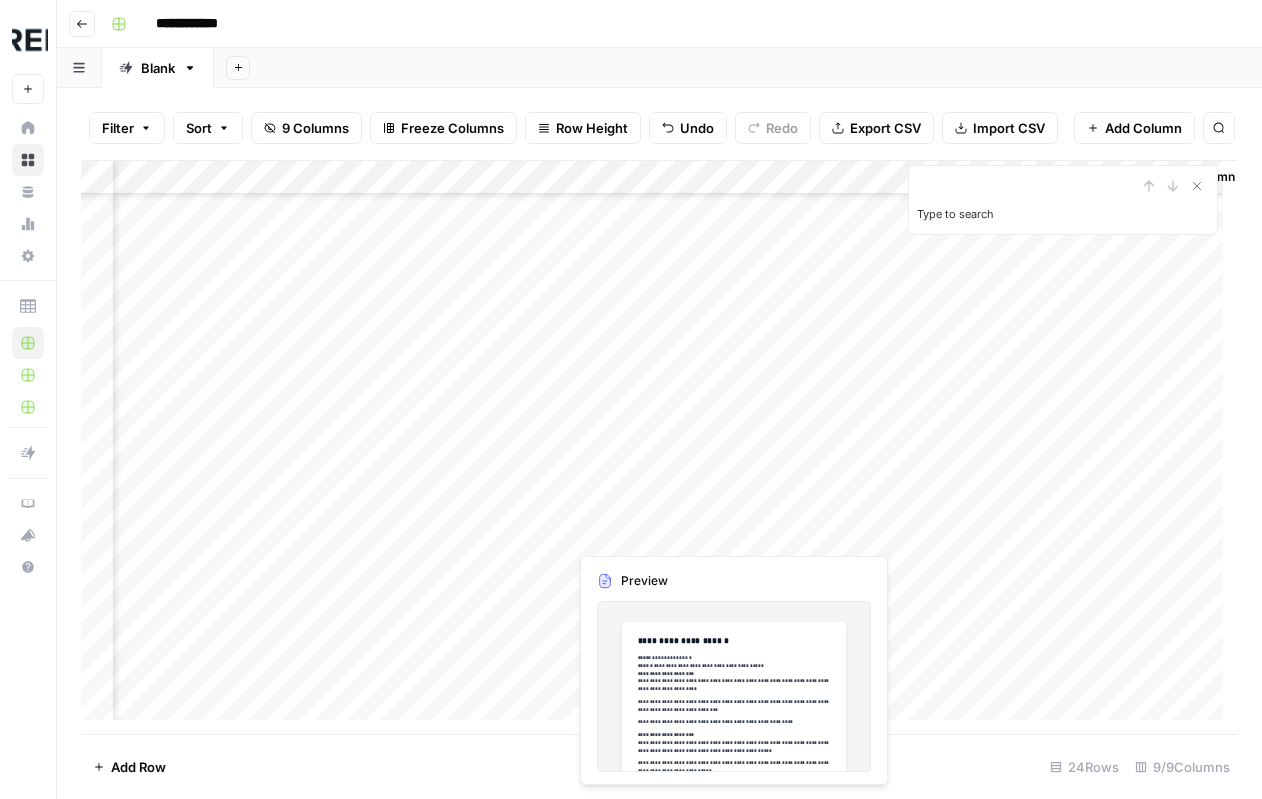 click on "Add Column" at bounding box center (659, 448) 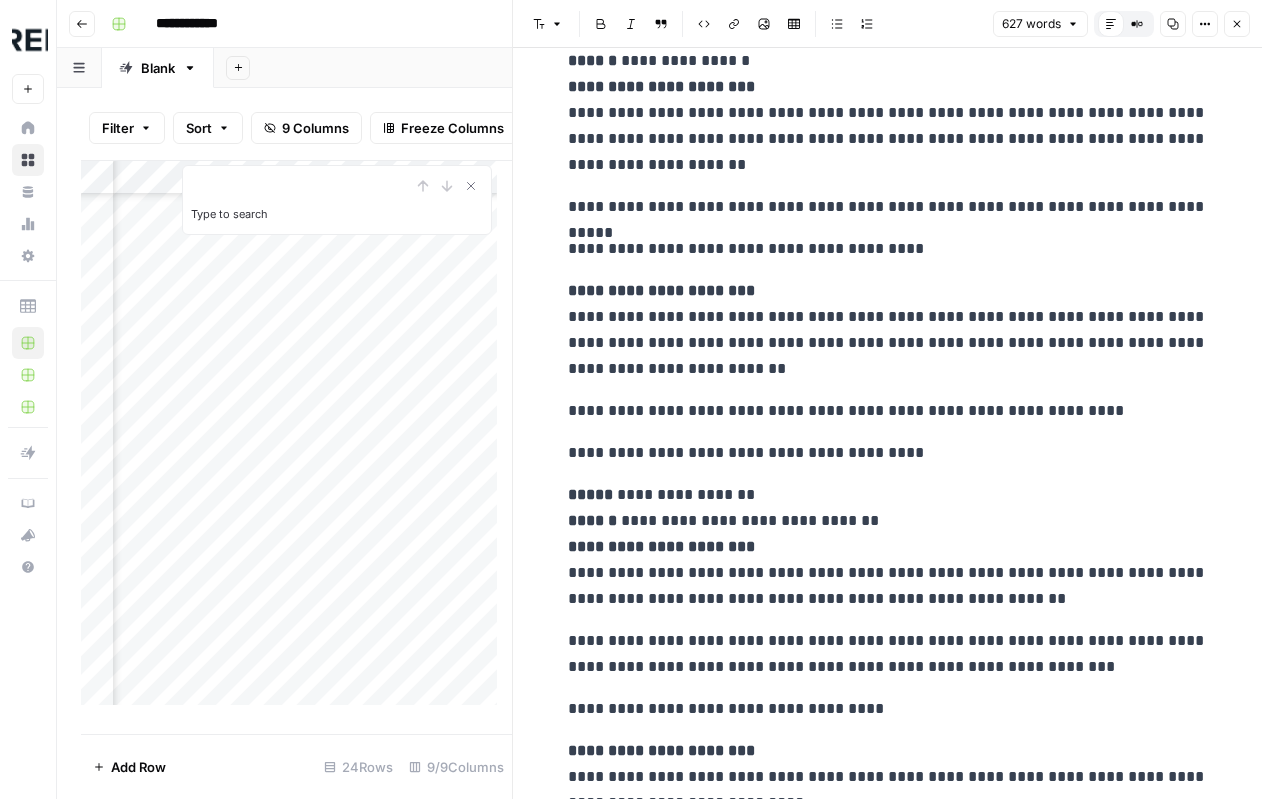 scroll, scrollTop: 2098, scrollLeft: 0, axis: vertical 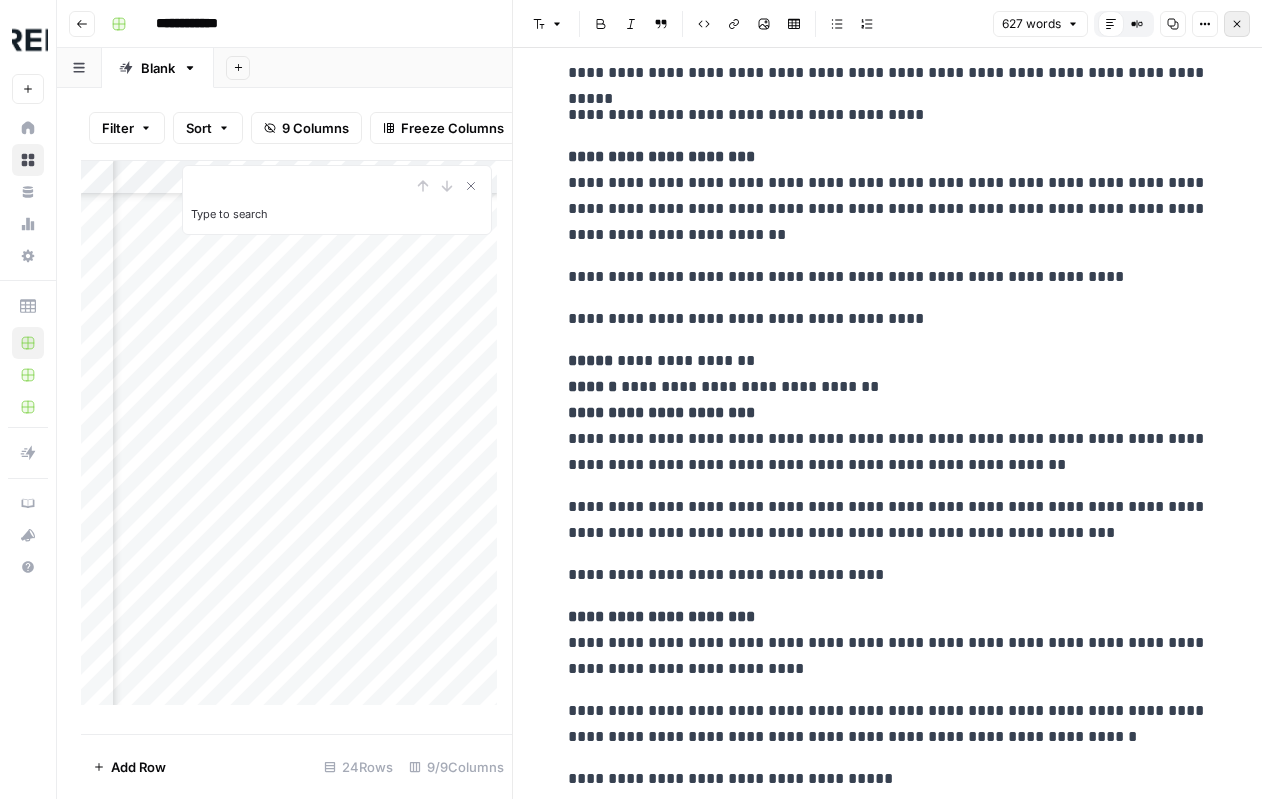 click on "Close" at bounding box center [1237, 24] 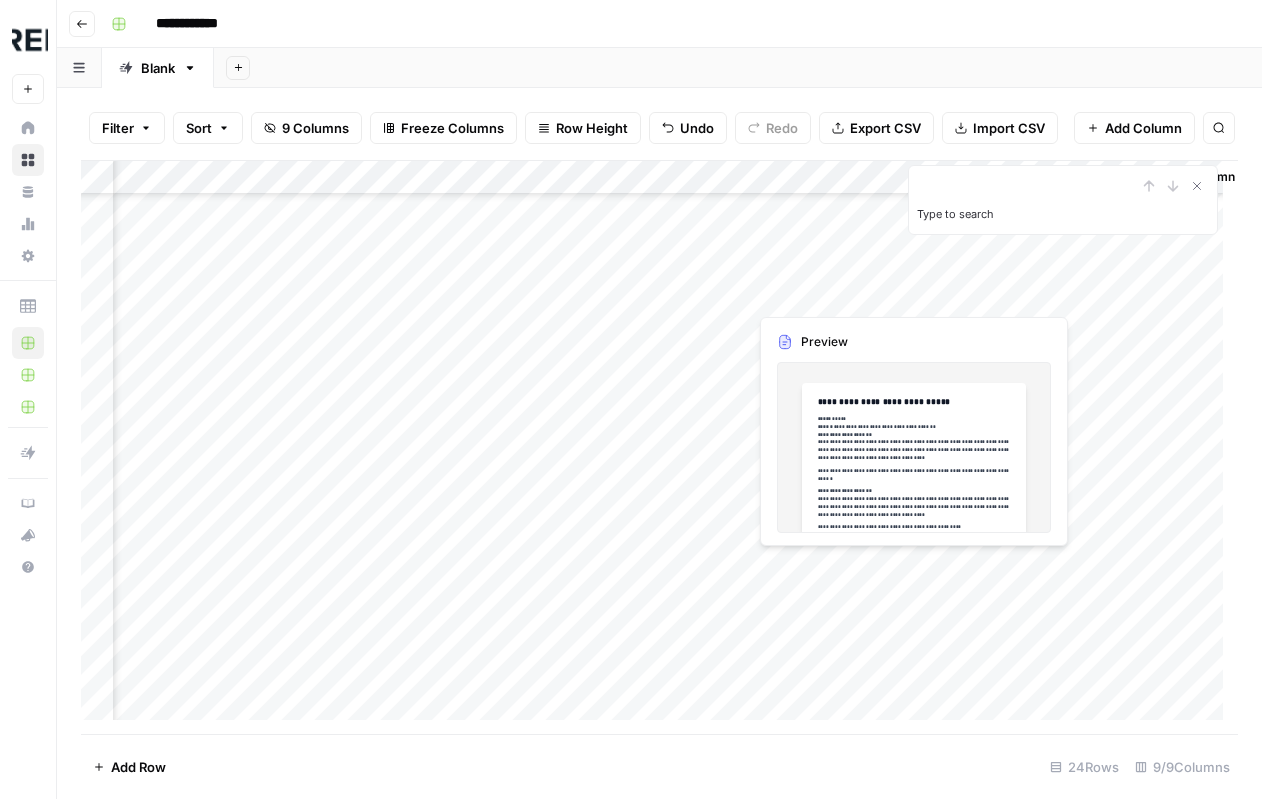 click on "Add Column" at bounding box center [659, 448] 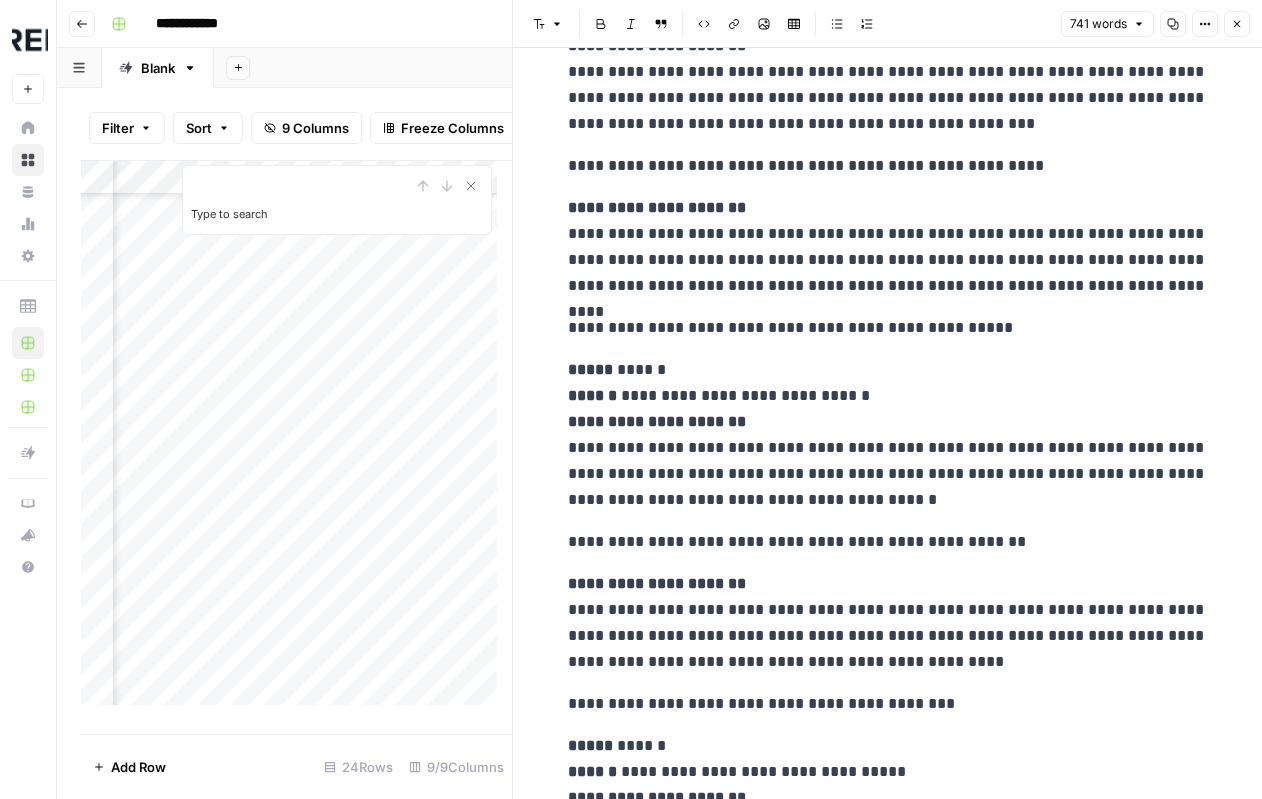 scroll, scrollTop: 1800, scrollLeft: 0, axis: vertical 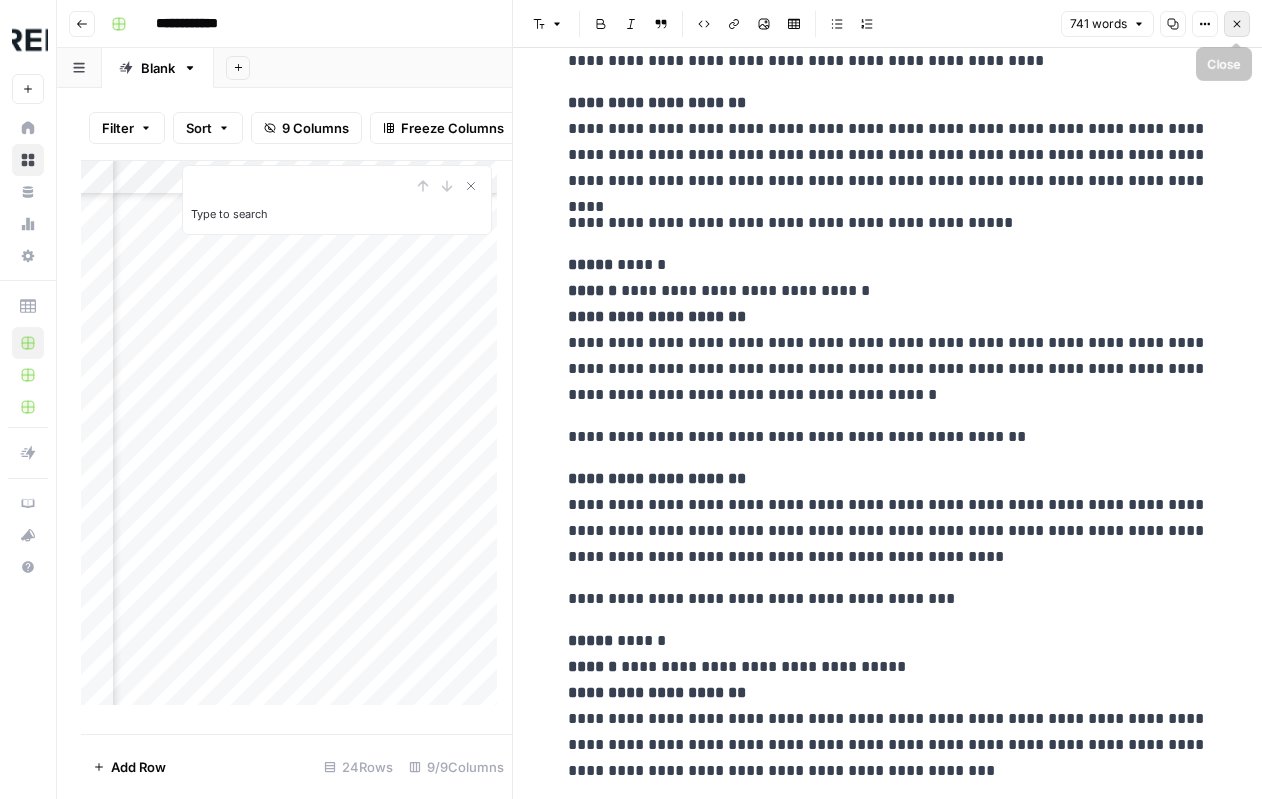 click on "Close" at bounding box center (1237, 24) 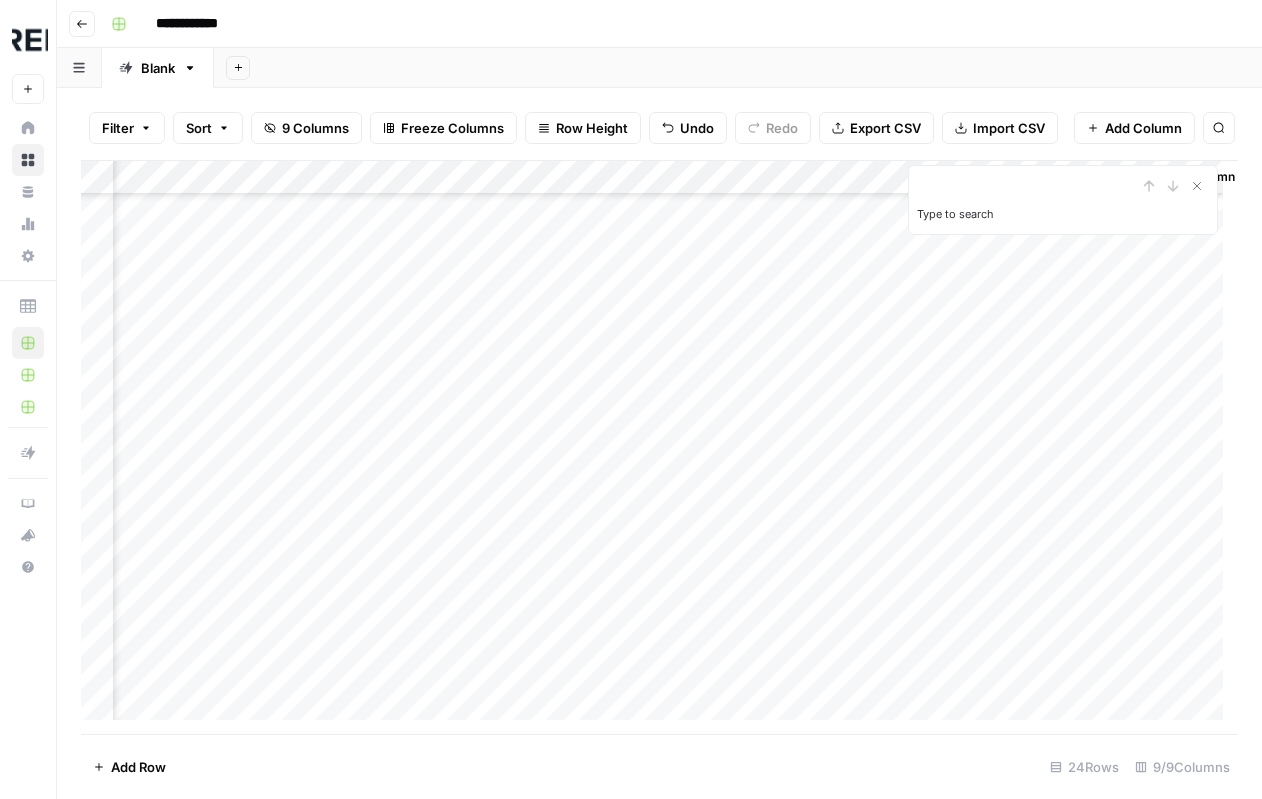 scroll, scrollTop: 323, scrollLeft: 770, axis: both 